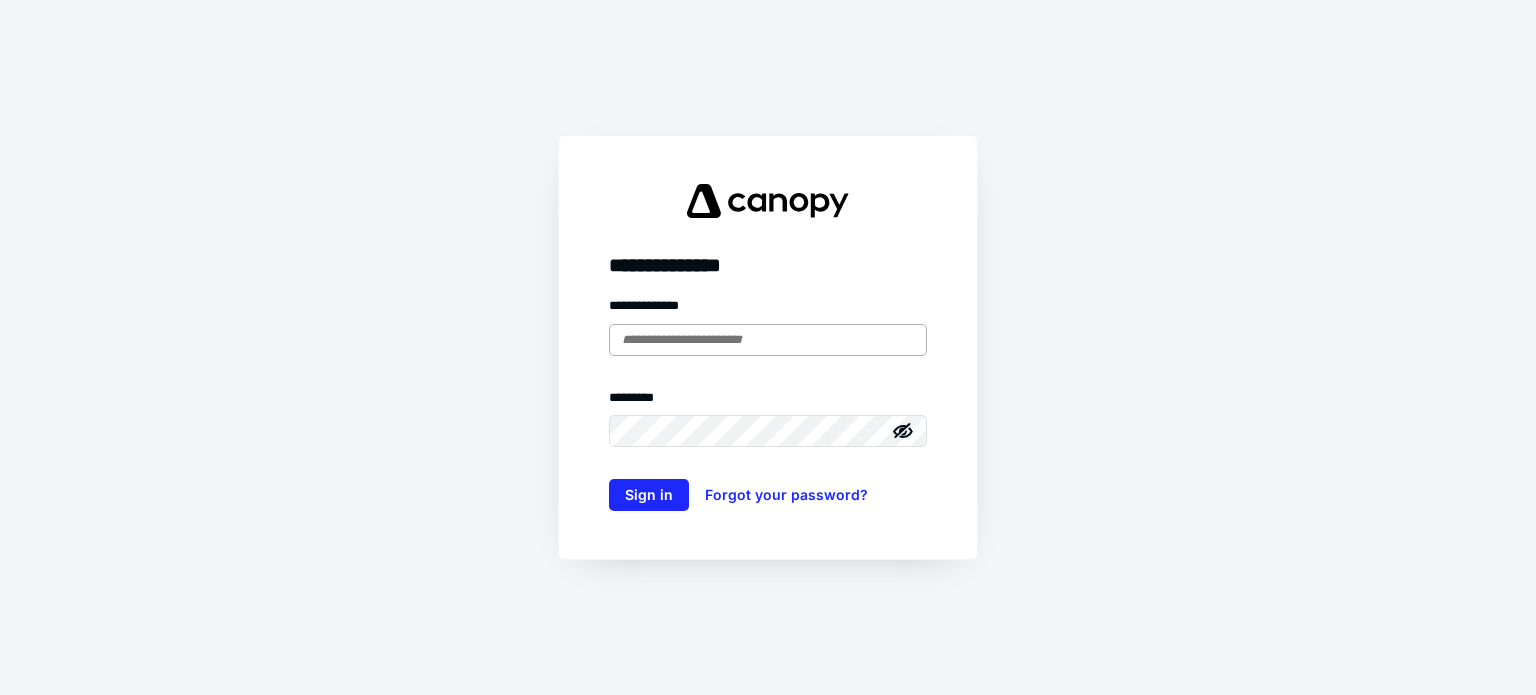 scroll, scrollTop: 0, scrollLeft: 0, axis: both 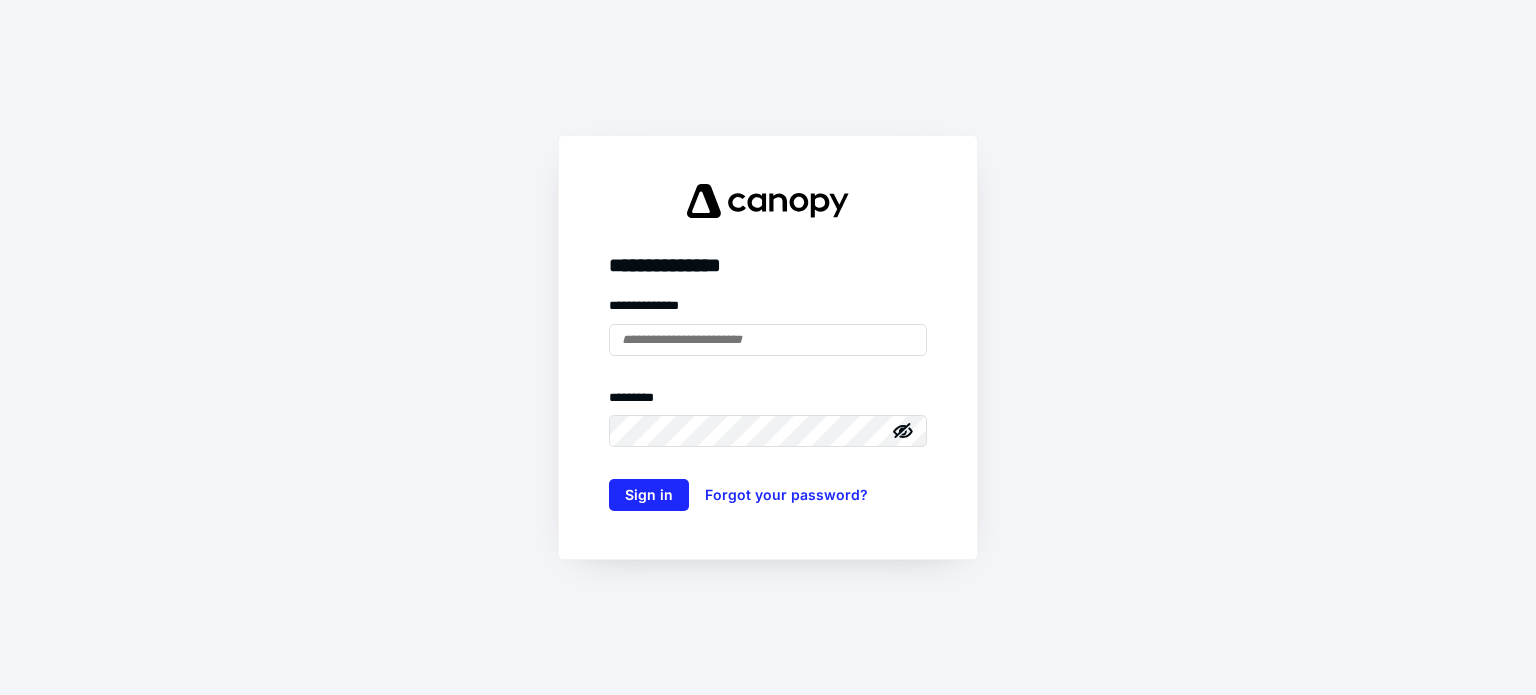 type on "**********" 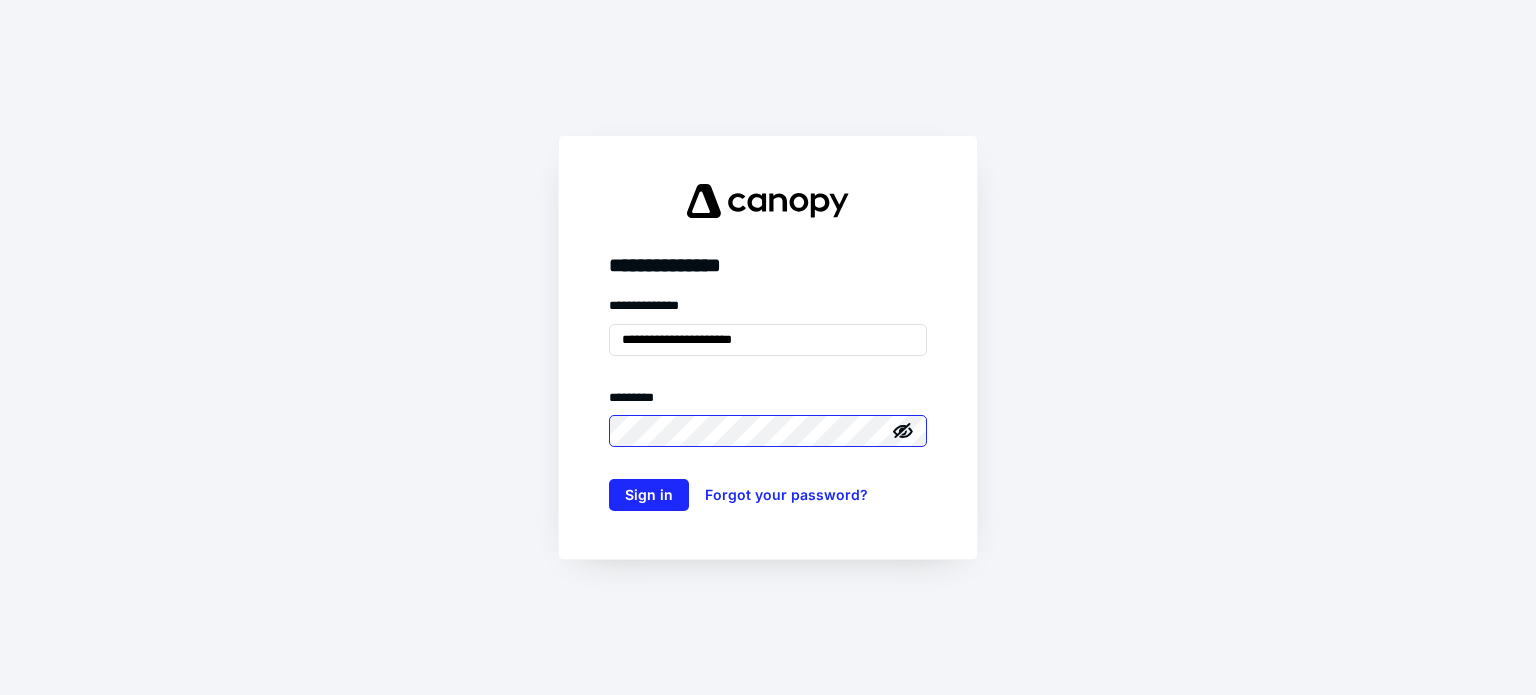 click on "Sign in" at bounding box center (649, 495) 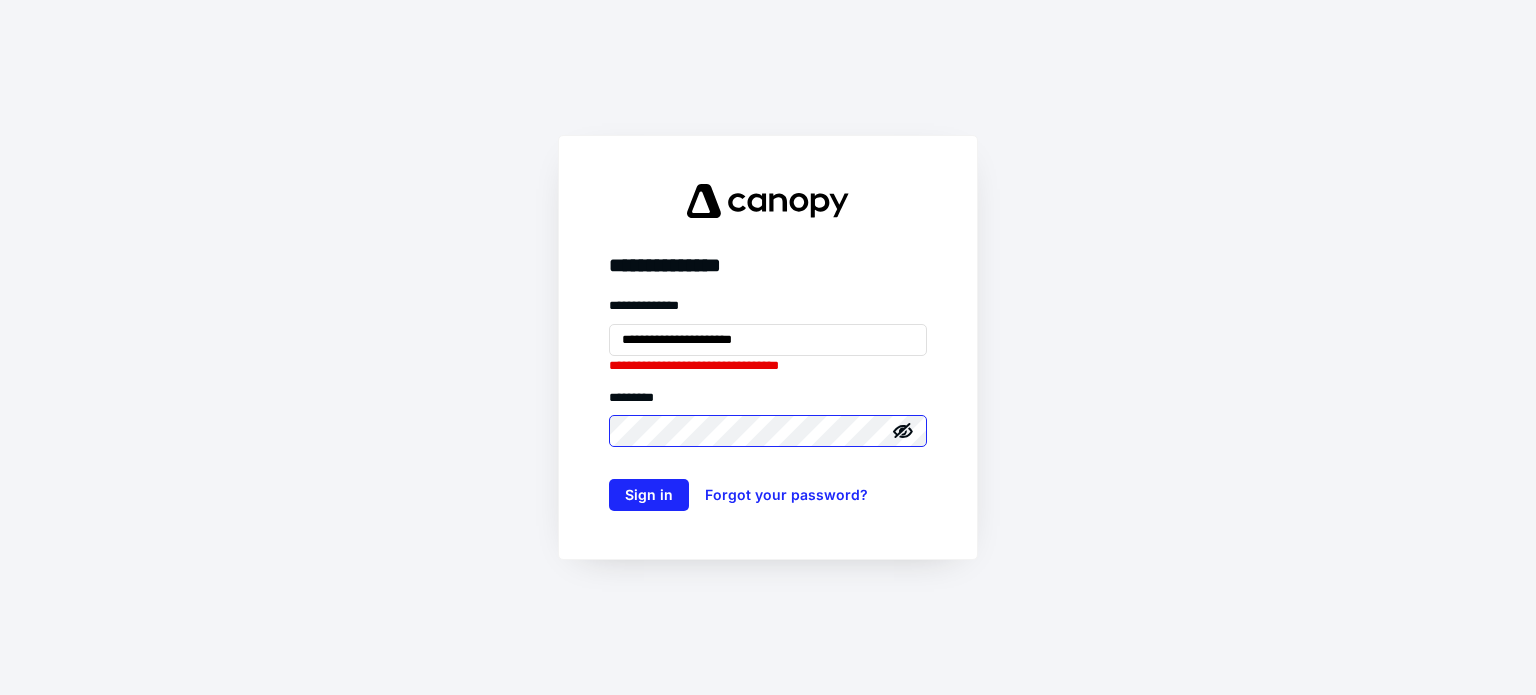 click on "Sign in" at bounding box center (649, 495) 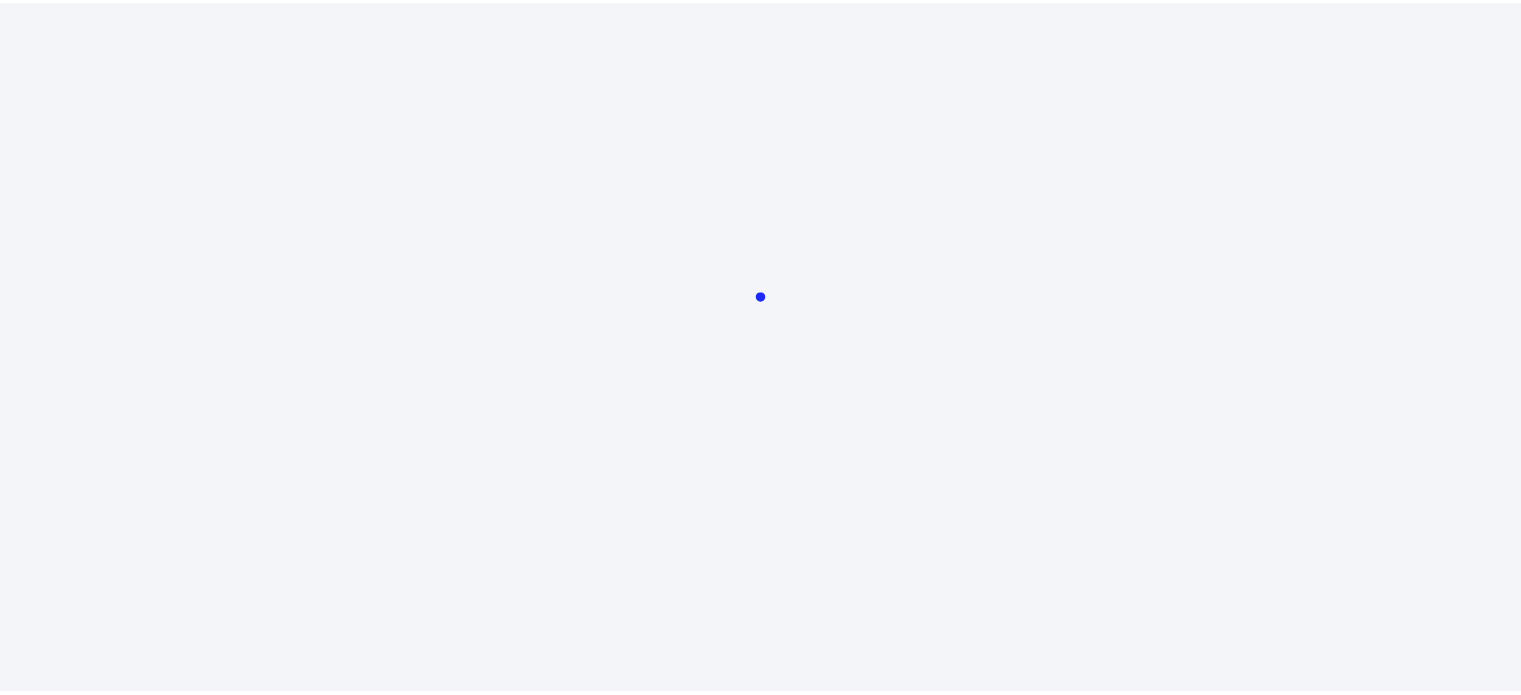 scroll, scrollTop: 0, scrollLeft: 0, axis: both 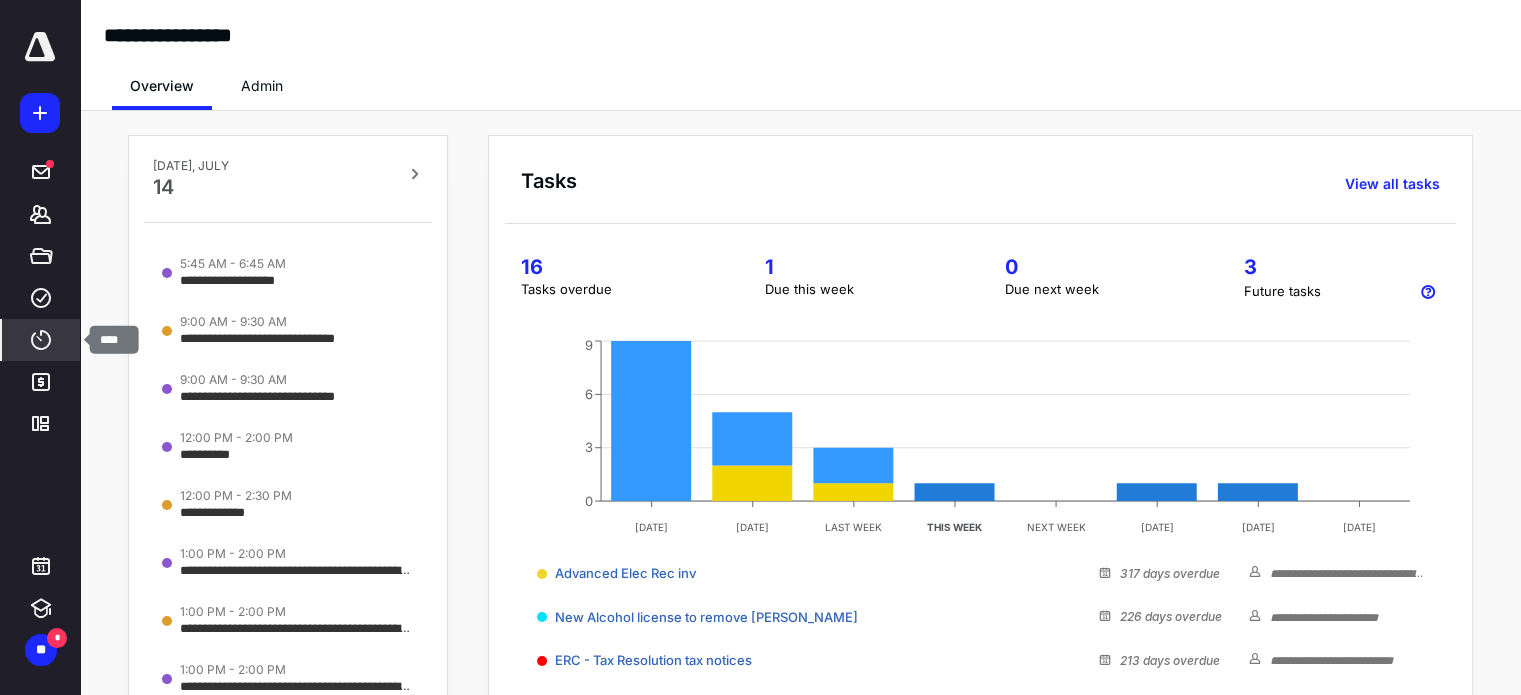 click 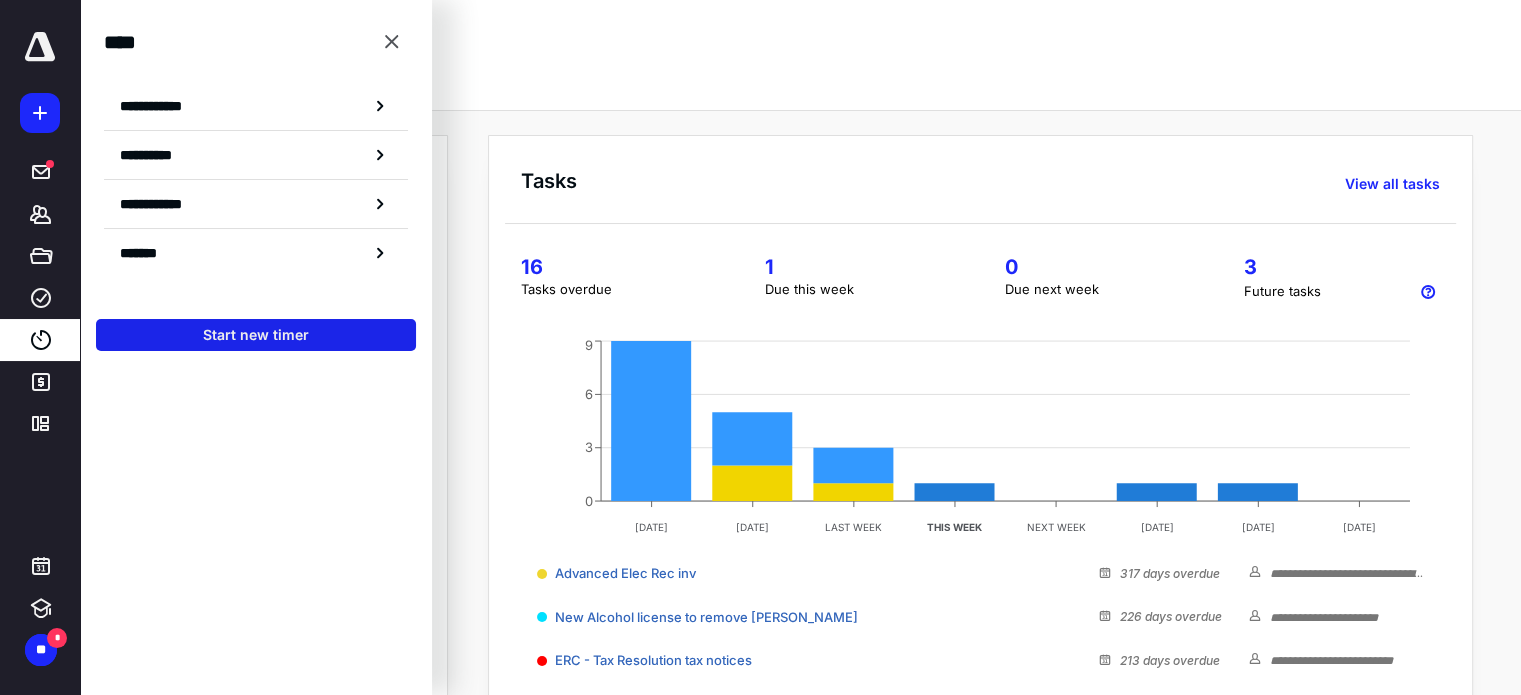 click on "Start new timer" at bounding box center (256, 335) 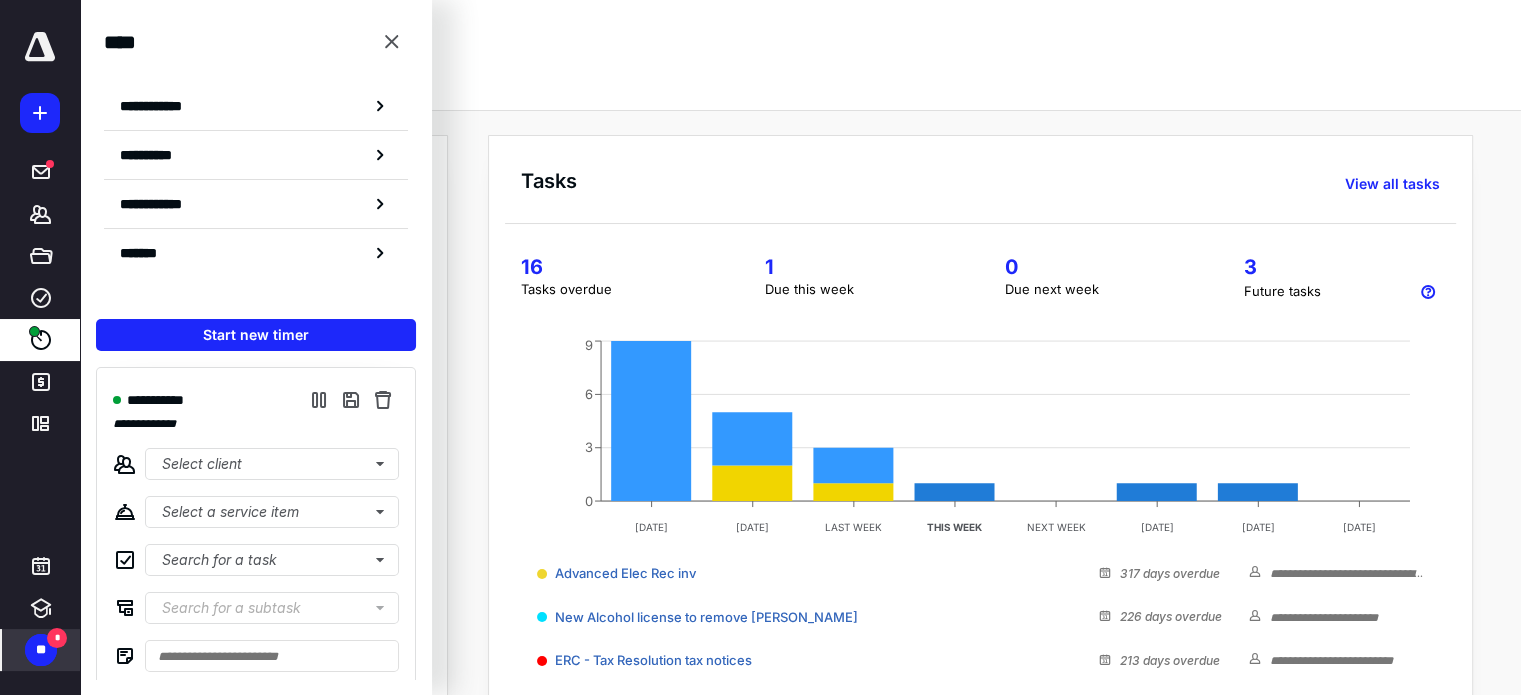 click on "**" at bounding box center (41, 650) 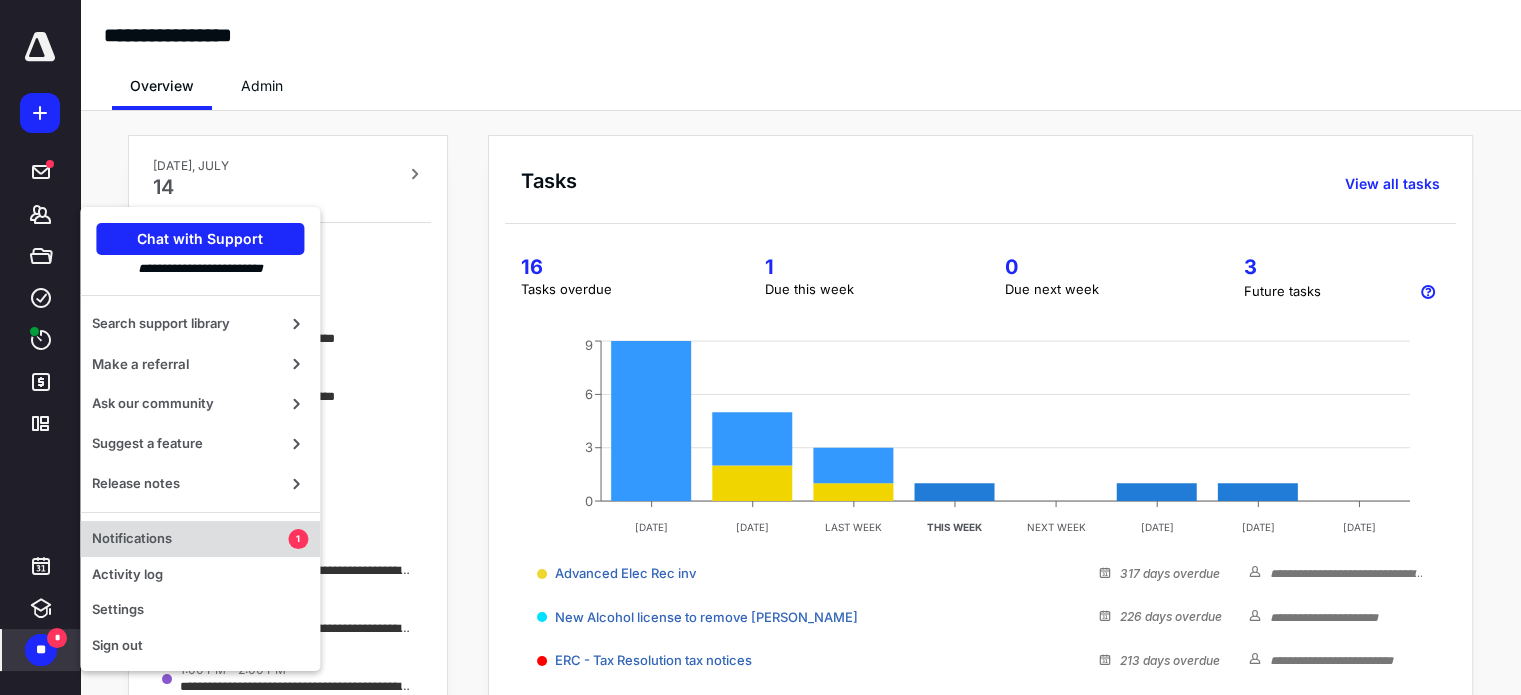 click on "Notifications" at bounding box center (190, 539) 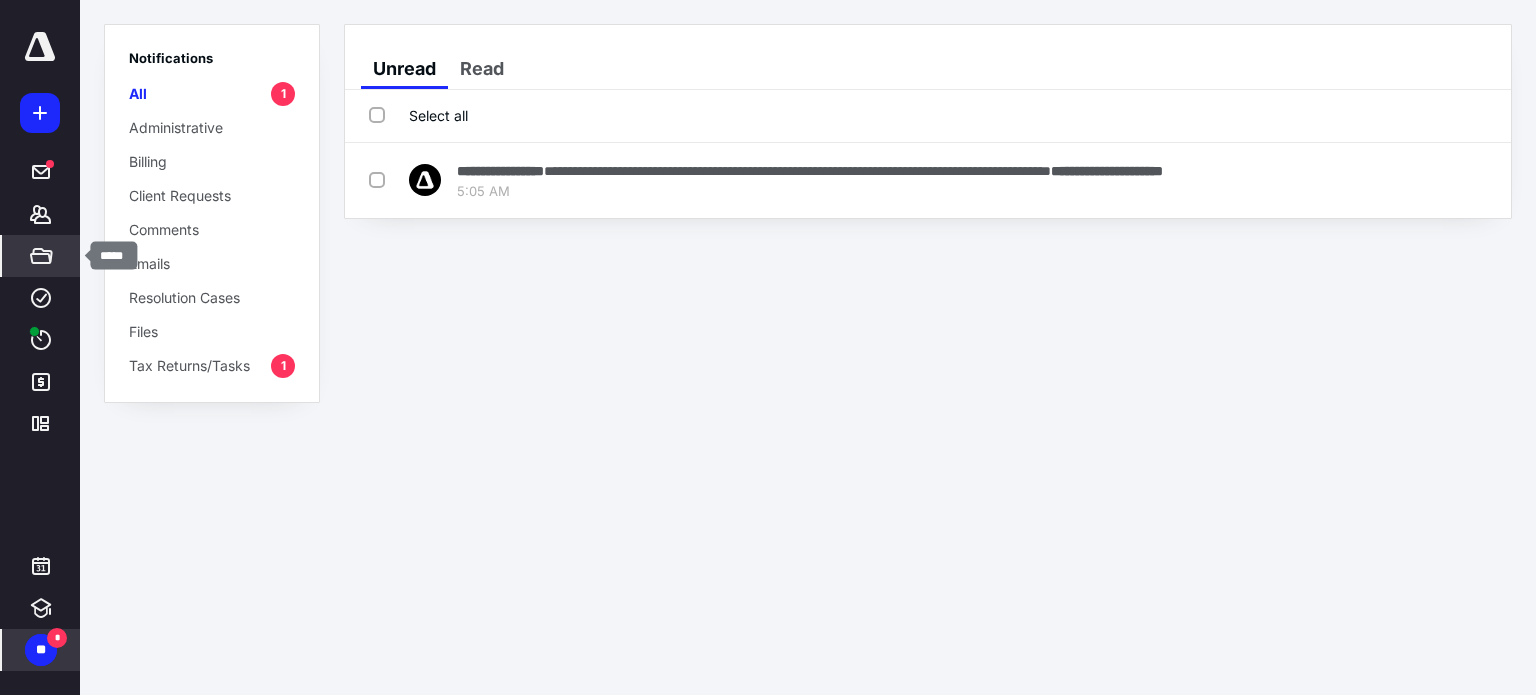 click 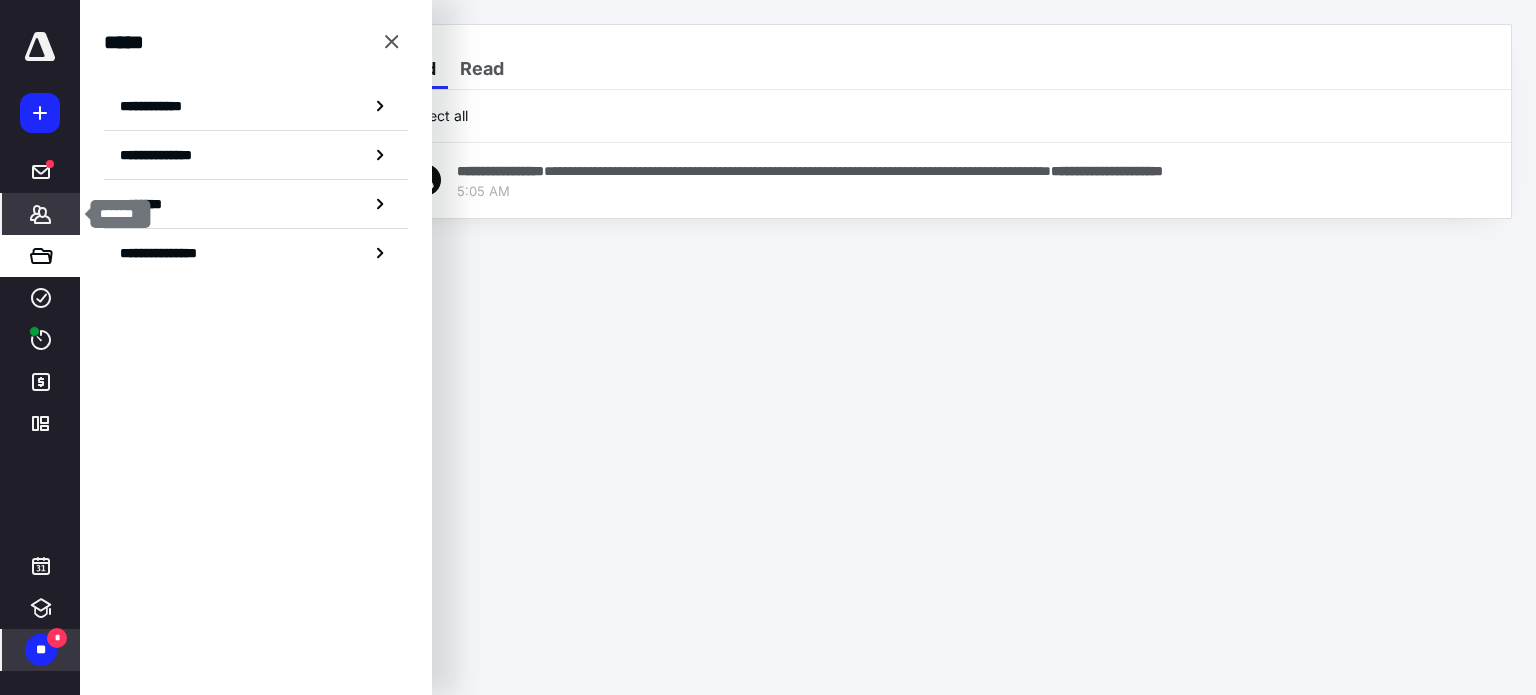 click 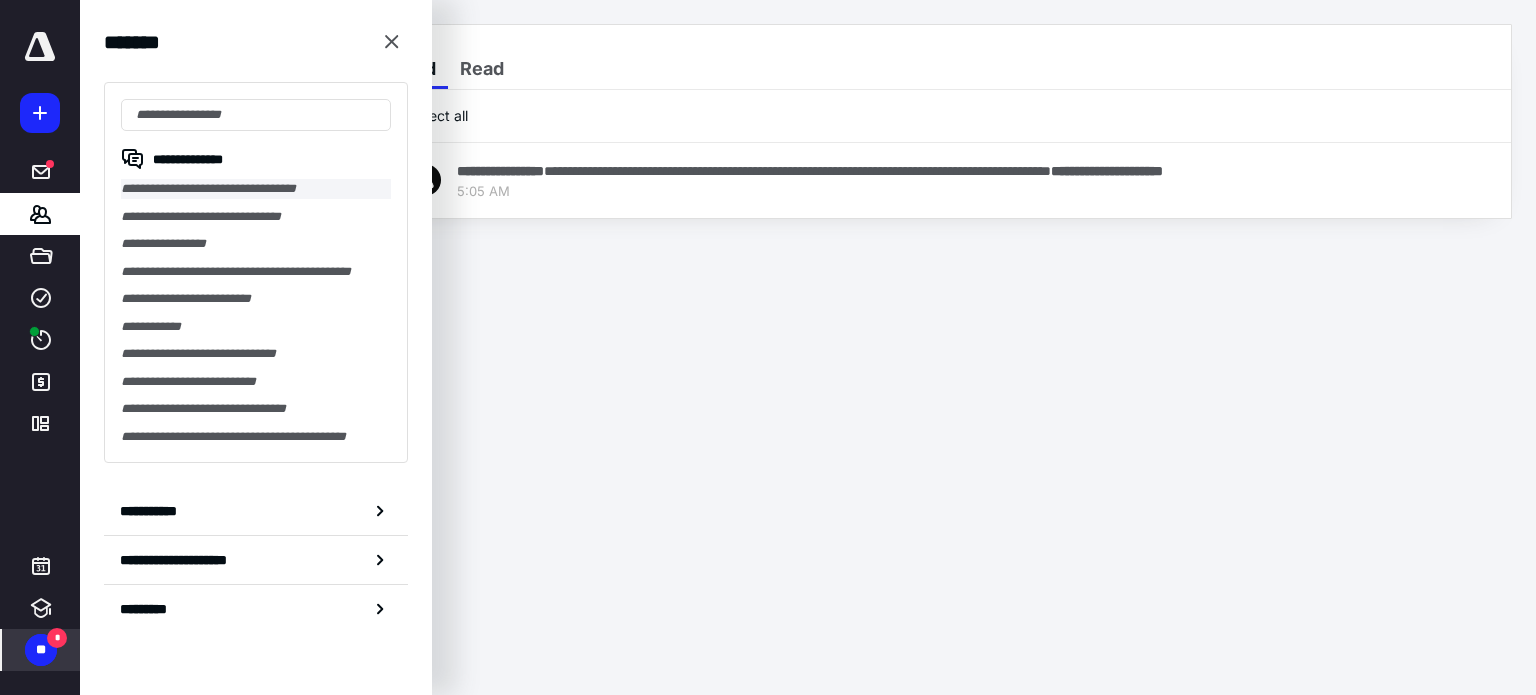 click on "**********" at bounding box center (256, 189) 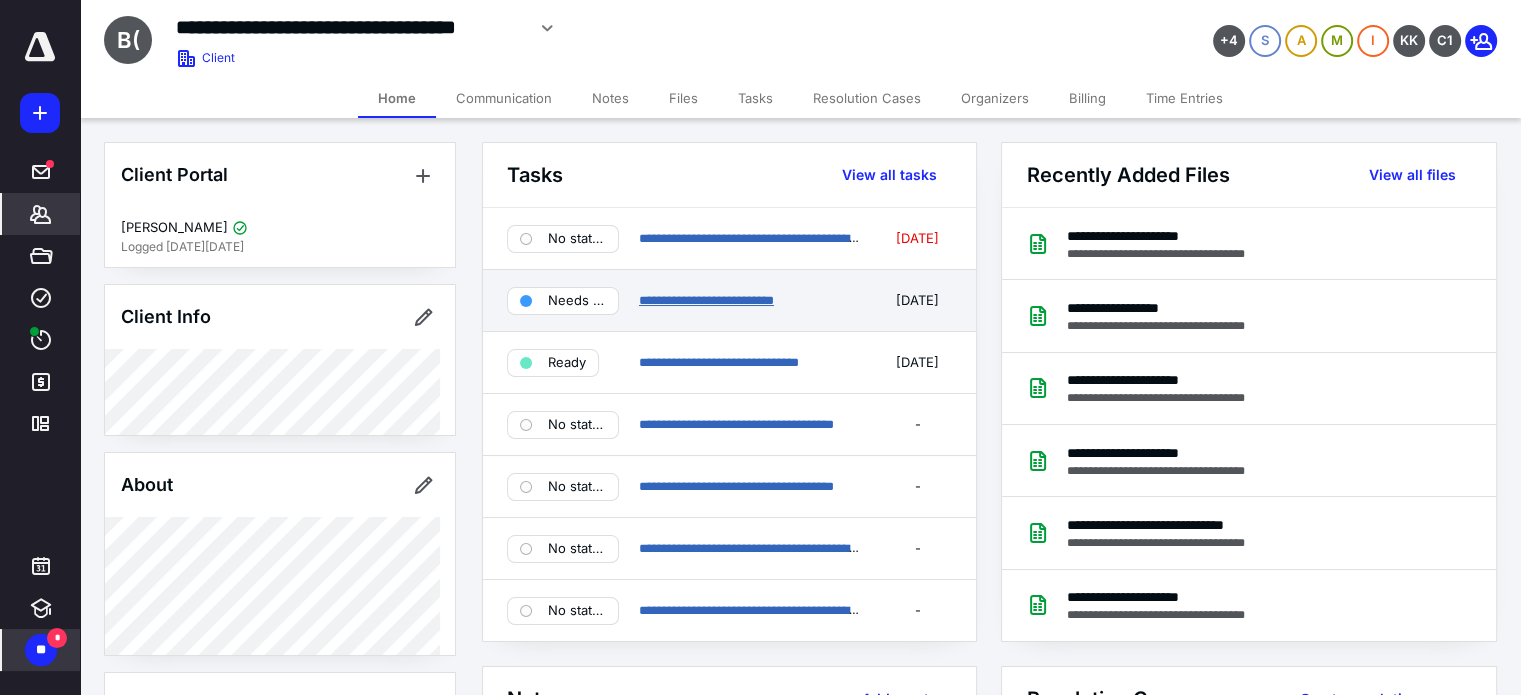 click on "**********" at bounding box center (706, 300) 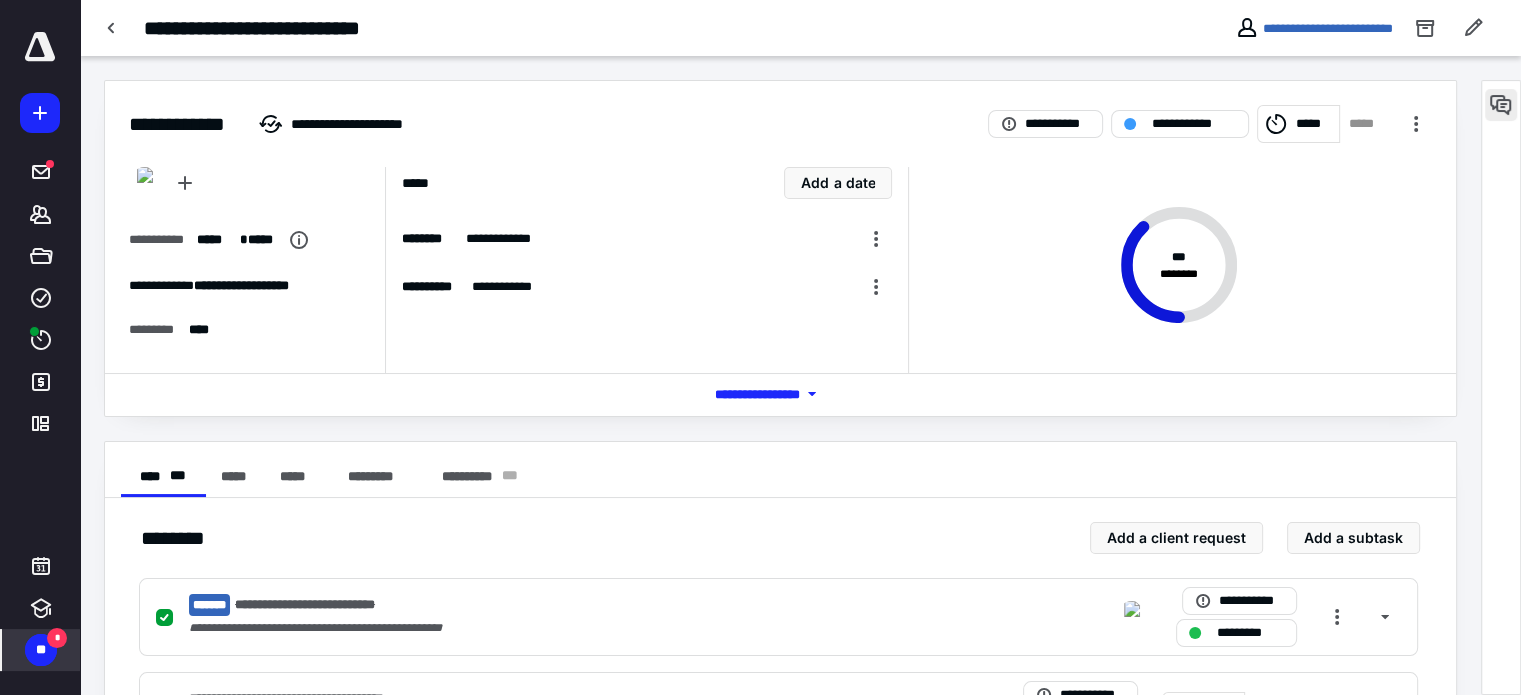 click at bounding box center [1501, 105] 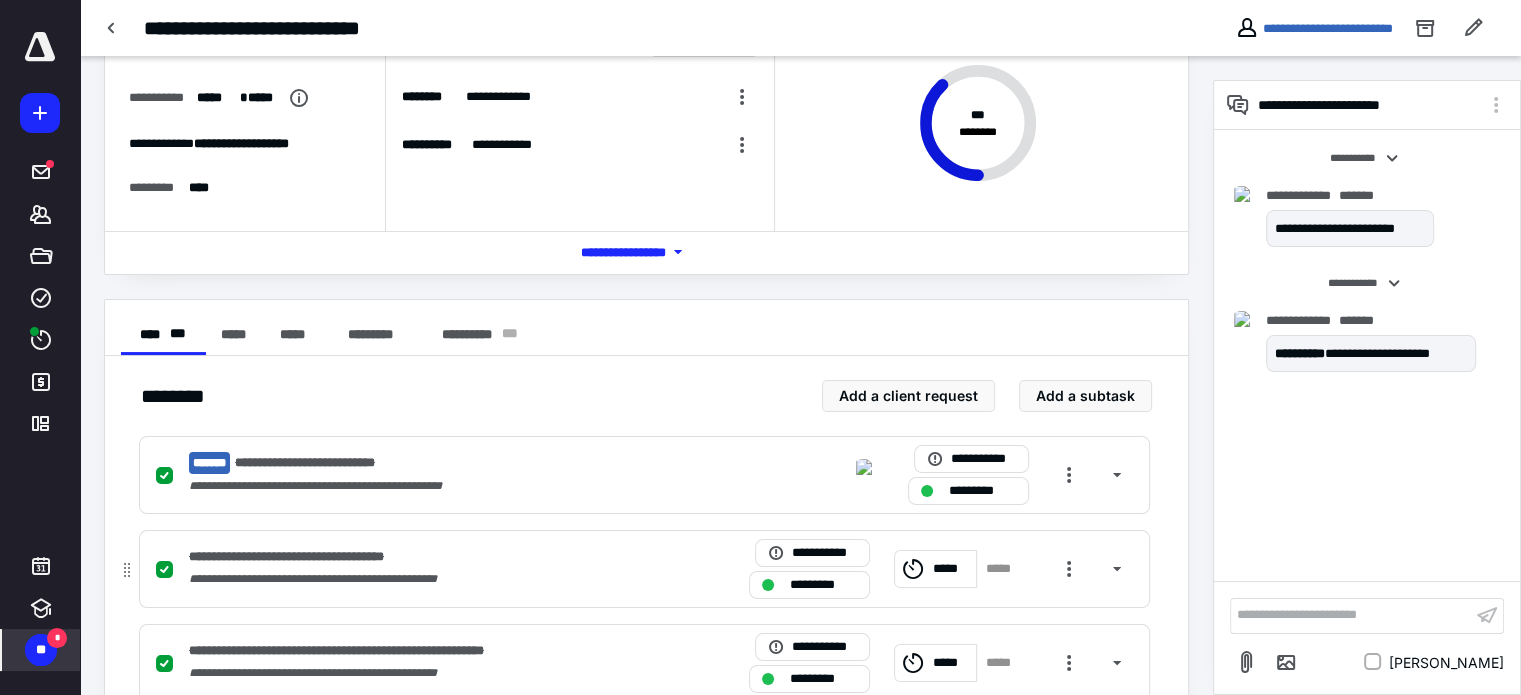 scroll, scrollTop: 0, scrollLeft: 0, axis: both 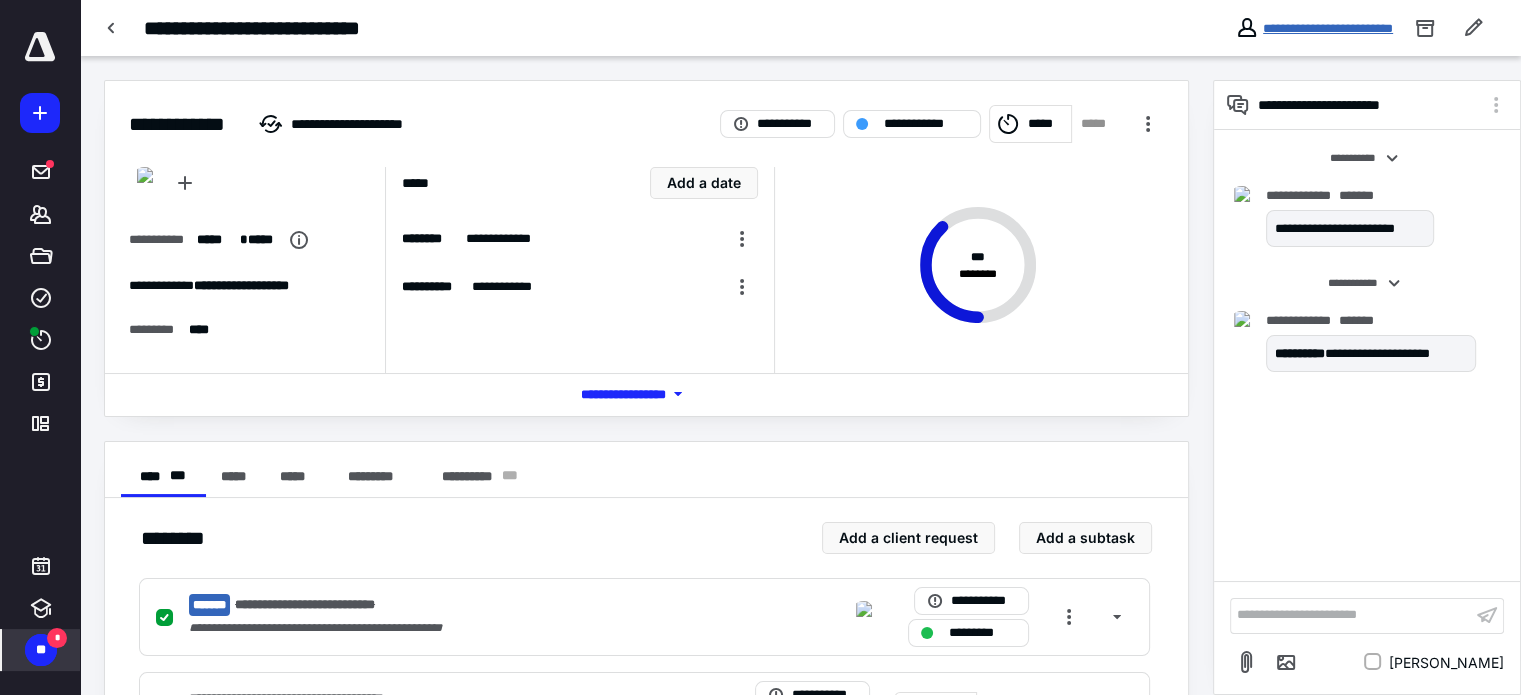 click on "**********" at bounding box center [1328, 28] 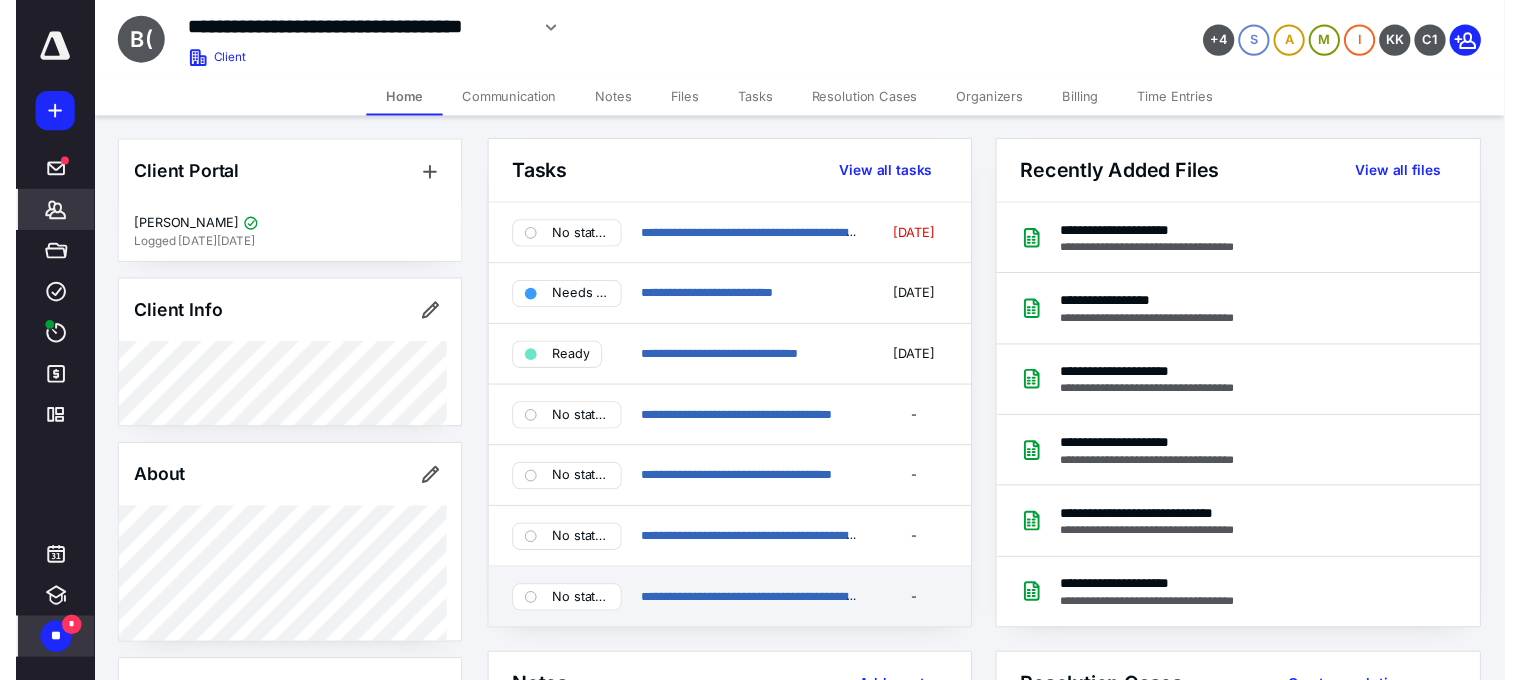 scroll, scrollTop: 0, scrollLeft: 0, axis: both 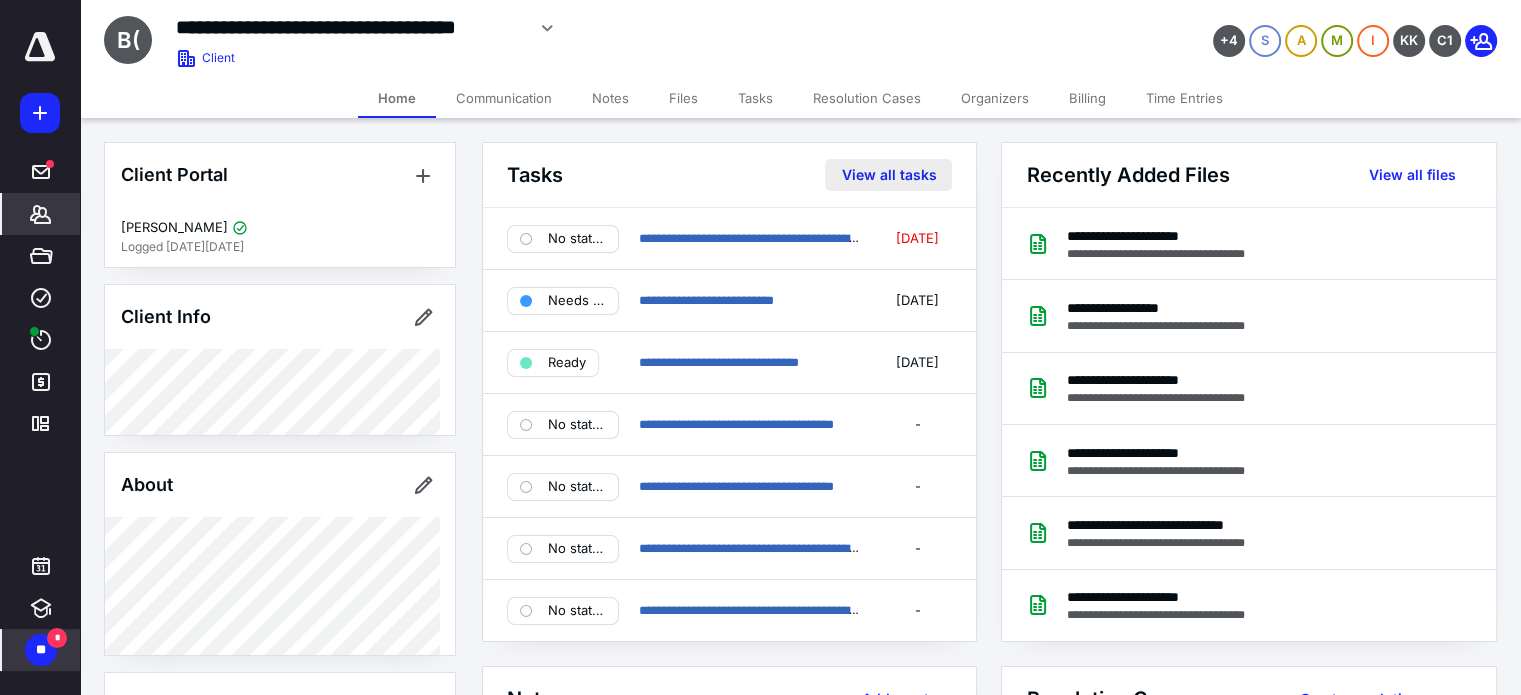 click on "View all tasks" at bounding box center [888, 175] 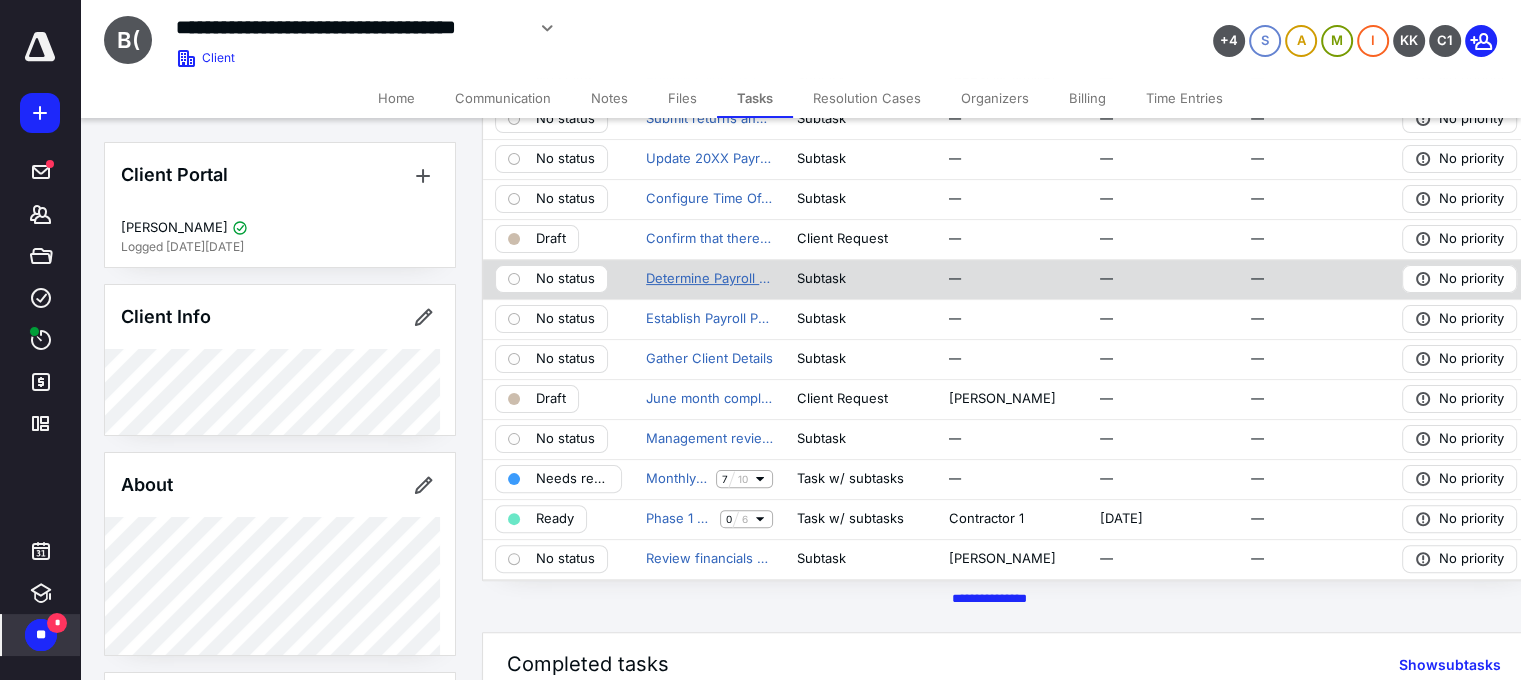 scroll, scrollTop: 500, scrollLeft: 0, axis: vertical 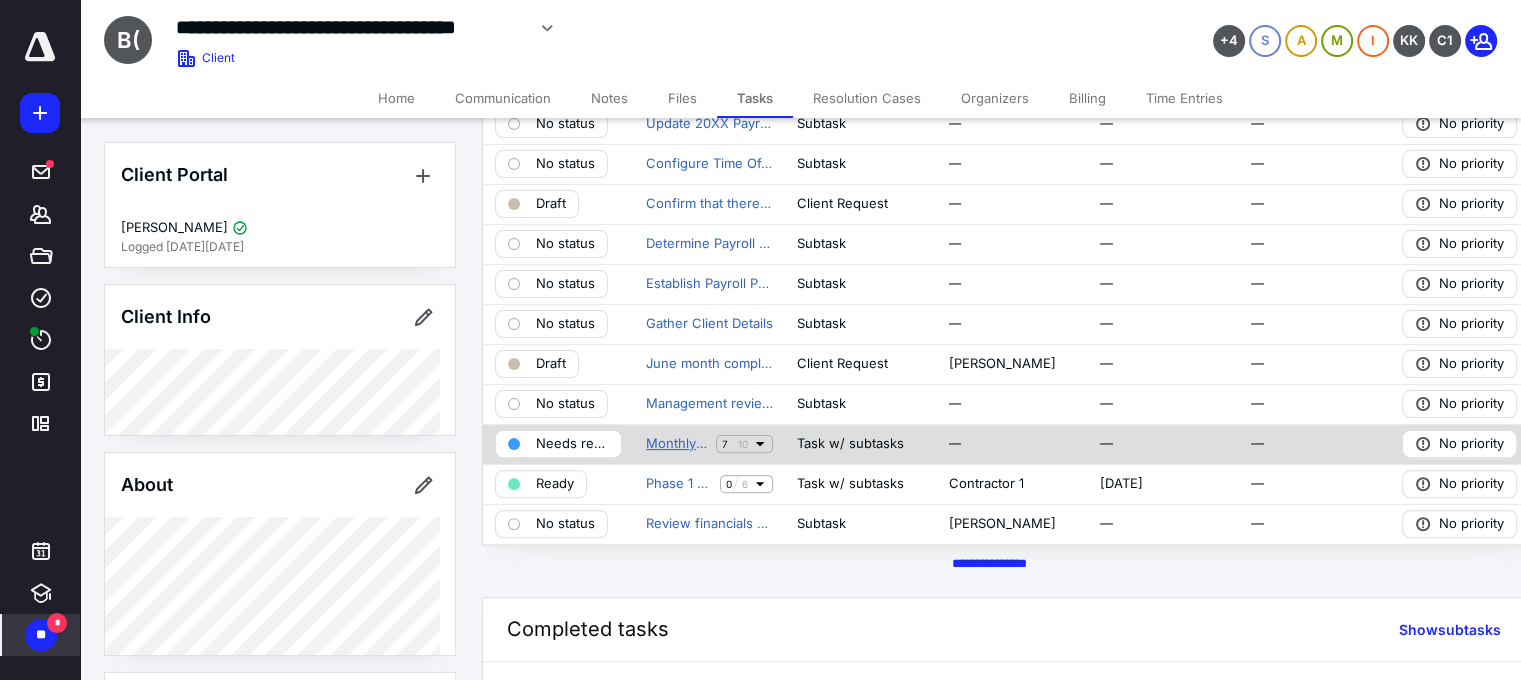 click on "Monthly Bookkeeping  Bittersweet Botanicals LLC  Jun  2025" at bounding box center [677, 444] 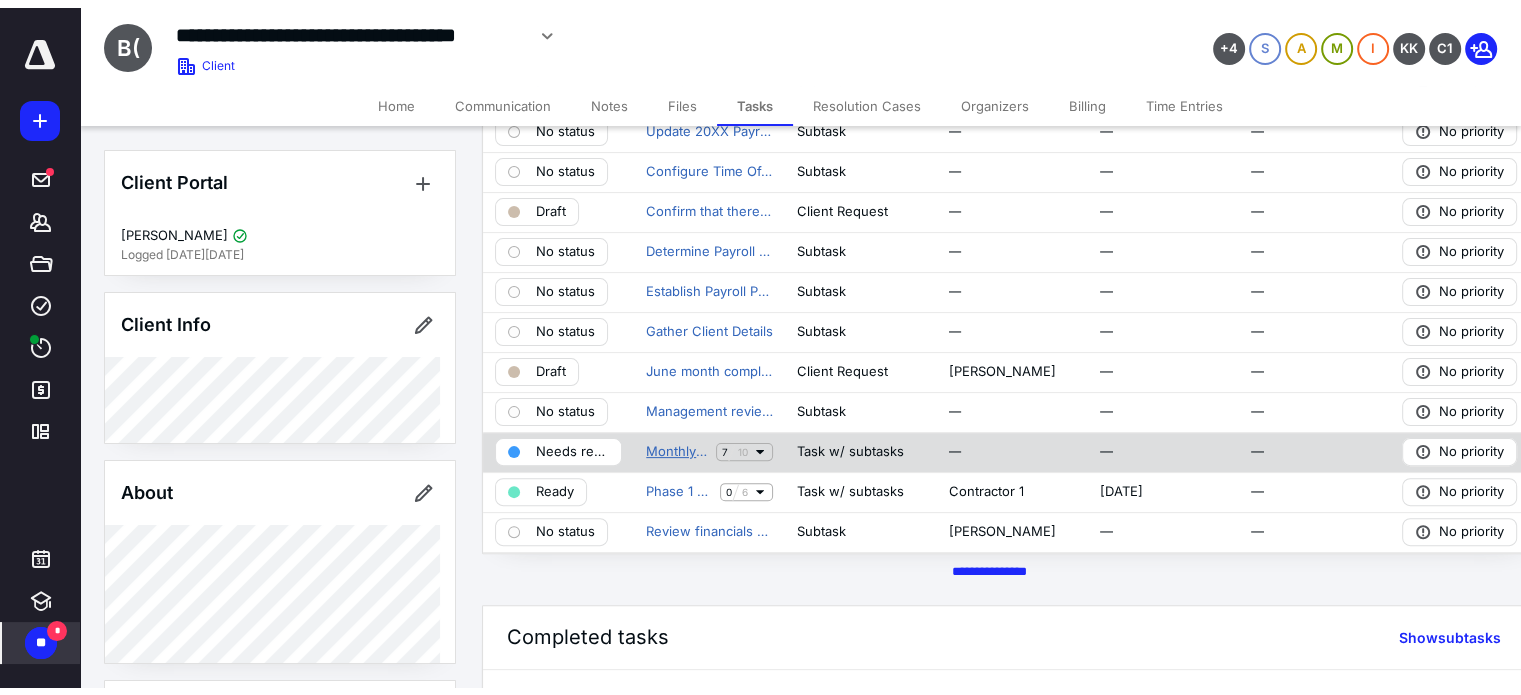 scroll, scrollTop: 0, scrollLeft: 0, axis: both 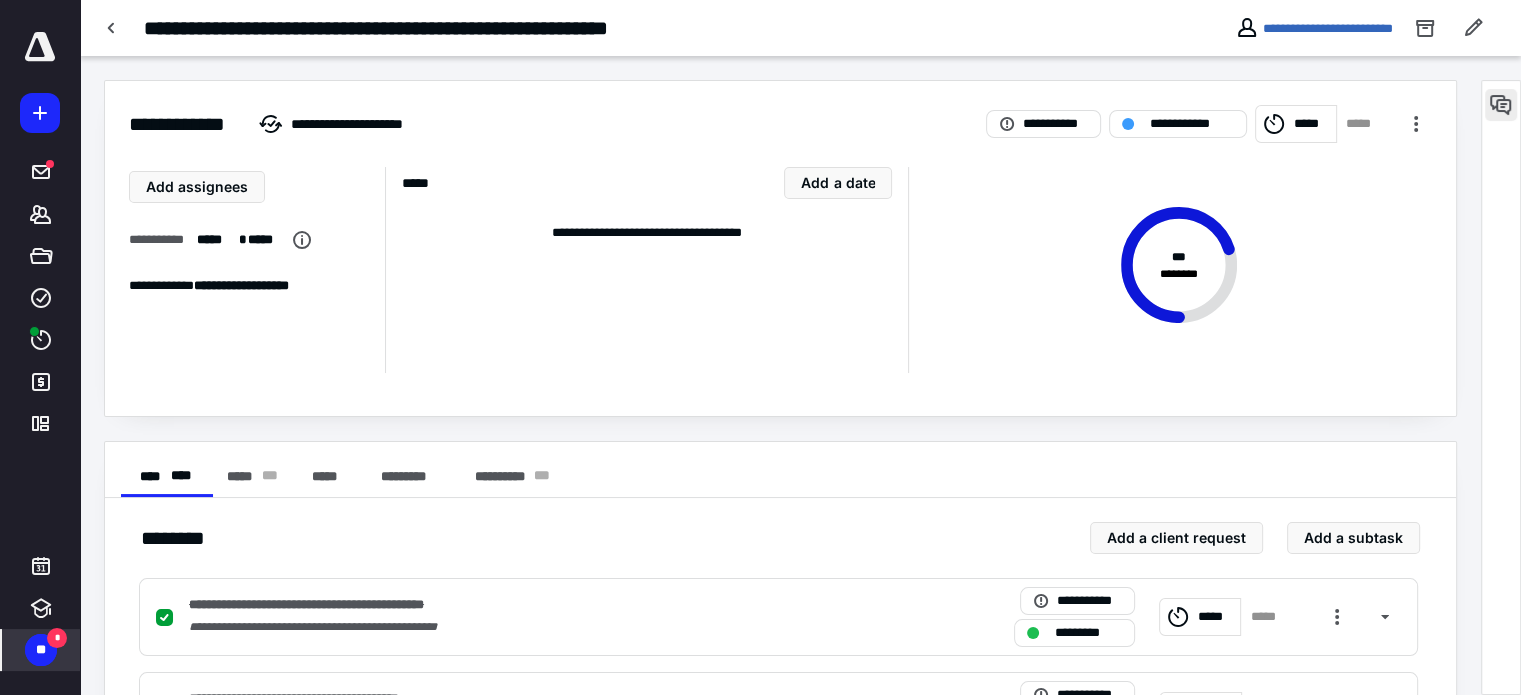 click at bounding box center (1501, 105) 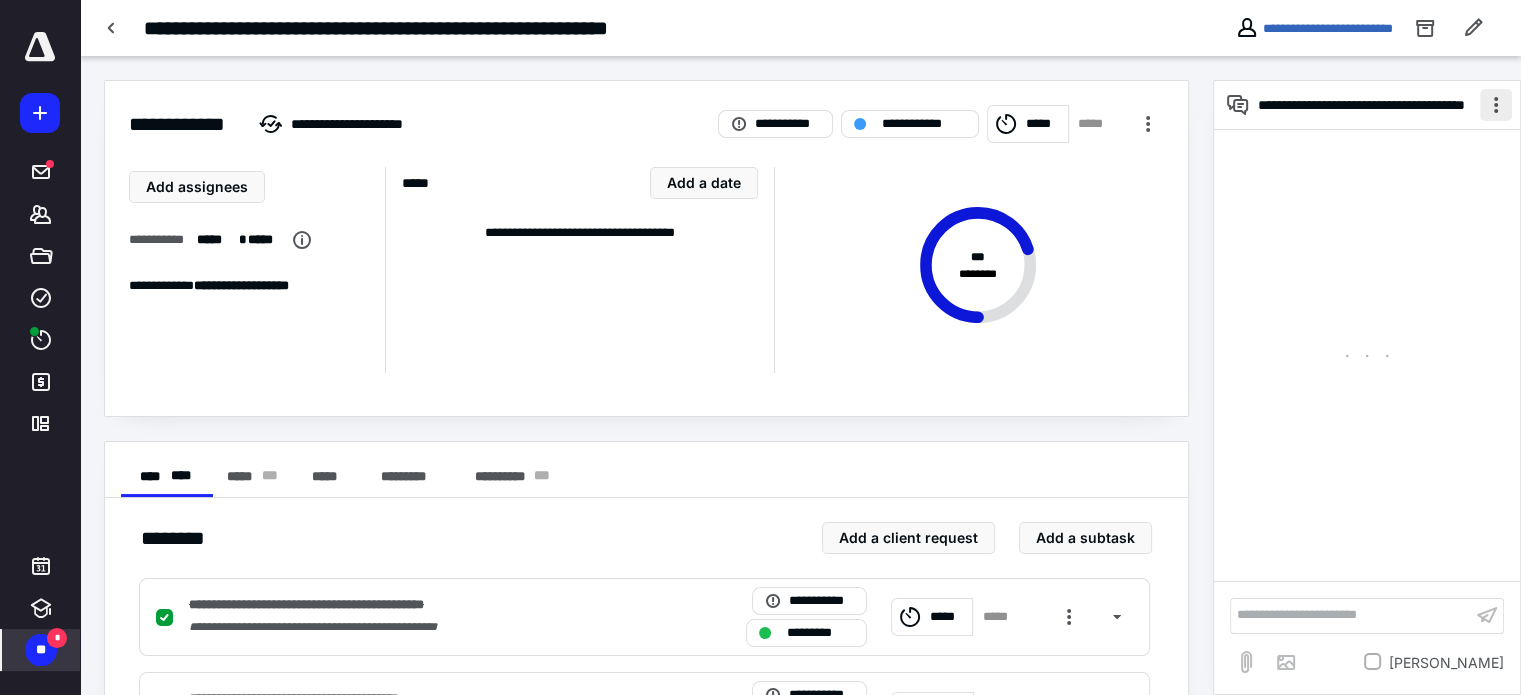 scroll, scrollTop: 449, scrollLeft: 0, axis: vertical 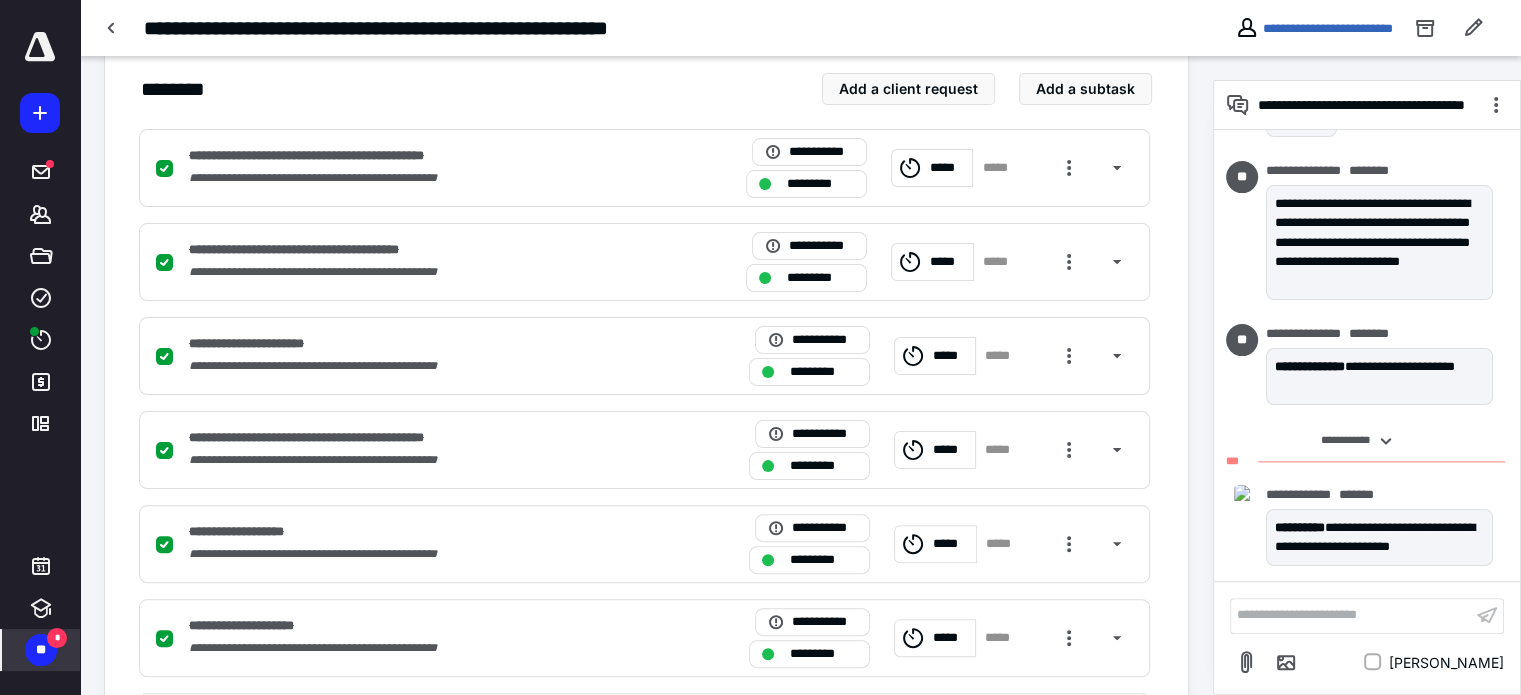 click on "**" at bounding box center (41, 650) 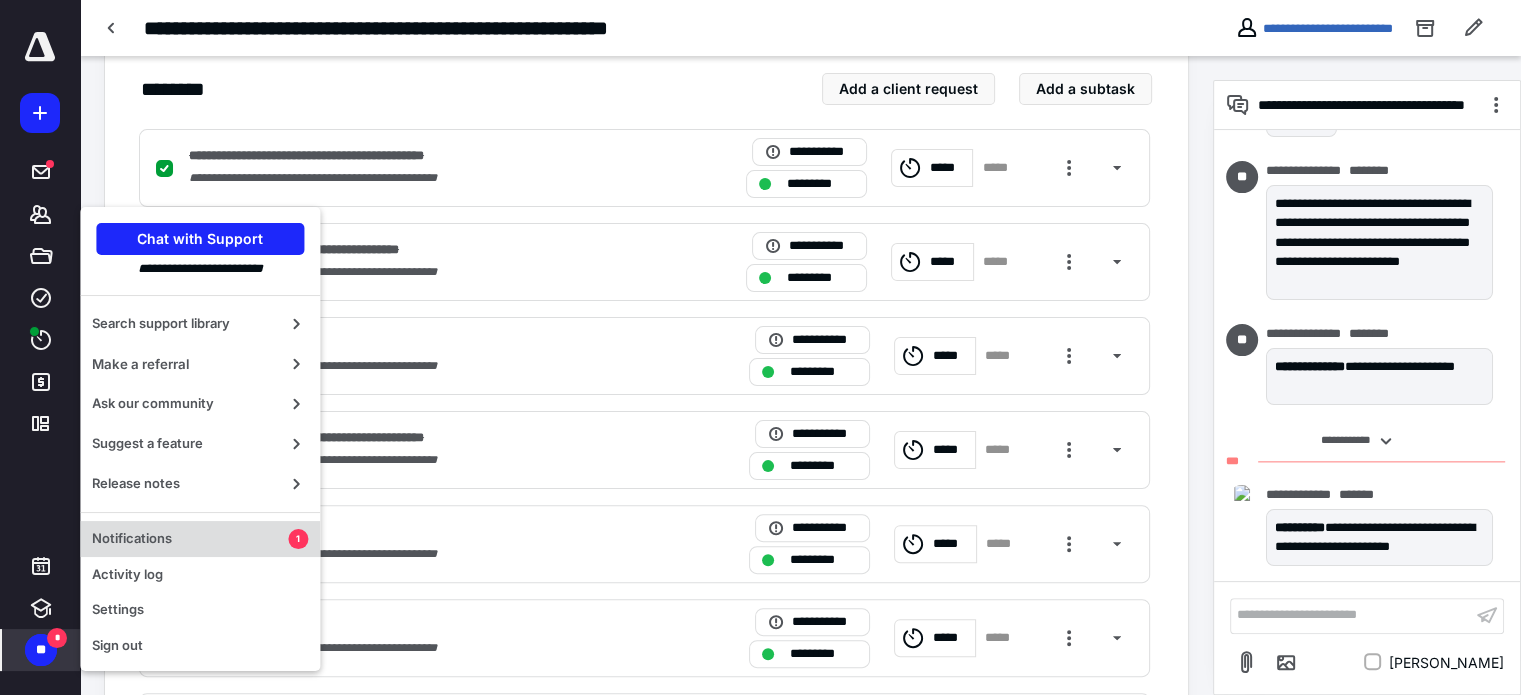 click on "Notifications" at bounding box center [190, 539] 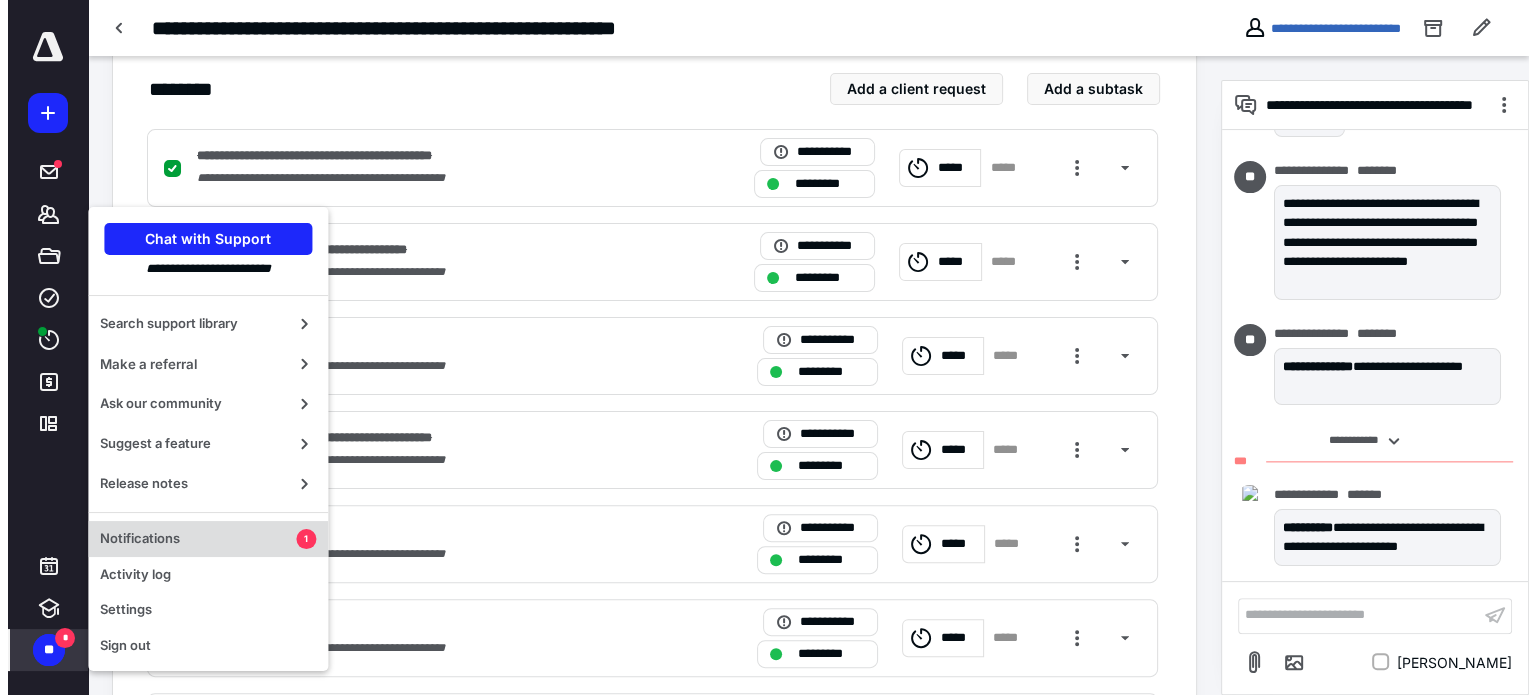 scroll, scrollTop: 0, scrollLeft: 0, axis: both 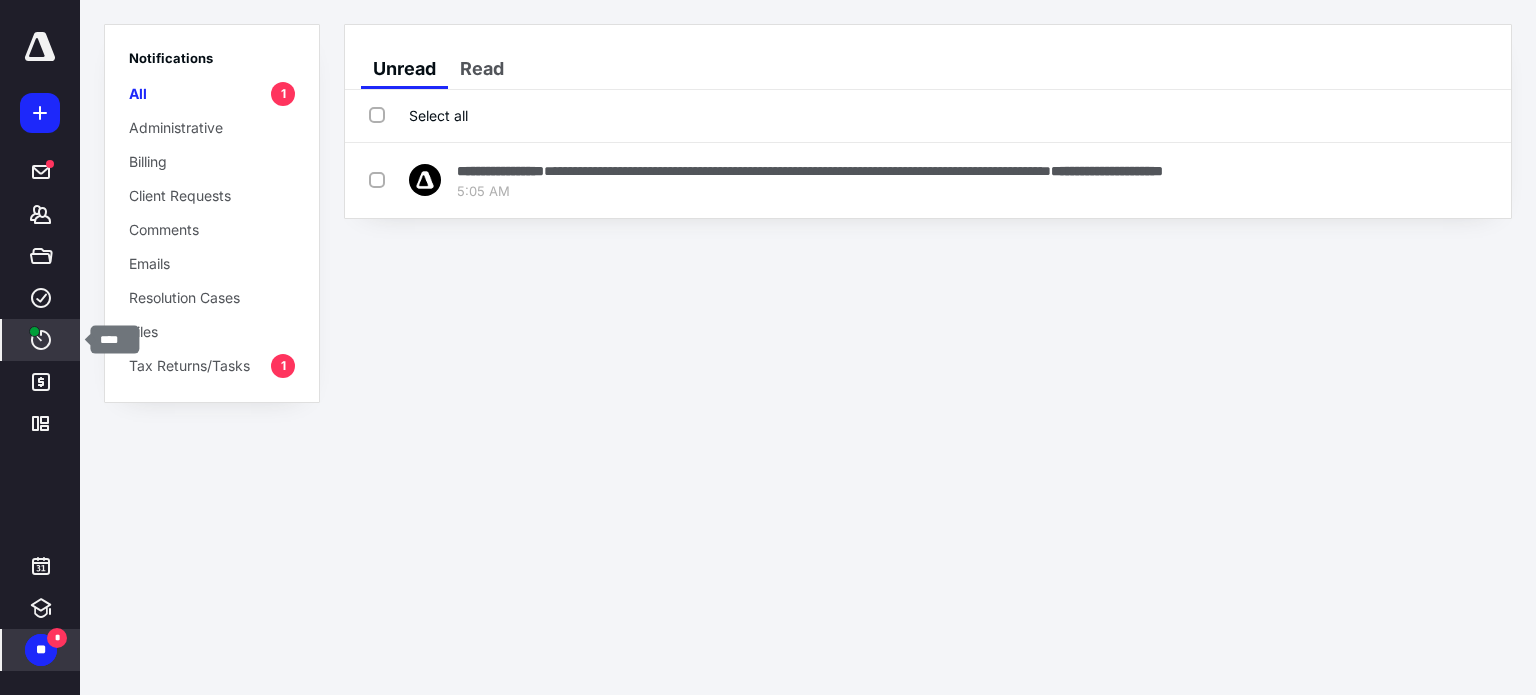 click 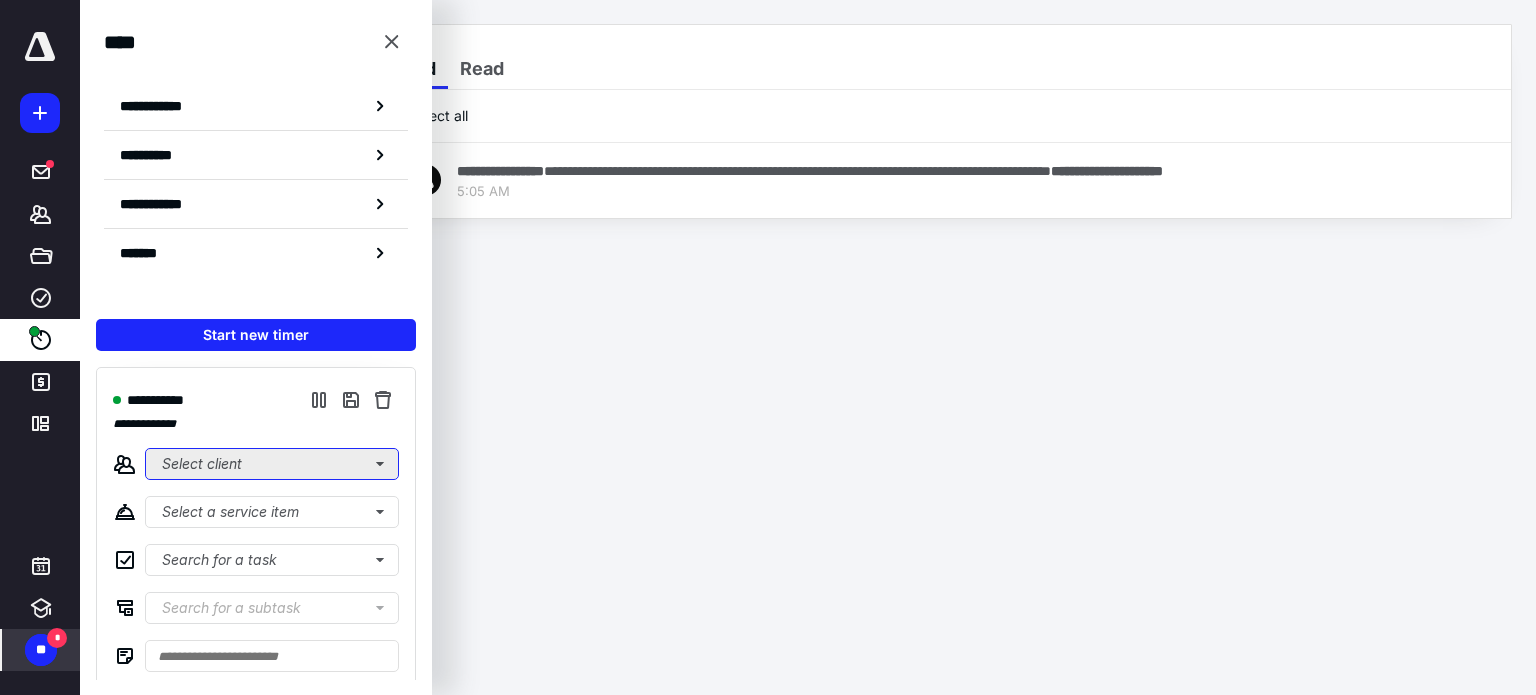click on "Select client" at bounding box center (272, 464) 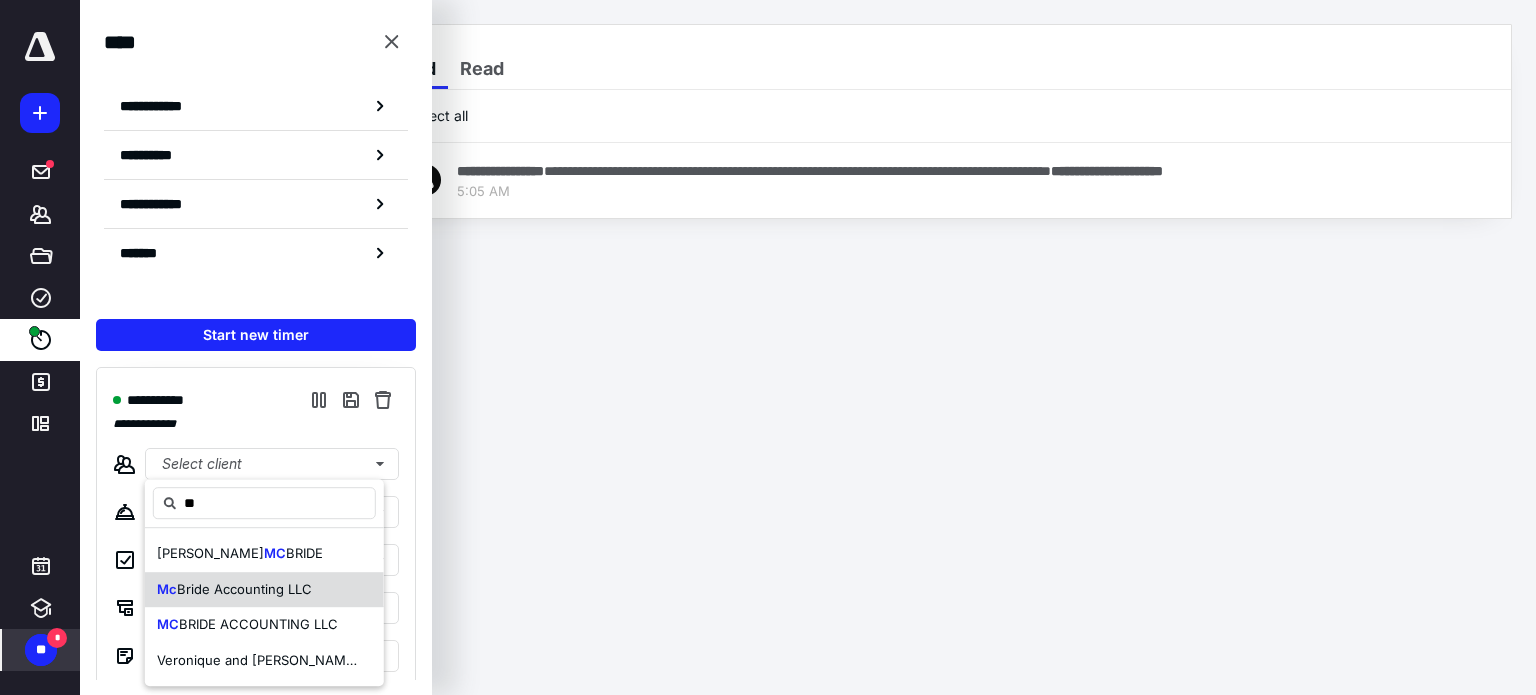 click on "Bride Accounting LLC" at bounding box center (244, 589) 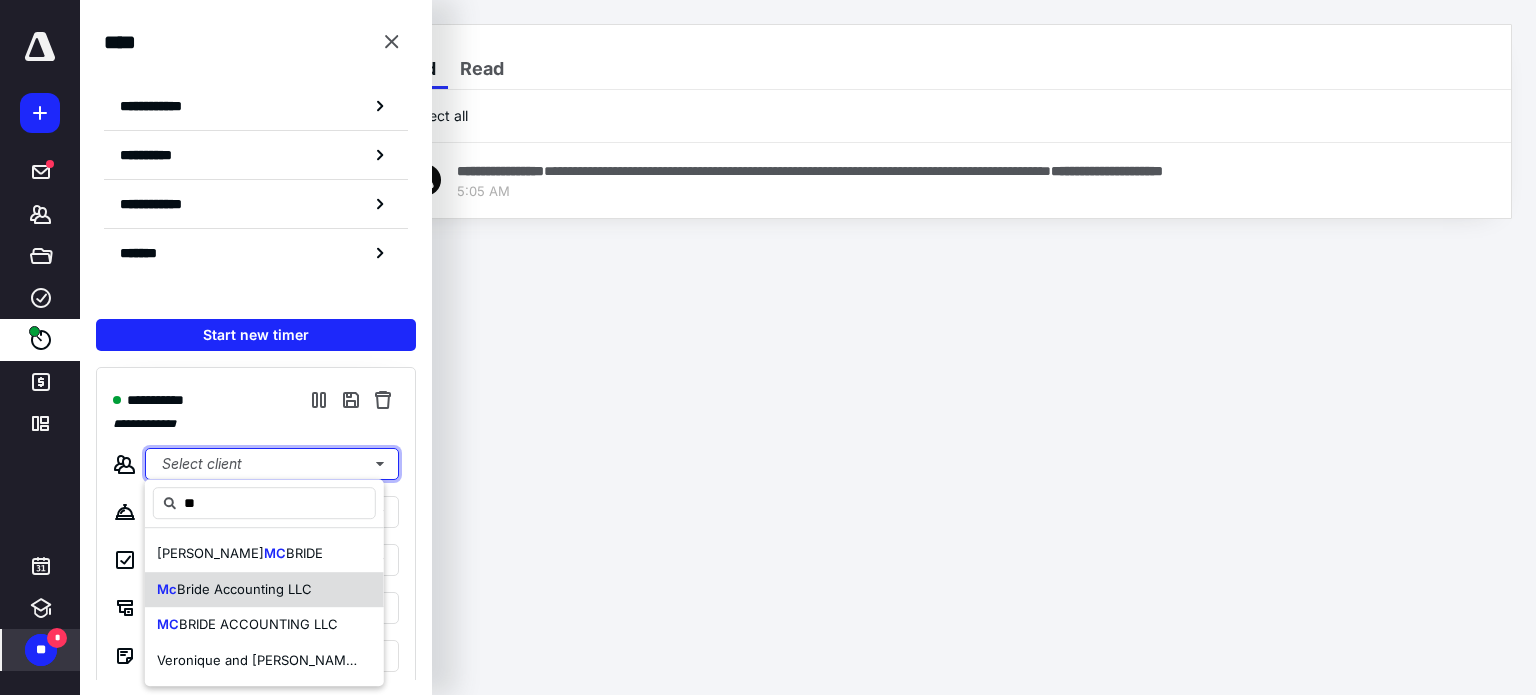 type 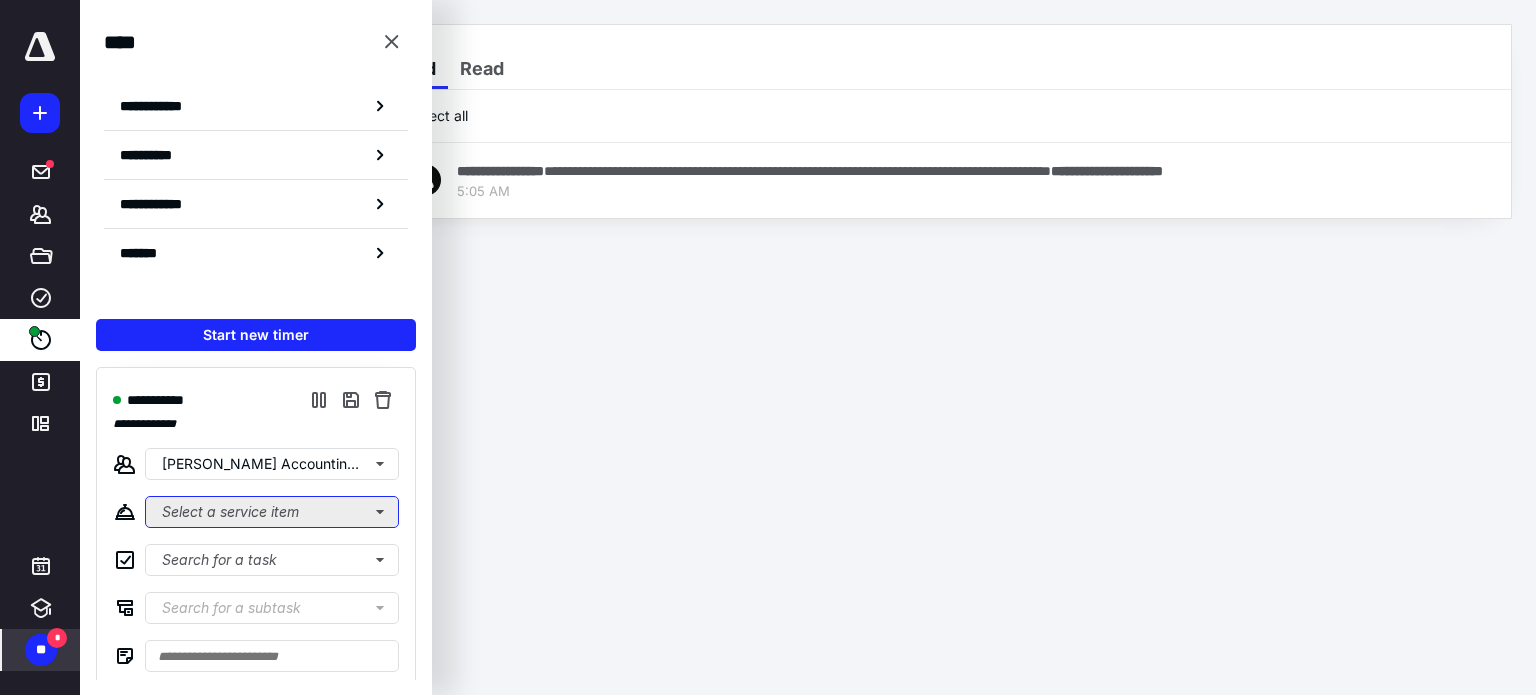 click on "Select a service item" at bounding box center [272, 512] 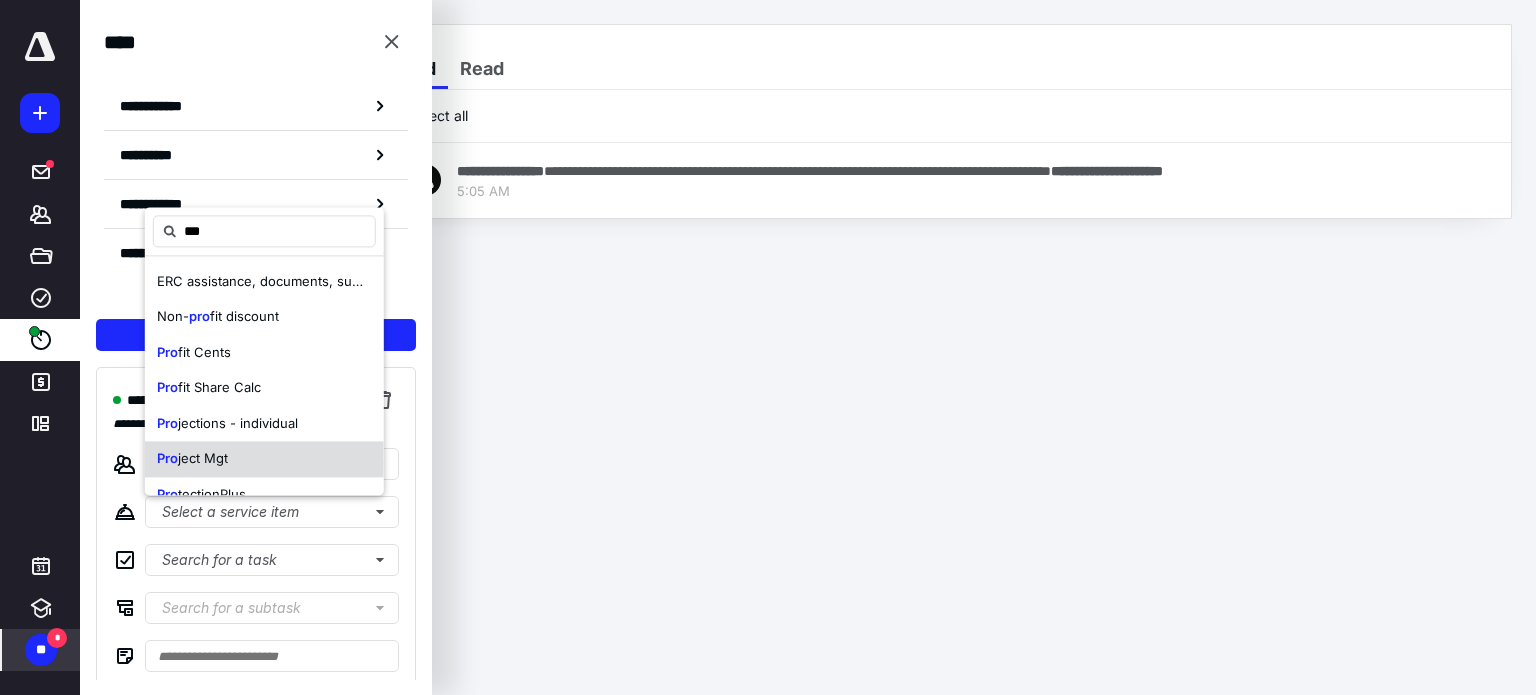 click on "ject Mgt" at bounding box center [203, 459] 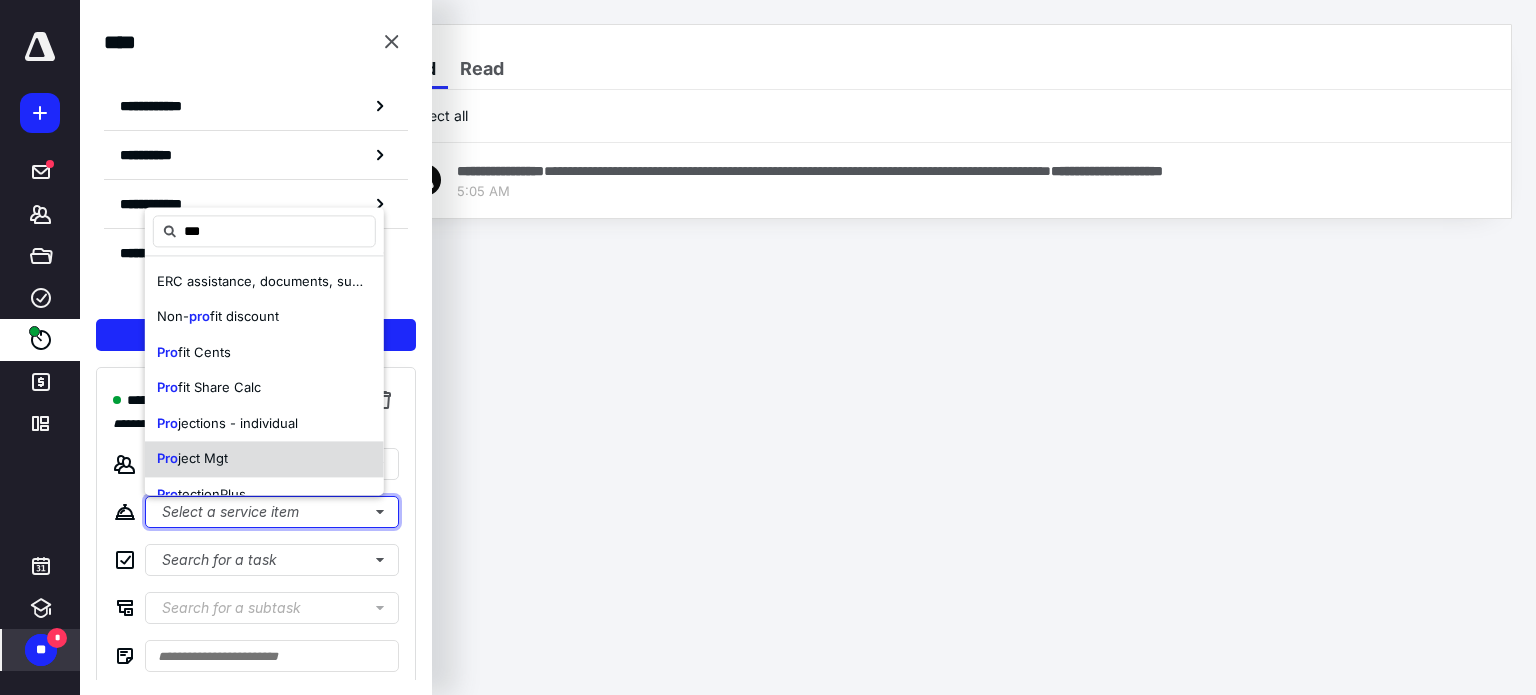 type 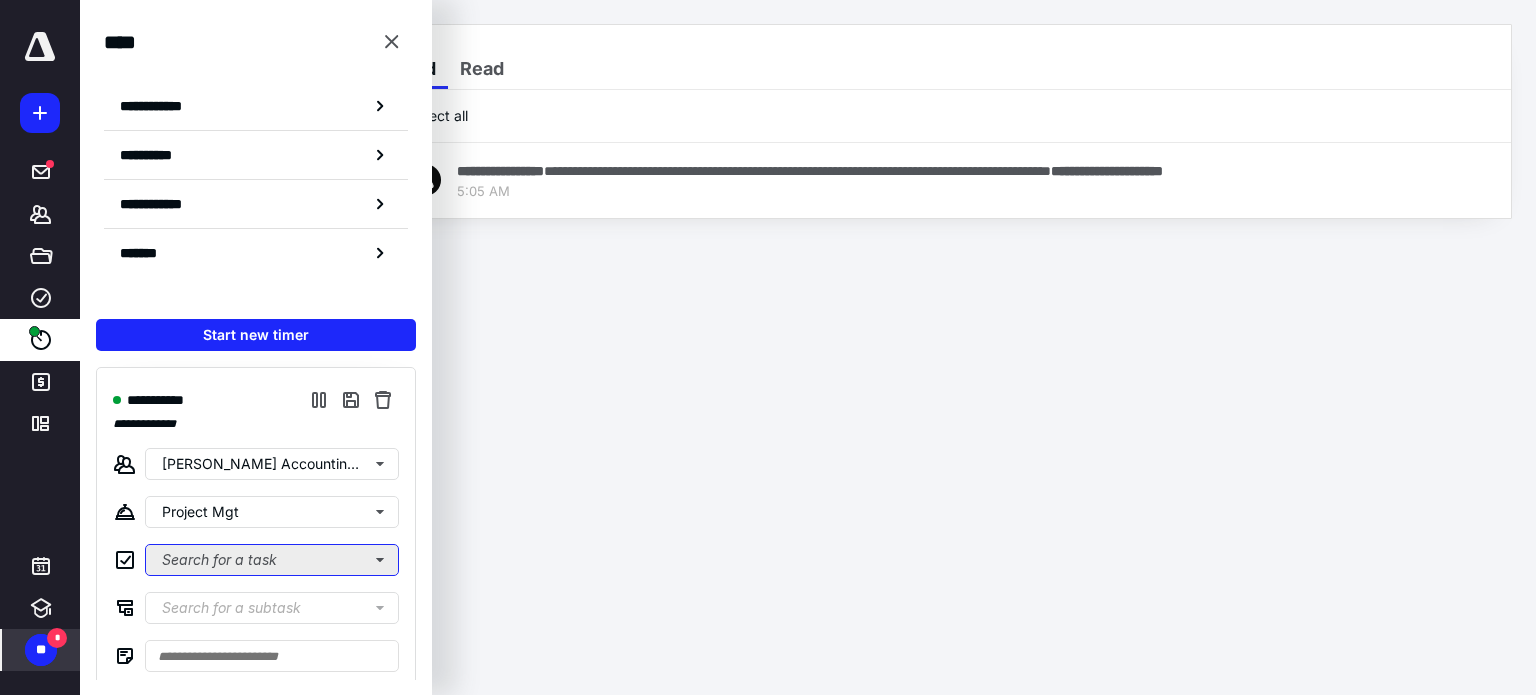 click on "Search for a task" at bounding box center [272, 560] 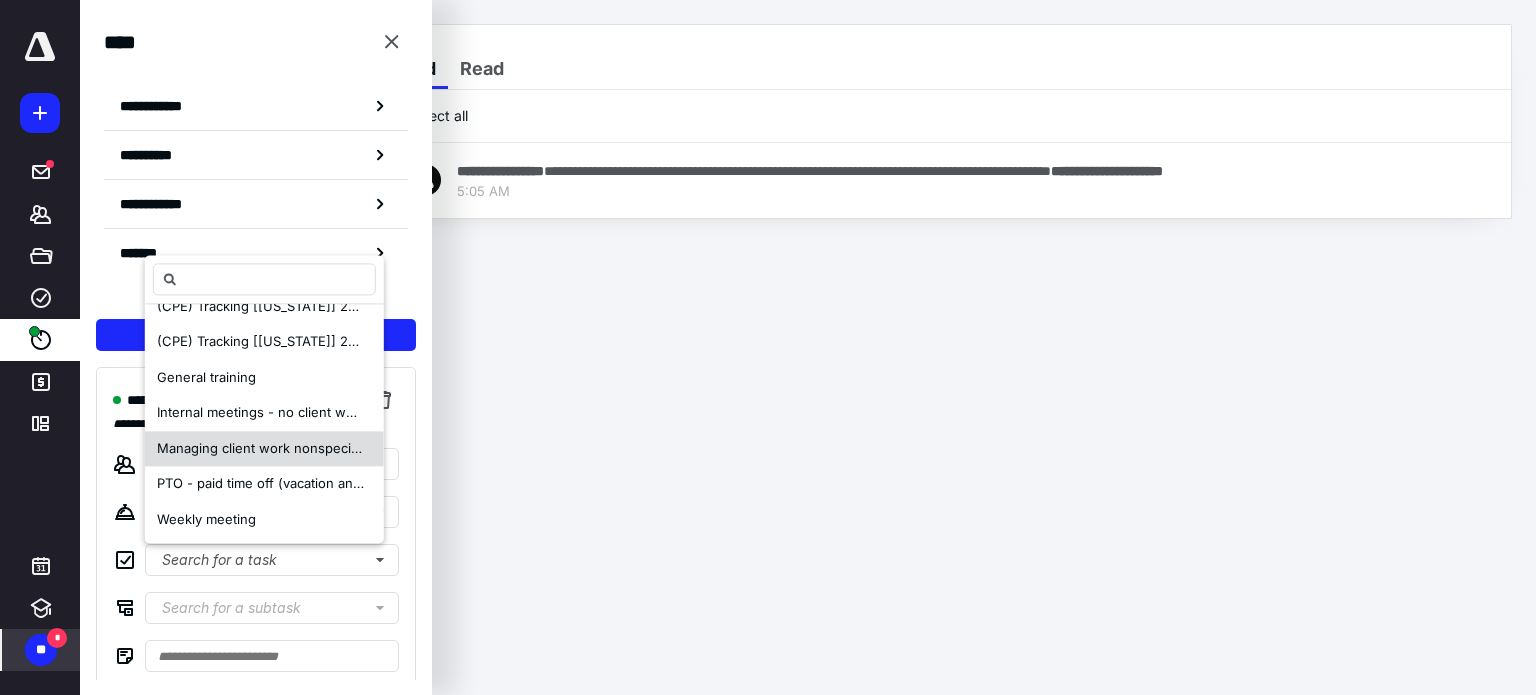 scroll, scrollTop: 309, scrollLeft: 0, axis: vertical 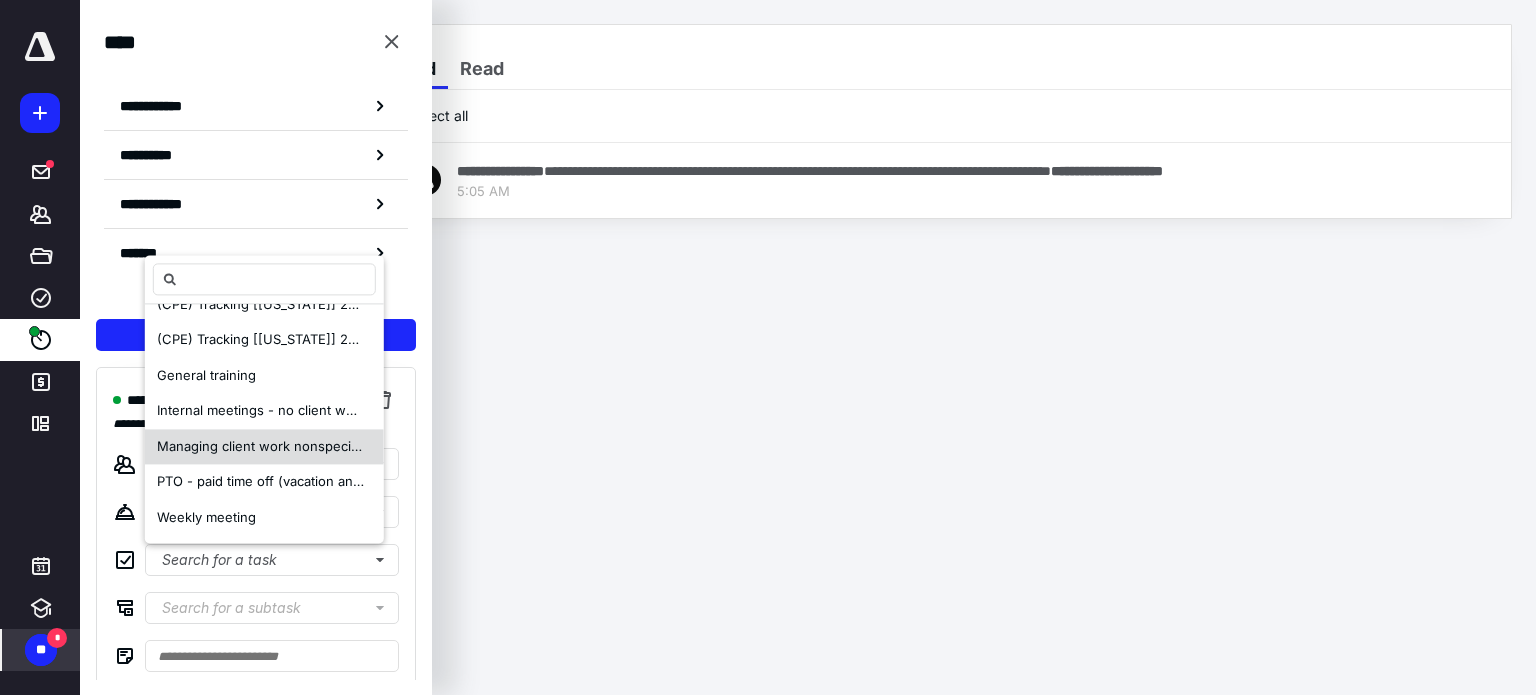 click on "Managing client work nonspecific clients" at bounding box center (283, 446) 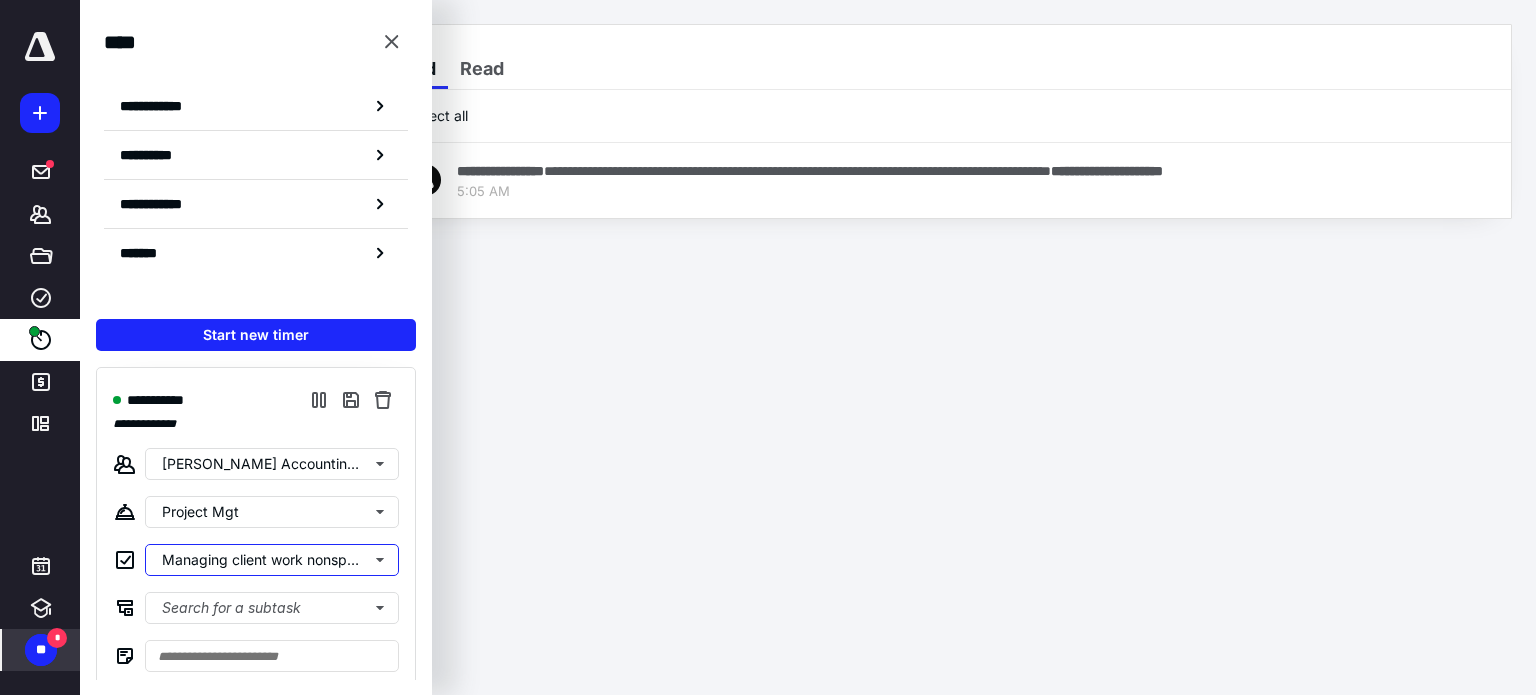 scroll, scrollTop: 0, scrollLeft: 0, axis: both 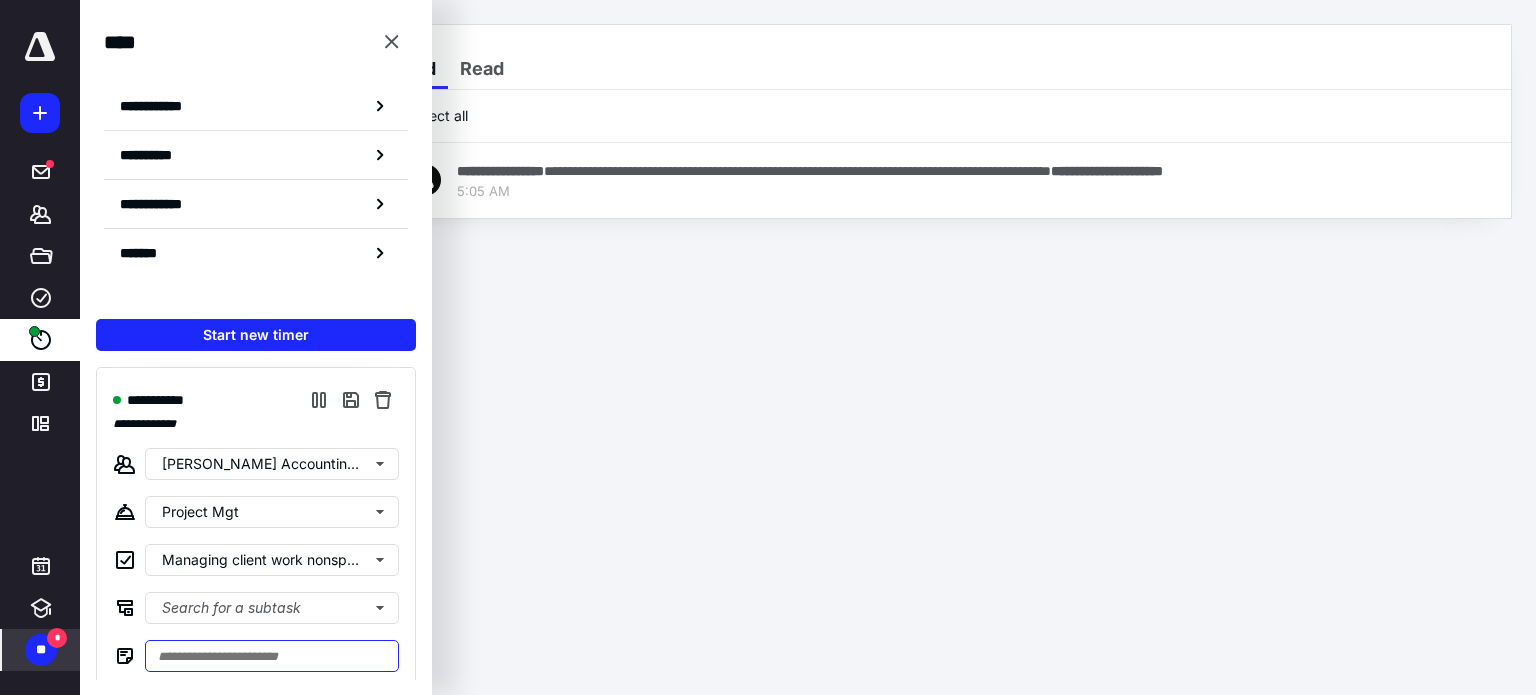 click at bounding box center [272, 656] 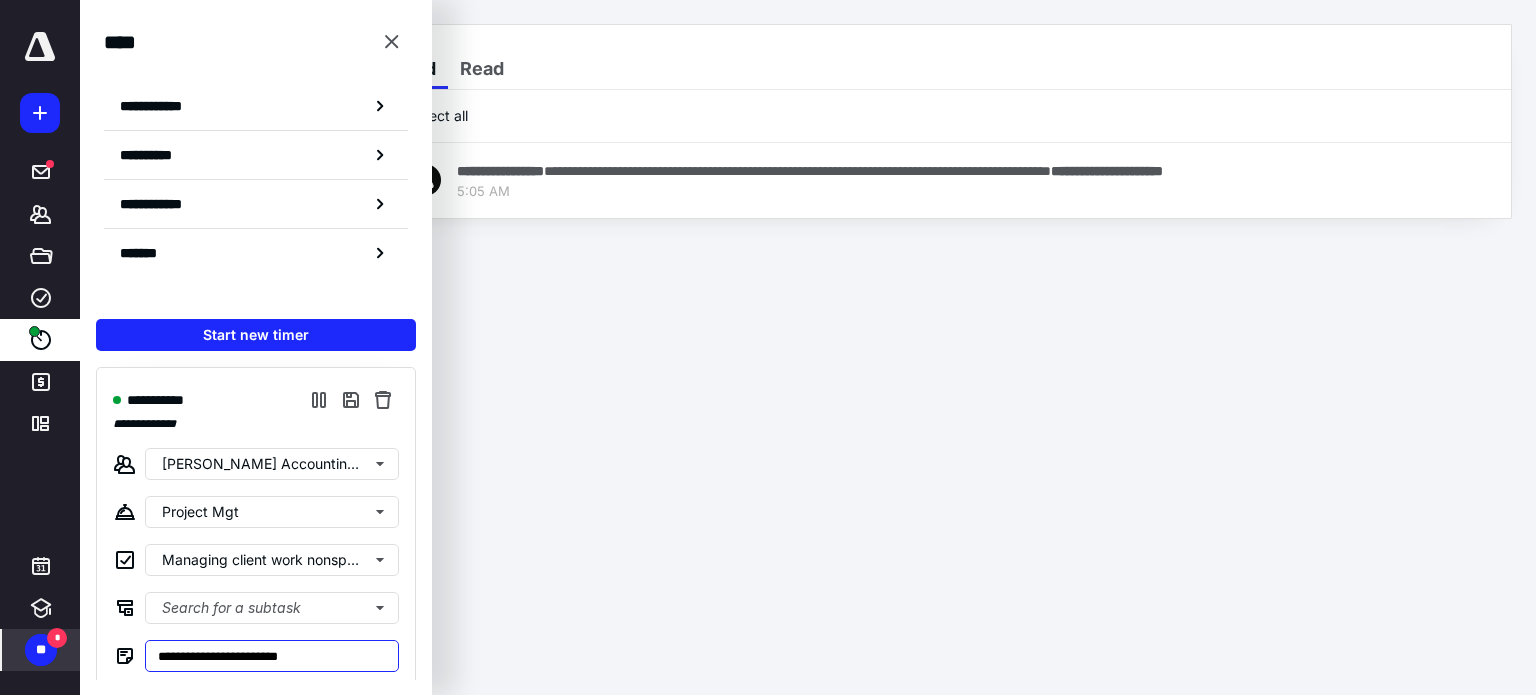 click on "**********" at bounding box center [272, 656] 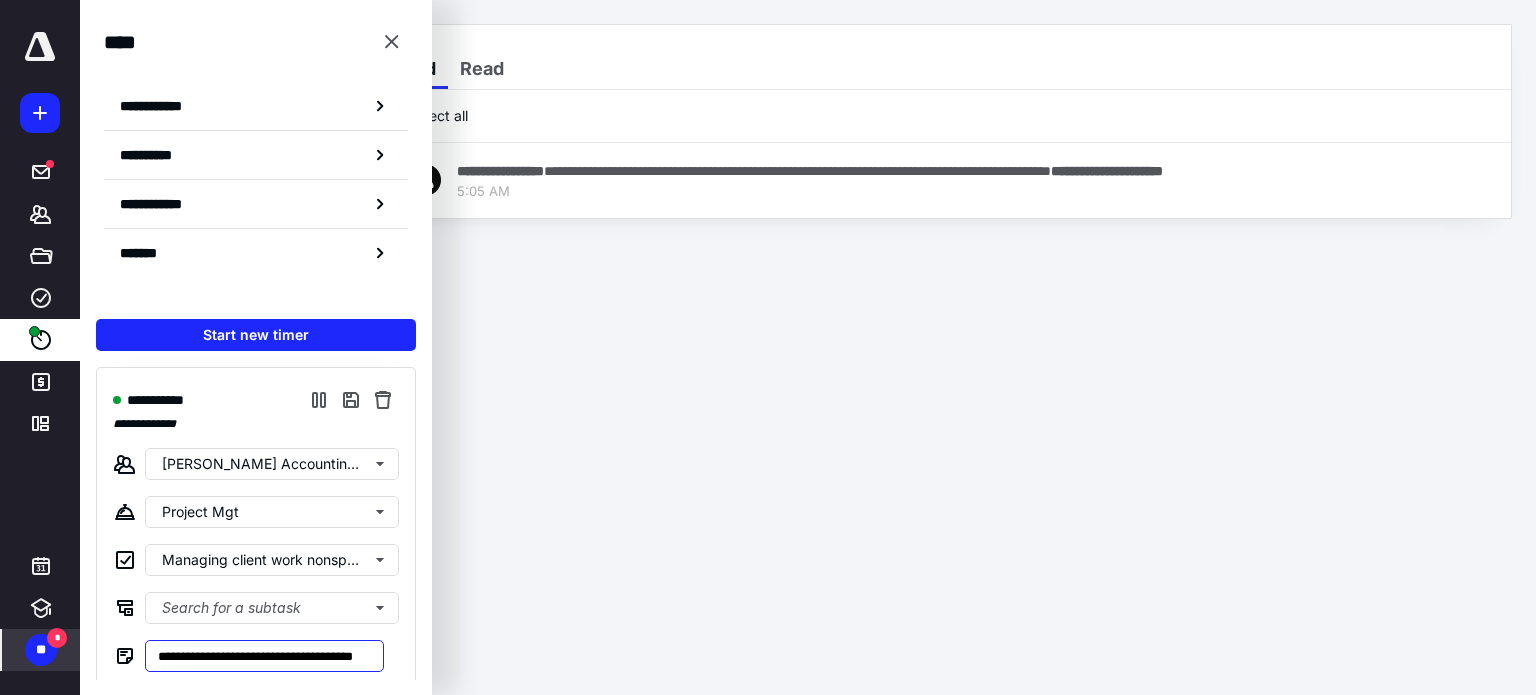 scroll, scrollTop: 0, scrollLeft: 14, axis: horizontal 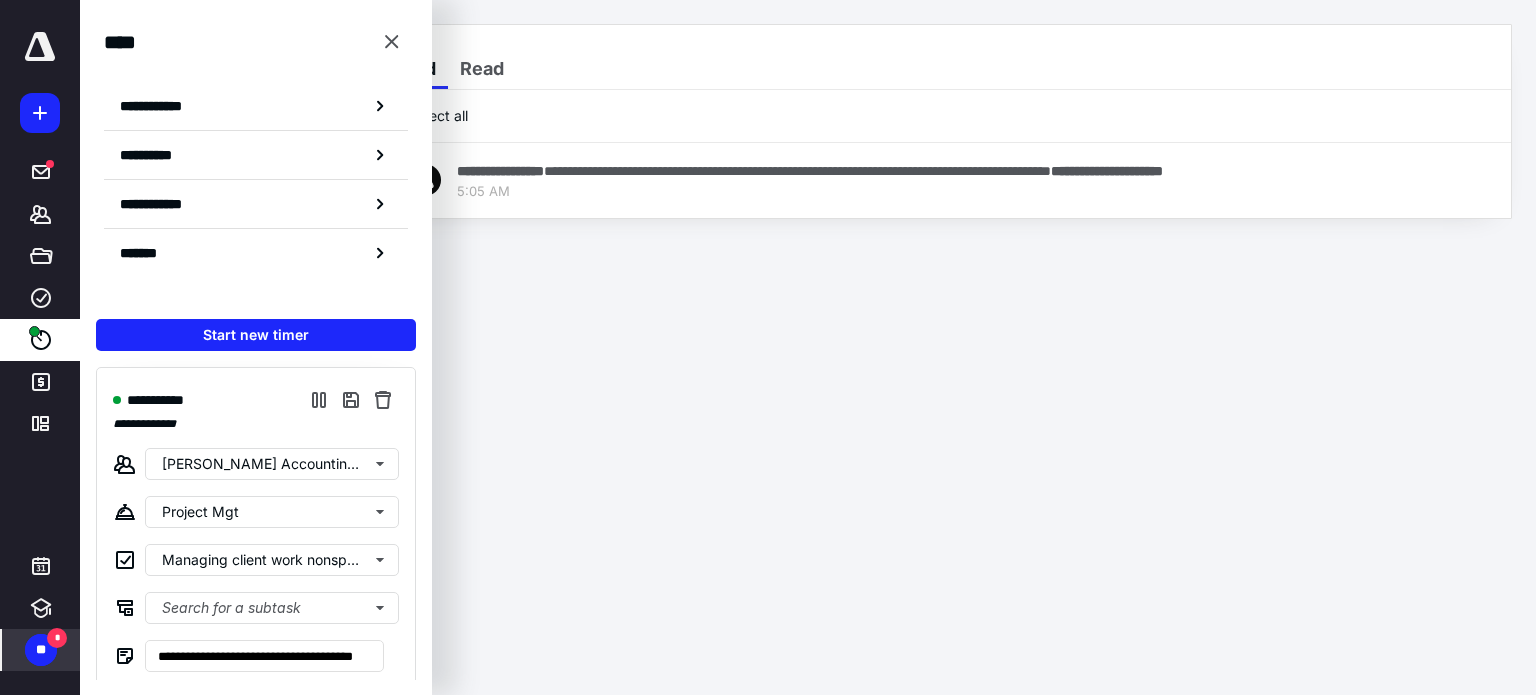 click on "**********" at bounding box center [768, 347] 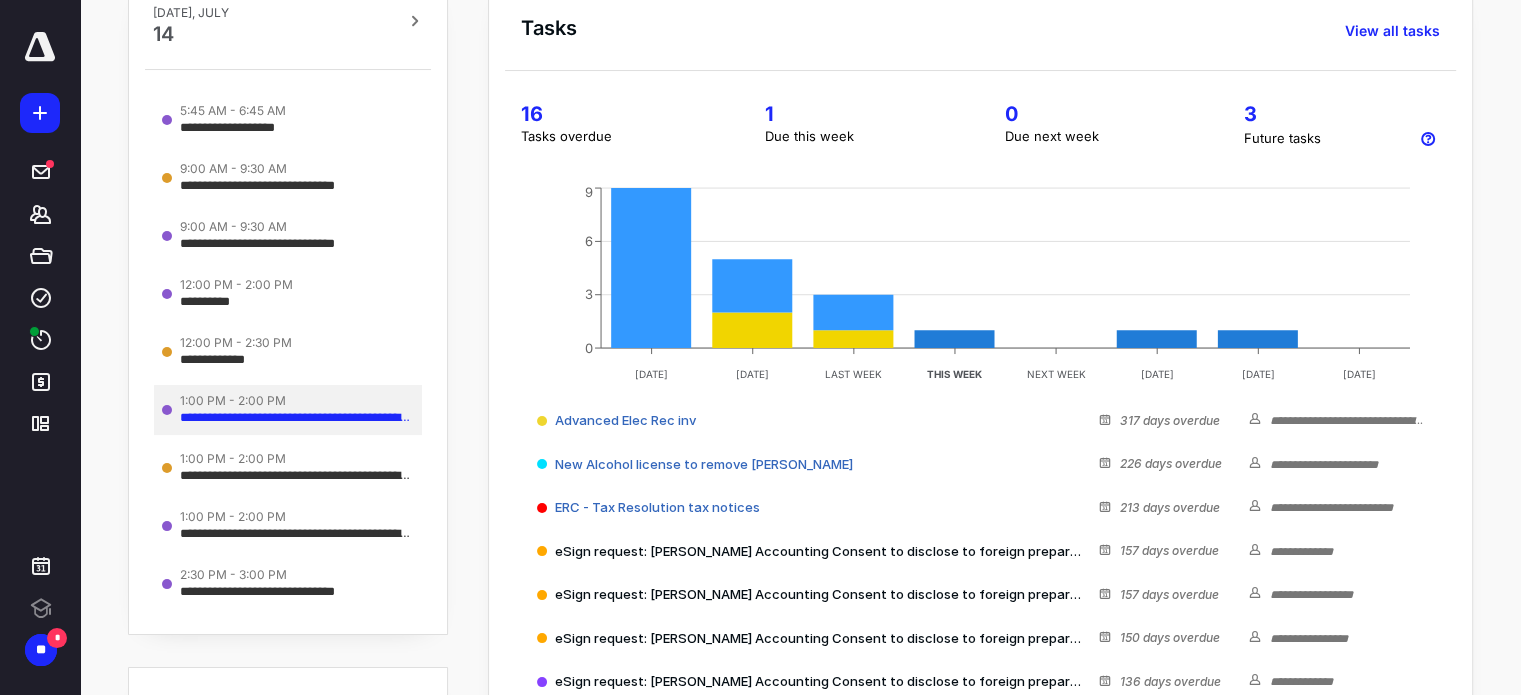 scroll, scrollTop: 200, scrollLeft: 0, axis: vertical 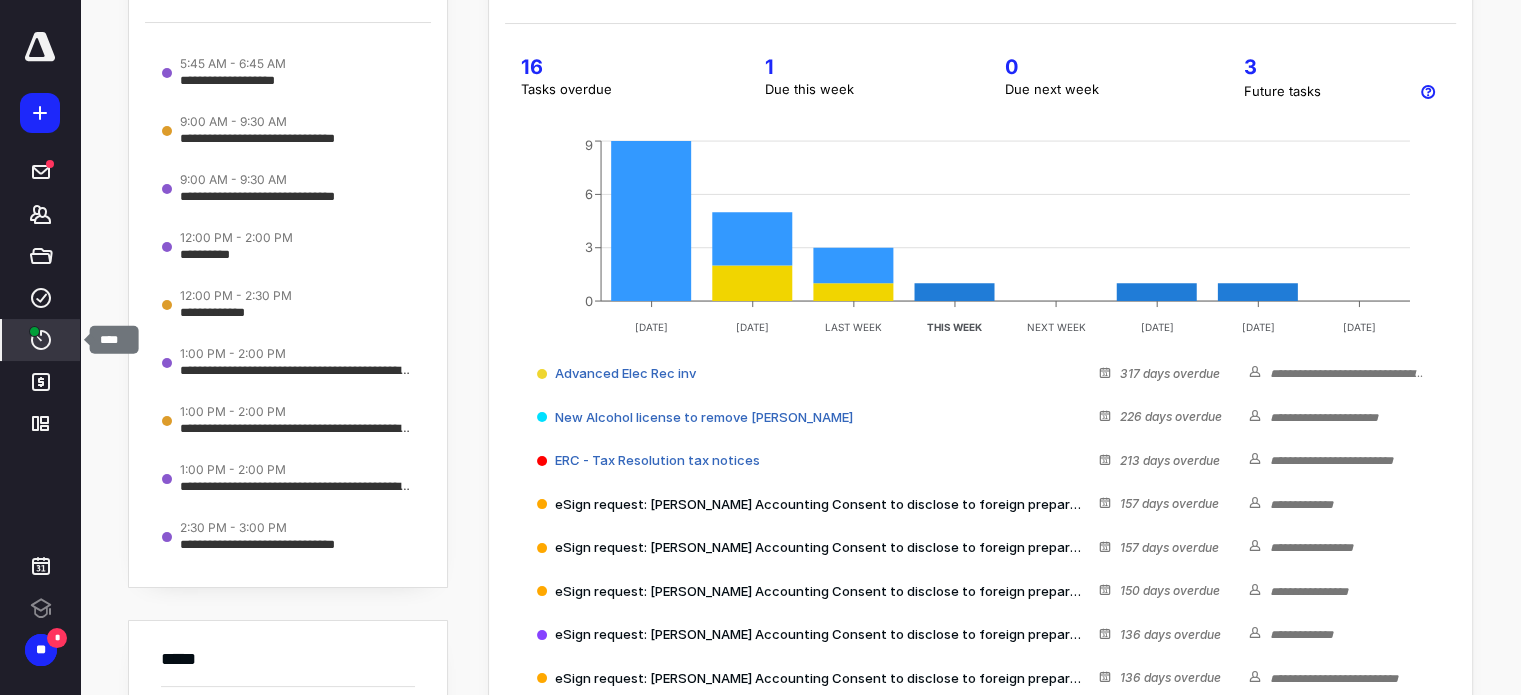 click 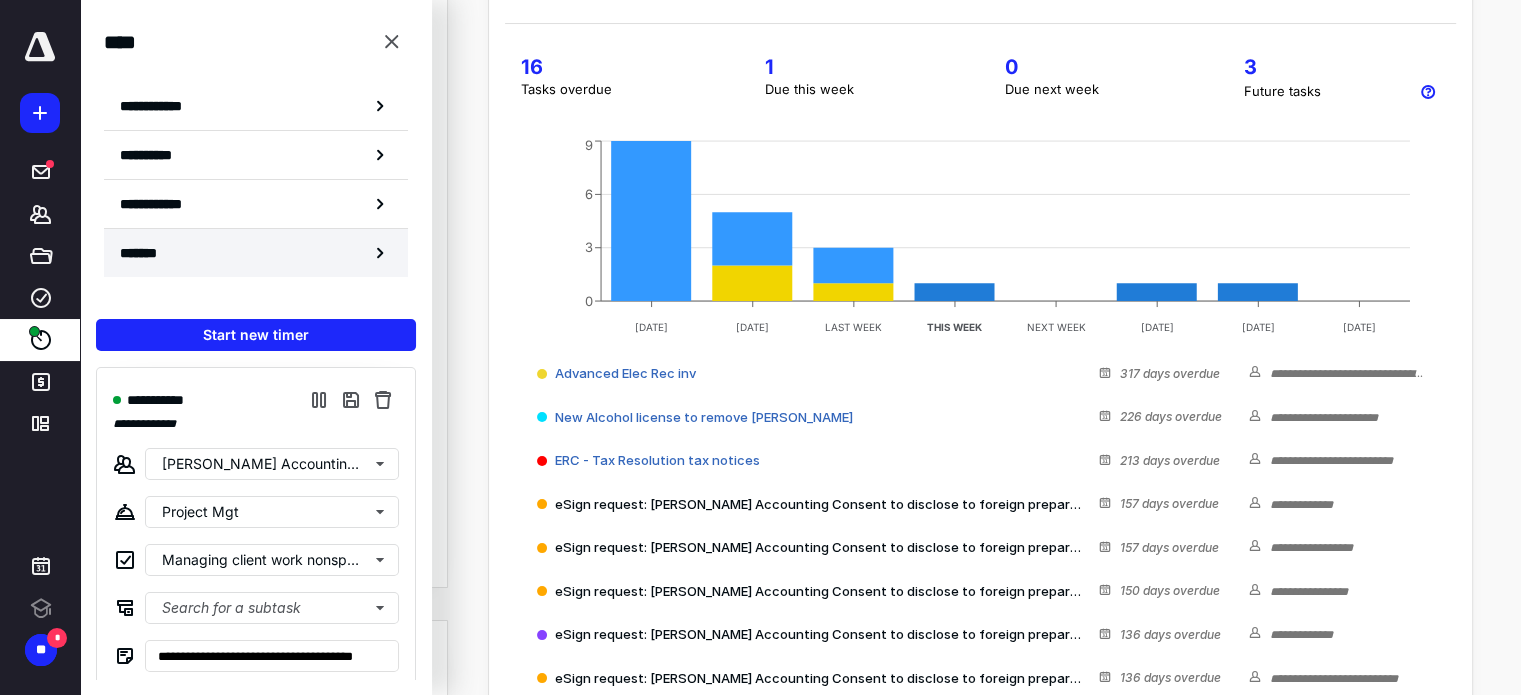 click on "*******" at bounding box center [146, 253] 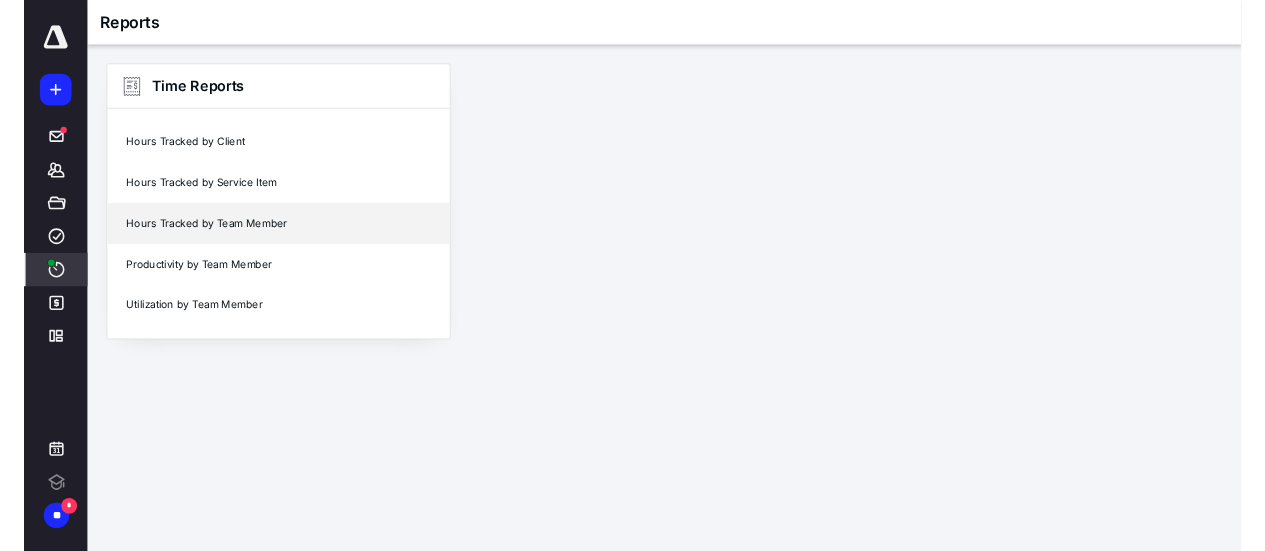 scroll, scrollTop: 0, scrollLeft: 0, axis: both 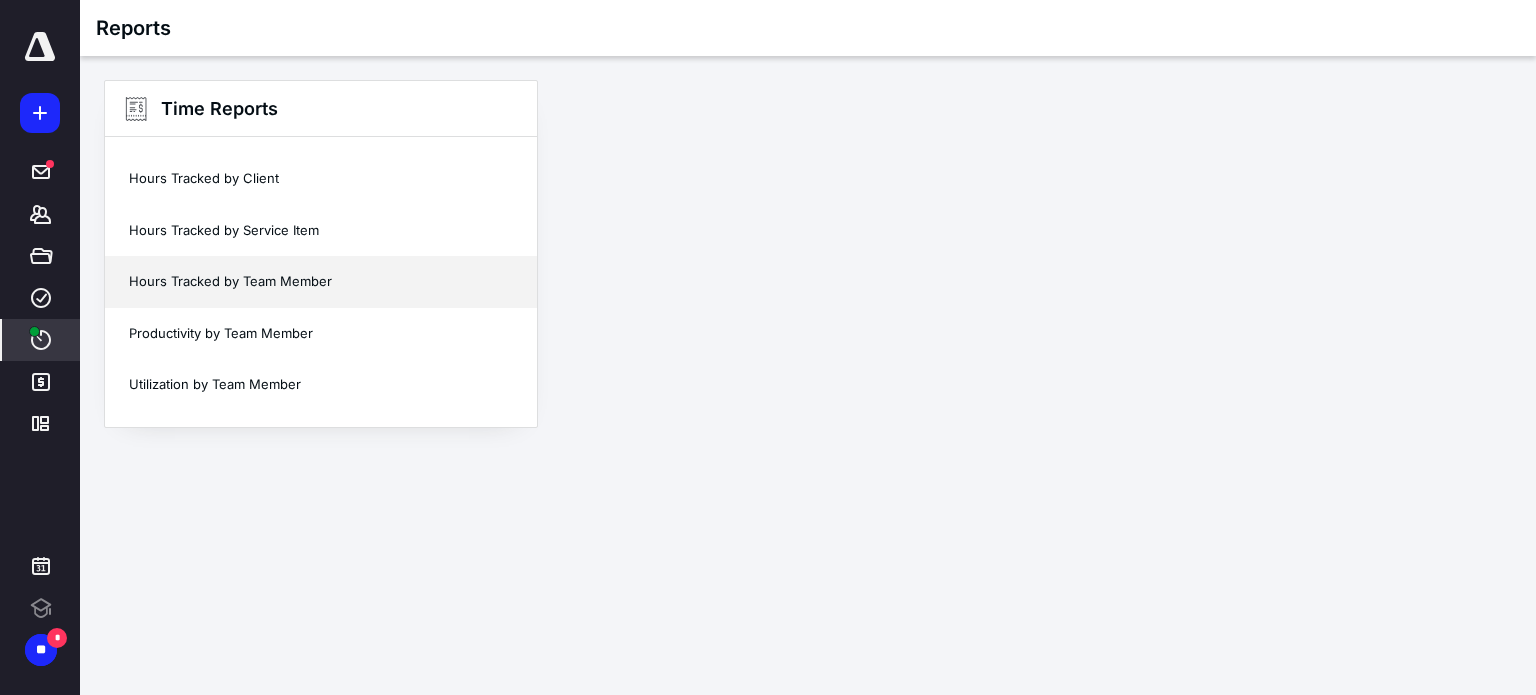 click on "Hours Tracked by Team Member" at bounding box center (321, 282) 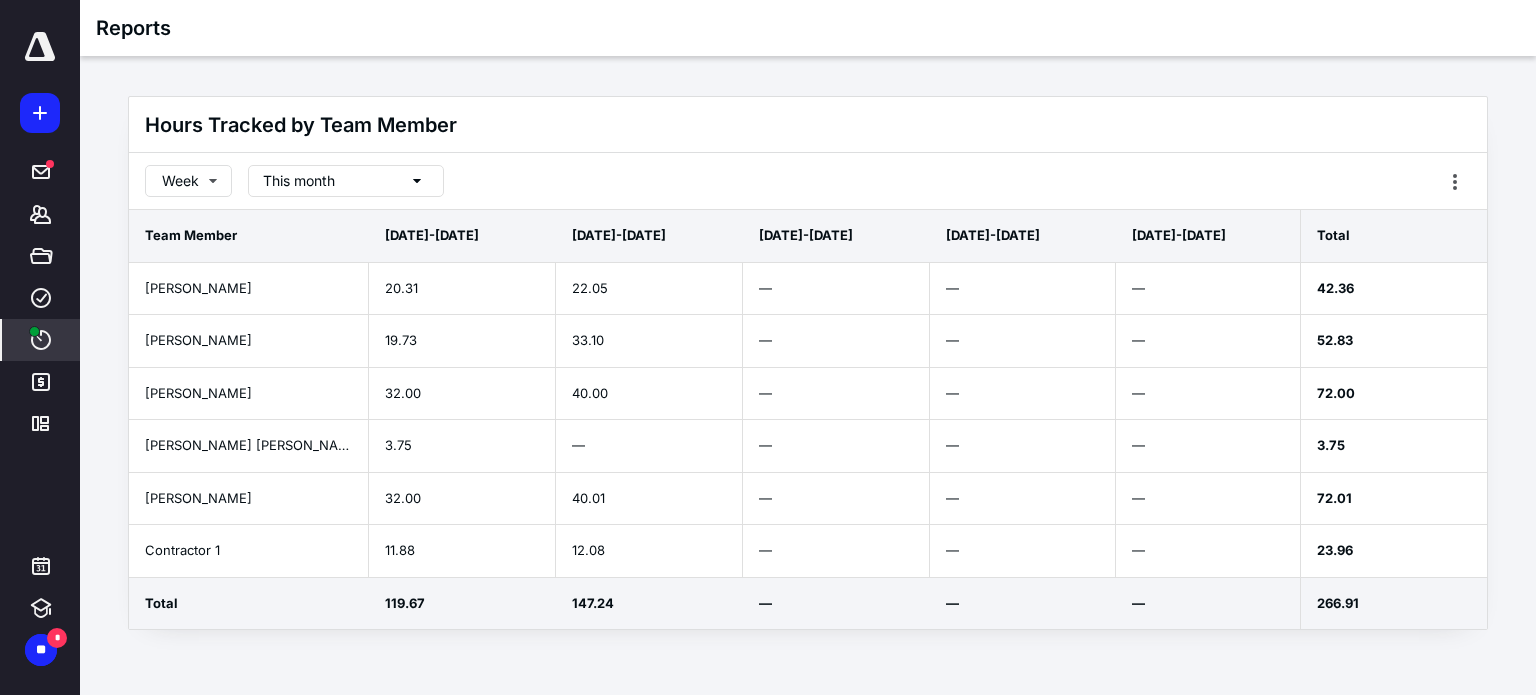 click 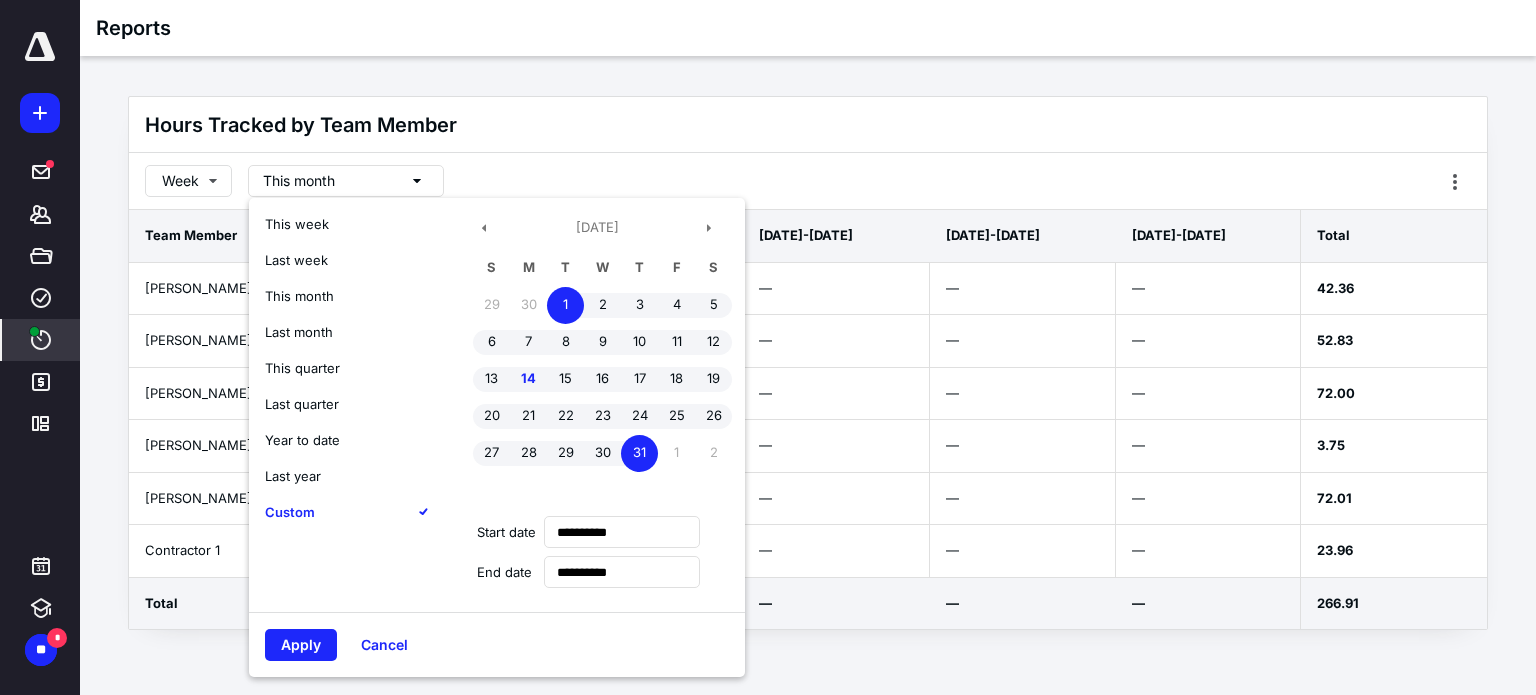 click on "Last week" at bounding box center (296, 260) 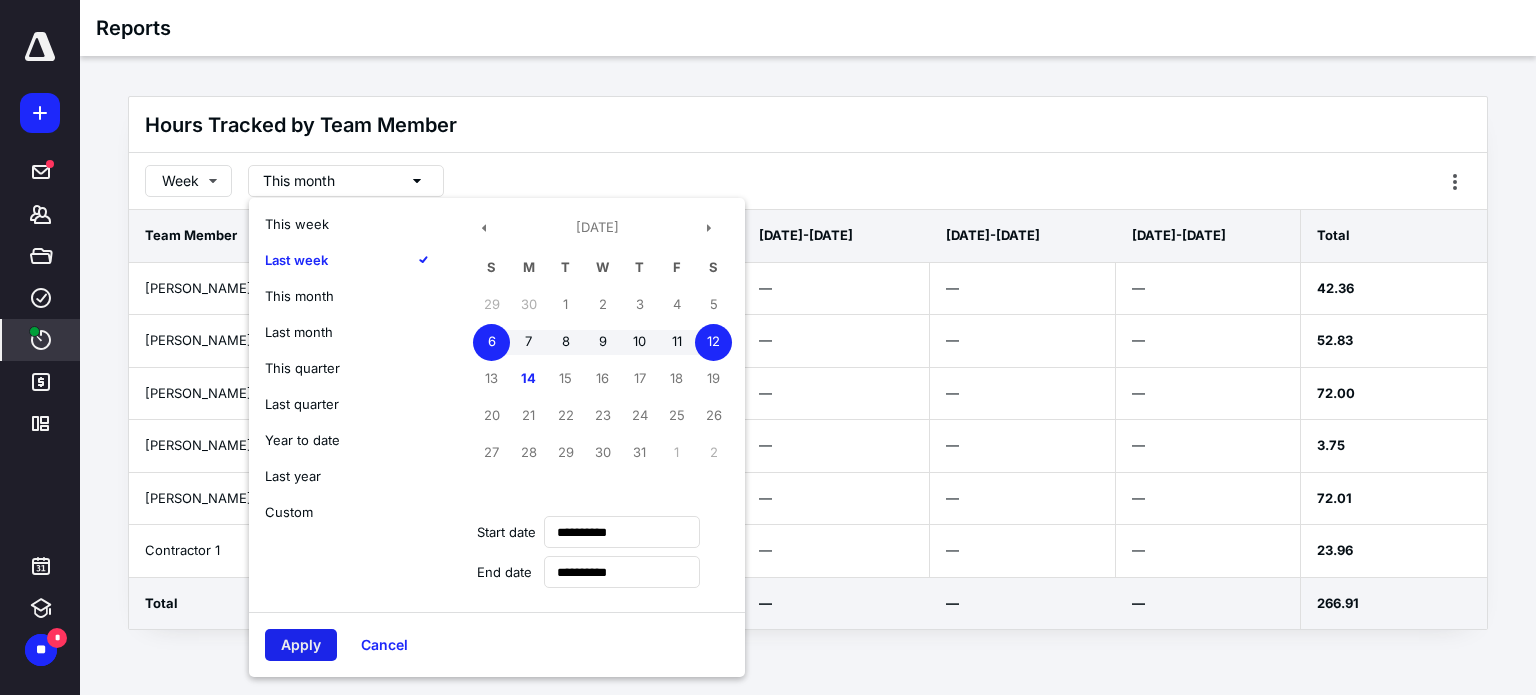 click on "Apply" at bounding box center [301, 645] 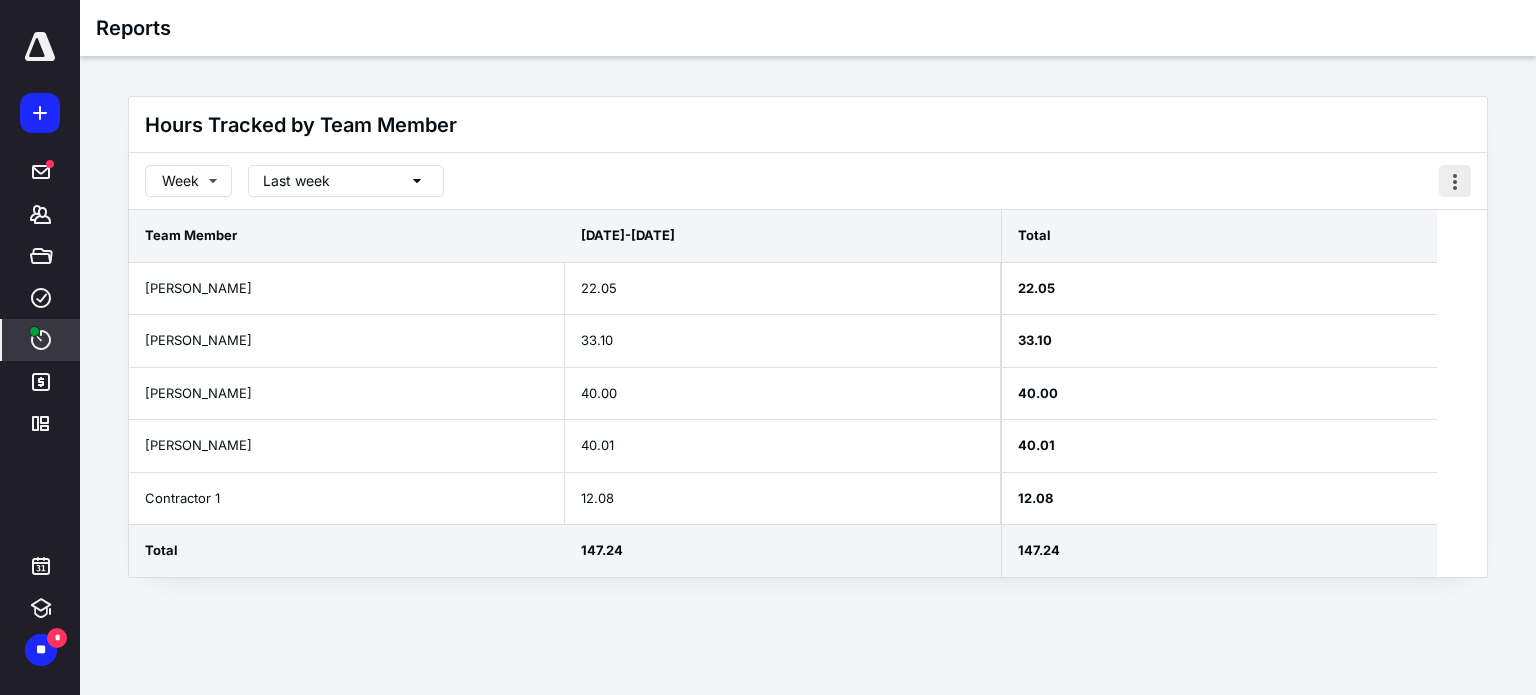 click at bounding box center (1455, 181) 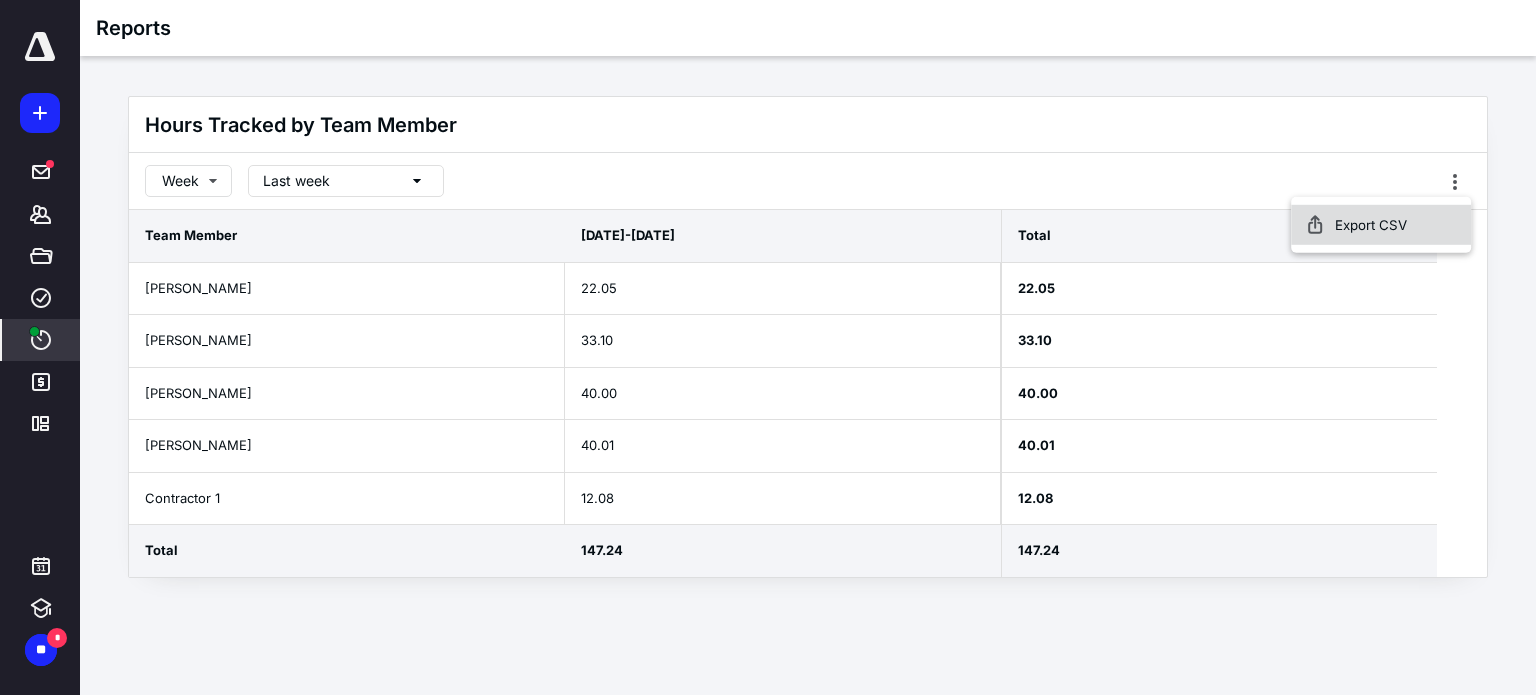 click on "Export CSV" at bounding box center (1381, 225) 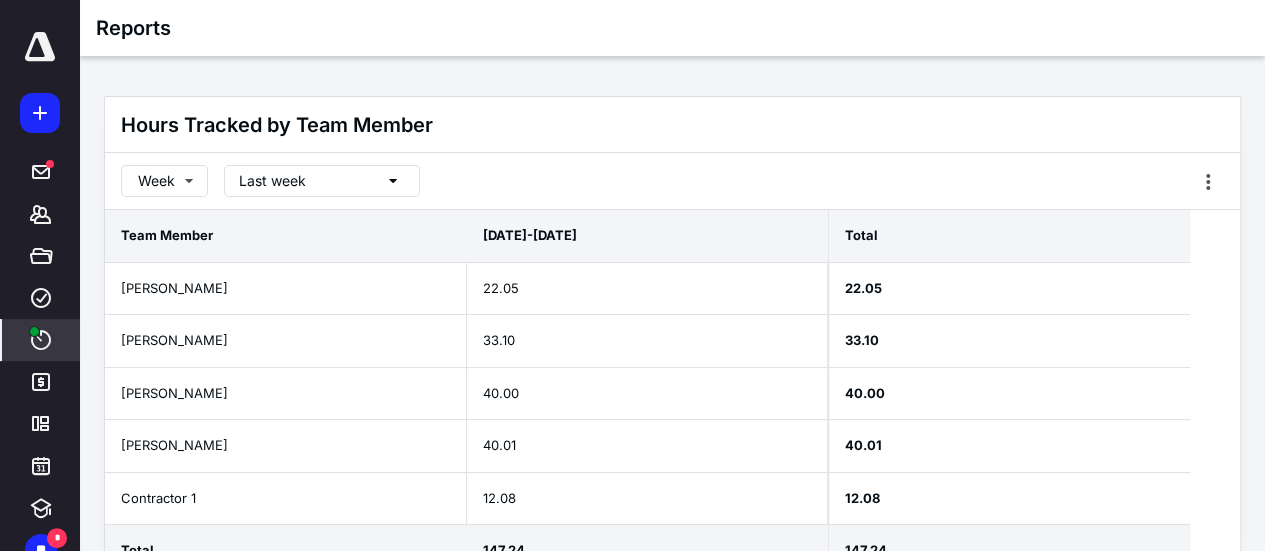 scroll, scrollTop: 63, scrollLeft: 0, axis: vertical 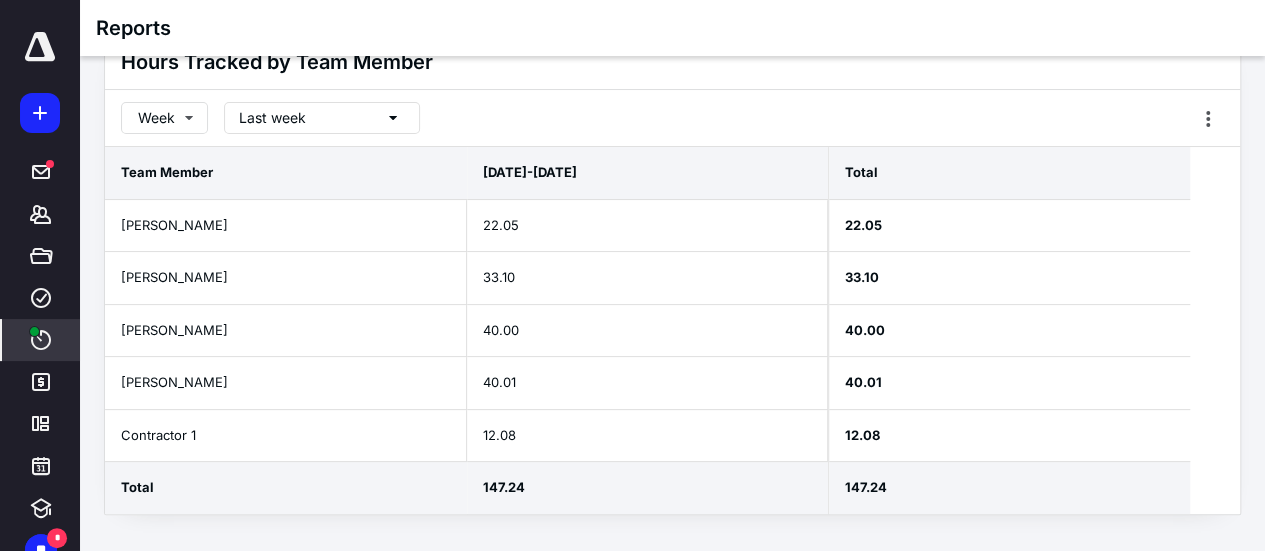 drag, startPoint x: 472, startPoint y: 139, endPoint x: 460, endPoint y: 137, distance: 12.165525 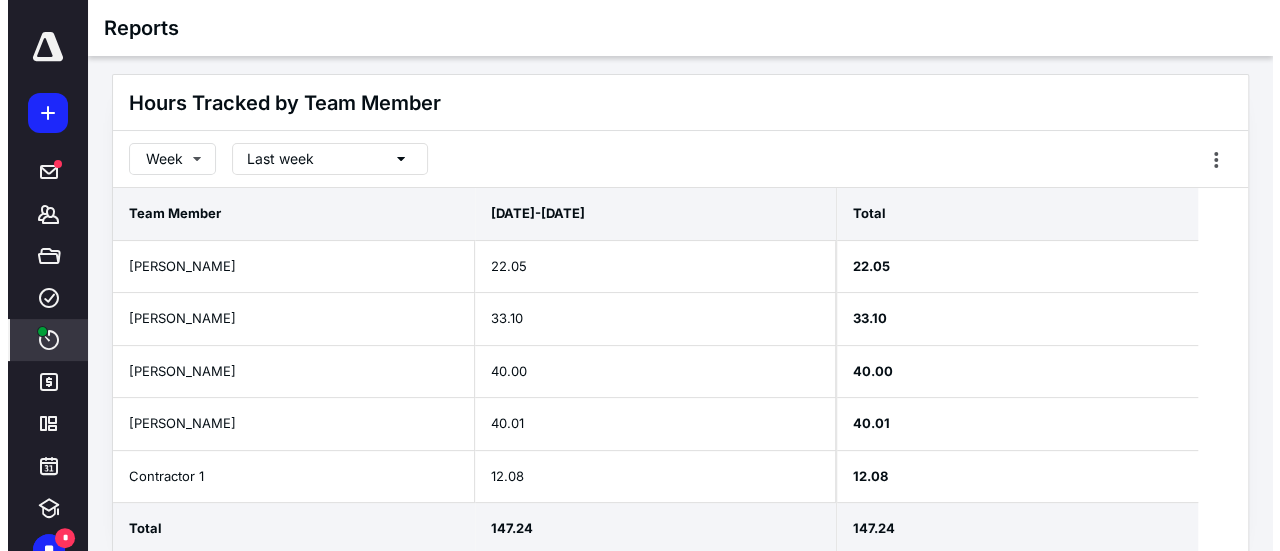 scroll, scrollTop: 0, scrollLeft: 0, axis: both 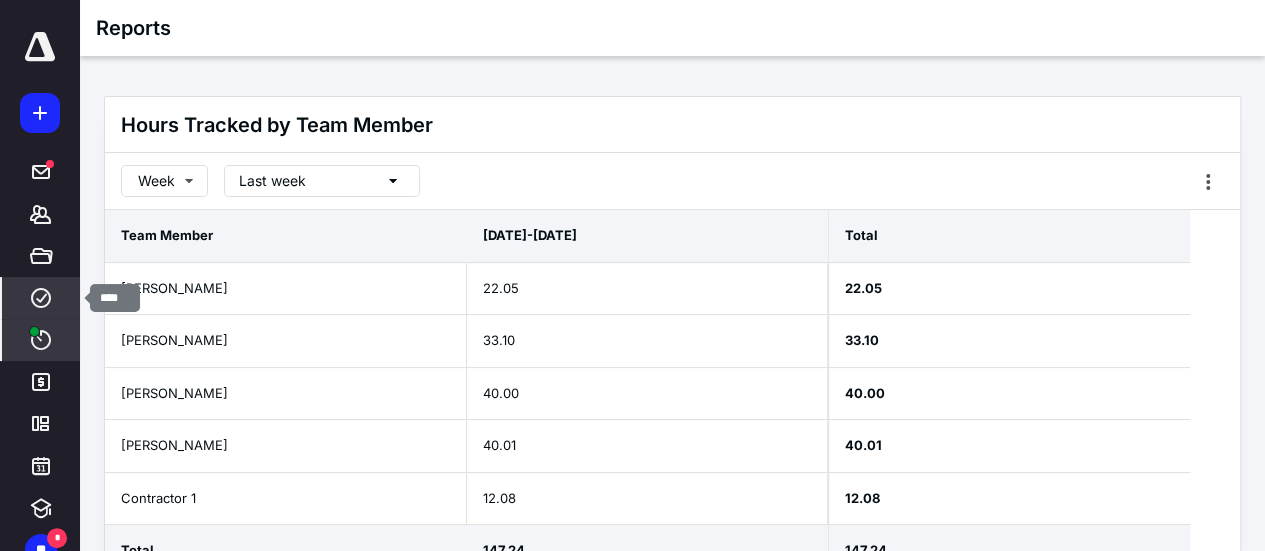 click 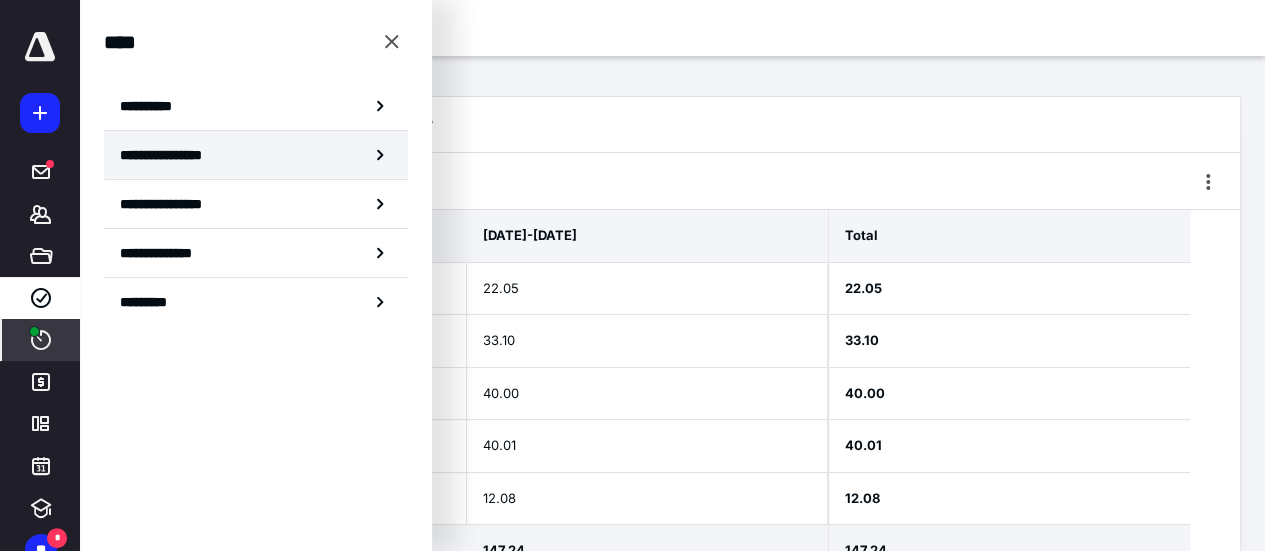 click on "**********" at bounding box center (180, 155) 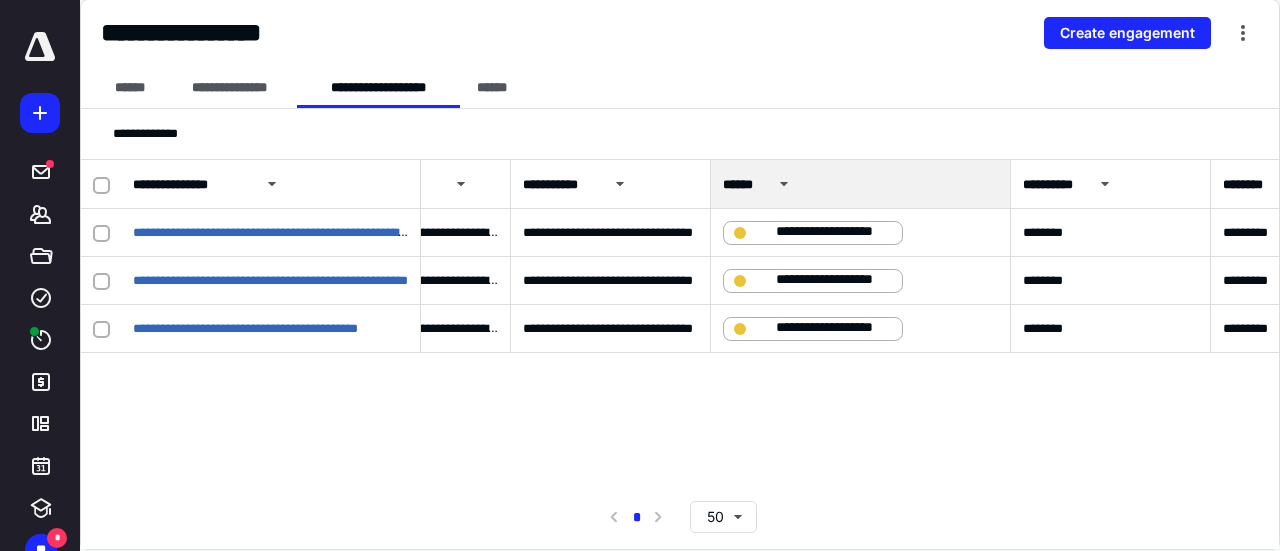 scroll, scrollTop: 0, scrollLeft: 576, axis: horizontal 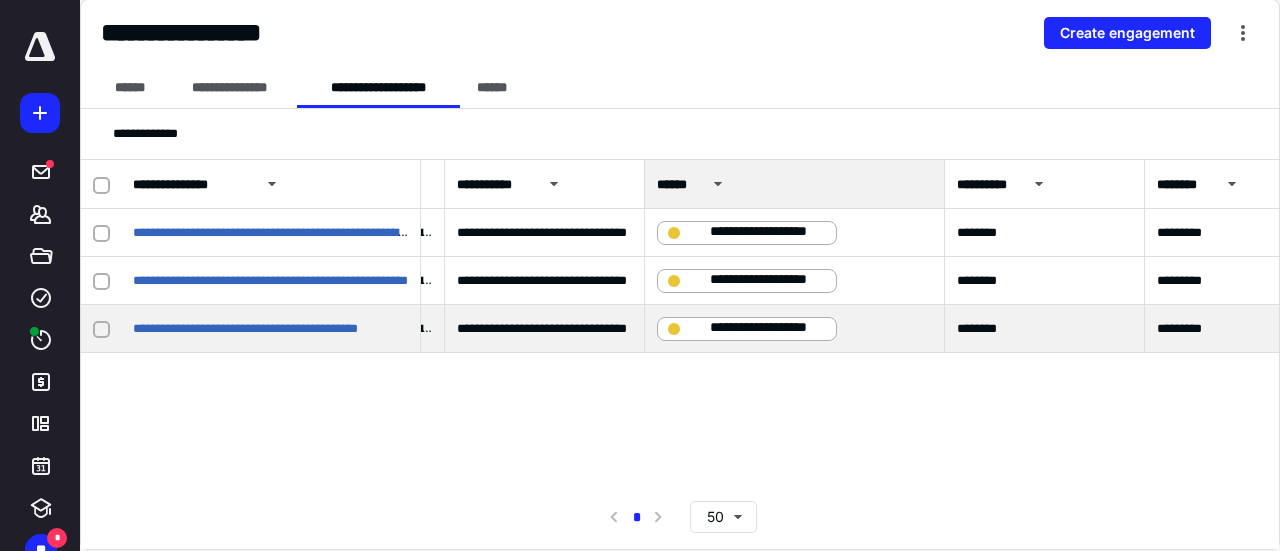 click on "**********" at bounding box center [761, 328] 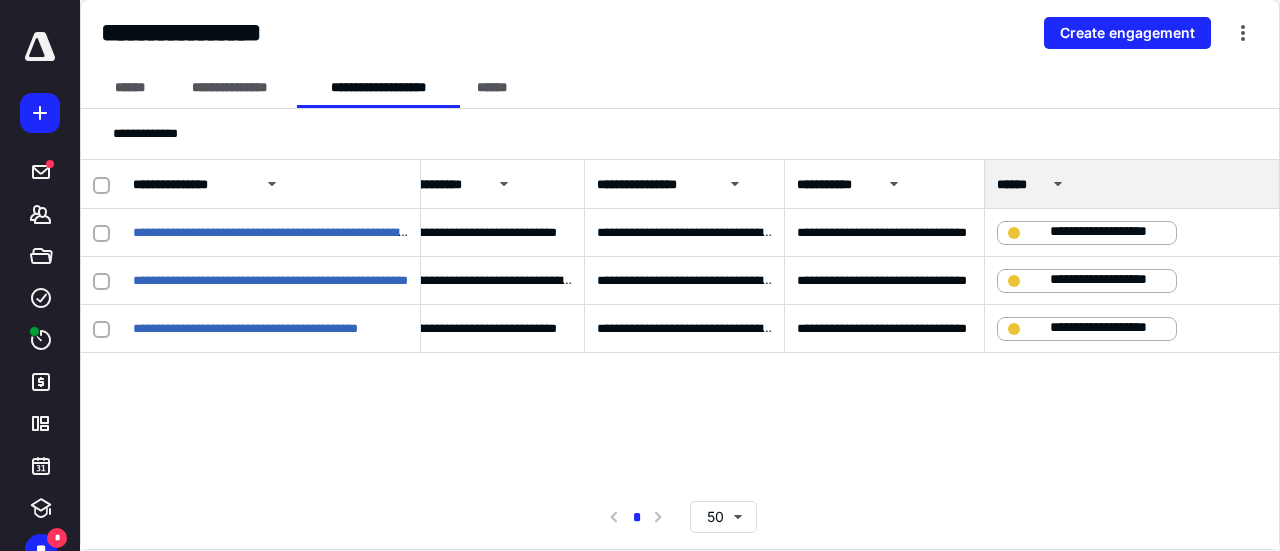 scroll, scrollTop: 0, scrollLeft: 0, axis: both 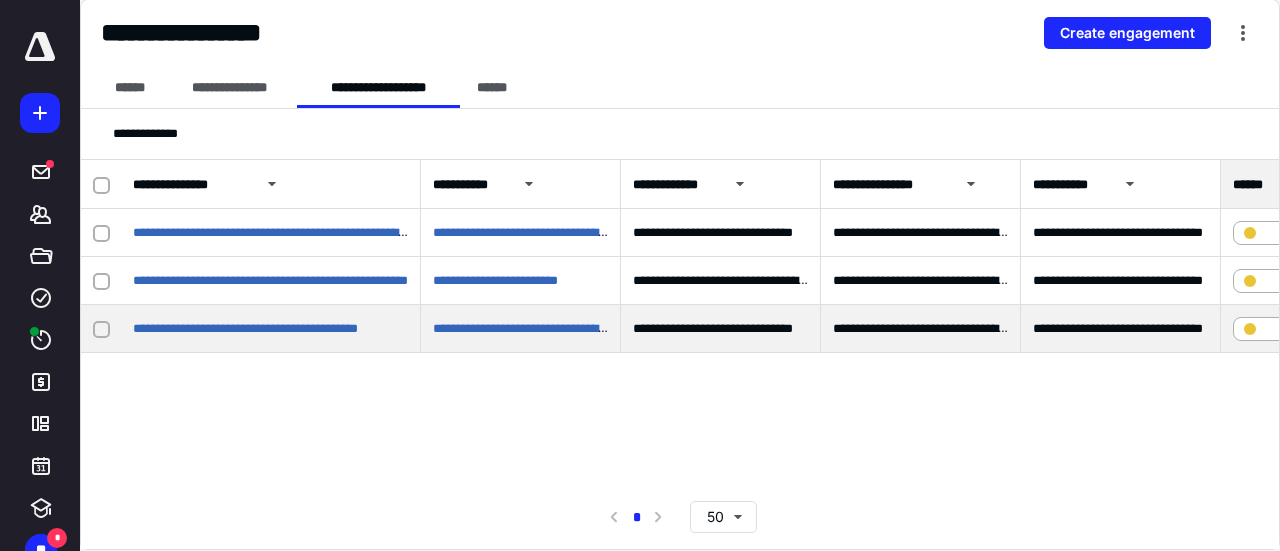 click at bounding box center (101, 330) 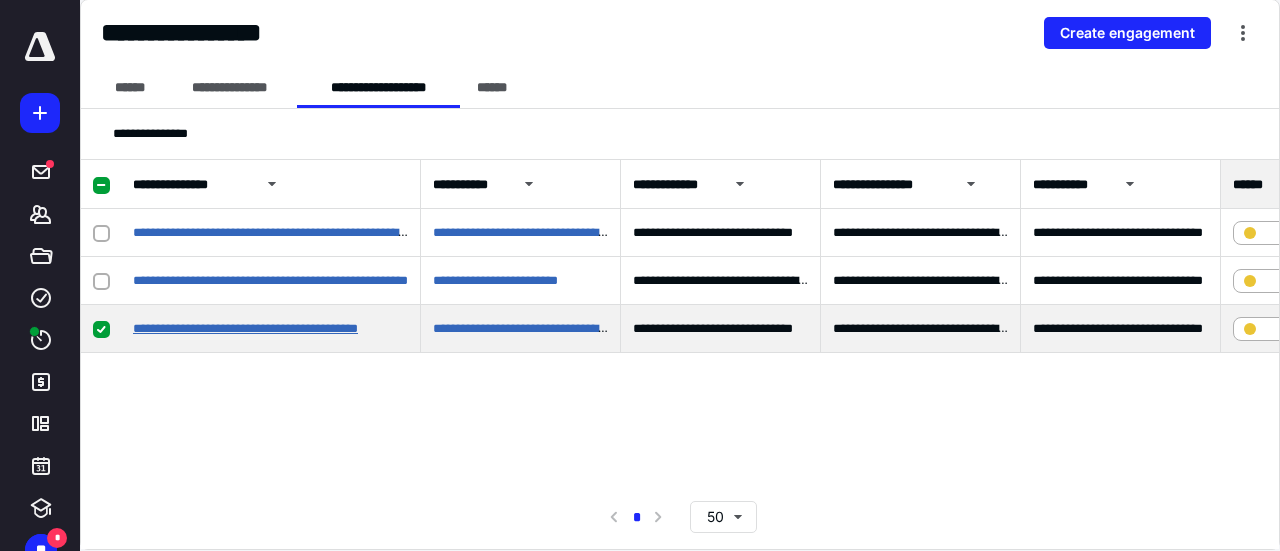 click on "**********" at bounding box center (245, 328) 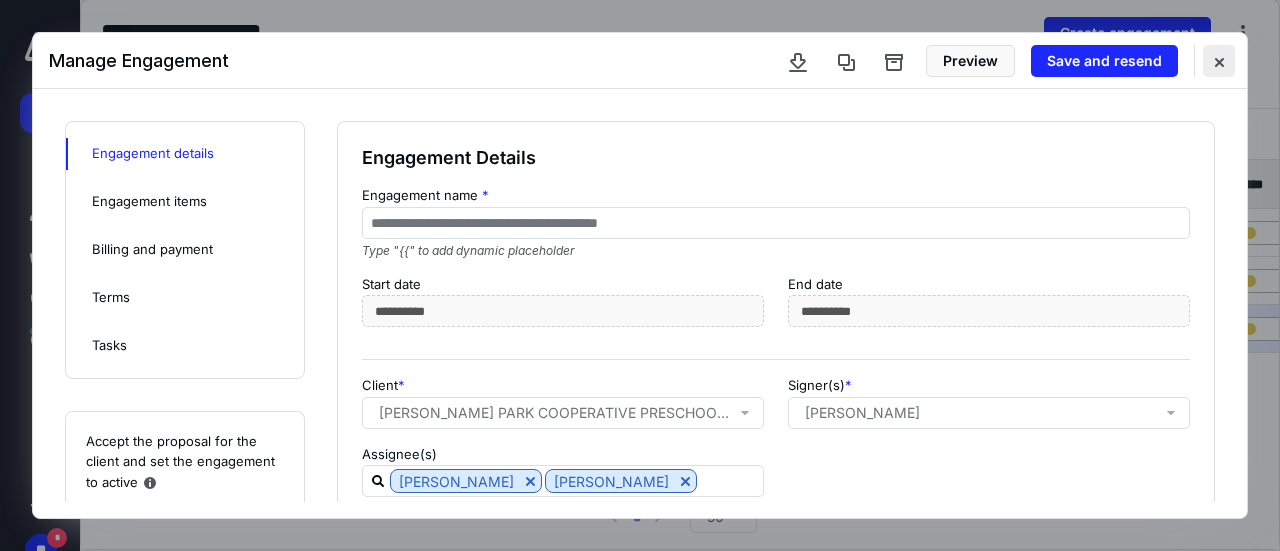 click at bounding box center [1219, 61] 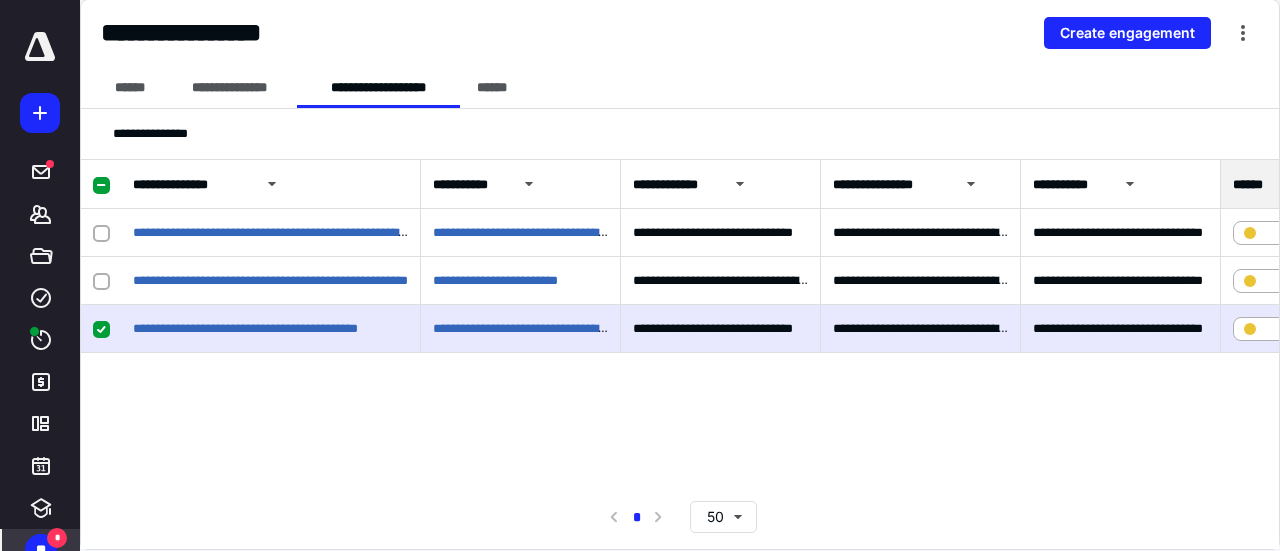 click on "*" at bounding box center [57, 538] 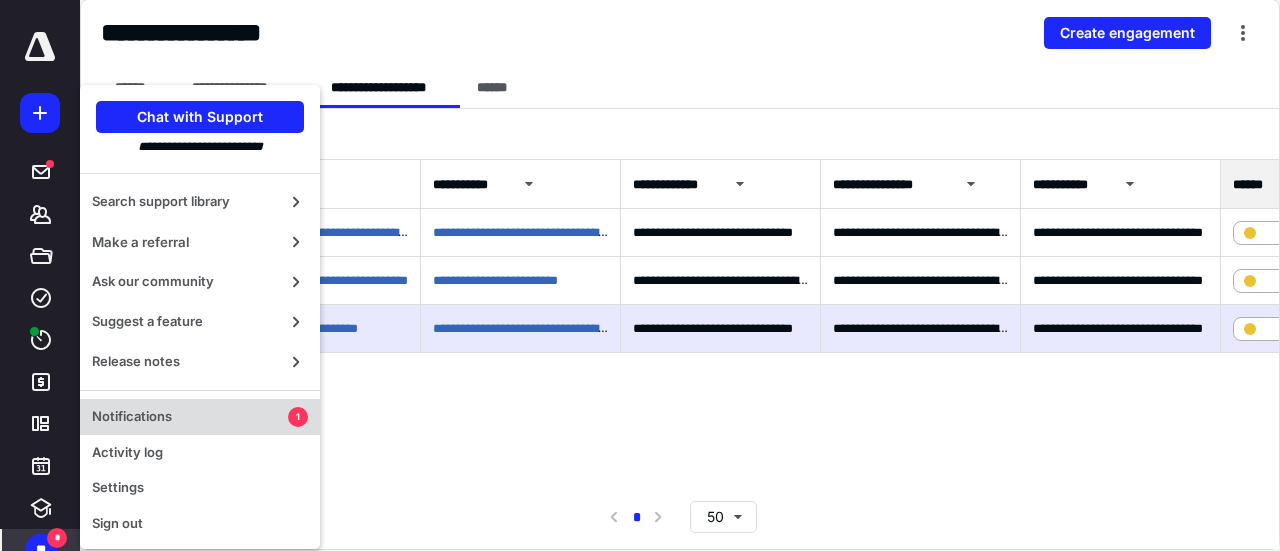 click on "Notifications" at bounding box center [190, 417] 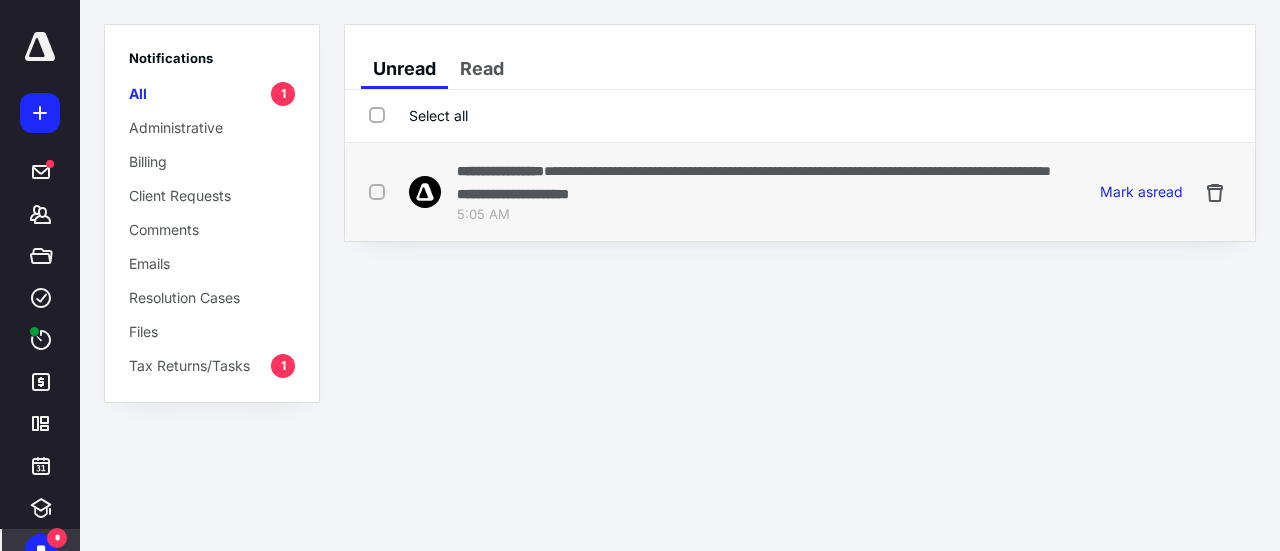 click on "**********" at bounding box center [758, 182] 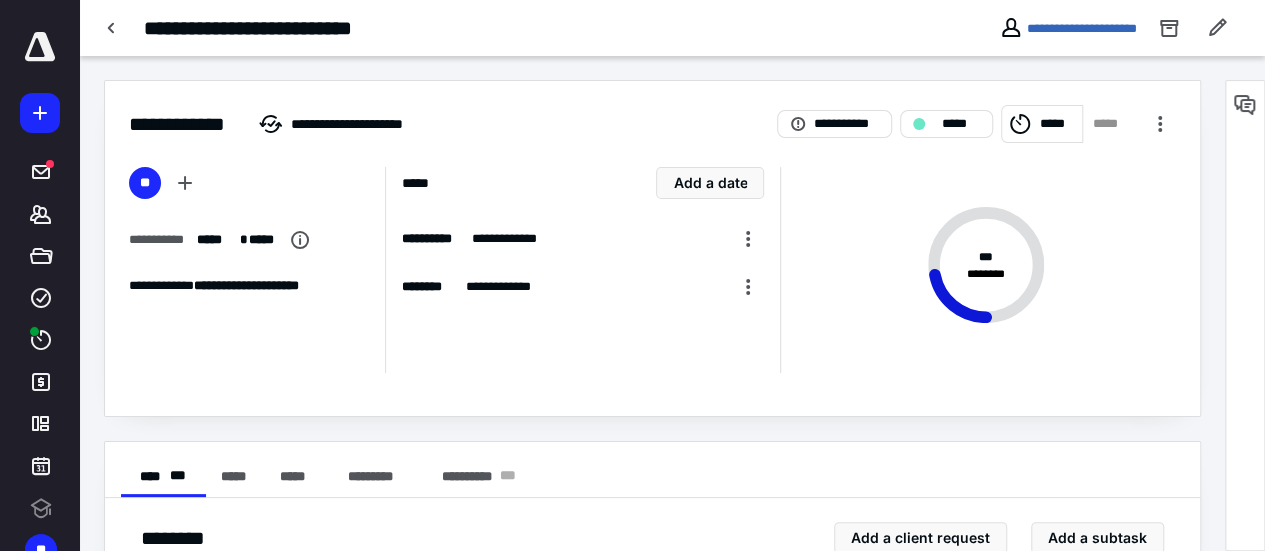 scroll, scrollTop: 0, scrollLeft: 0, axis: both 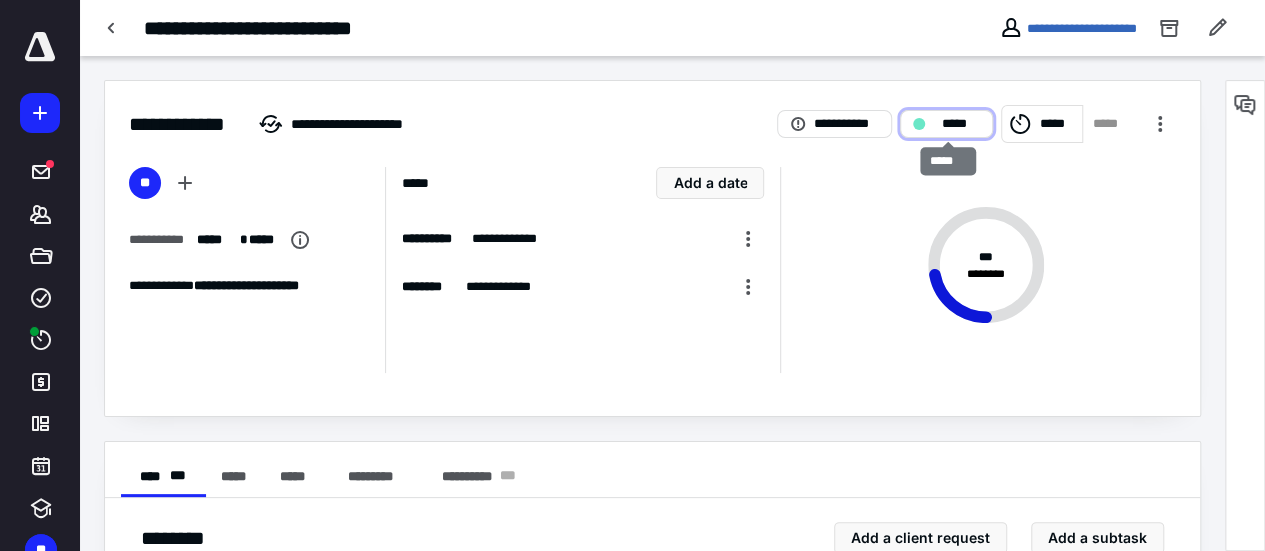 click on "*****" at bounding box center [946, 124] 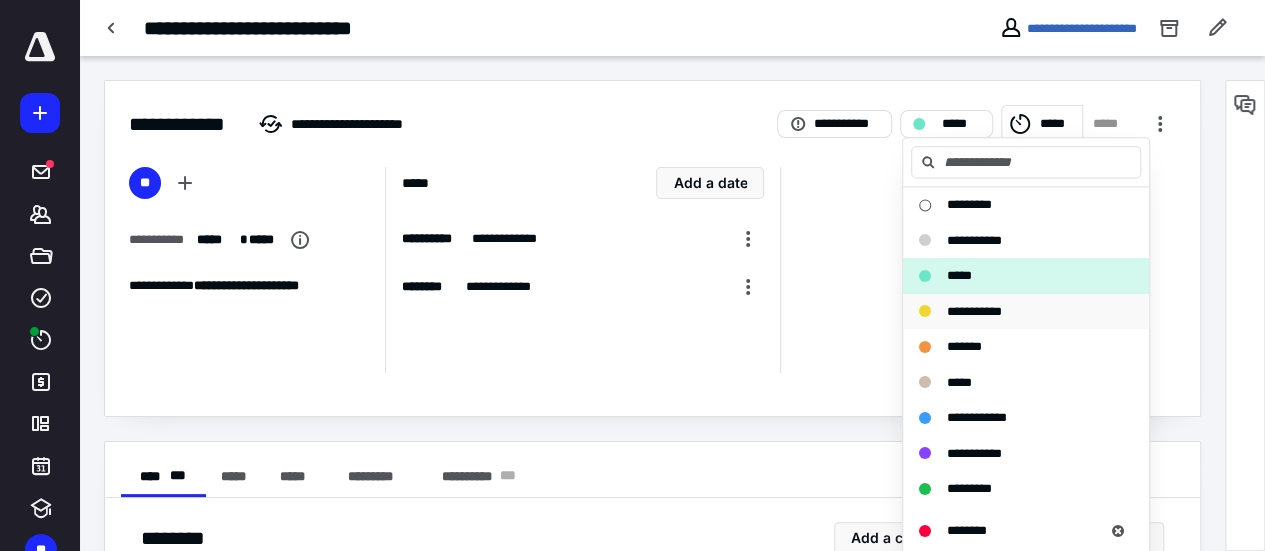 click on "**********" at bounding box center (974, 311) 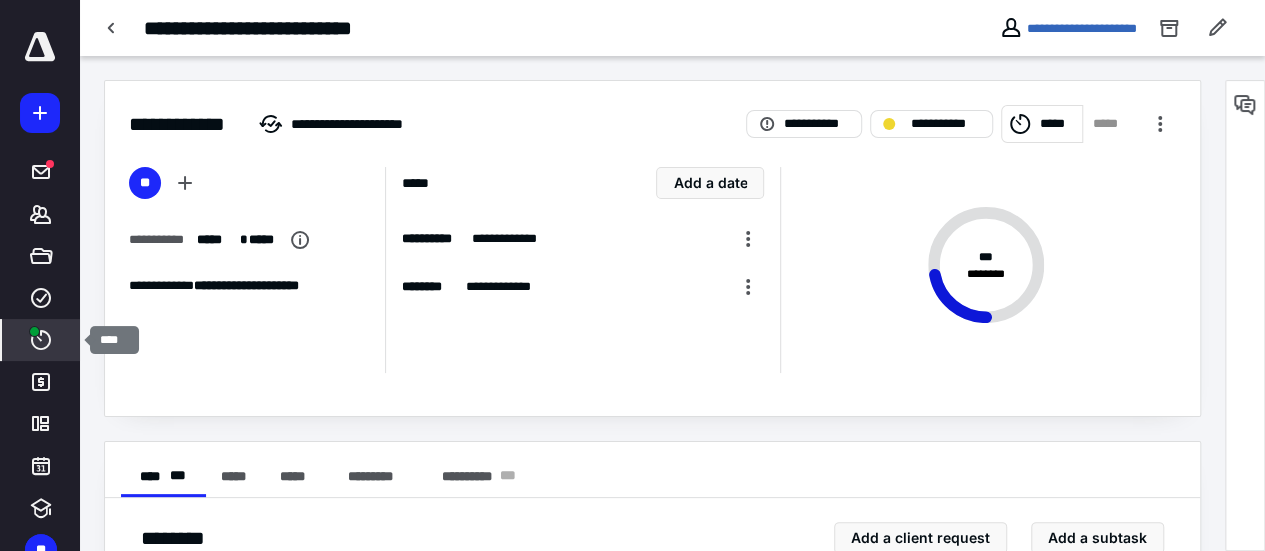 click 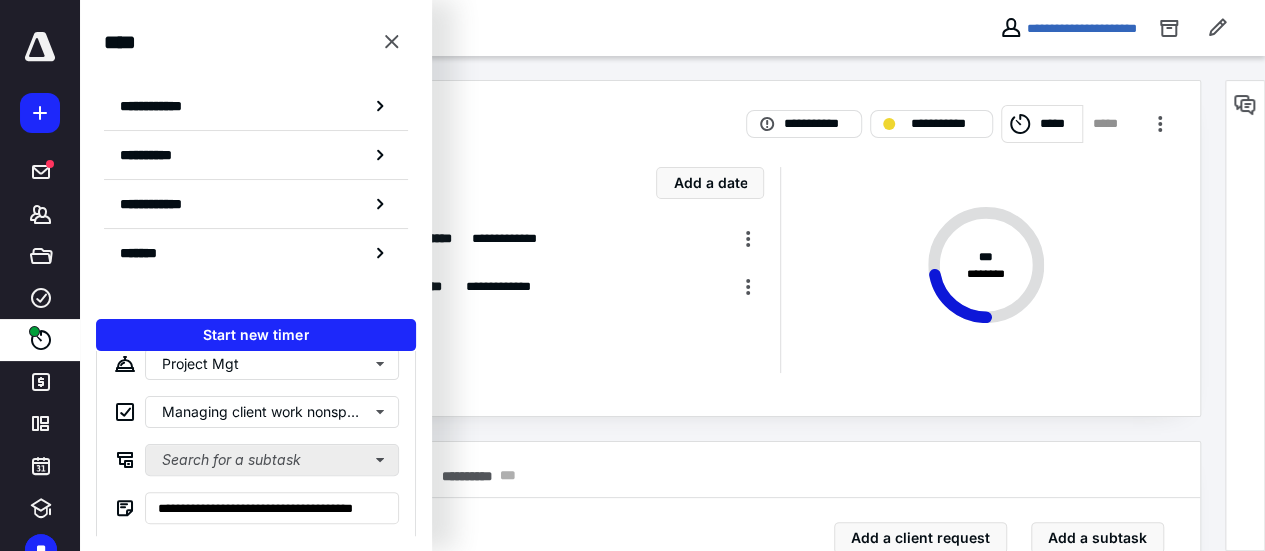 scroll, scrollTop: 152, scrollLeft: 0, axis: vertical 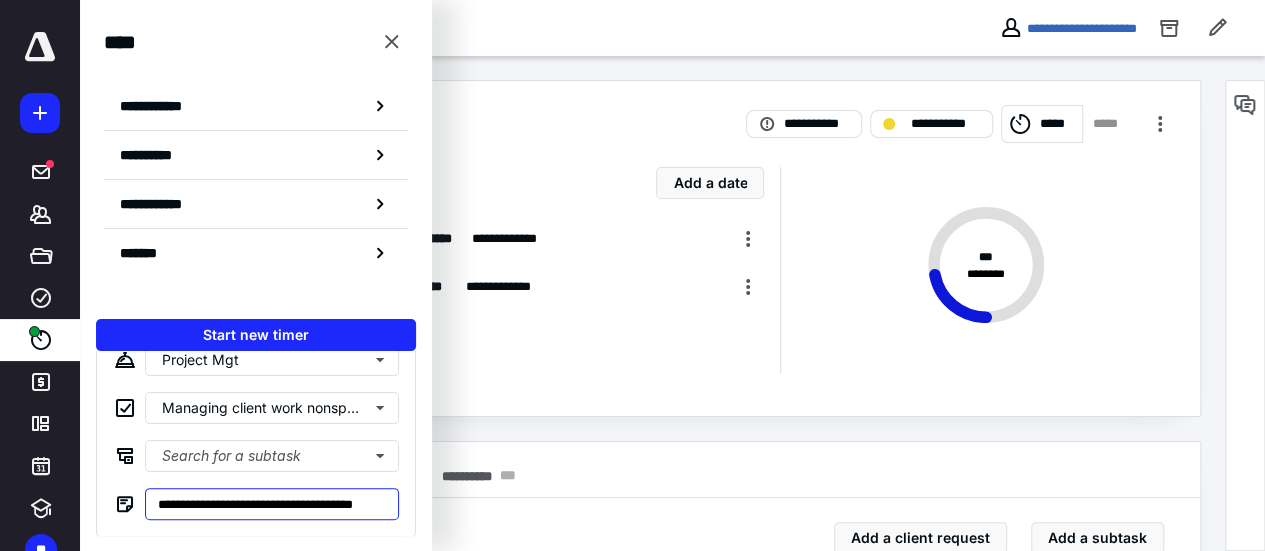 click on "**********" at bounding box center (272, 504) 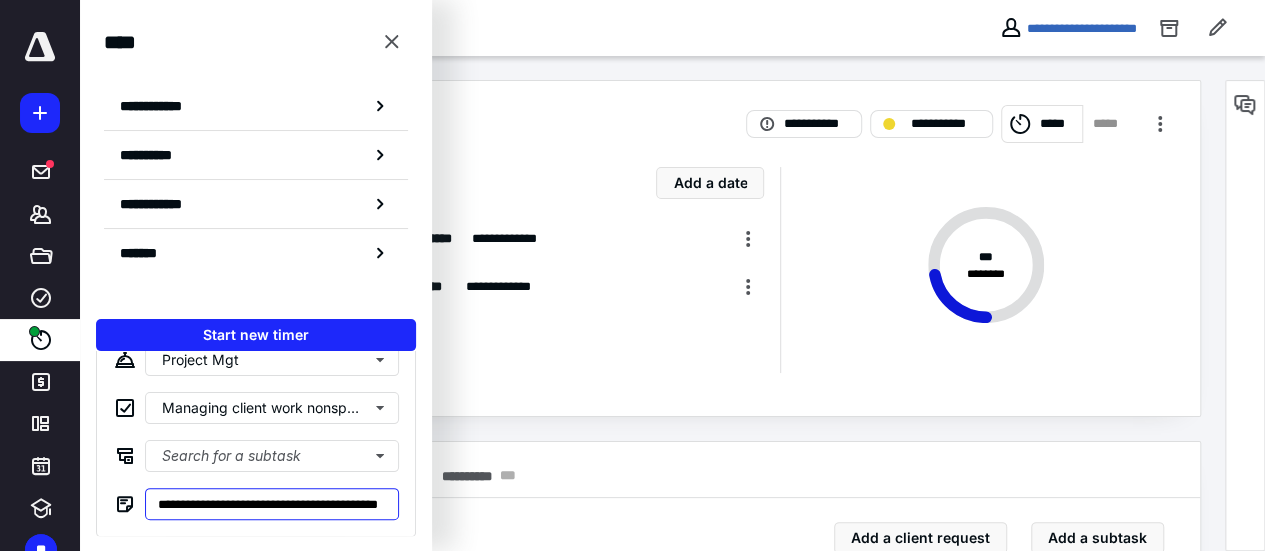 click on "**********" at bounding box center (272, 504) 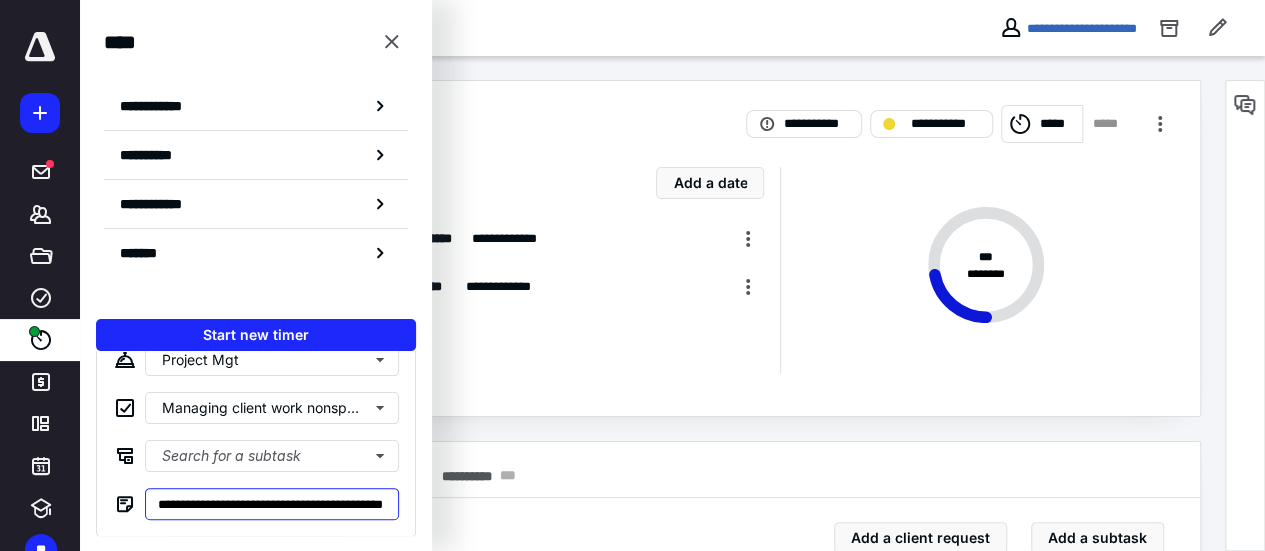 type on "**********" 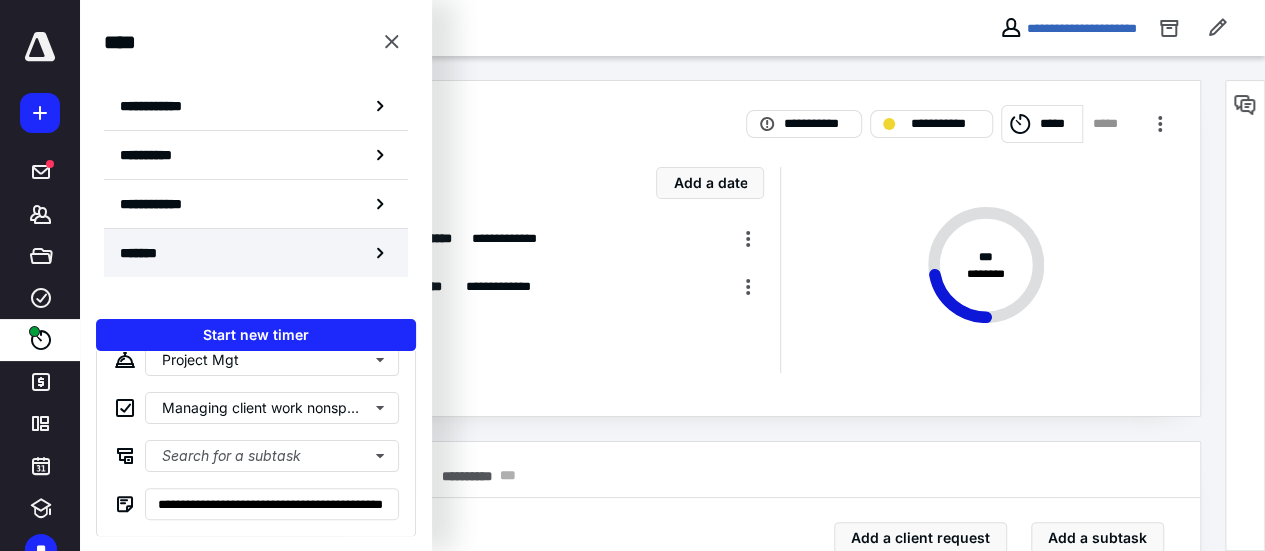click on "*******" at bounding box center [146, 253] 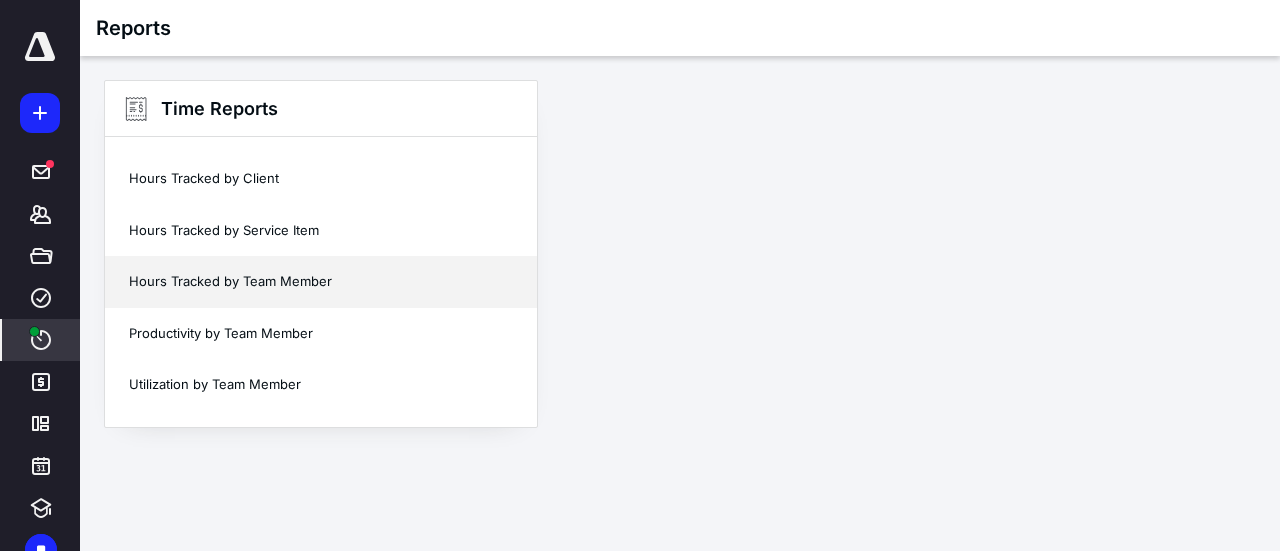 click on "Hours Tracked by Team Member" at bounding box center [321, 282] 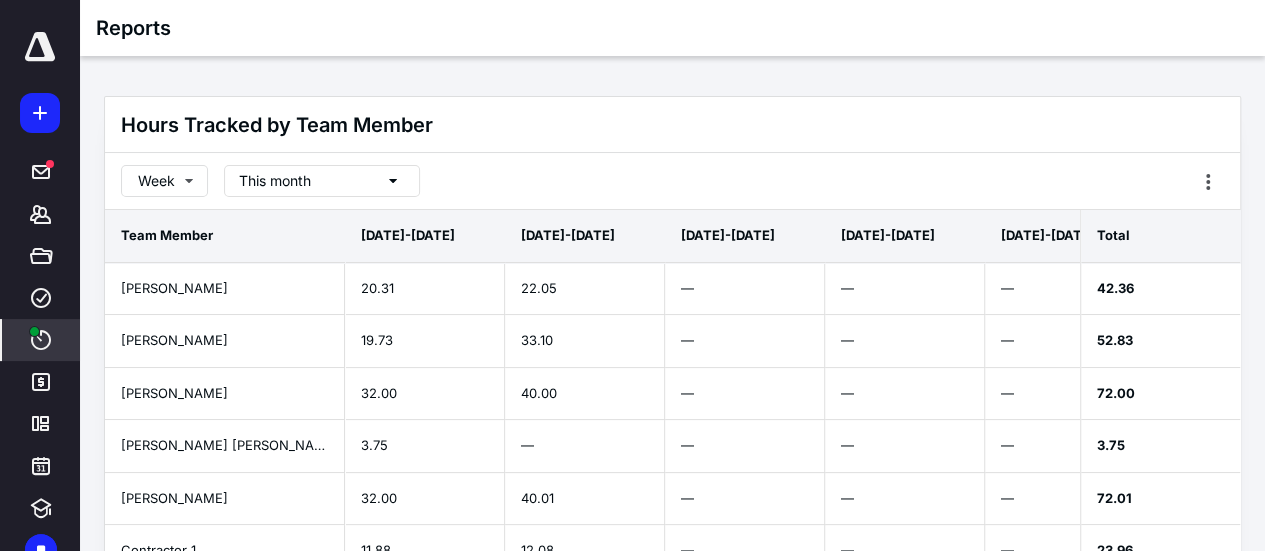 click 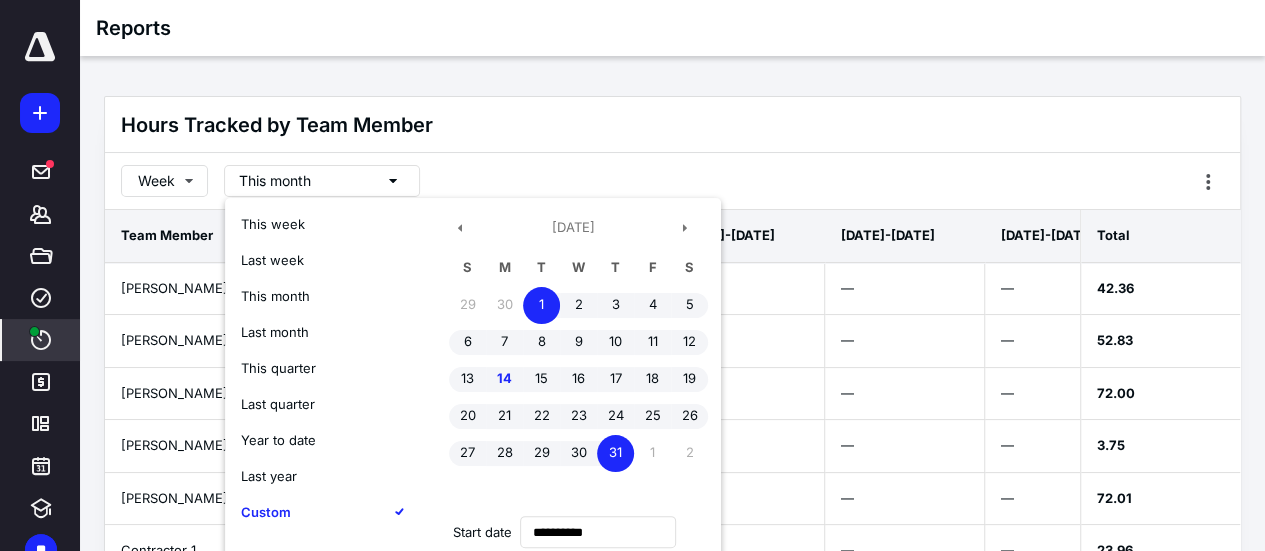 click on "Last week" at bounding box center [272, 260] 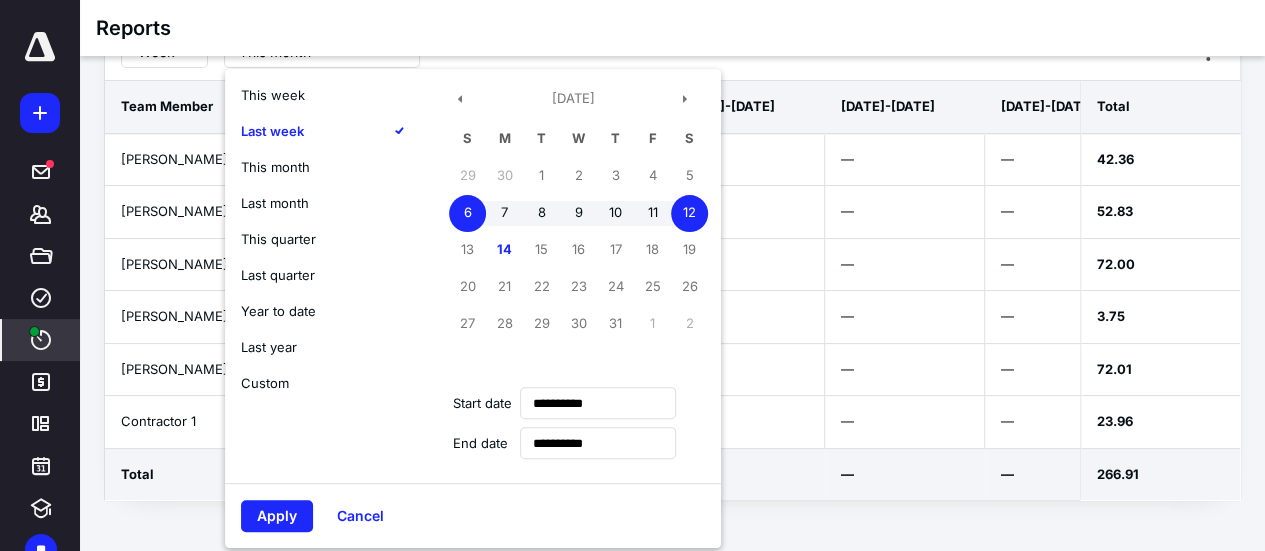 scroll, scrollTop: 130, scrollLeft: 0, axis: vertical 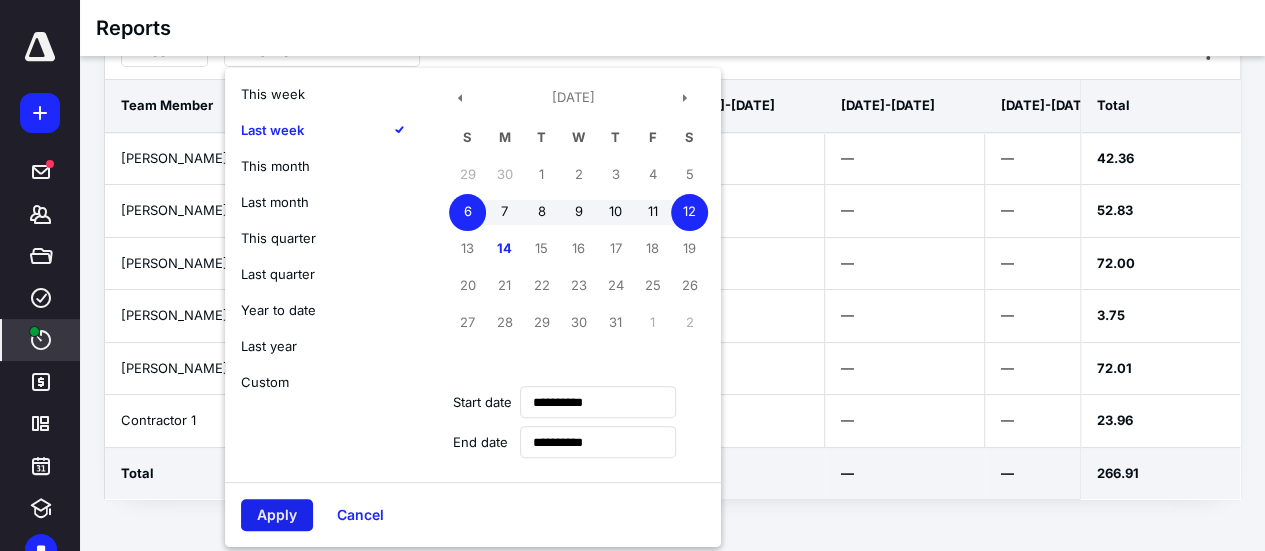click on "Apply" at bounding box center [277, 515] 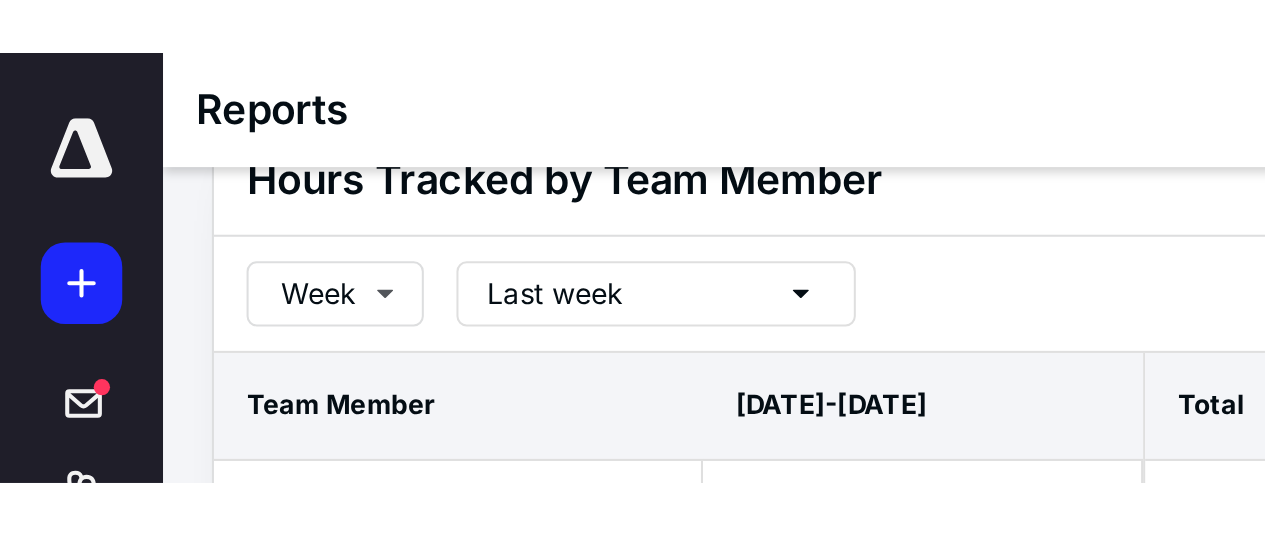 scroll, scrollTop: 0, scrollLeft: 0, axis: both 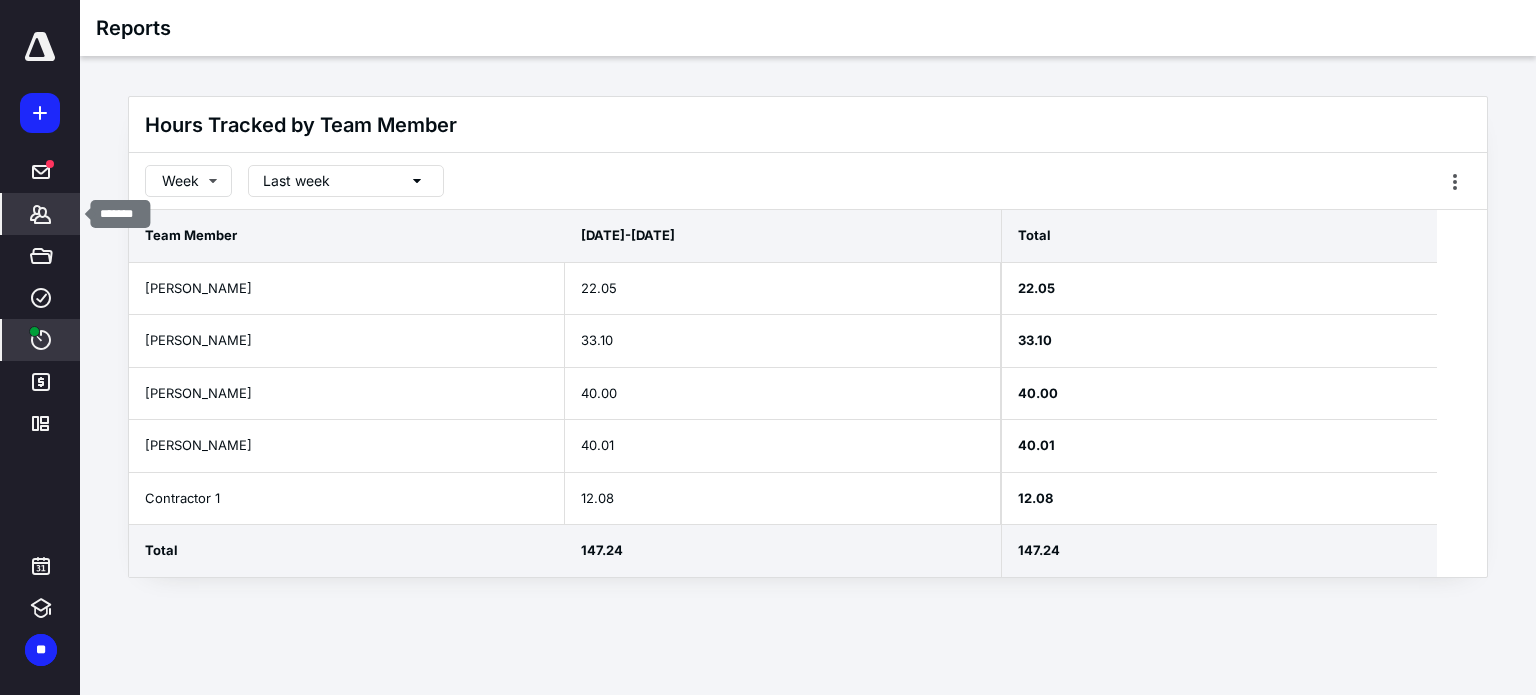 click 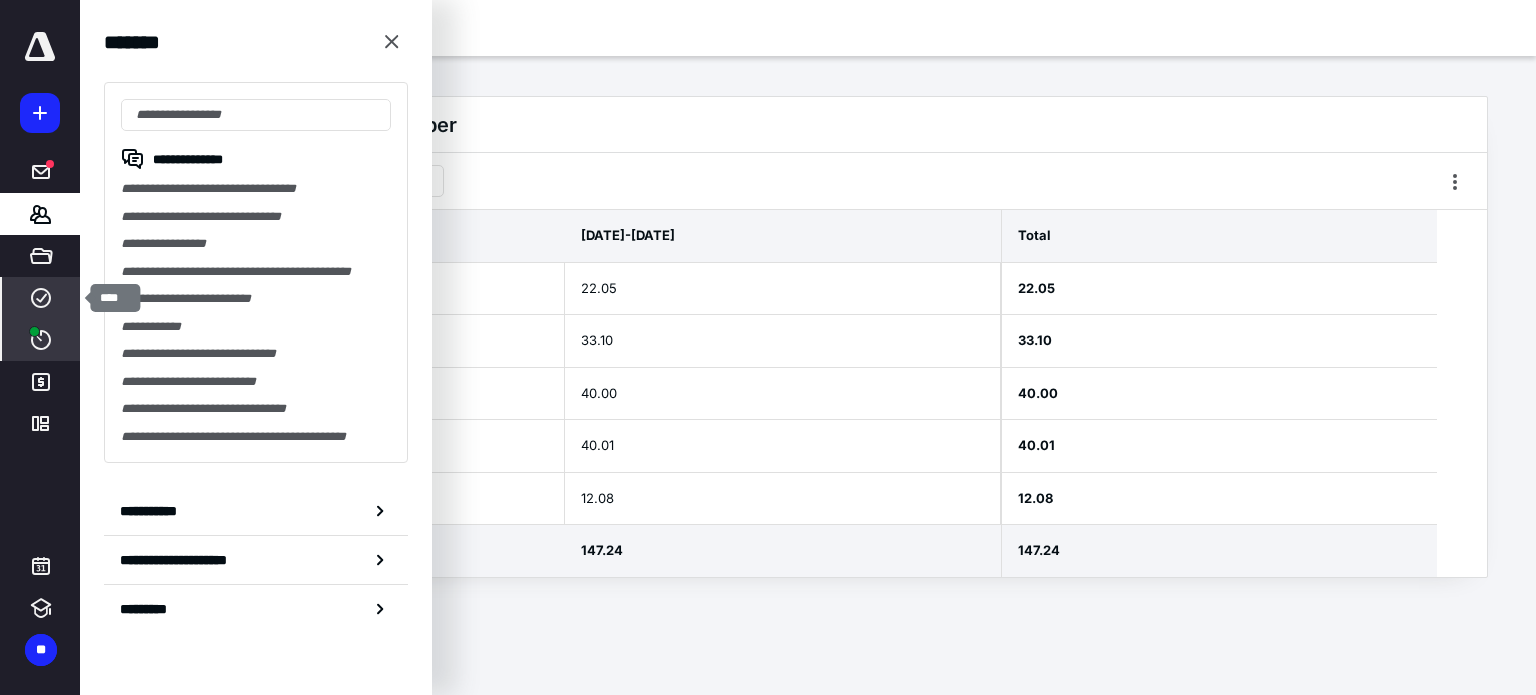 click 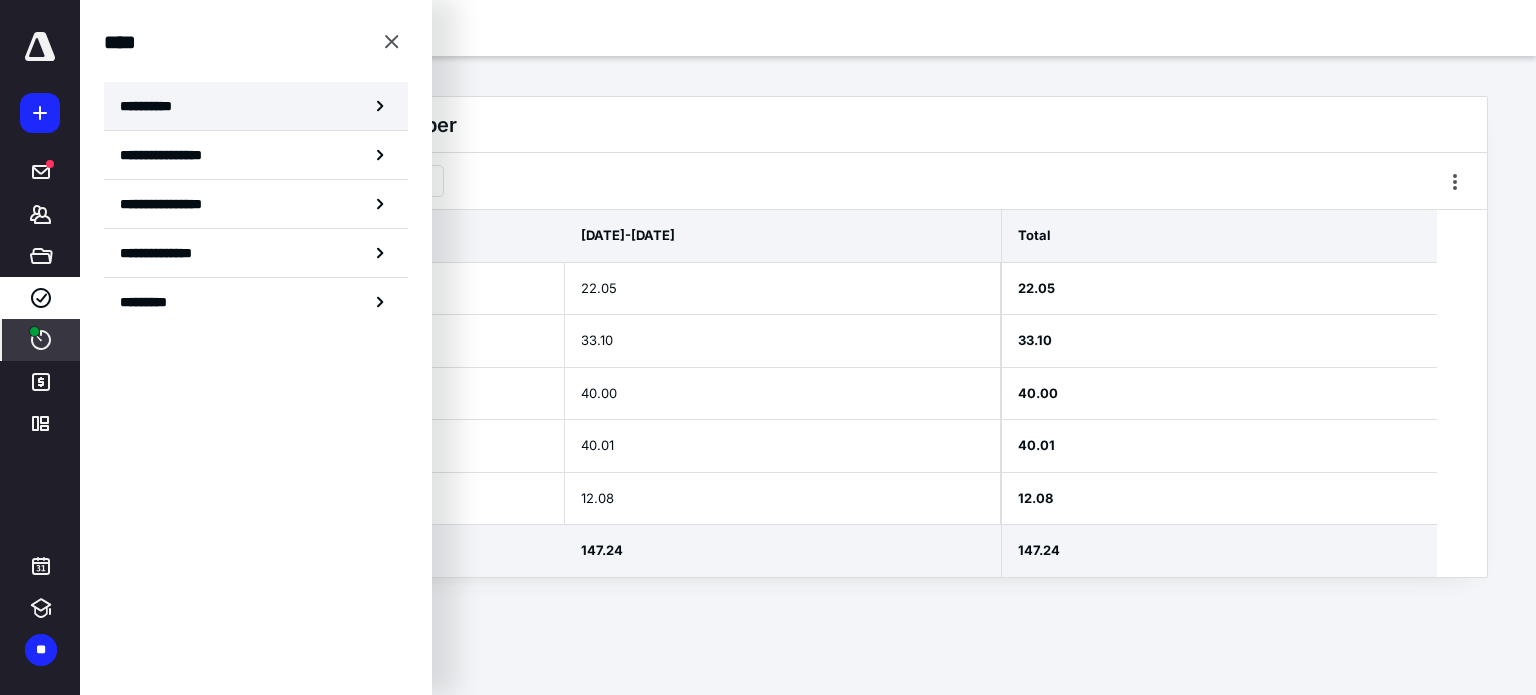 click on "**********" at bounding box center (153, 106) 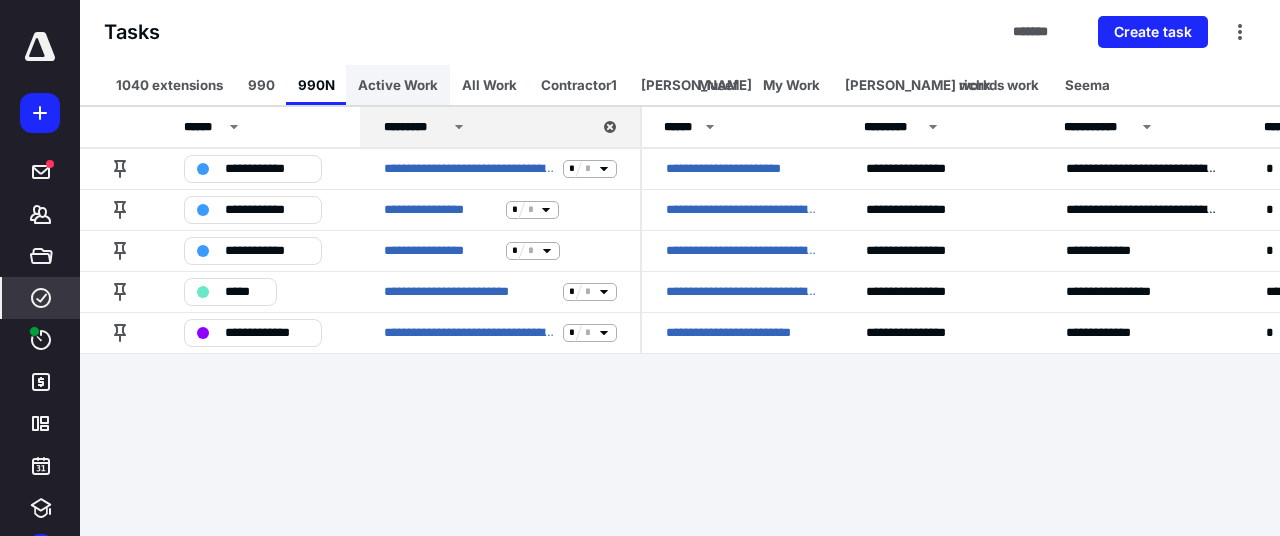click on "Active Work" at bounding box center (398, 85) 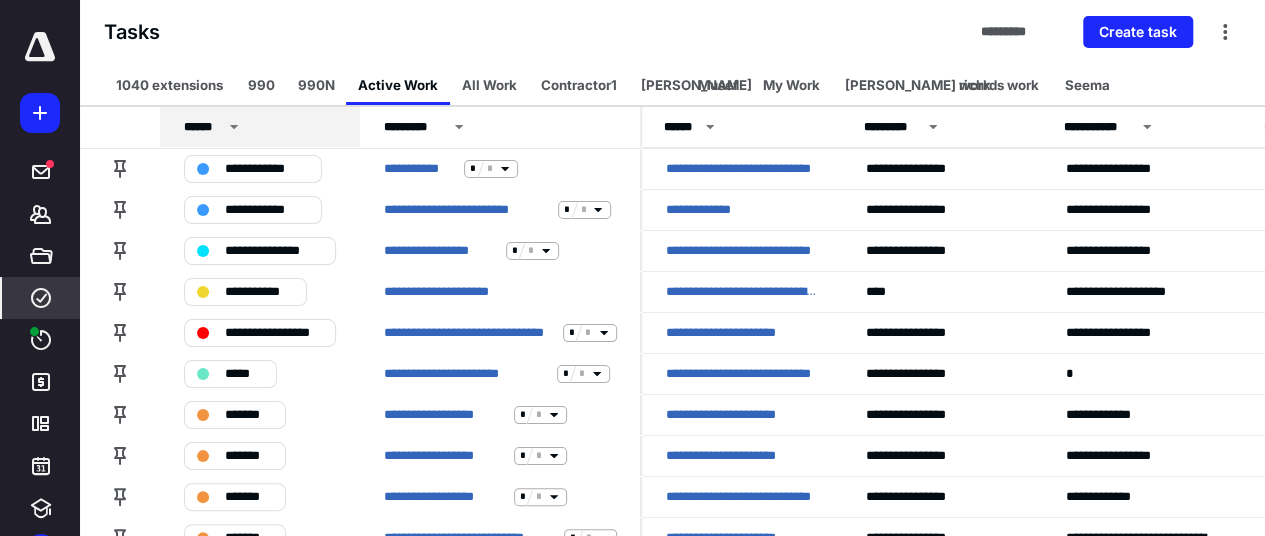 click 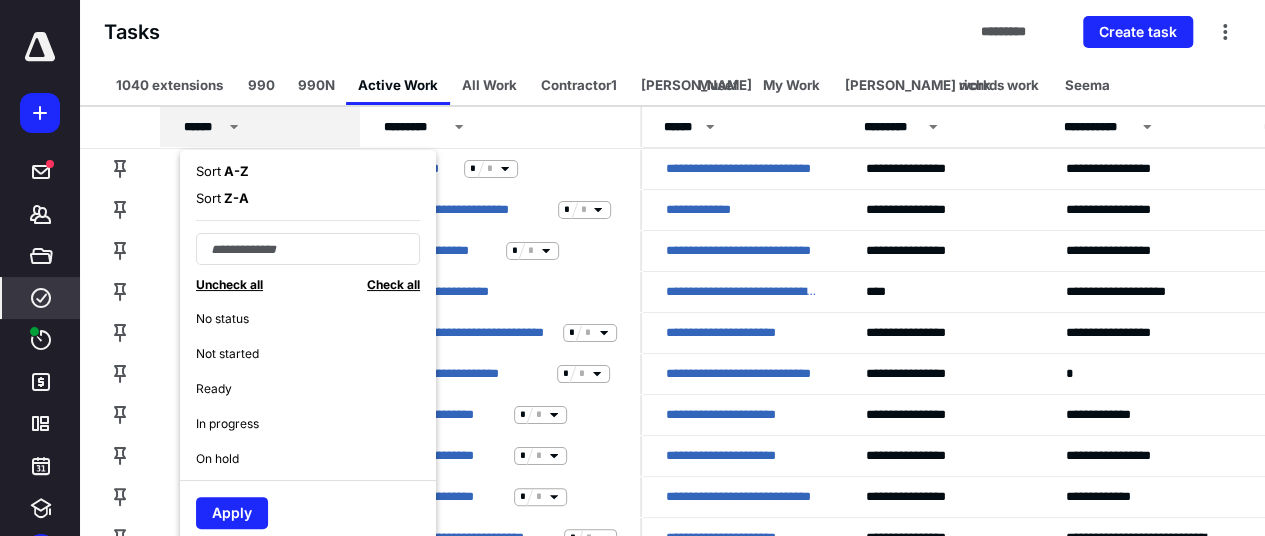 click on "Sort   A  -  Z" at bounding box center (222, 172) 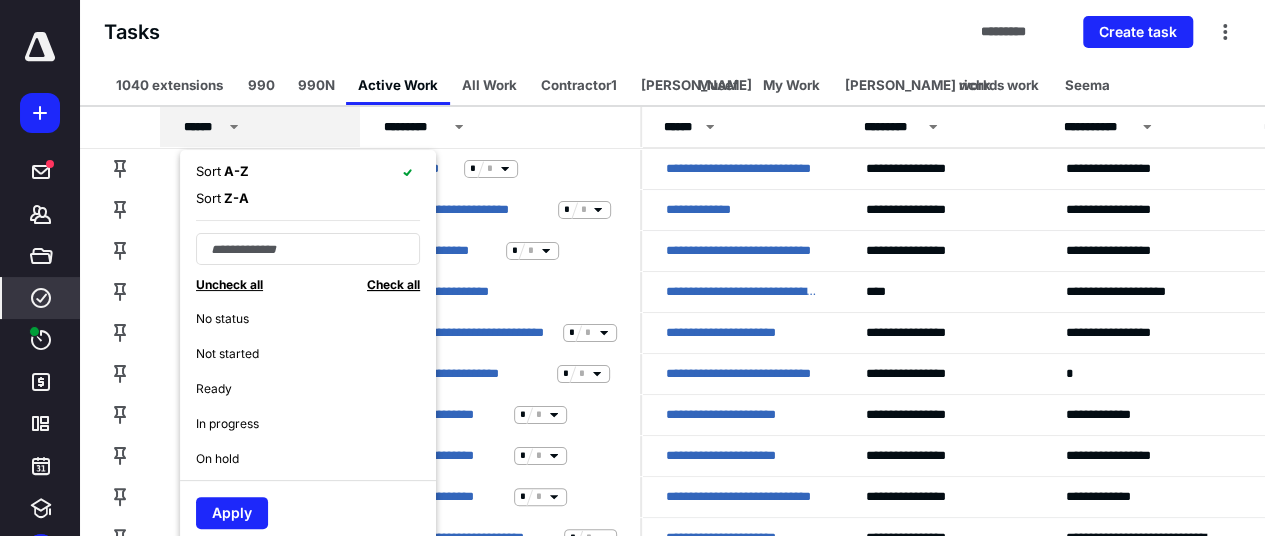 click on "Check all" at bounding box center (393, 284) 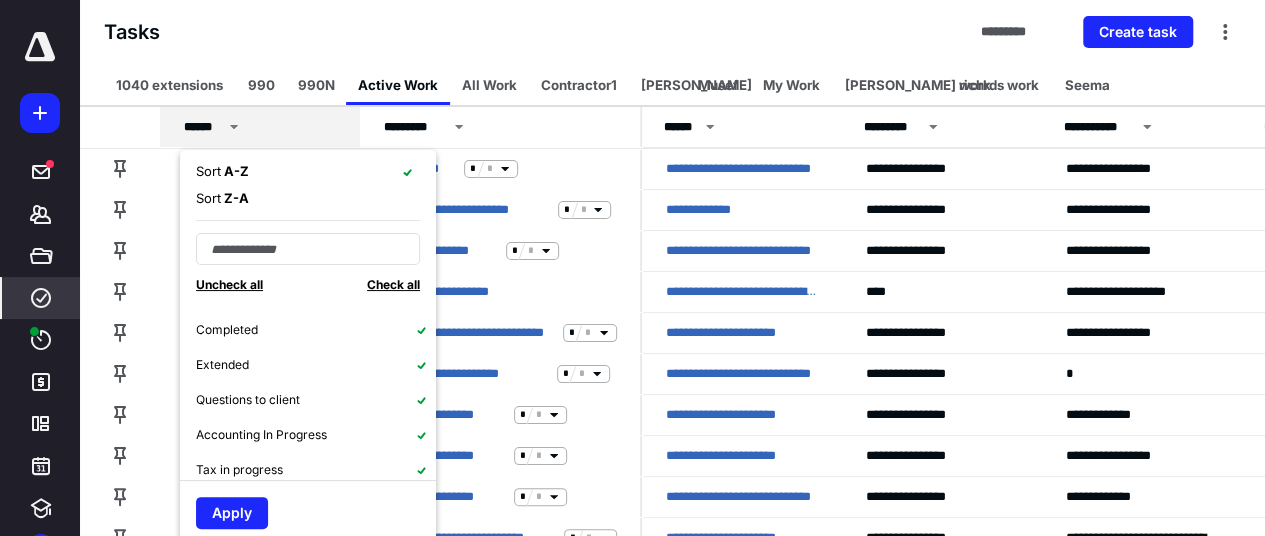 scroll, scrollTop: 300, scrollLeft: 0, axis: vertical 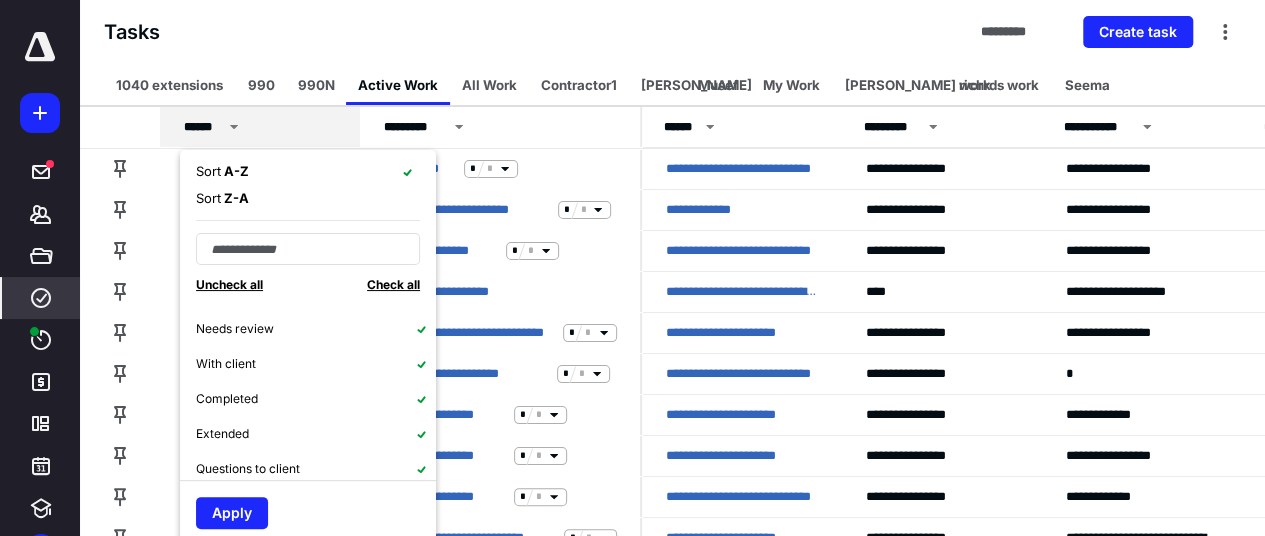 click 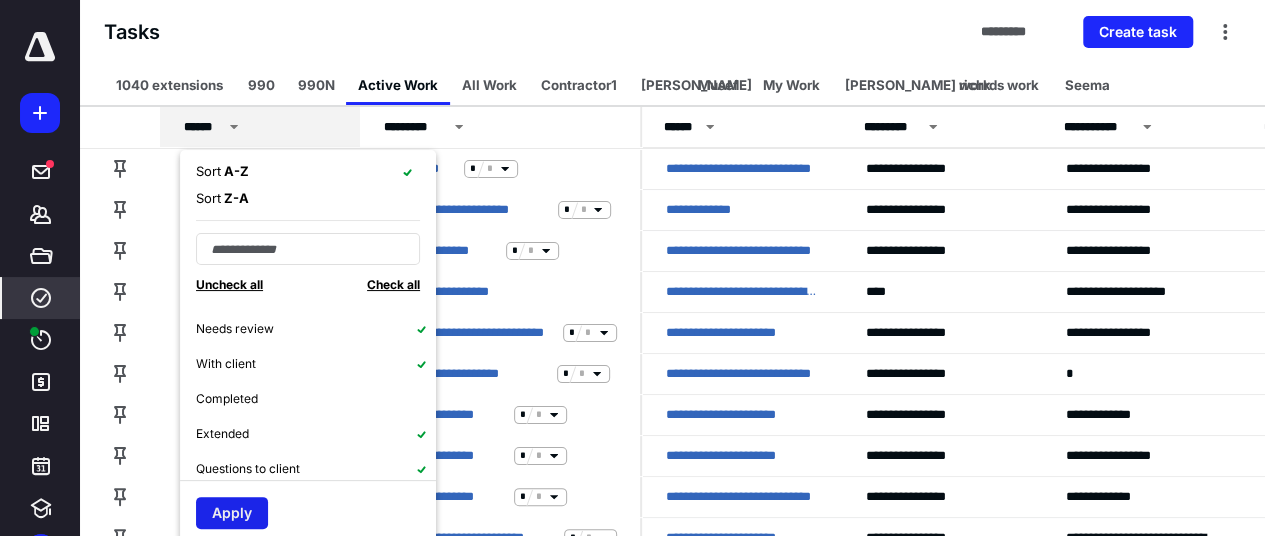 click on "Apply" at bounding box center (232, 513) 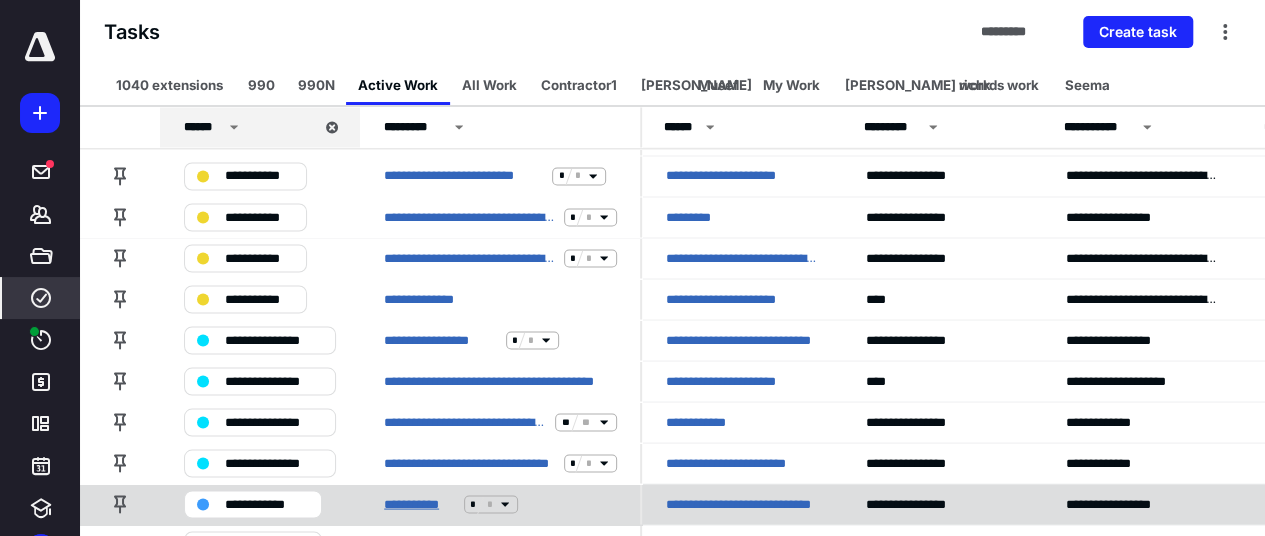 scroll, scrollTop: 1400, scrollLeft: 0, axis: vertical 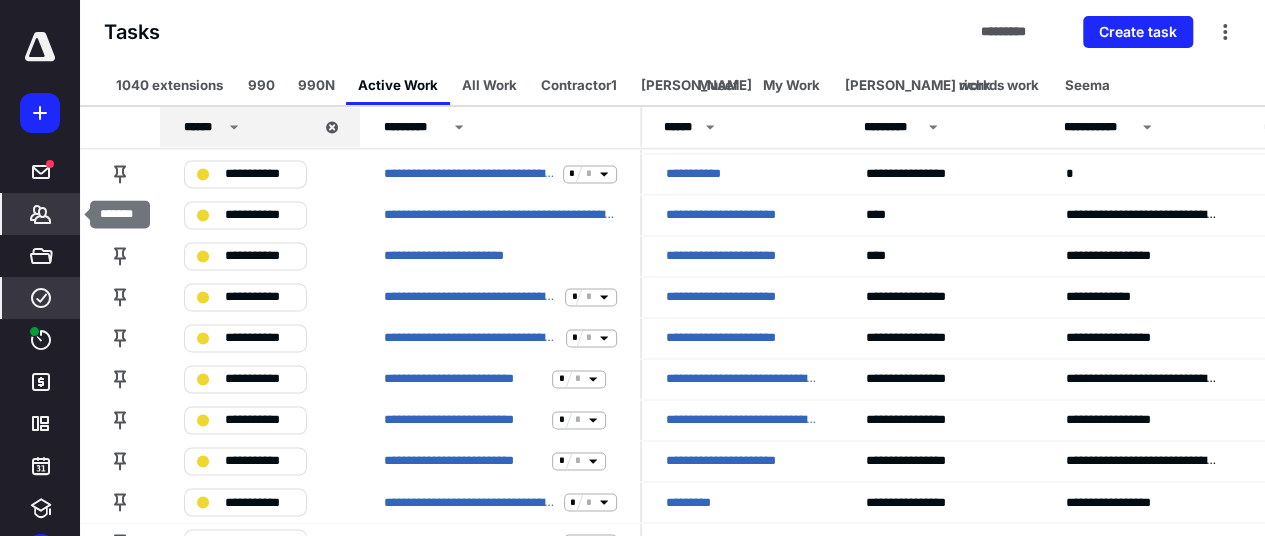 click 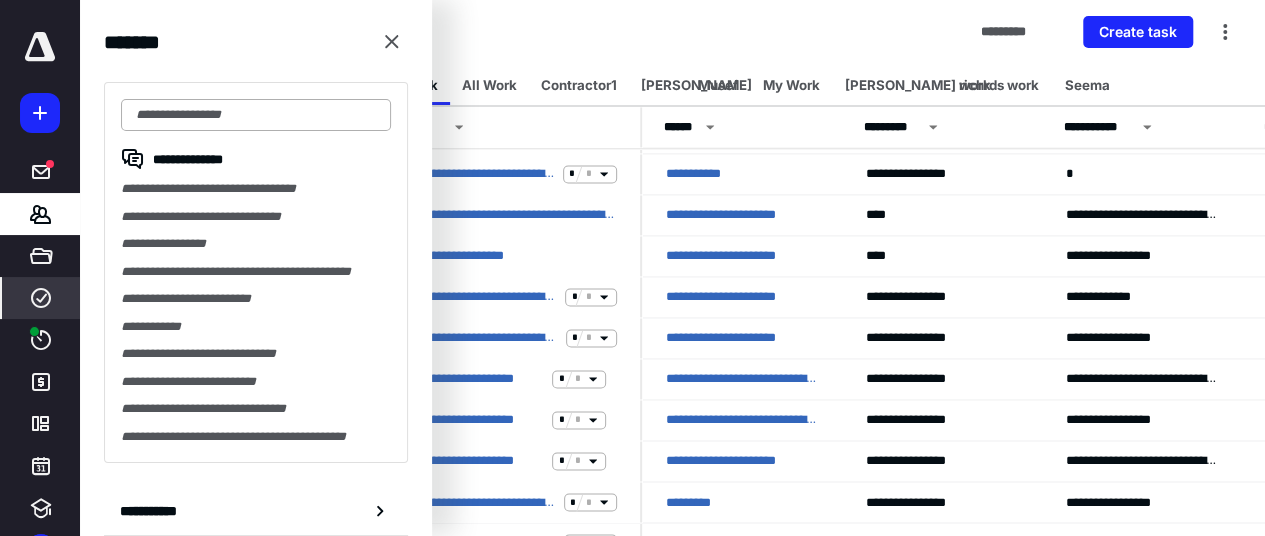 click at bounding box center [256, 115] 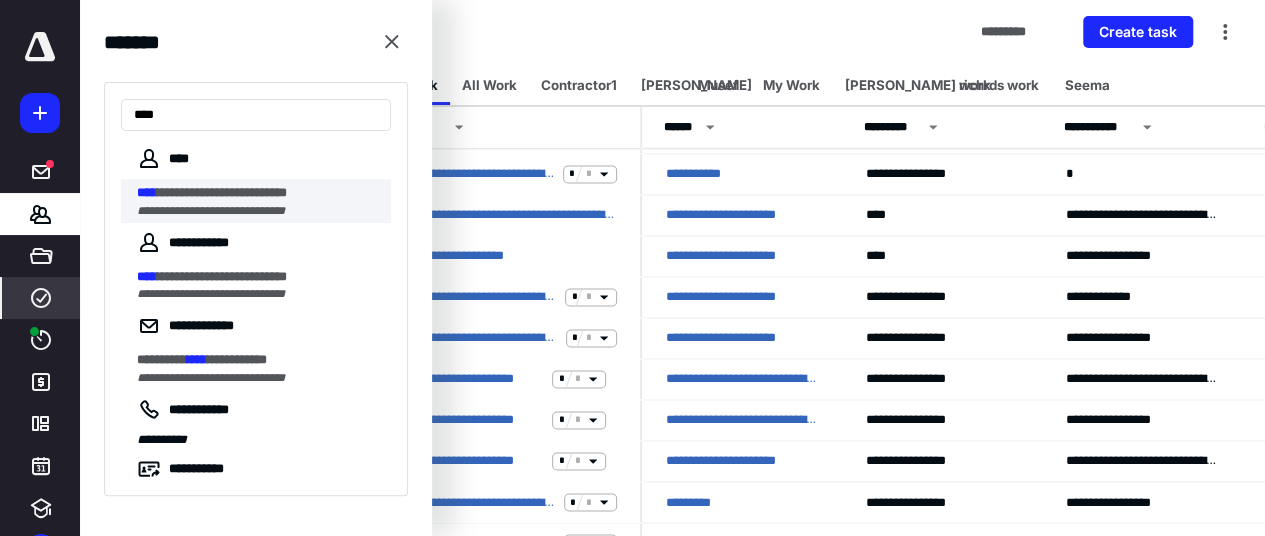 type on "****" 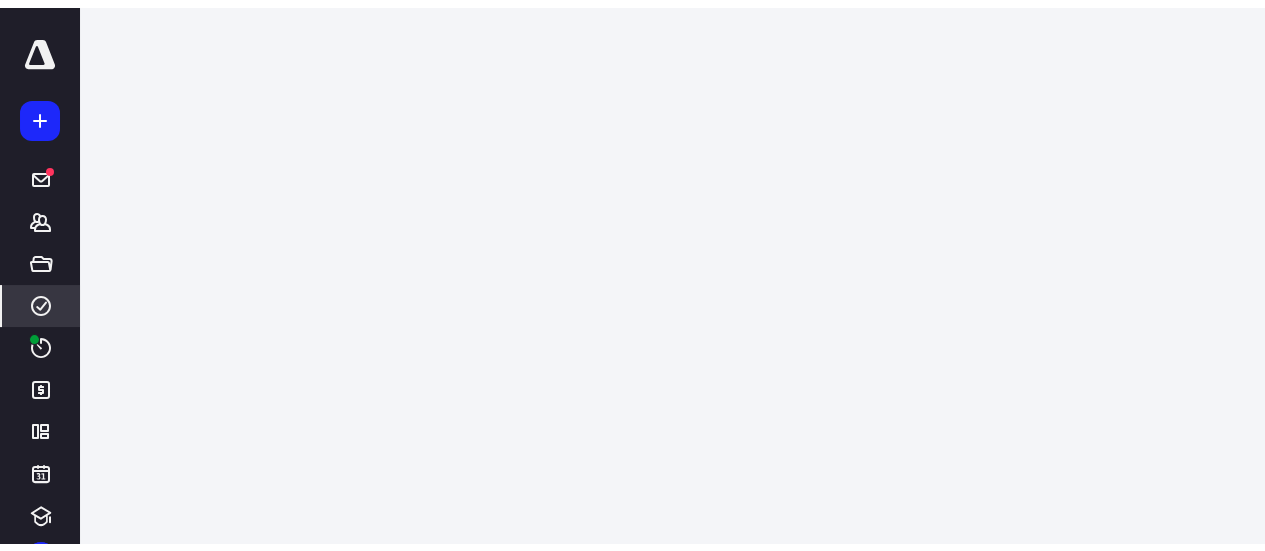 scroll, scrollTop: 0, scrollLeft: 0, axis: both 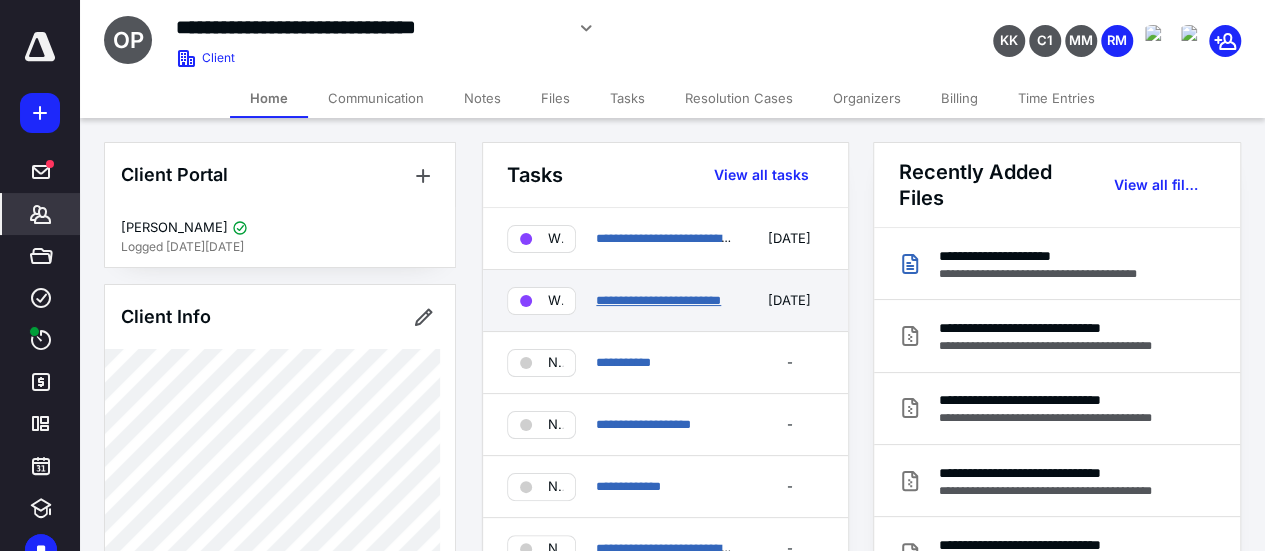 click on "**********" at bounding box center (658, 300) 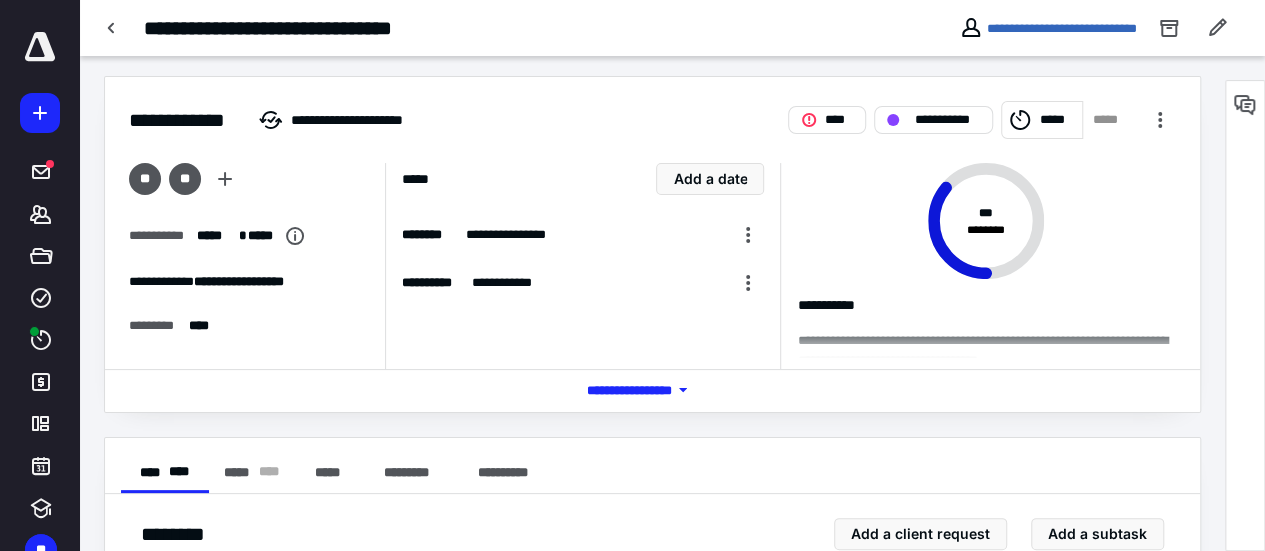 scroll, scrollTop: 0, scrollLeft: 0, axis: both 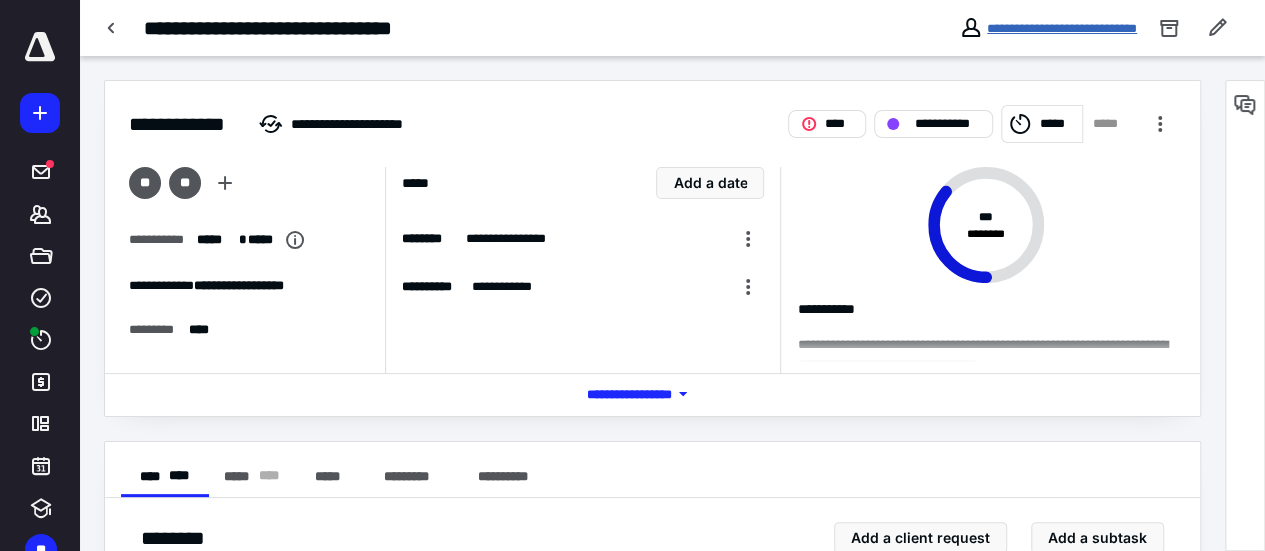 click on "**********" at bounding box center (1062, 28) 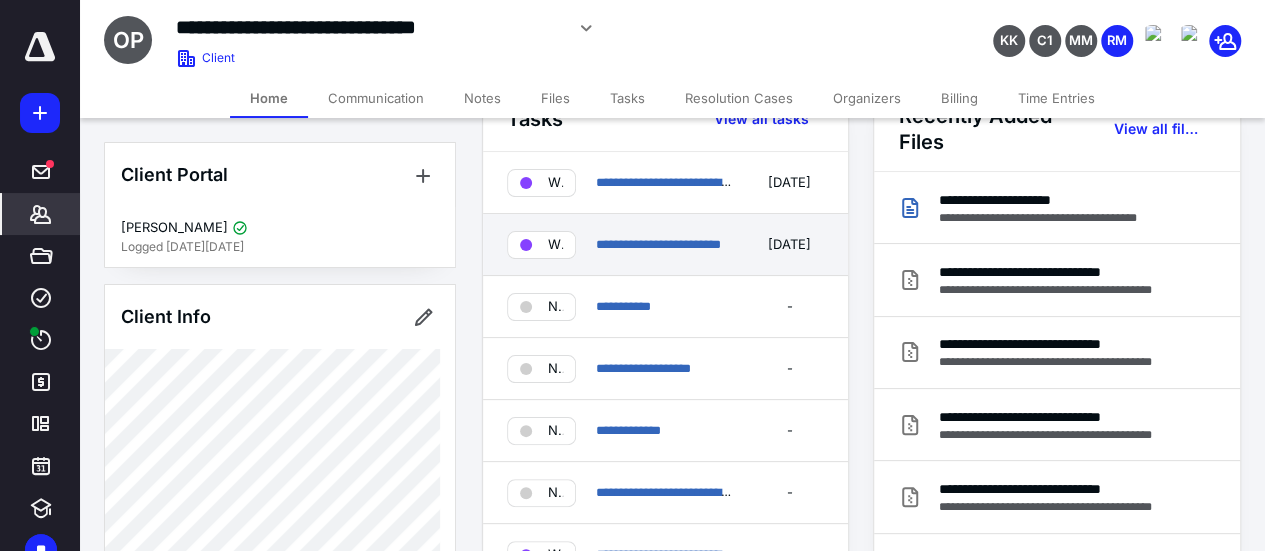 scroll, scrollTop: 100, scrollLeft: 0, axis: vertical 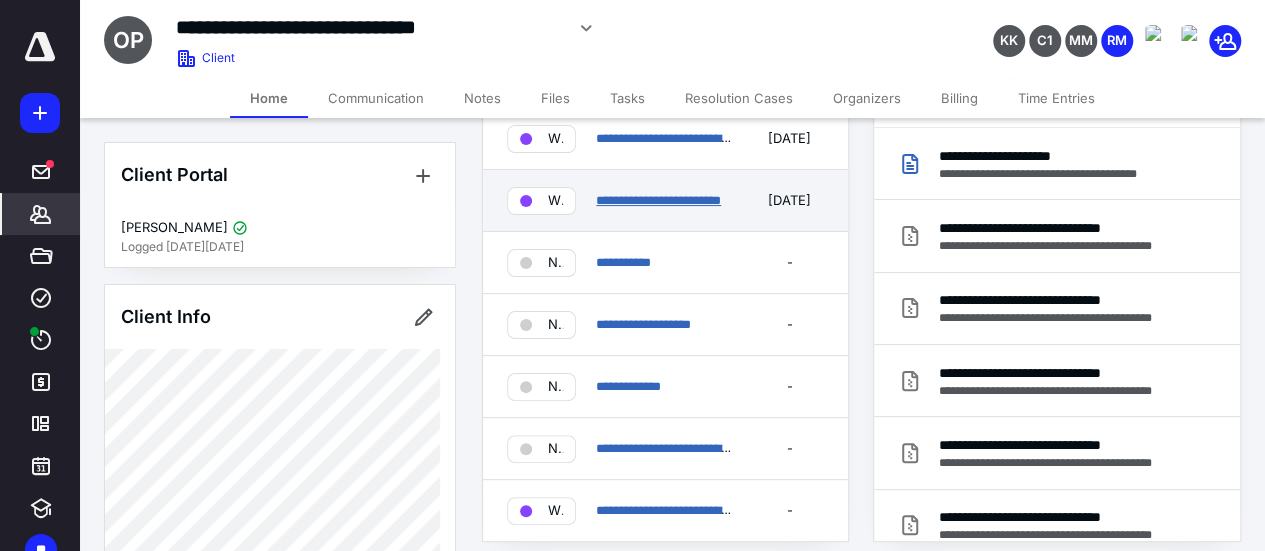 click on "**********" at bounding box center [658, 200] 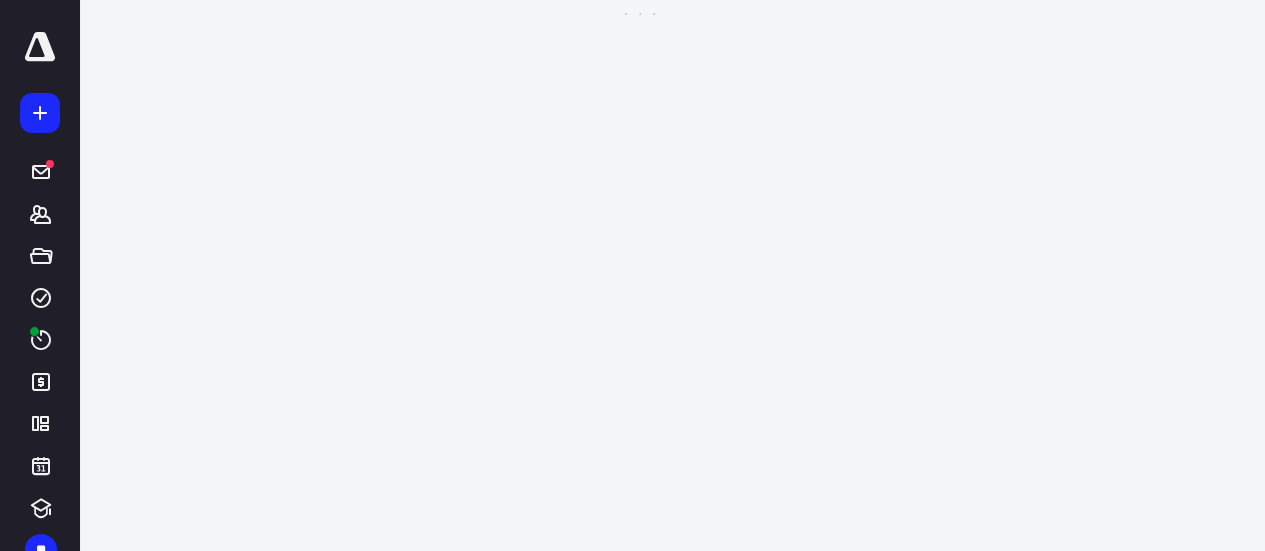 scroll, scrollTop: 0, scrollLeft: 0, axis: both 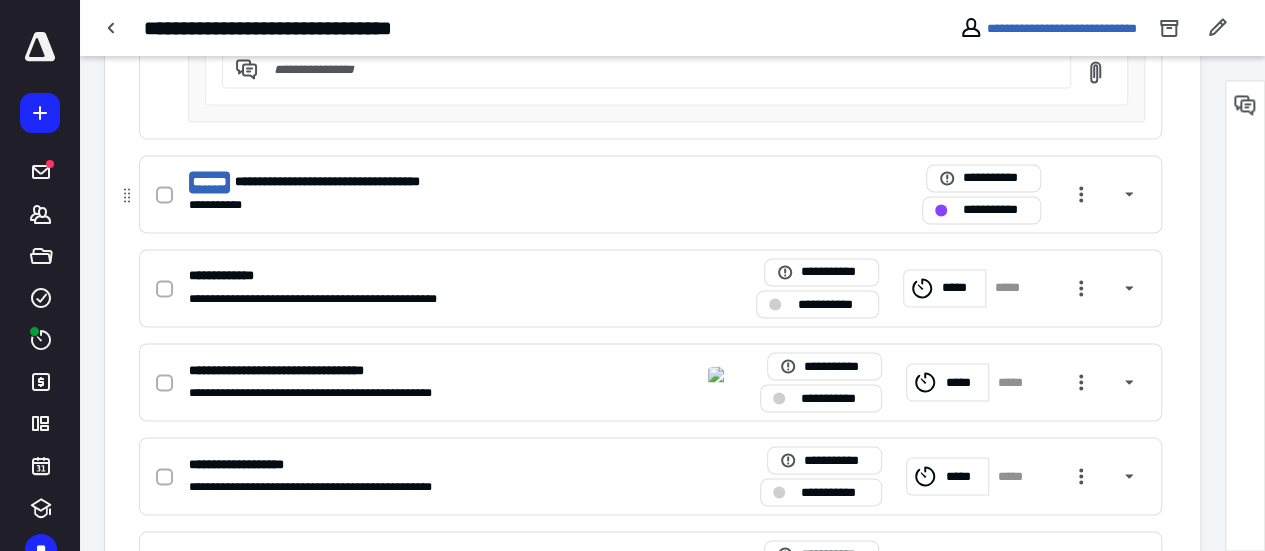 click on "**********" at bounding box center (388, 182) 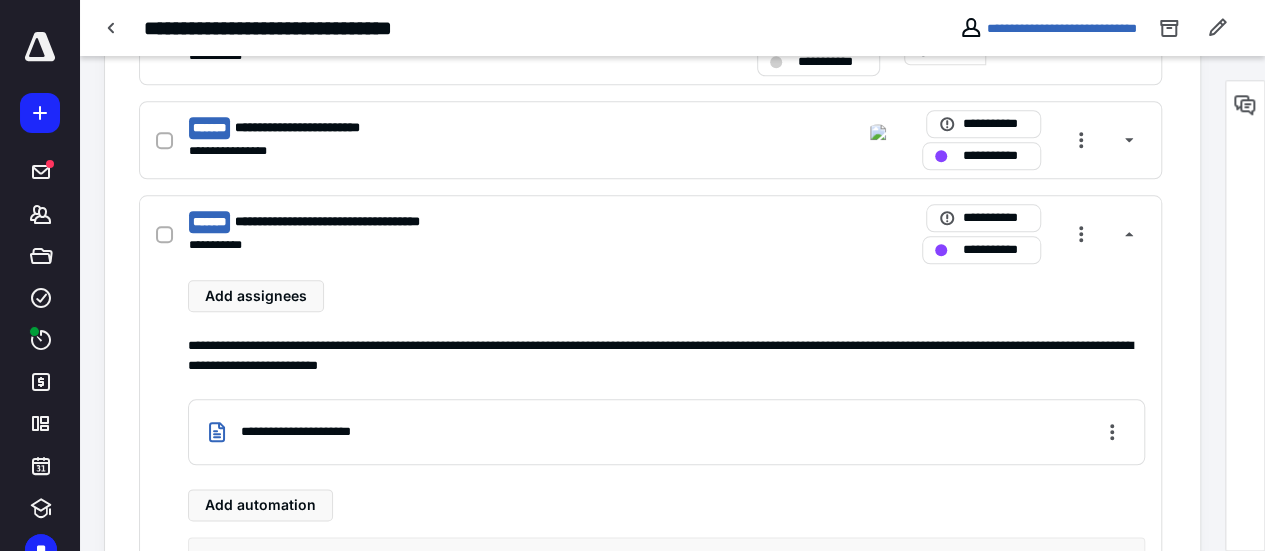 scroll, scrollTop: 929, scrollLeft: 0, axis: vertical 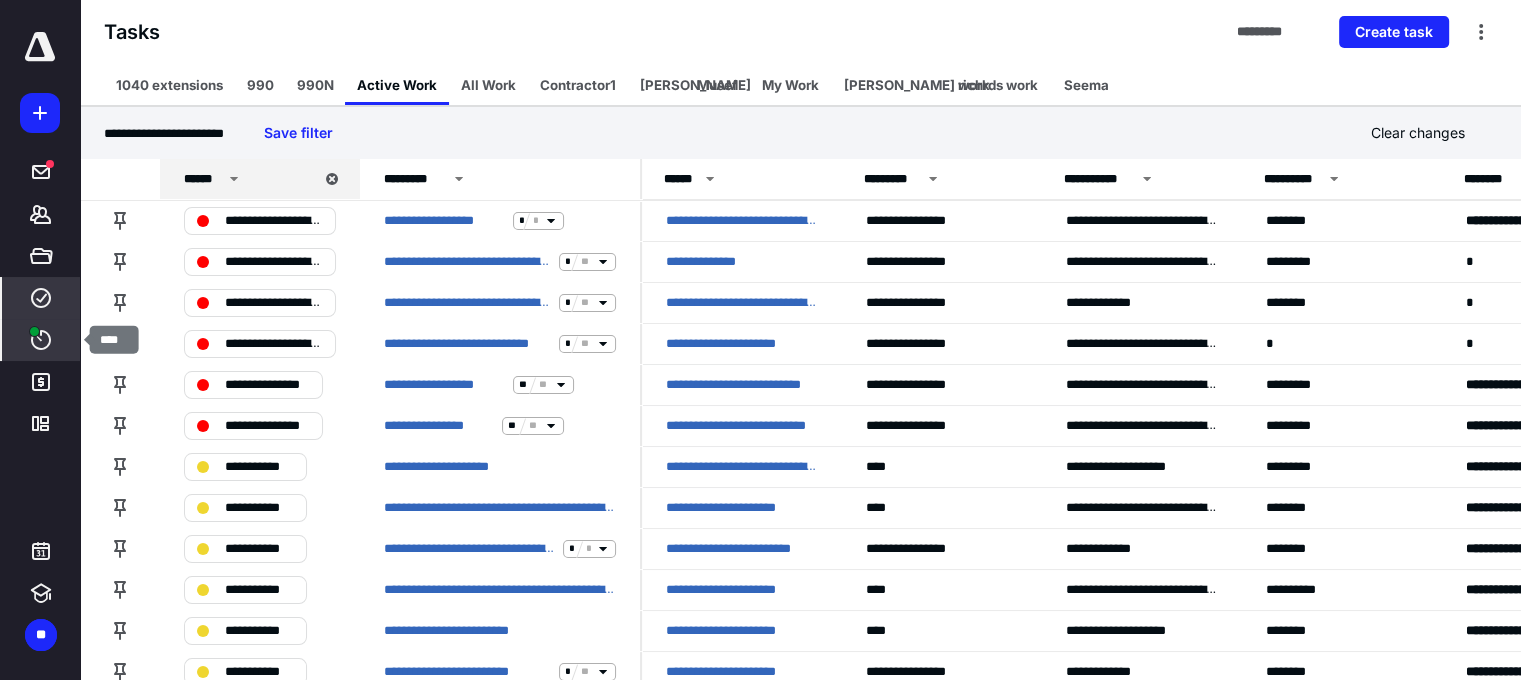 click 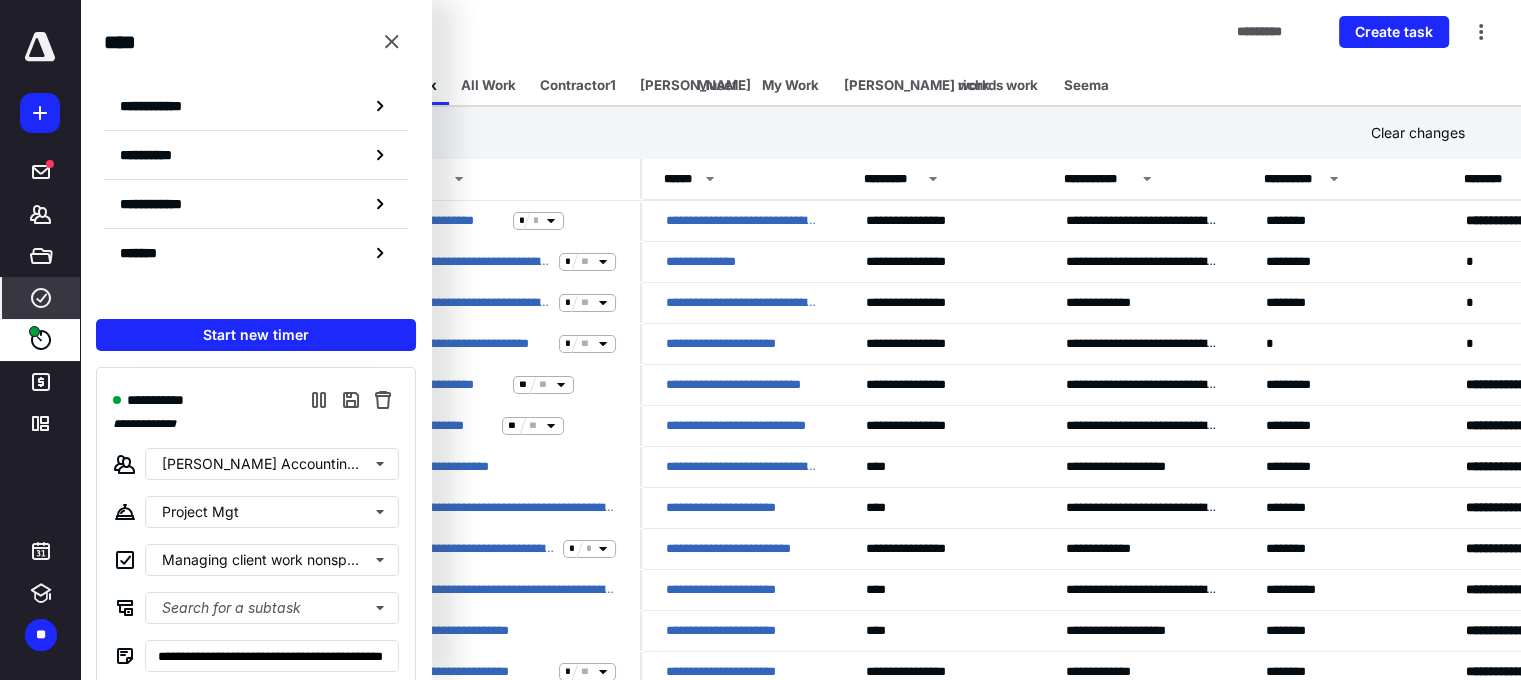 scroll, scrollTop: 8, scrollLeft: 0, axis: vertical 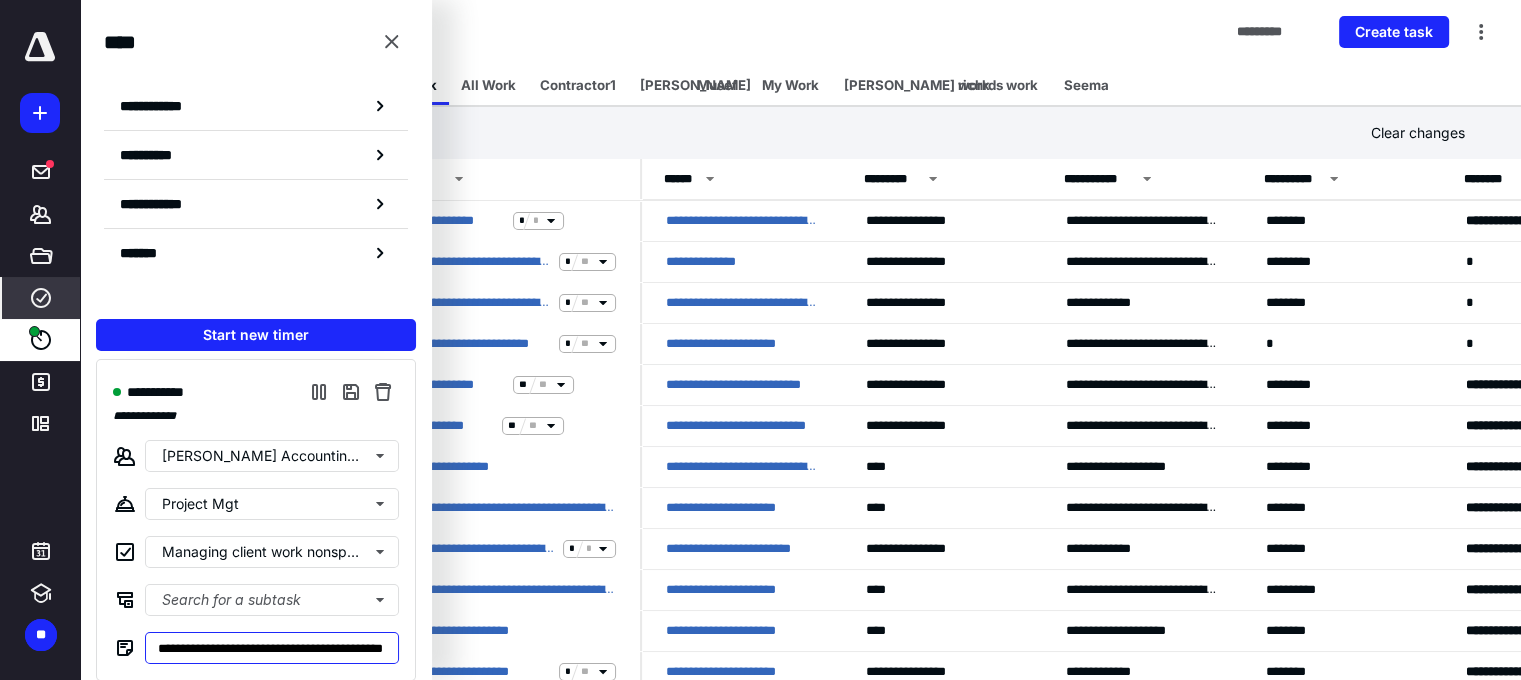 click on "**********" at bounding box center [272, 648] 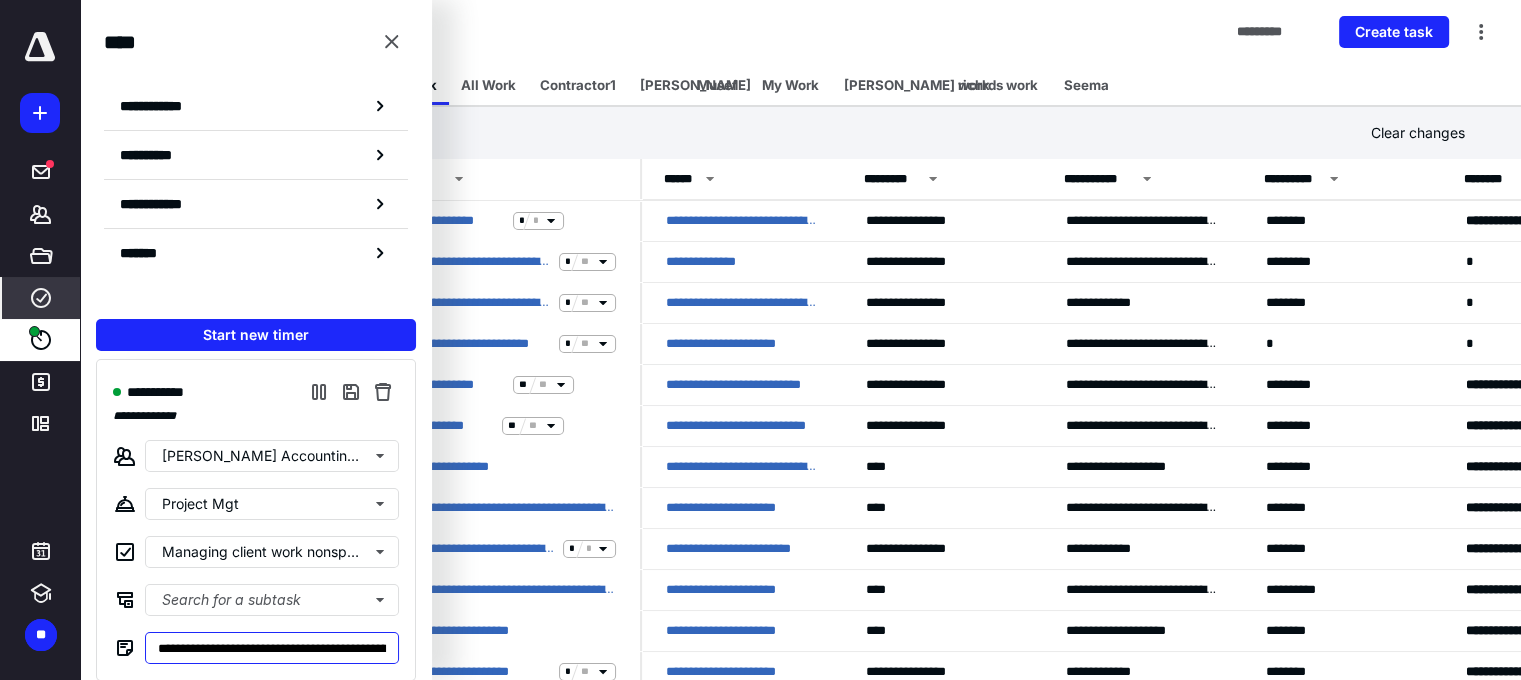 scroll, scrollTop: 0, scrollLeft: 0, axis: both 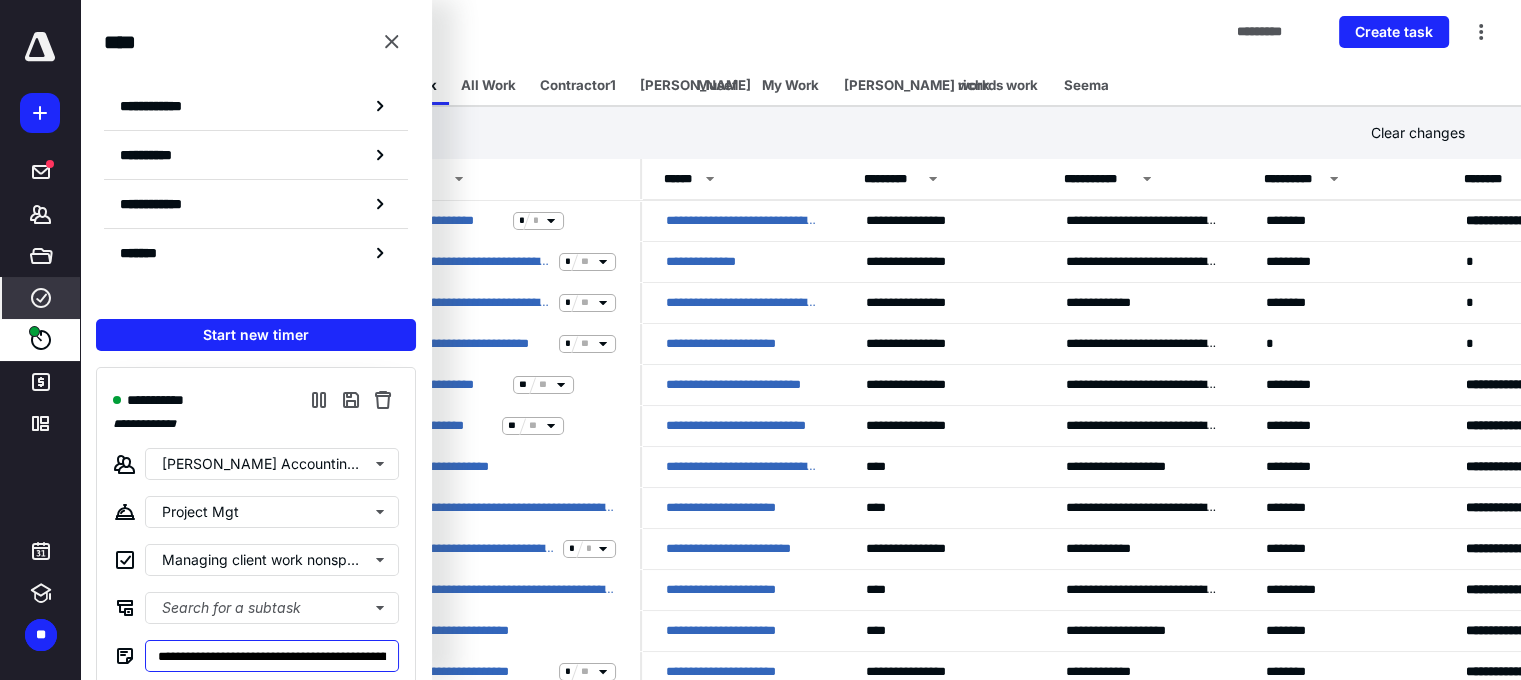 type on "**********" 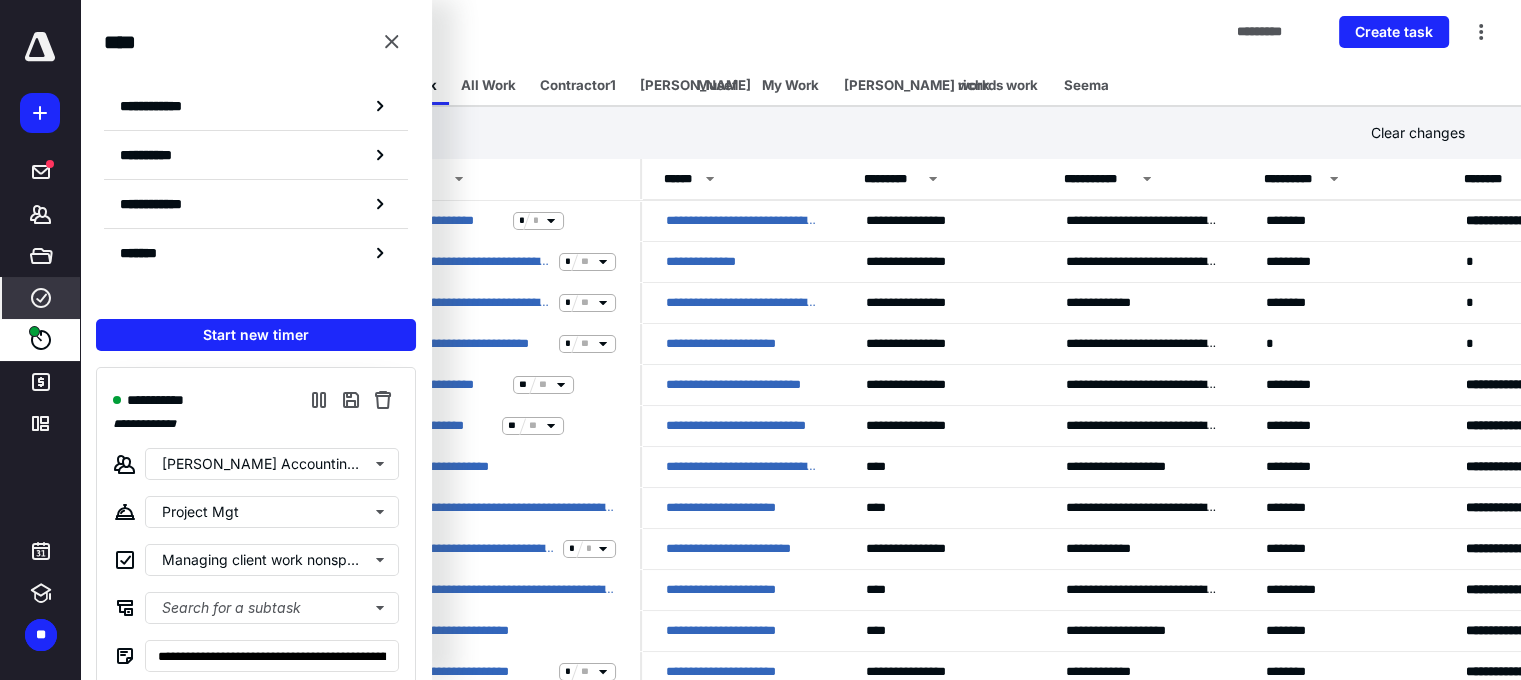 click on "Tasks ********* Create task" at bounding box center [800, 32] 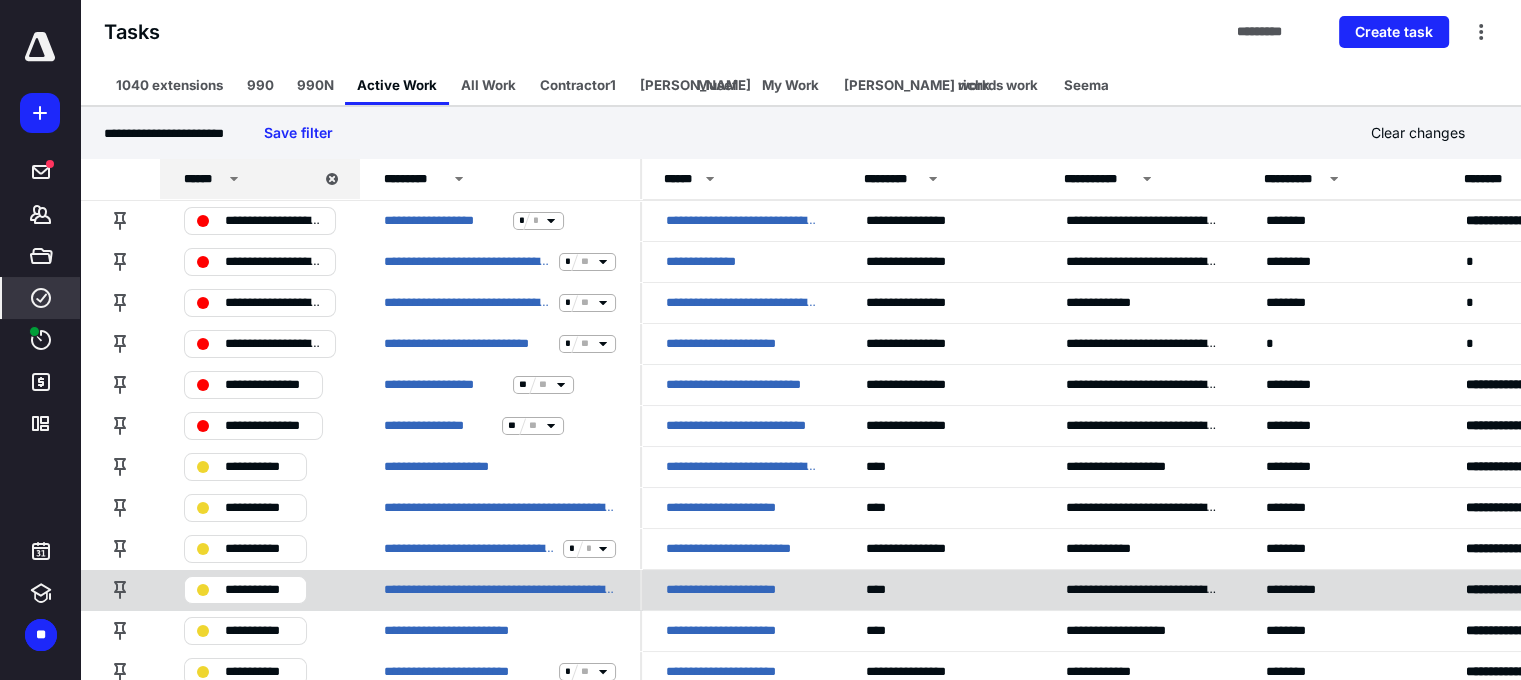 scroll, scrollTop: 200, scrollLeft: 0, axis: vertical 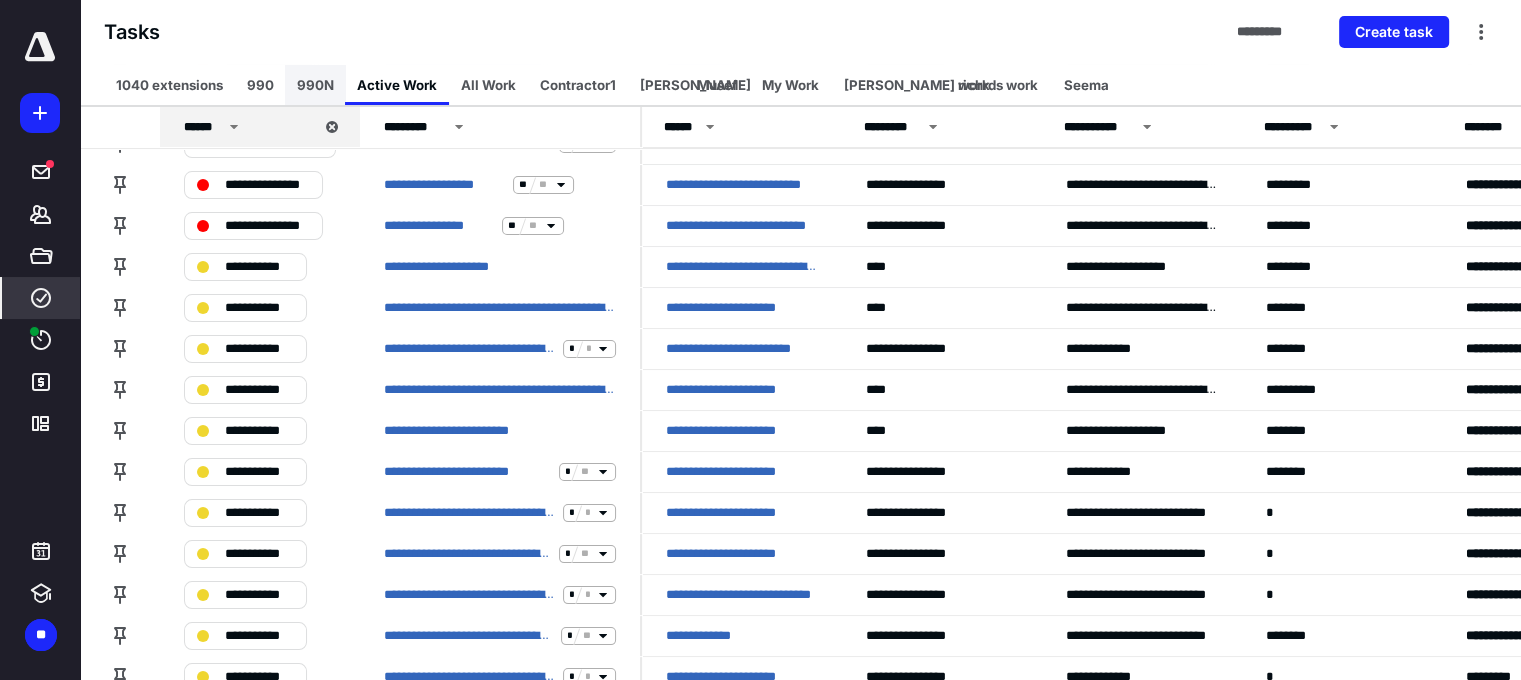 click on "990N" at bounding box center (315, 85) 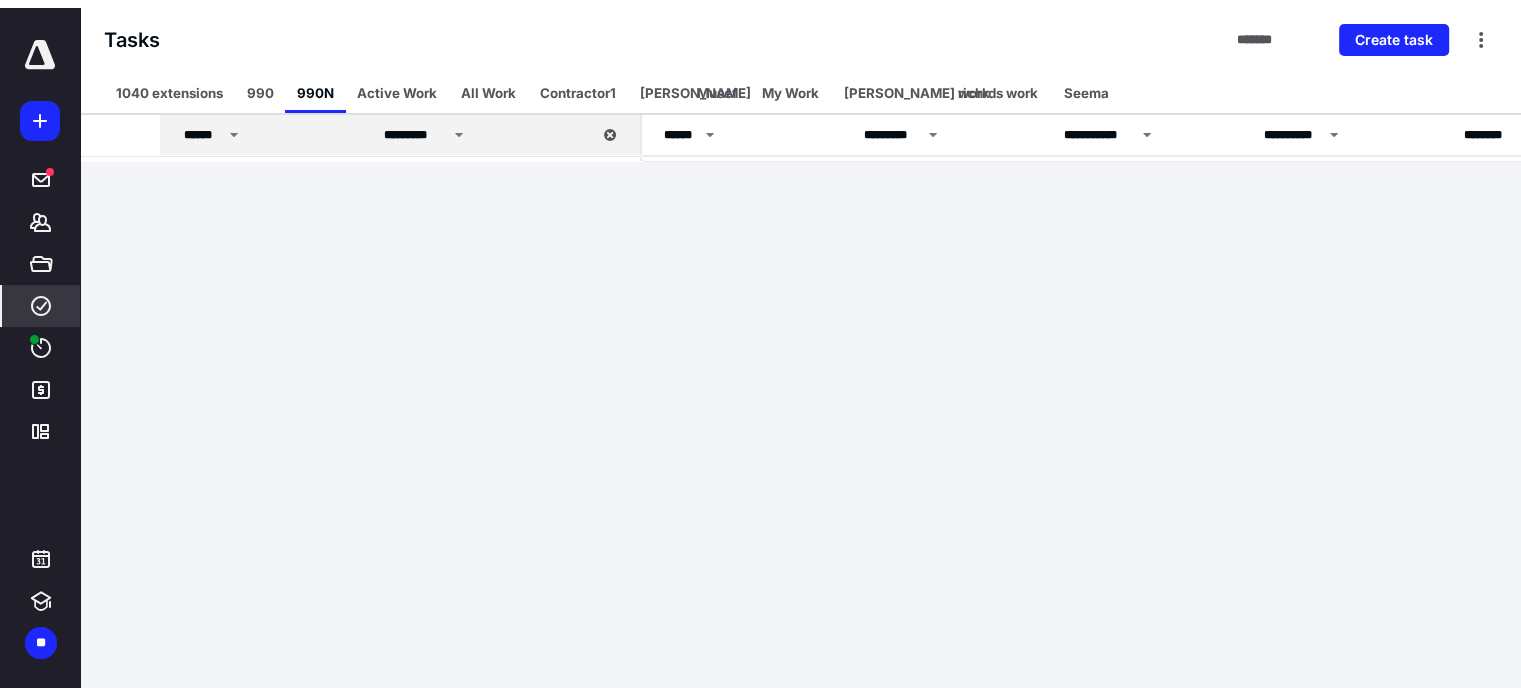 scroll, scrollTop: 0, scrollLeft: 0, axis: both 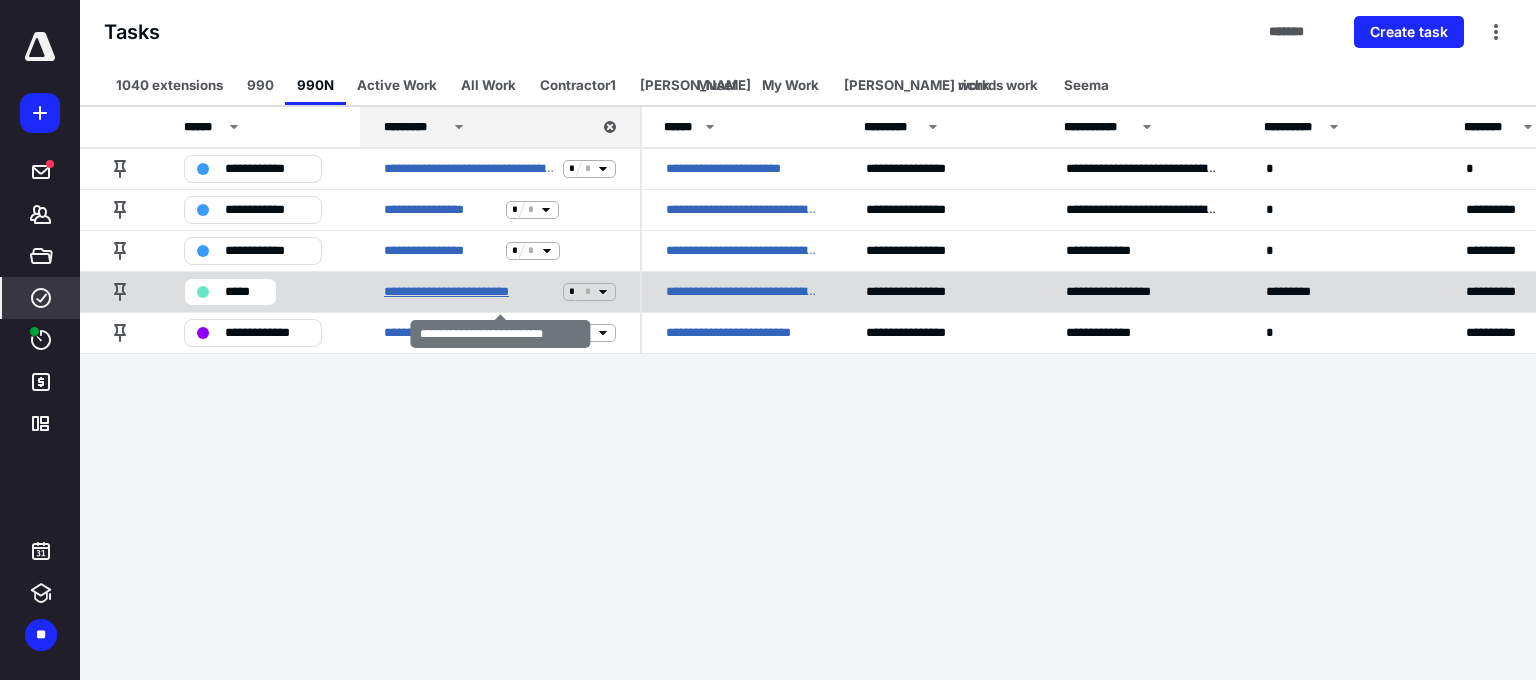 click on "**********" at bounding box center [469, 292] 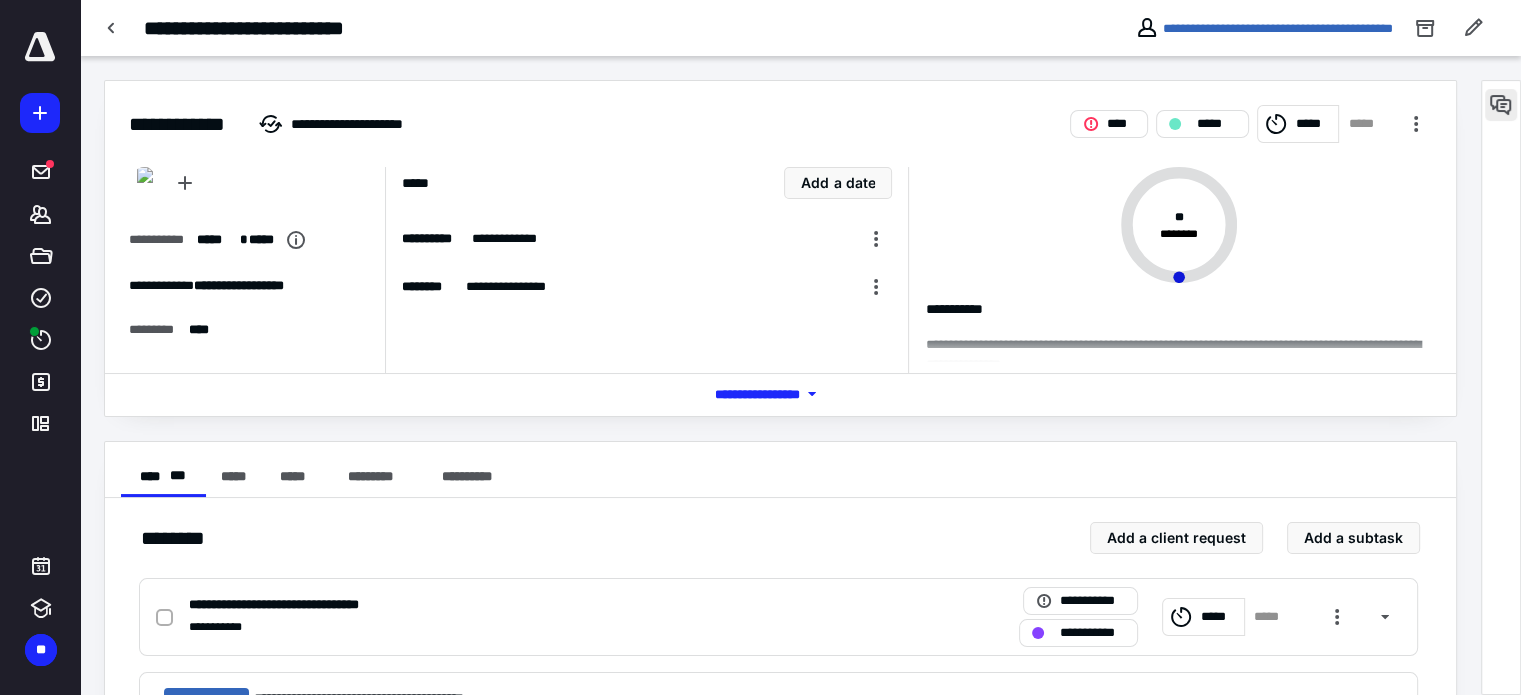 click at bounding box center [1501, 105] 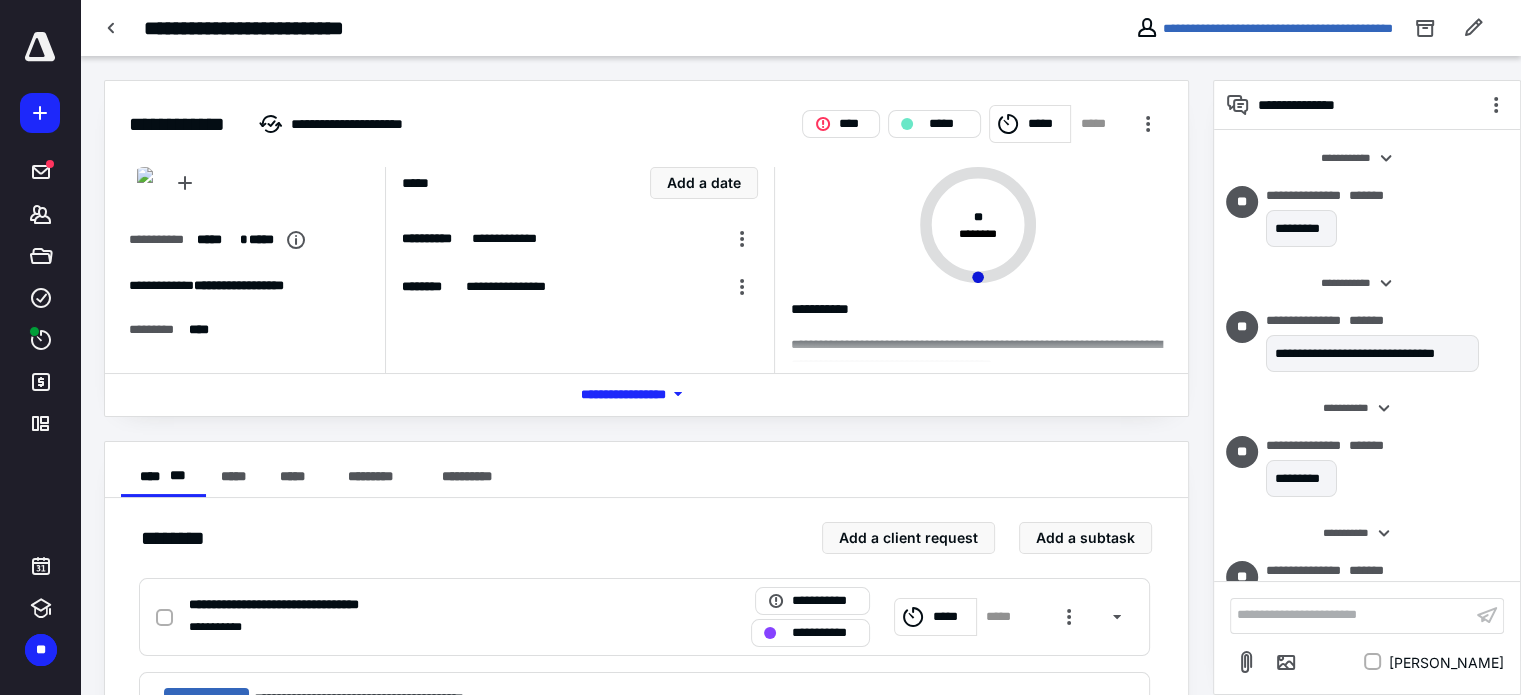 scroll, scrollTop: 57, scrollLeft: 0, axis: vertical 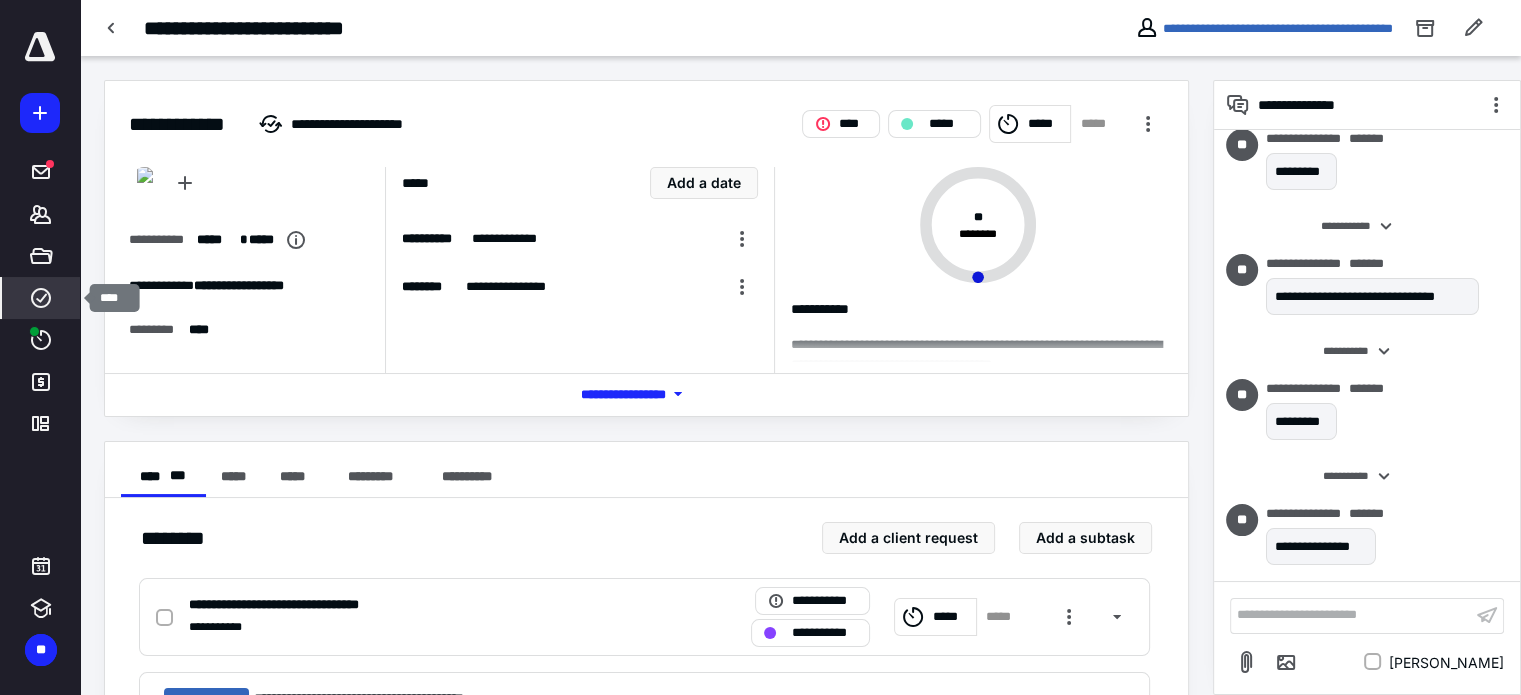 click 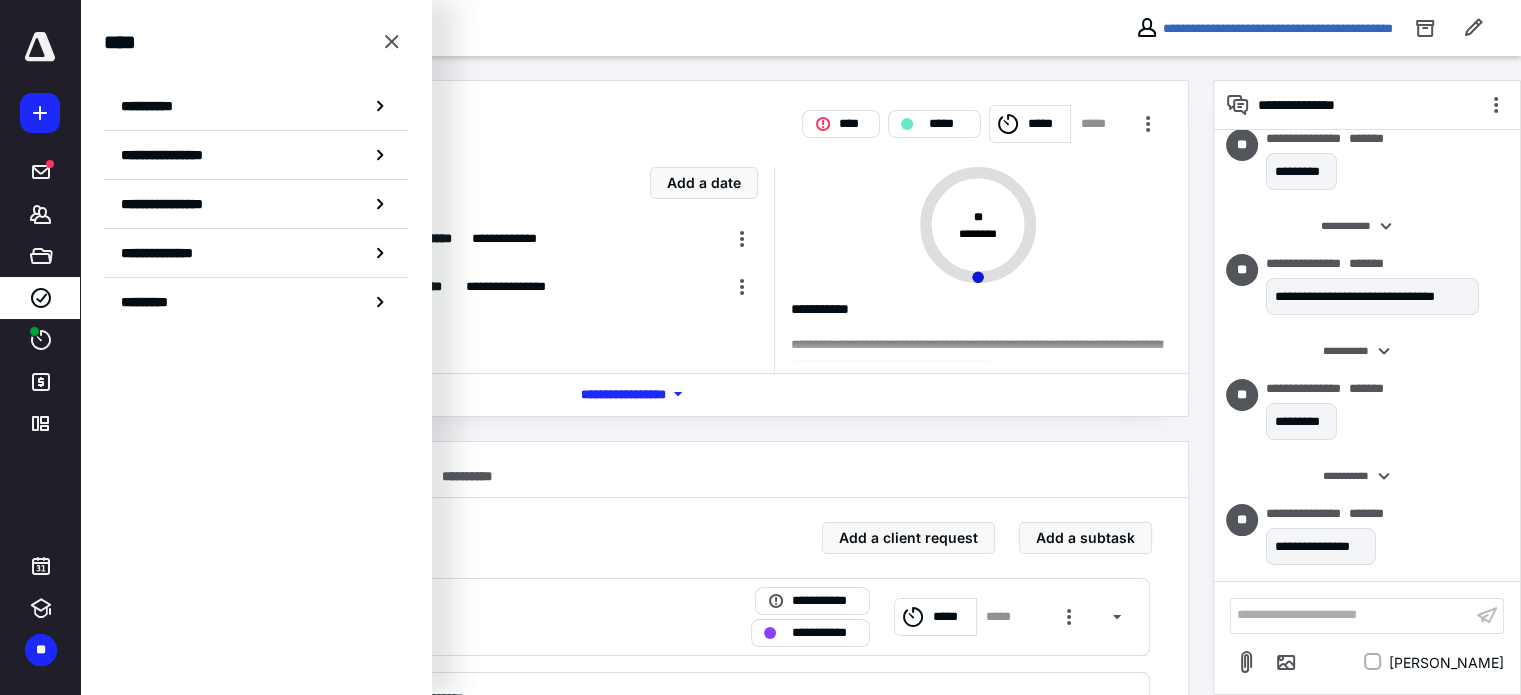 click on "**********" at bounding box center [180, 155] 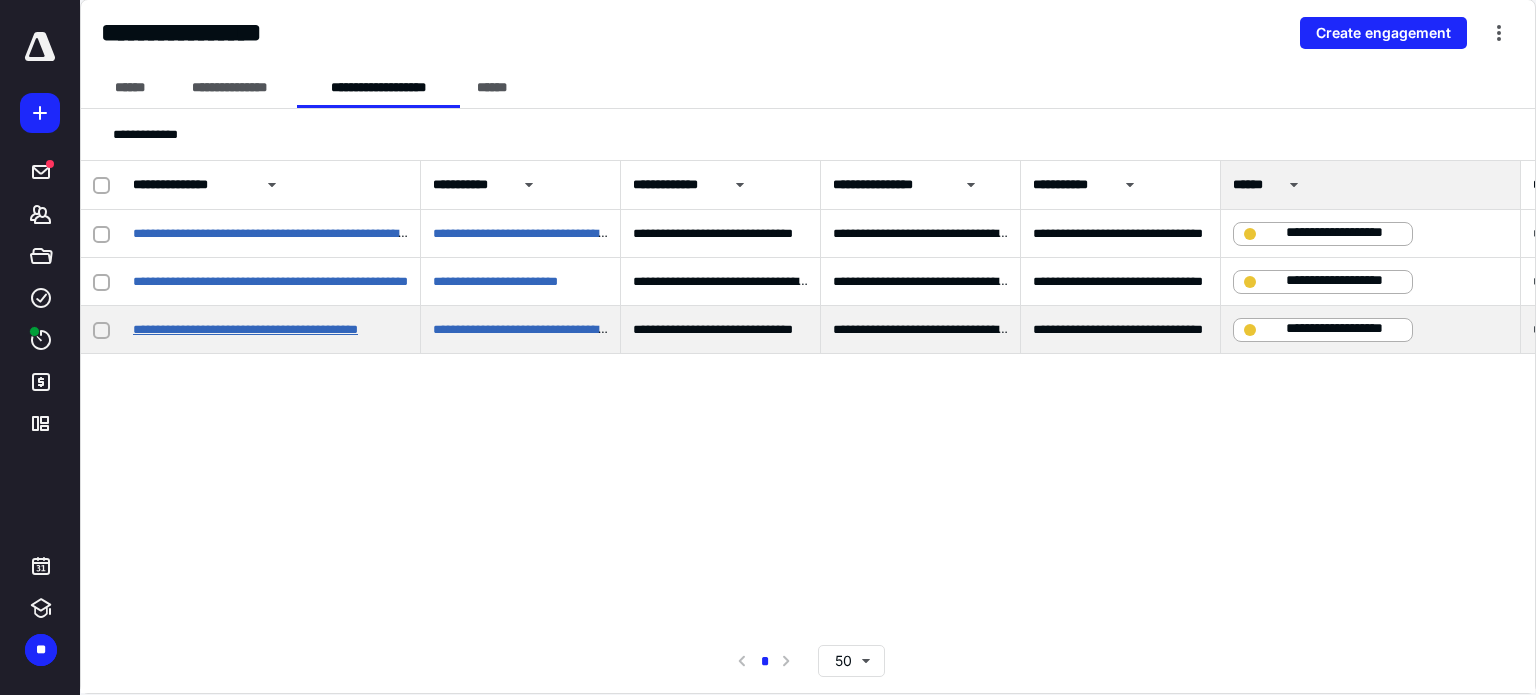 click on "**********" at bounding box center (245, 329) 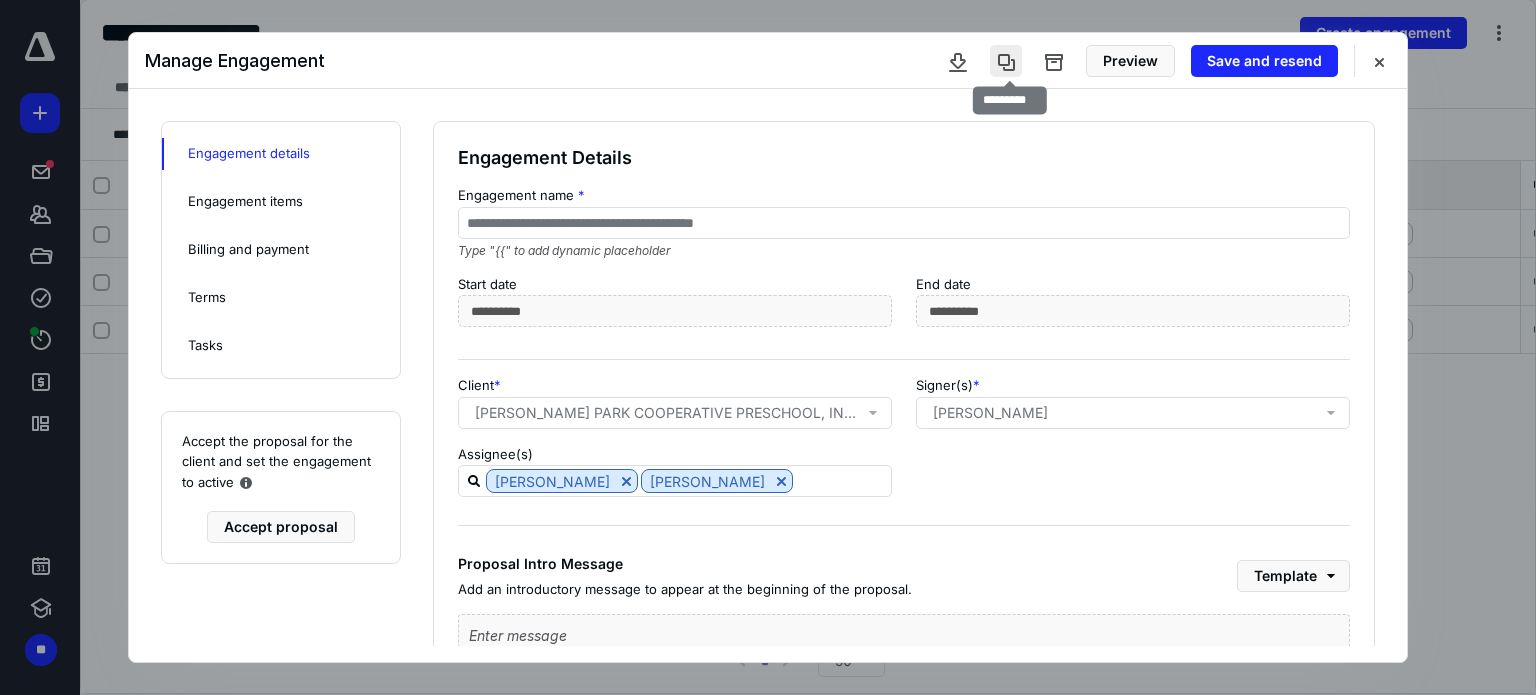 click at bounding box center [1006, 61] 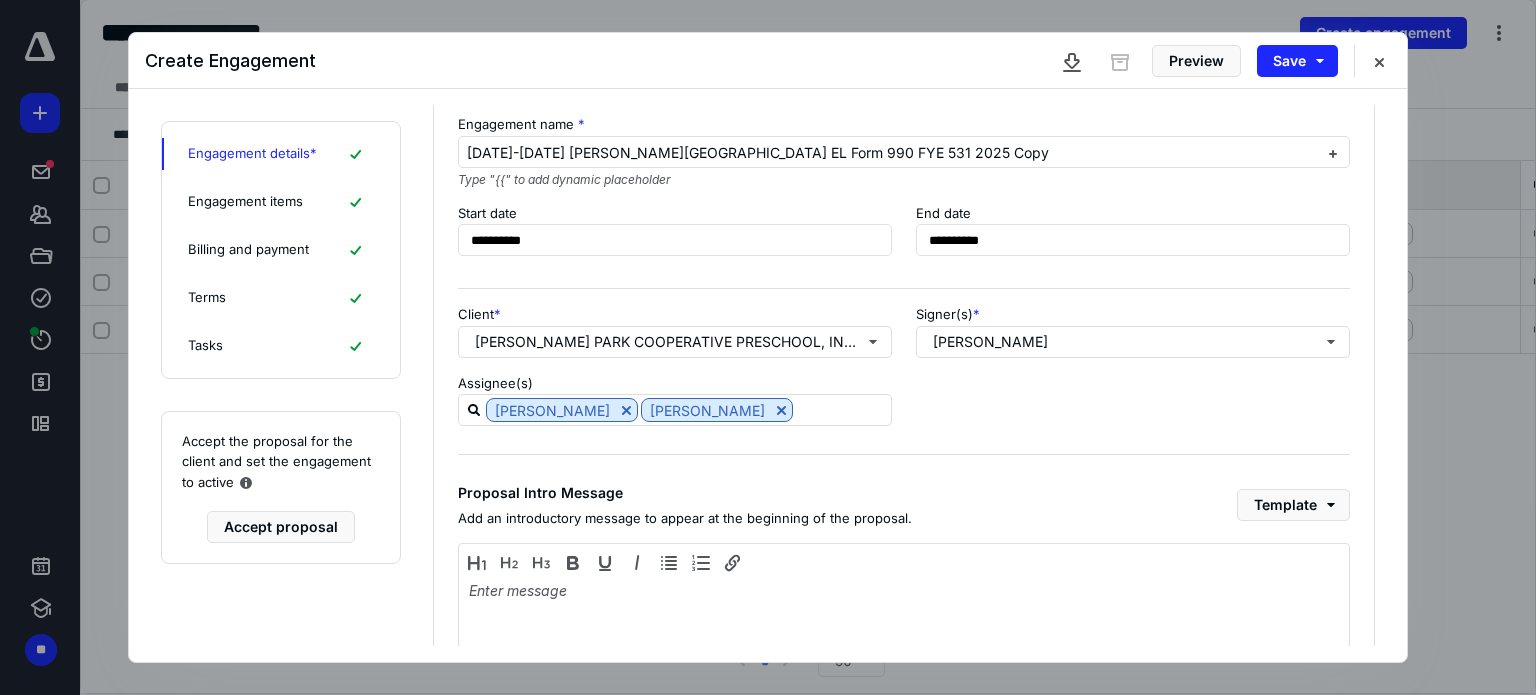 scroll, scrollTop: 100, scrollLeft: 0, axis: vertical 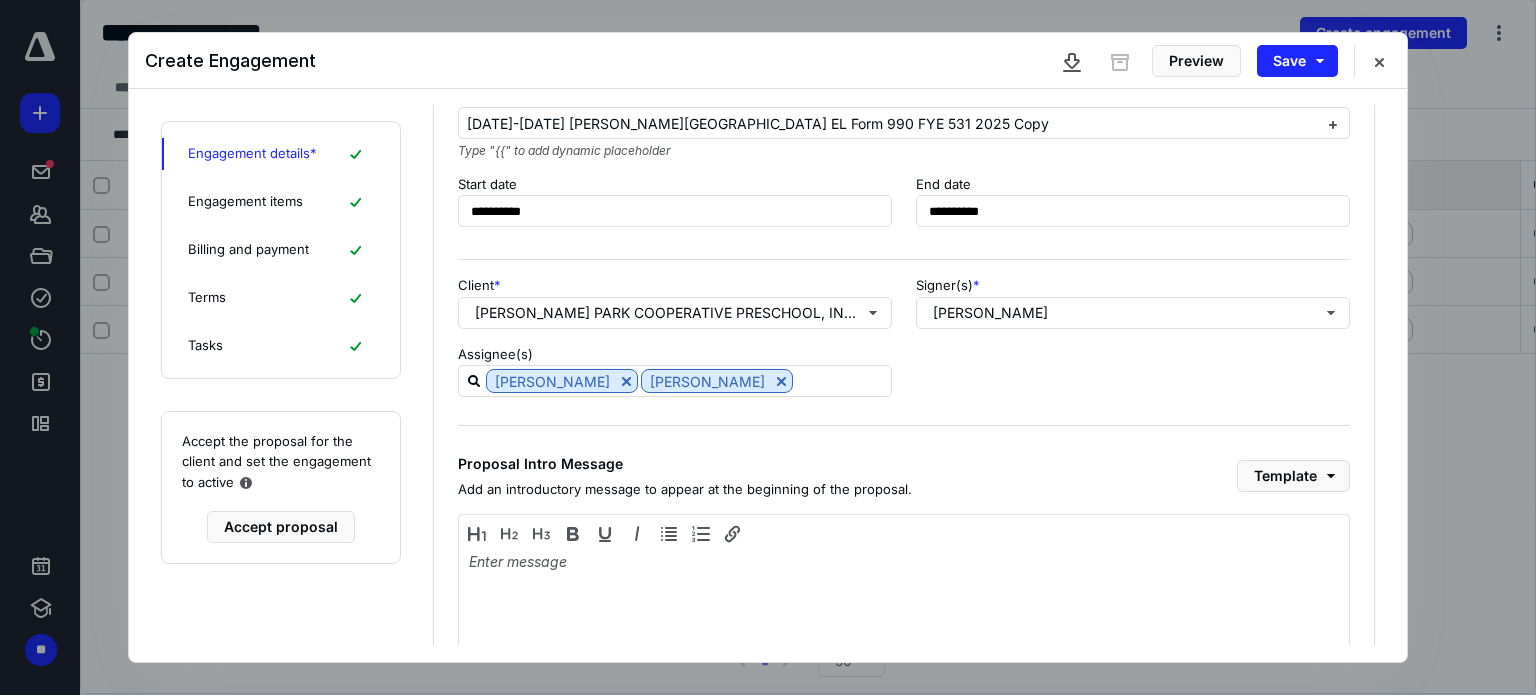 click on "Engagement items" at bounding box center [245, 202] 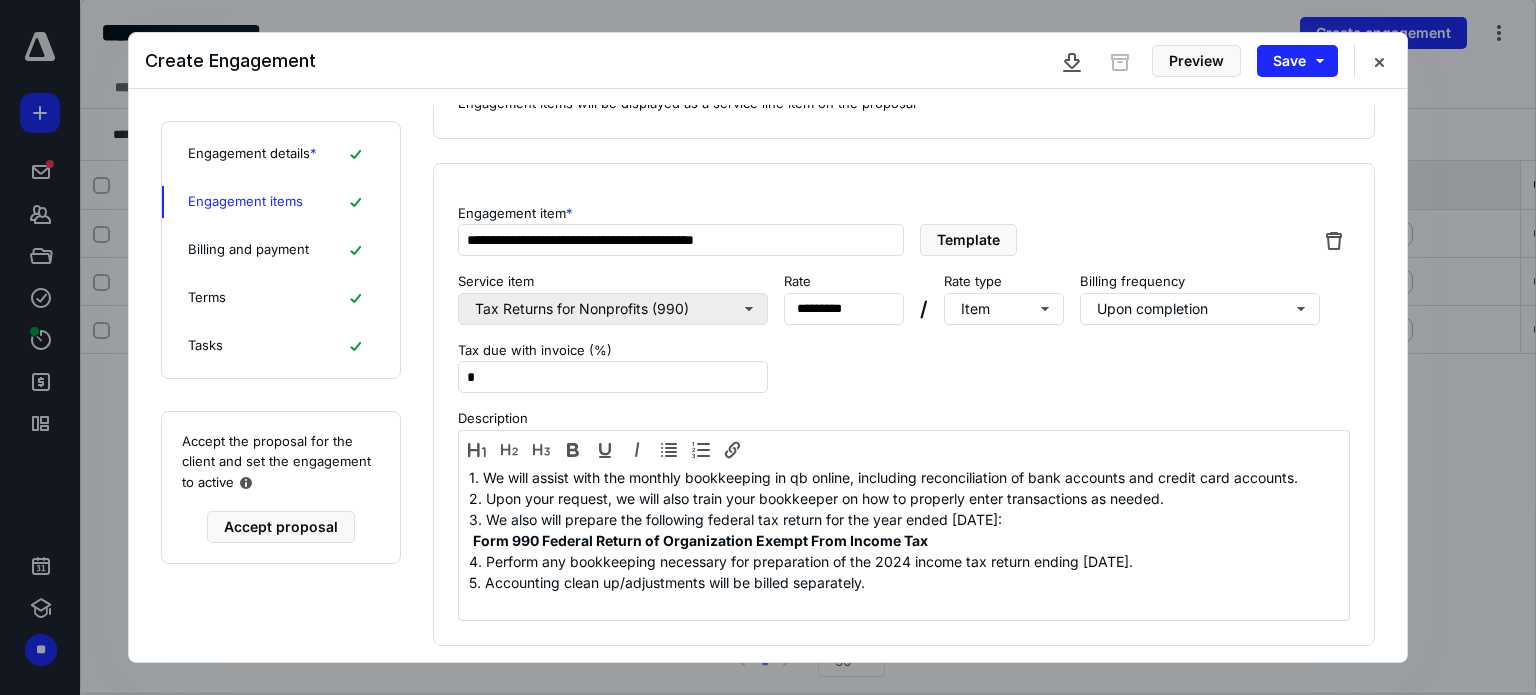 scroll, scrollTop: 161, scrollLeft: 0, axis: vertical 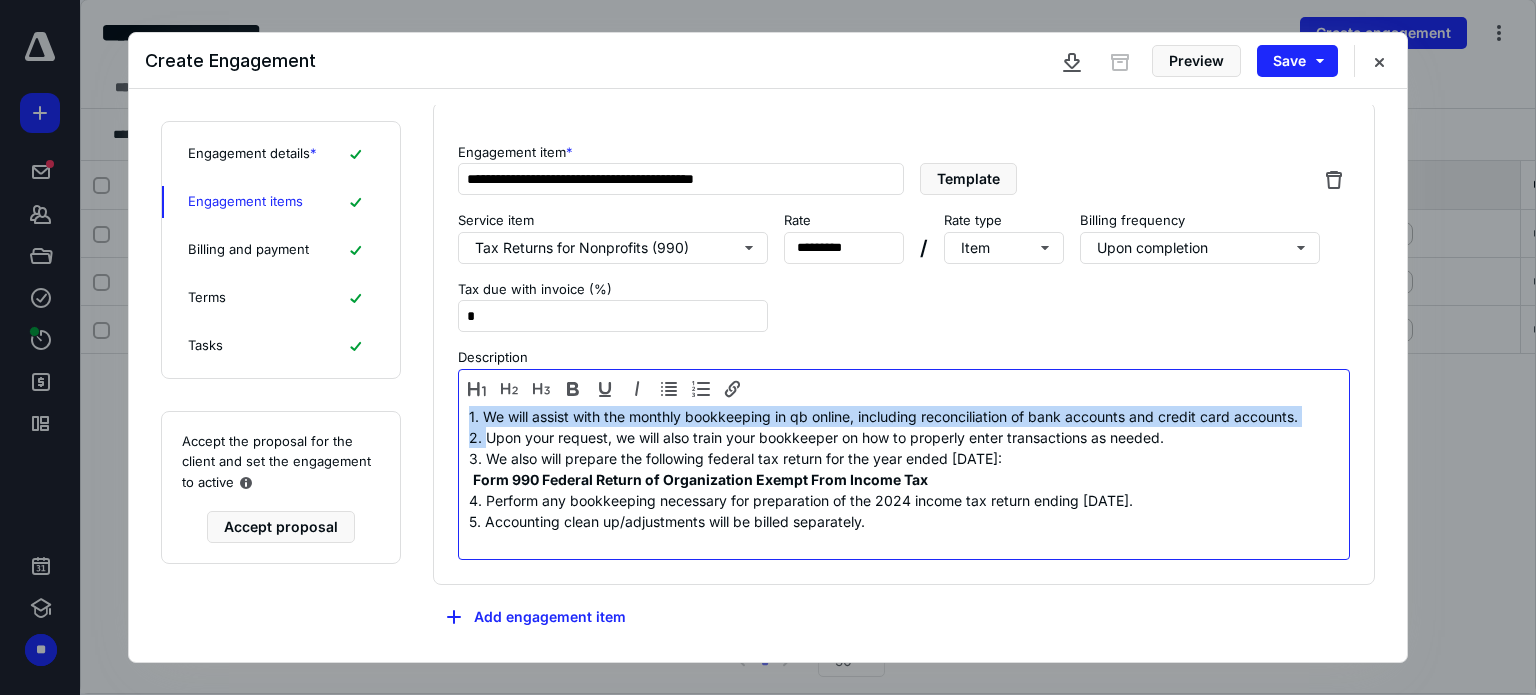 drag, startPoint x: 468, startPoint y: 412, endPoint x: 486, endPoint y: 425, distance: 22.203604 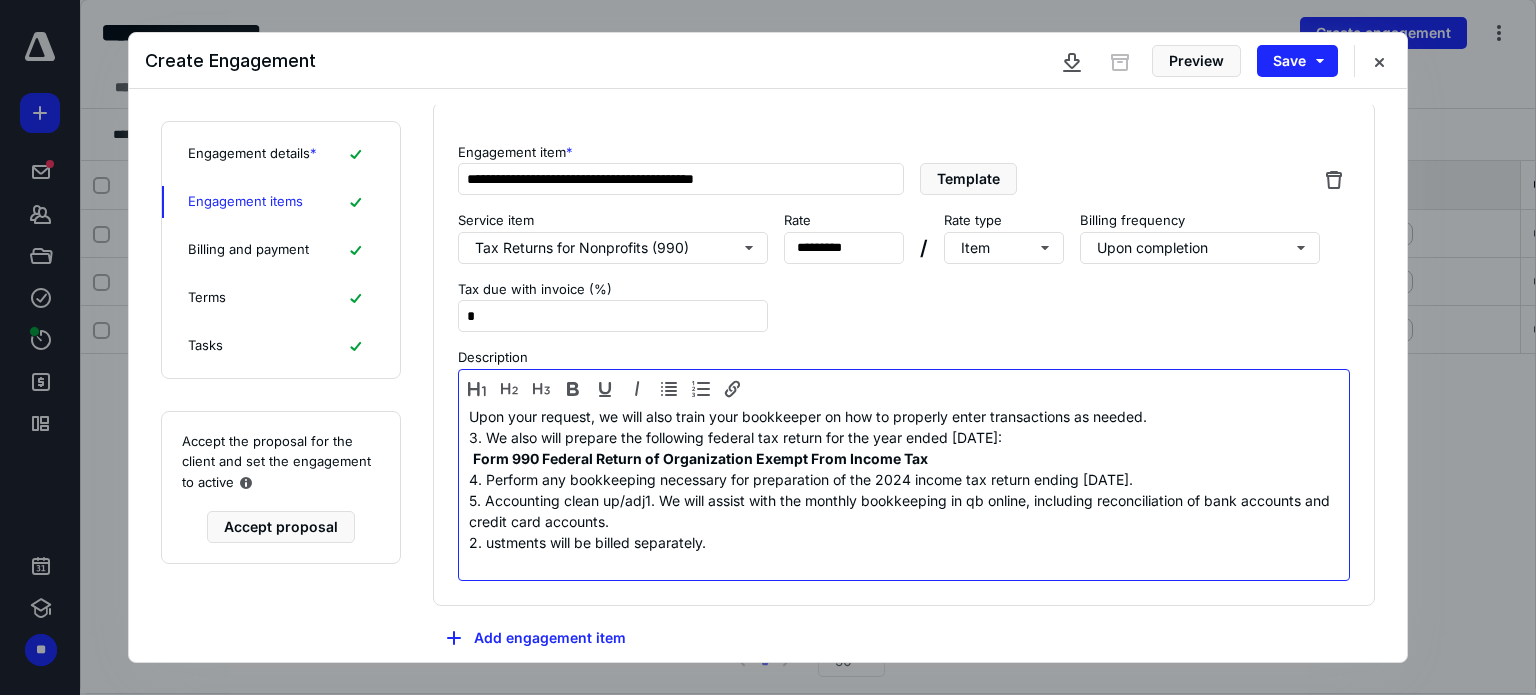 type 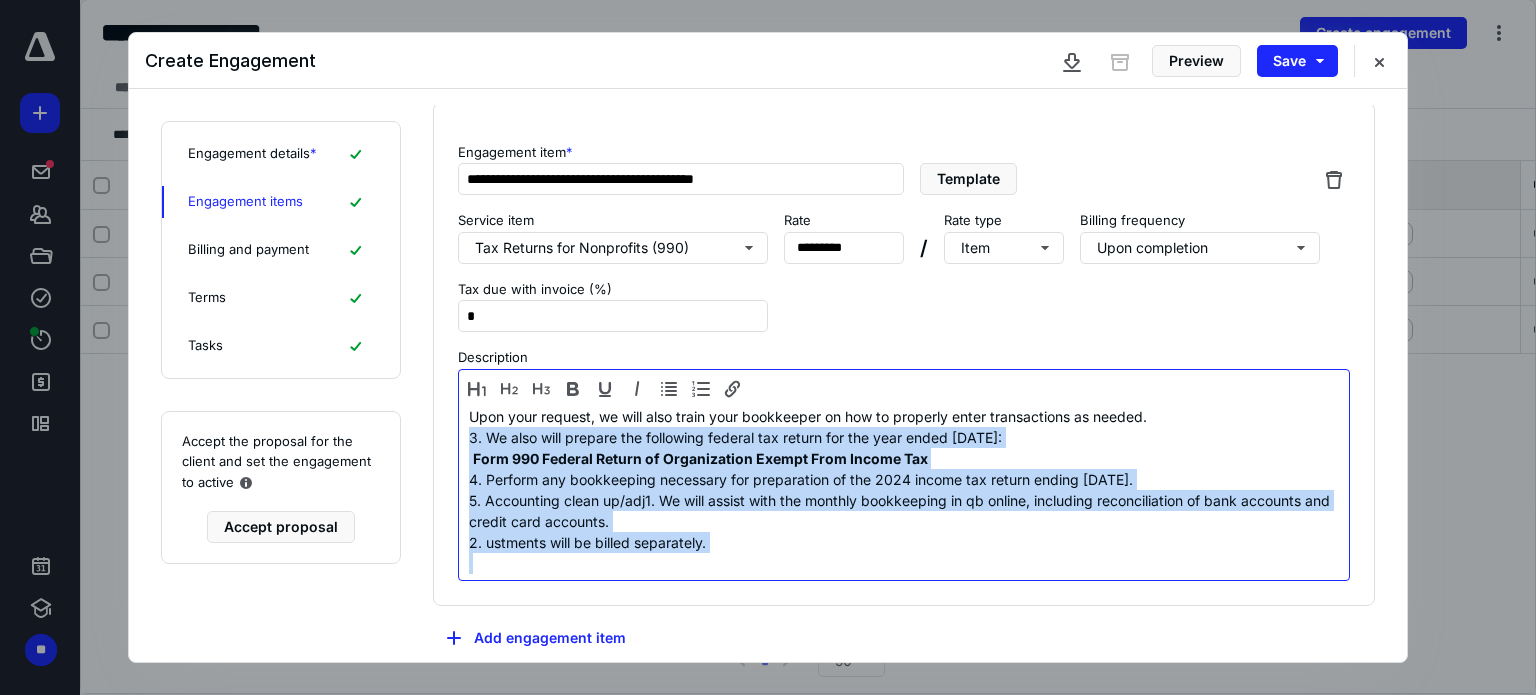 drag, startPoint x: 468, startPoint y: 433, endPoint x: 752, endPoint y: 563, distance: 312.33957 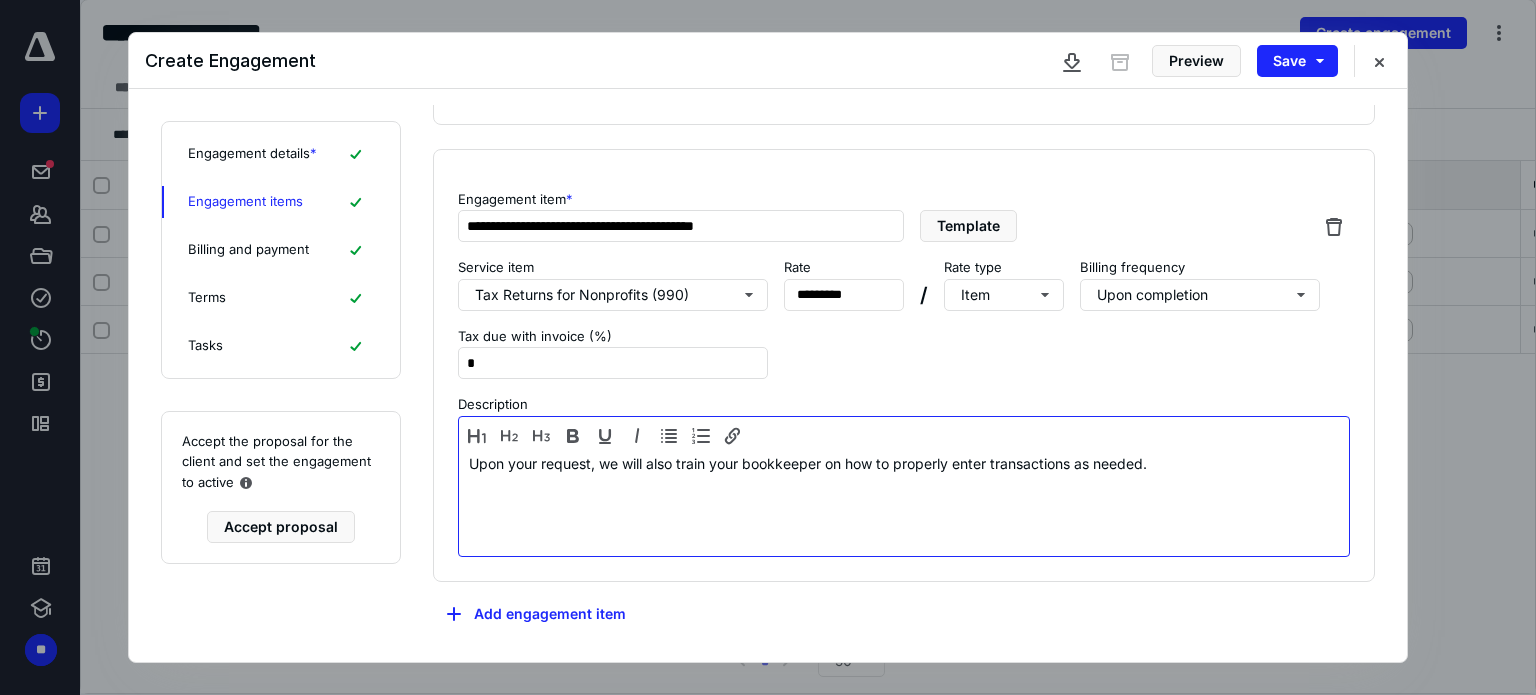 scroll, scrollTop: 112, scrollLeft: 0, axis: vertical 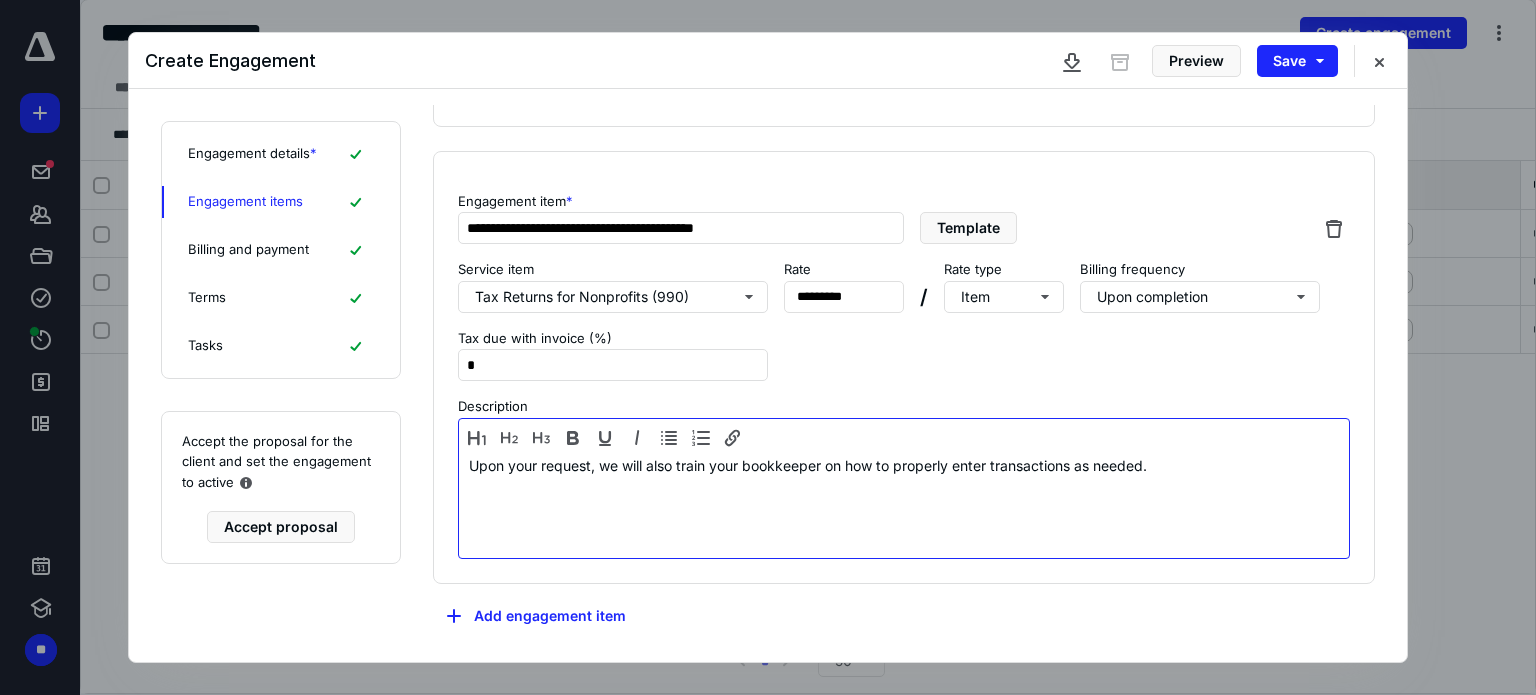 click on "Upon your request, we will also train your bookkeeper on how to properly enter transactions as needed." at bounding box center (904, 465) 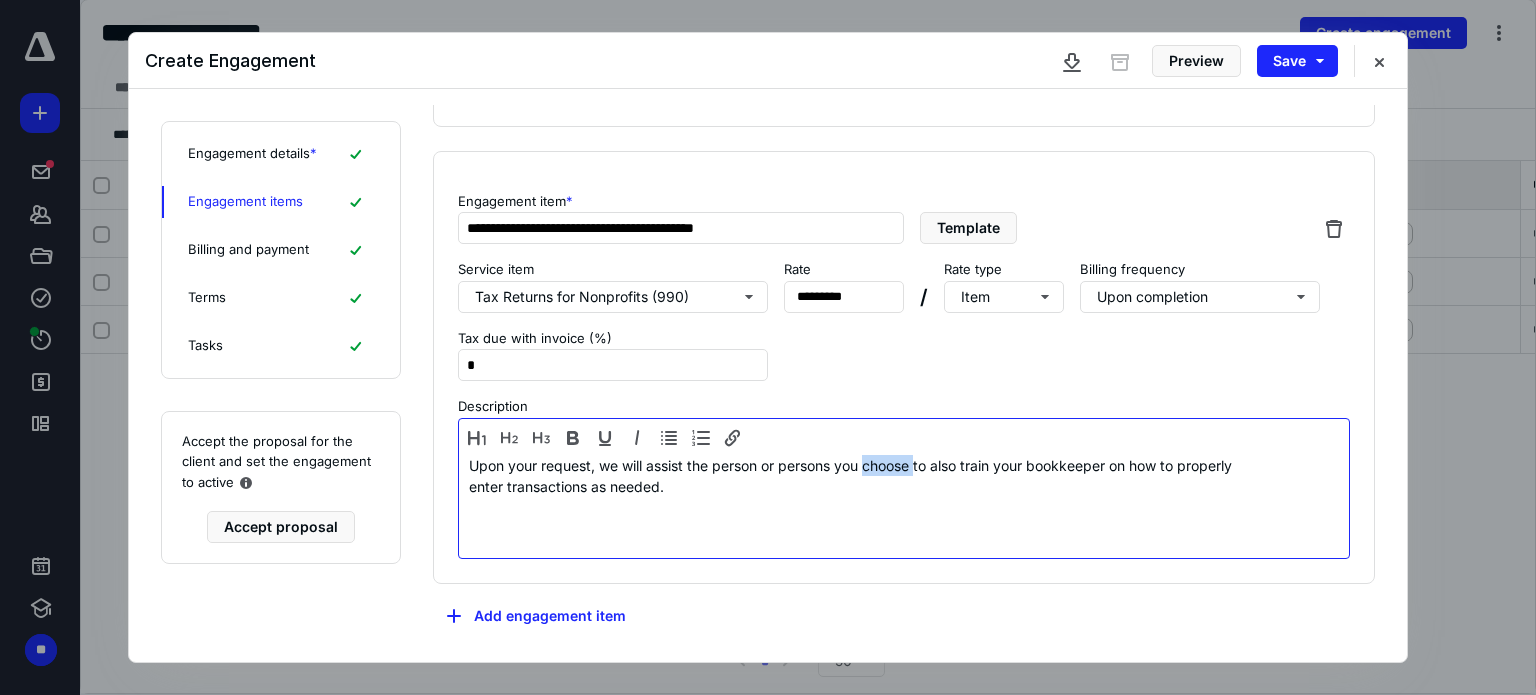 drag, startPoint x: 869, startPoint y: 461, endPoint x: 919, endPoint y: 463, distance: 50.039986 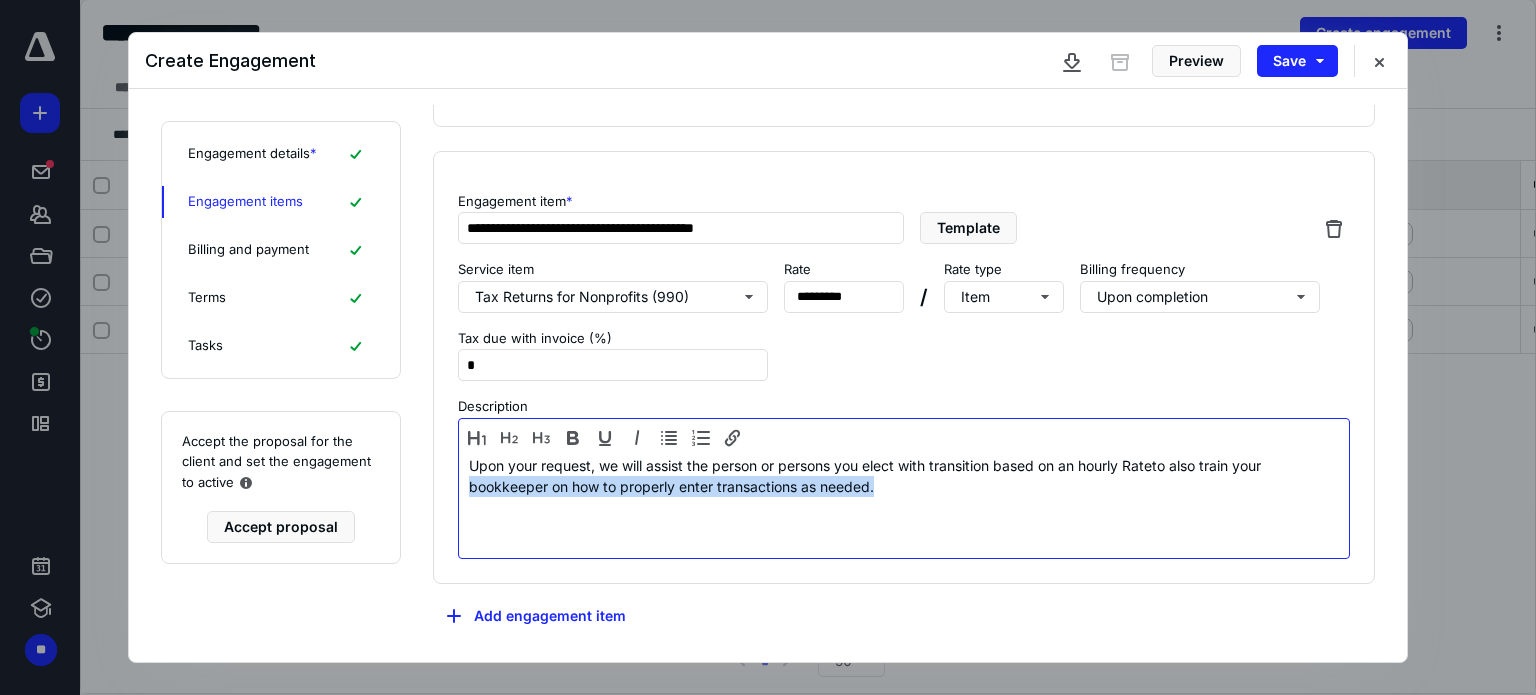 drag, startPoint x: 883, startPoint y: 487, endPoint x: 457, endPoint y: 481, distance: 426.04224 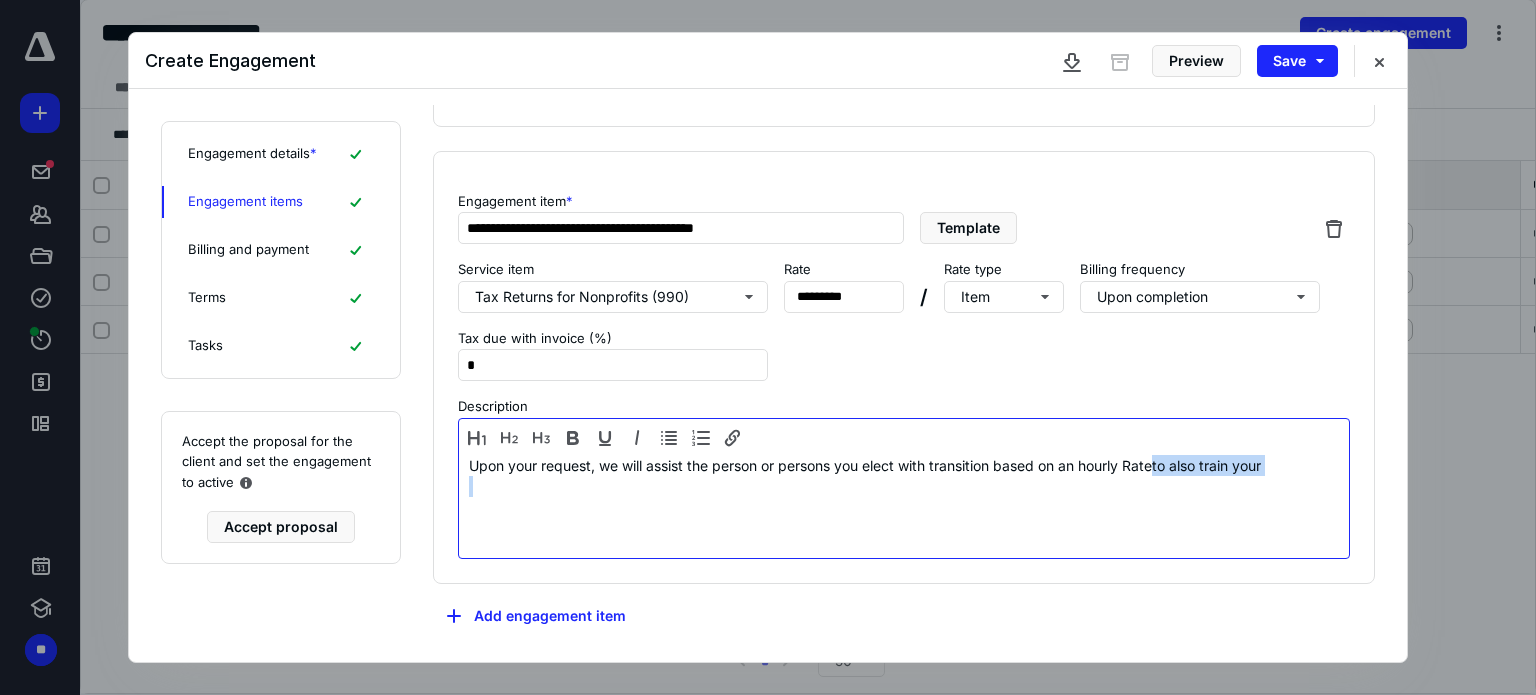 drag, startPoint x: 1162, startPoint y: 463, endPoint x: 1281, endPoint y: 478, distance: 119.94165 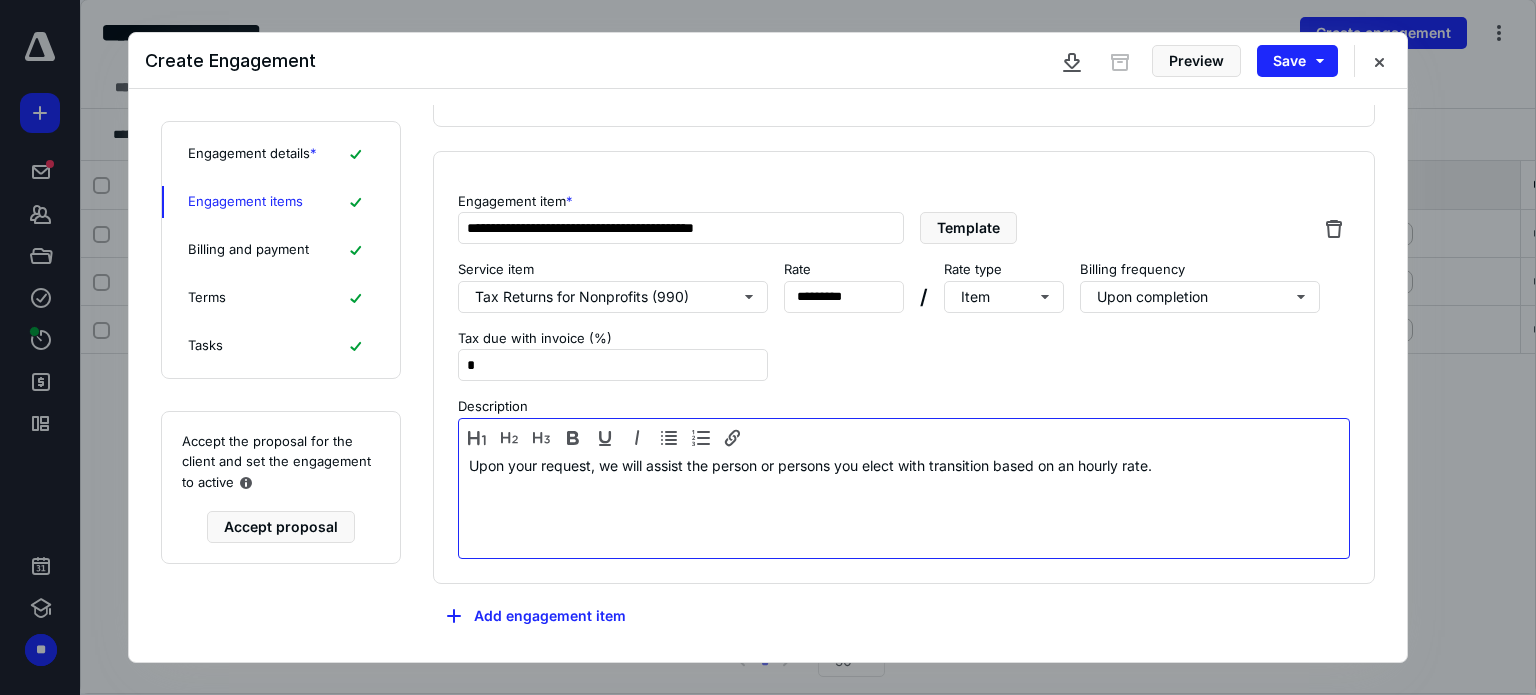 click on "Upon your request, we will assist the person or persons you elect with transition based on an hourly rate." at bounding box center (904, 465) 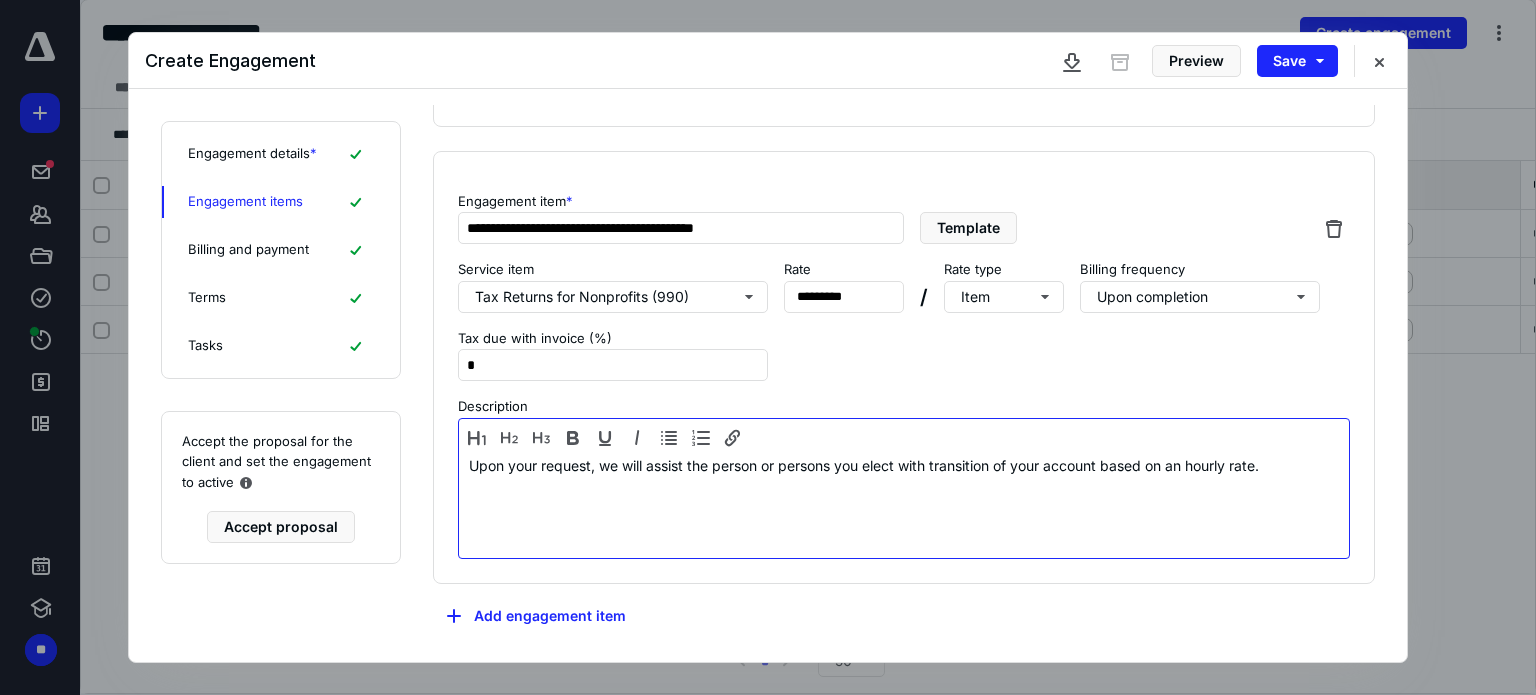 click on "Upon your request, we will assist the person or persons you elect with transition of your account based on an hourly rate." at bounding box center (904, 504) 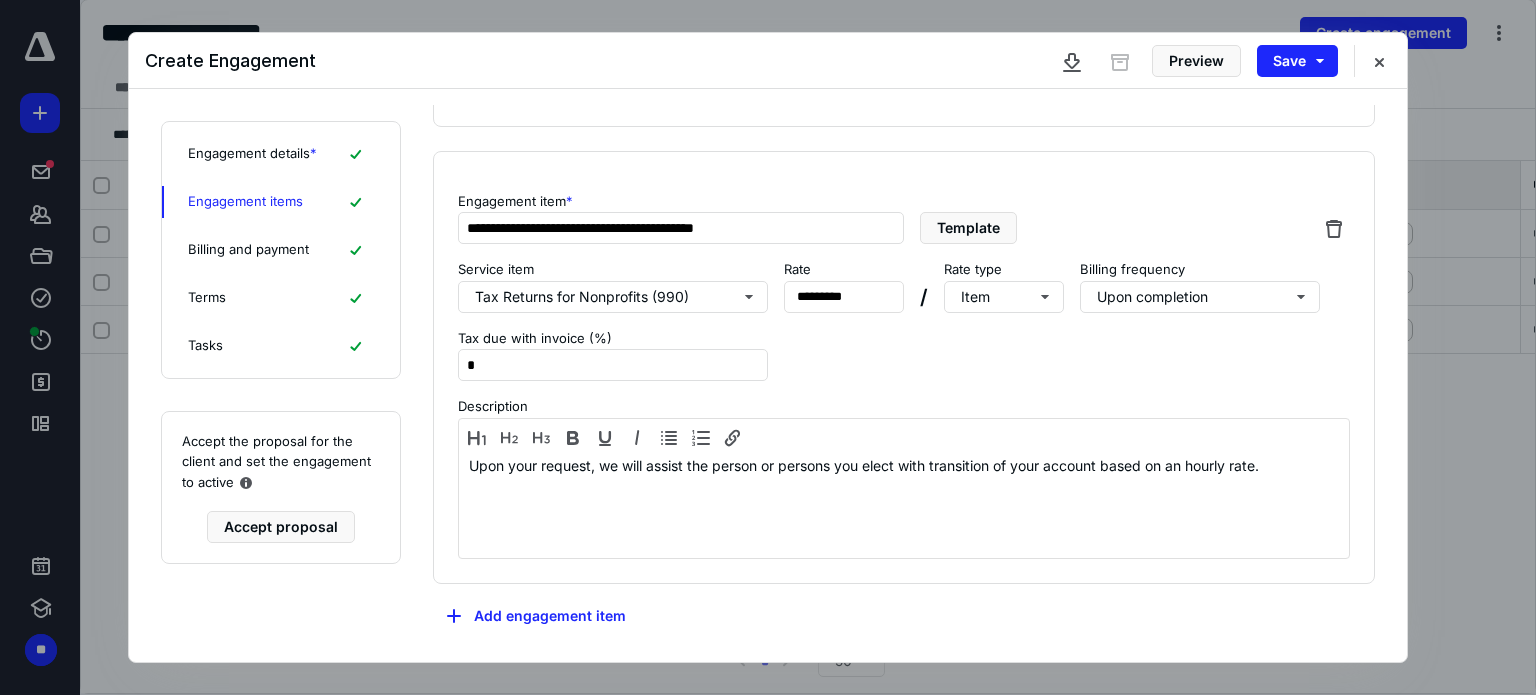 click on "Billing and payment" at bounding box center [248, 250] 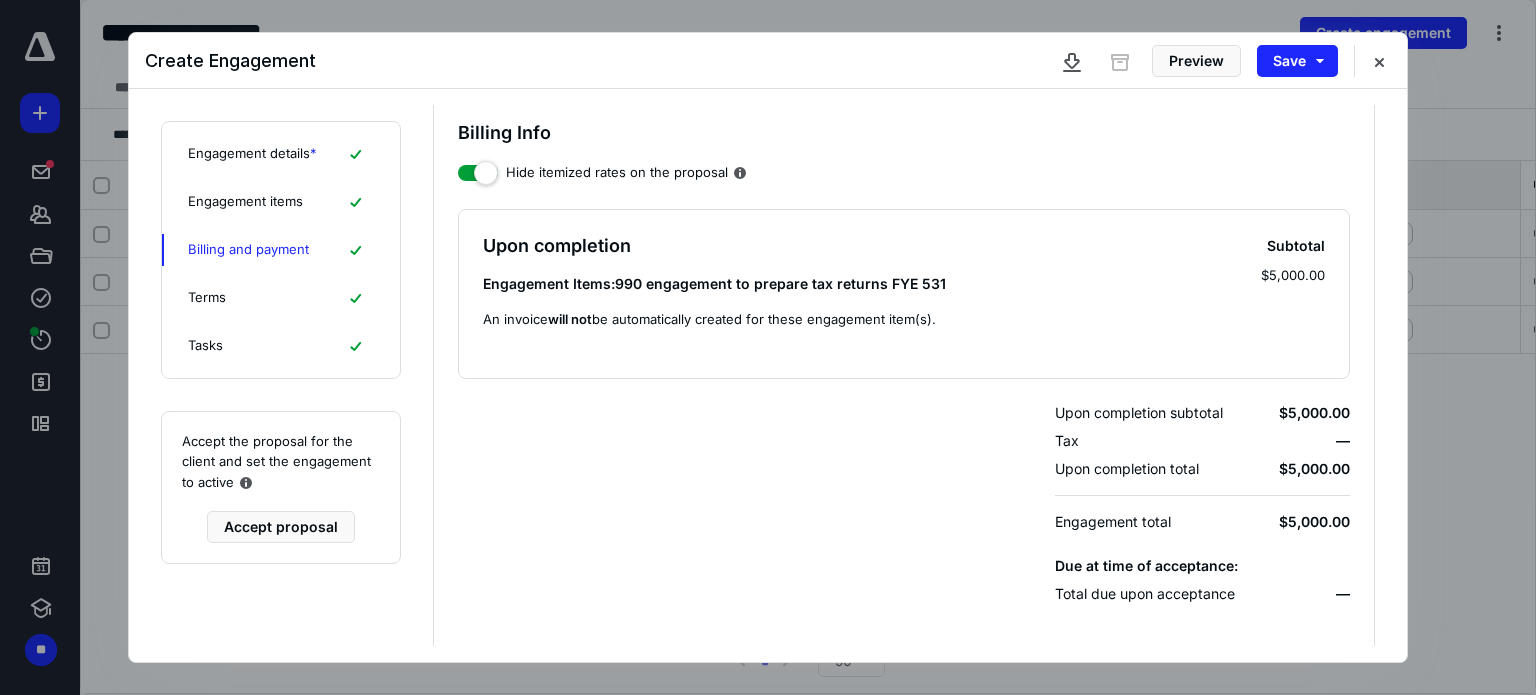 scroll, scrollTop: 12, scrollLeft: 0, axis: vertical 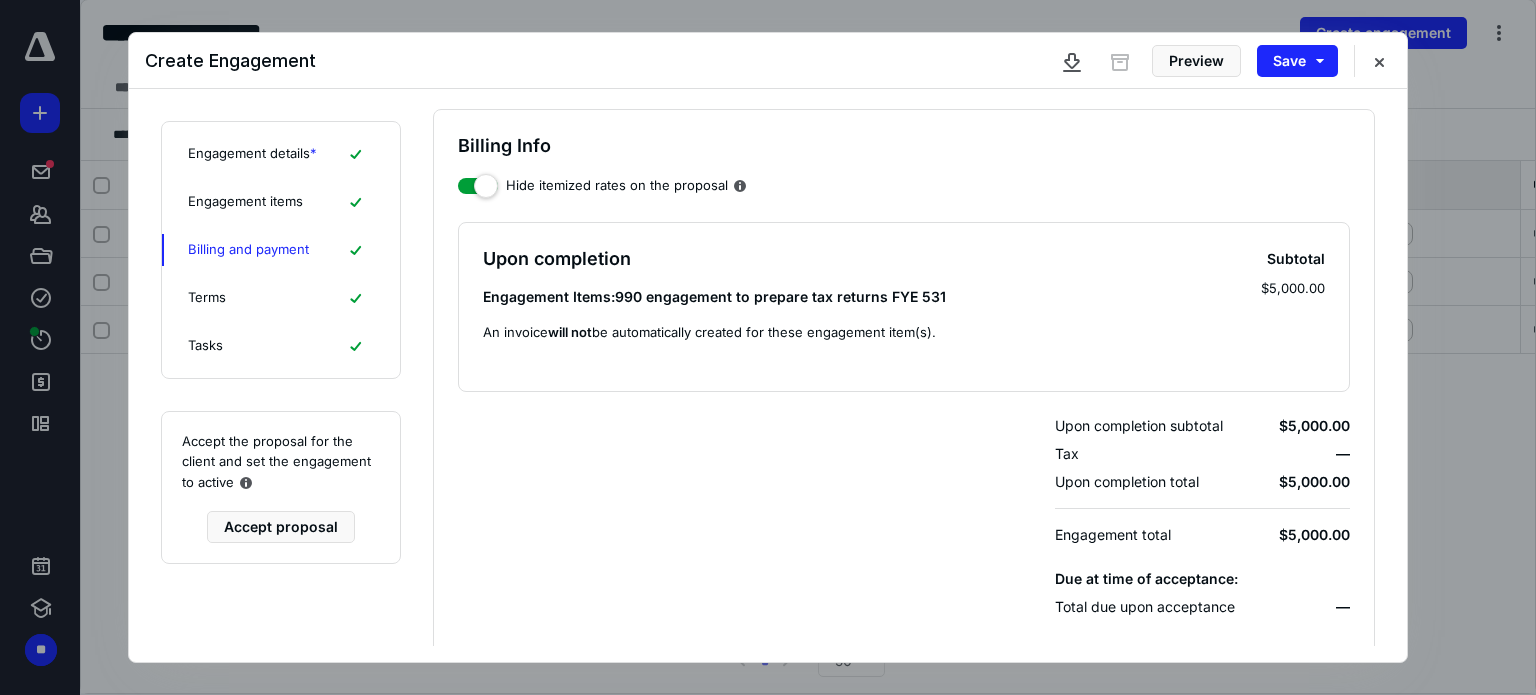 click on "Engagement items" at bounding box center [245, 202] 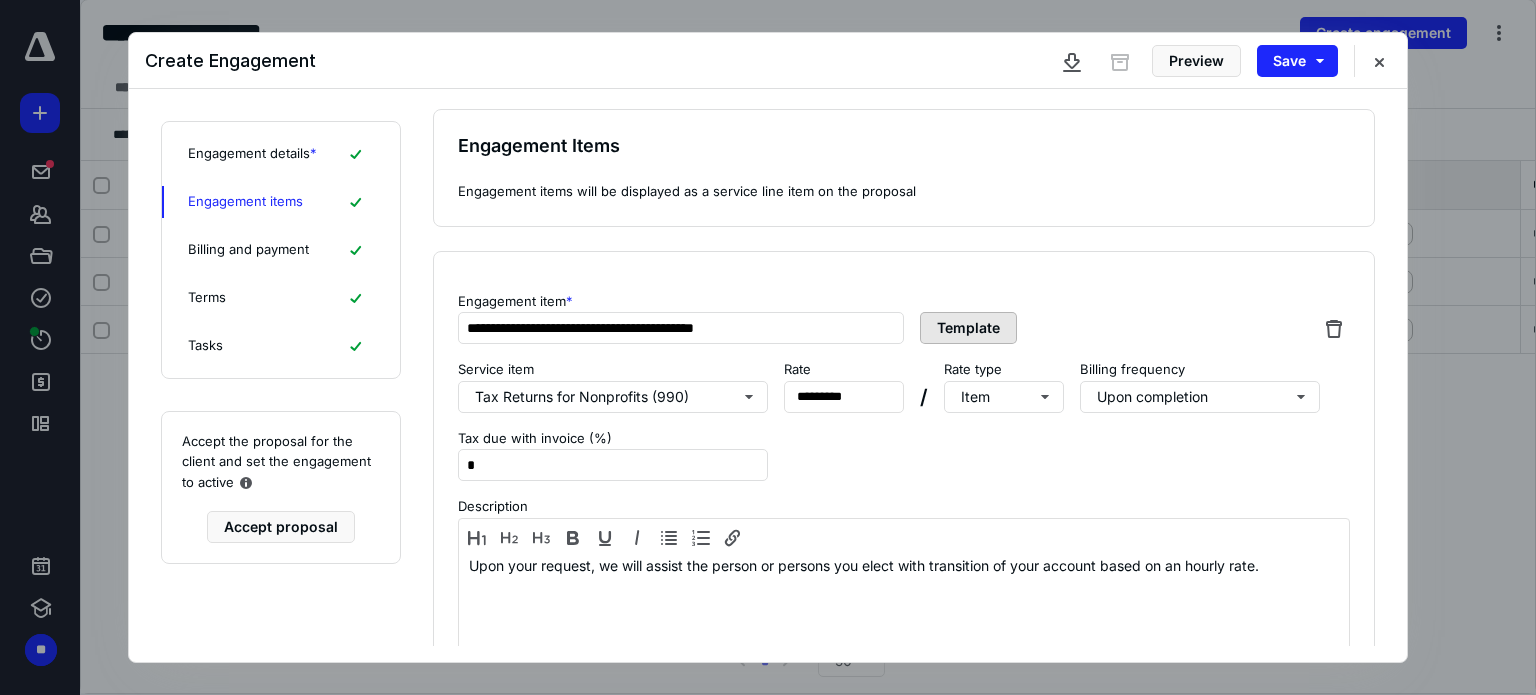 click on "Template" at bounding box center [968, 328] 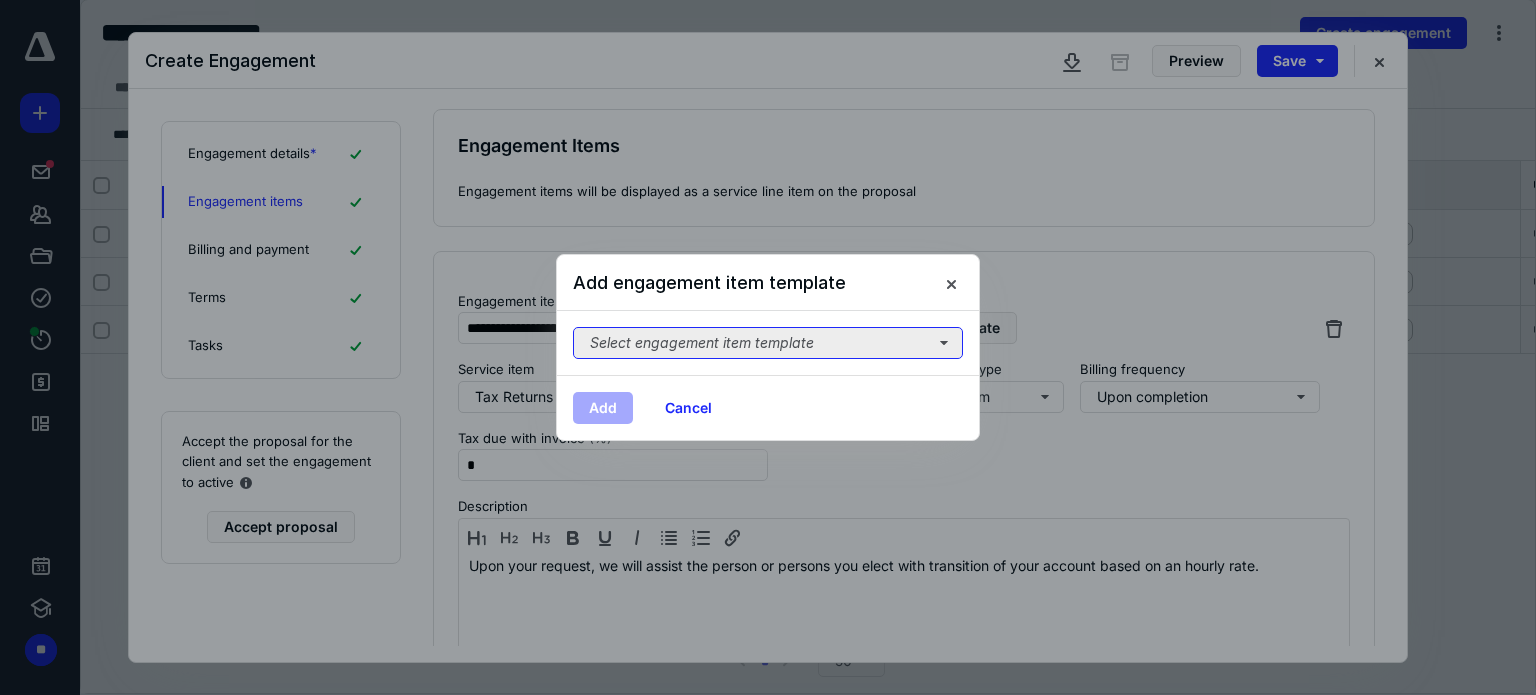 click on "Select engagement item template" at bounding box center (768, 343) 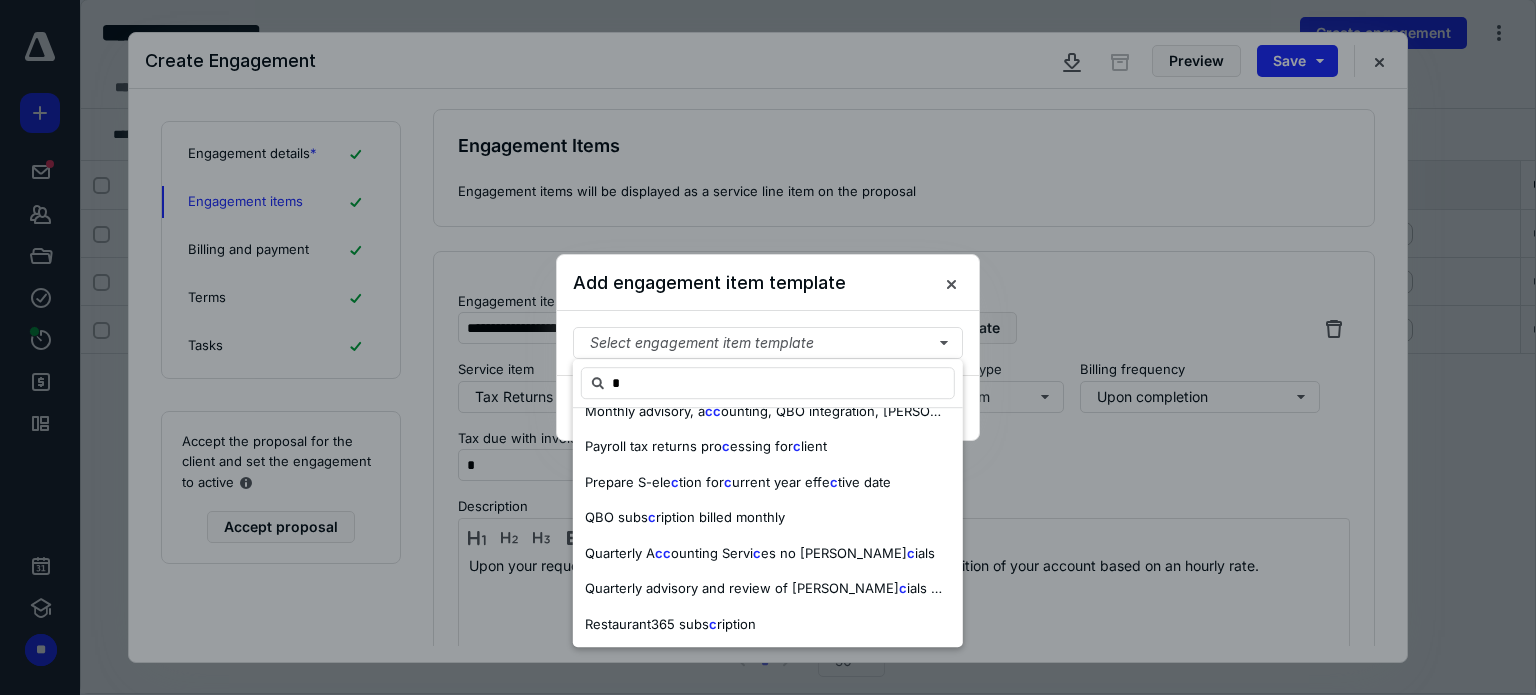 scroll, scrollTop: 0, scrollLeft: 0, axis: both 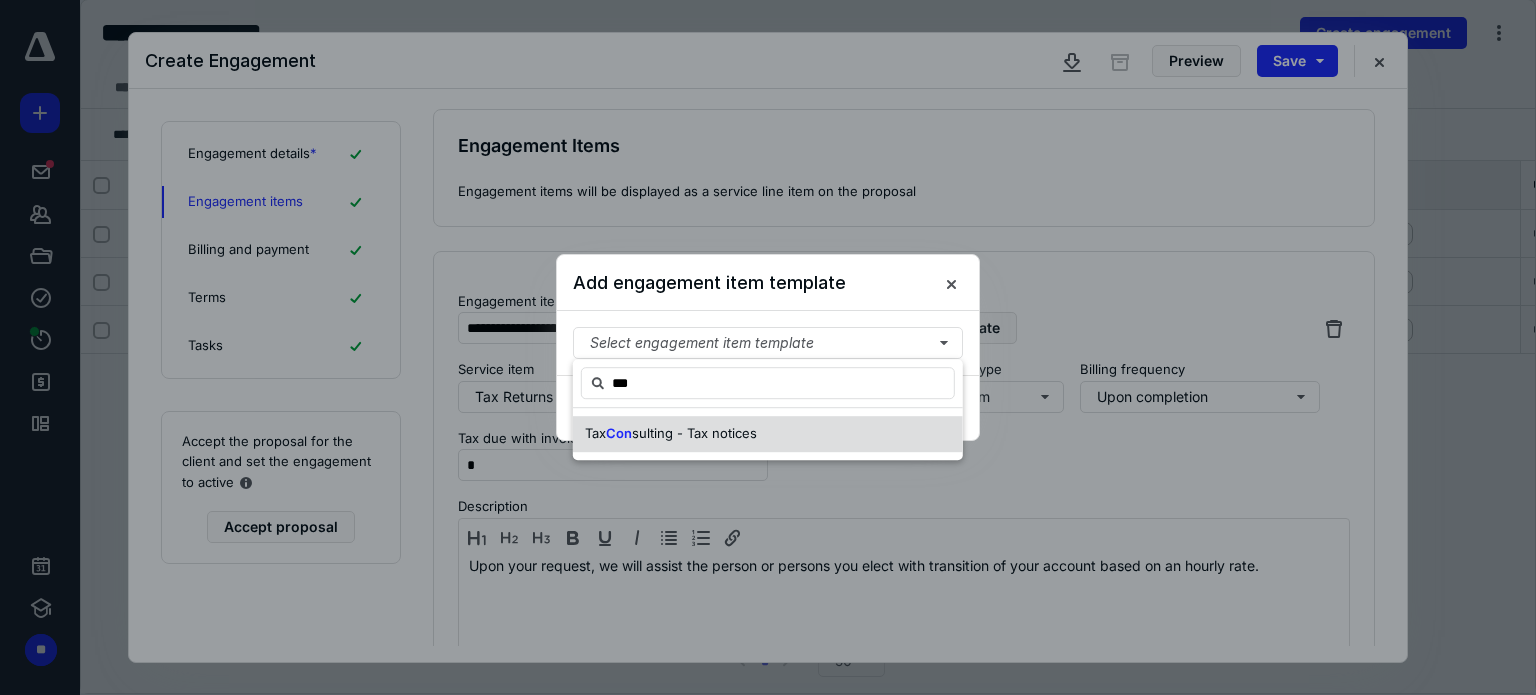 click on "Con" at bounding box center (619, 433) 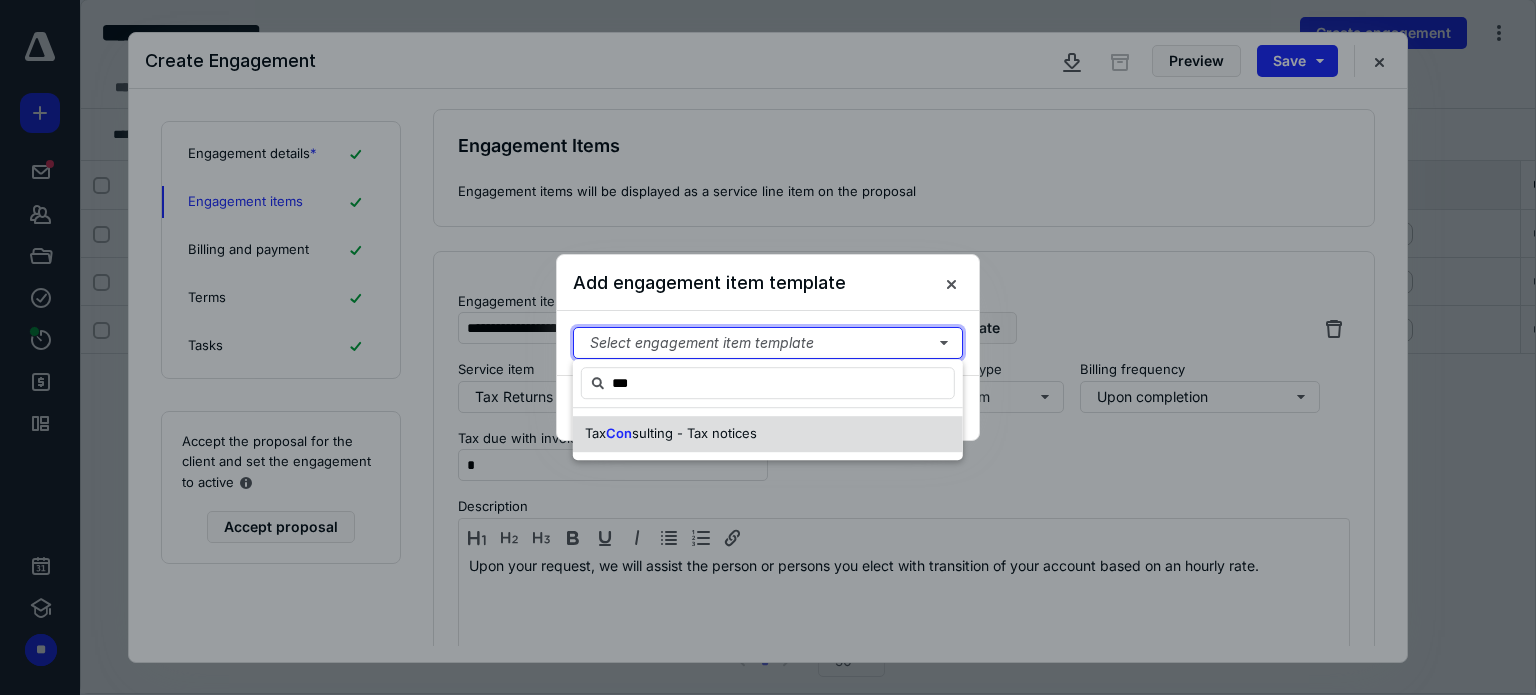 type 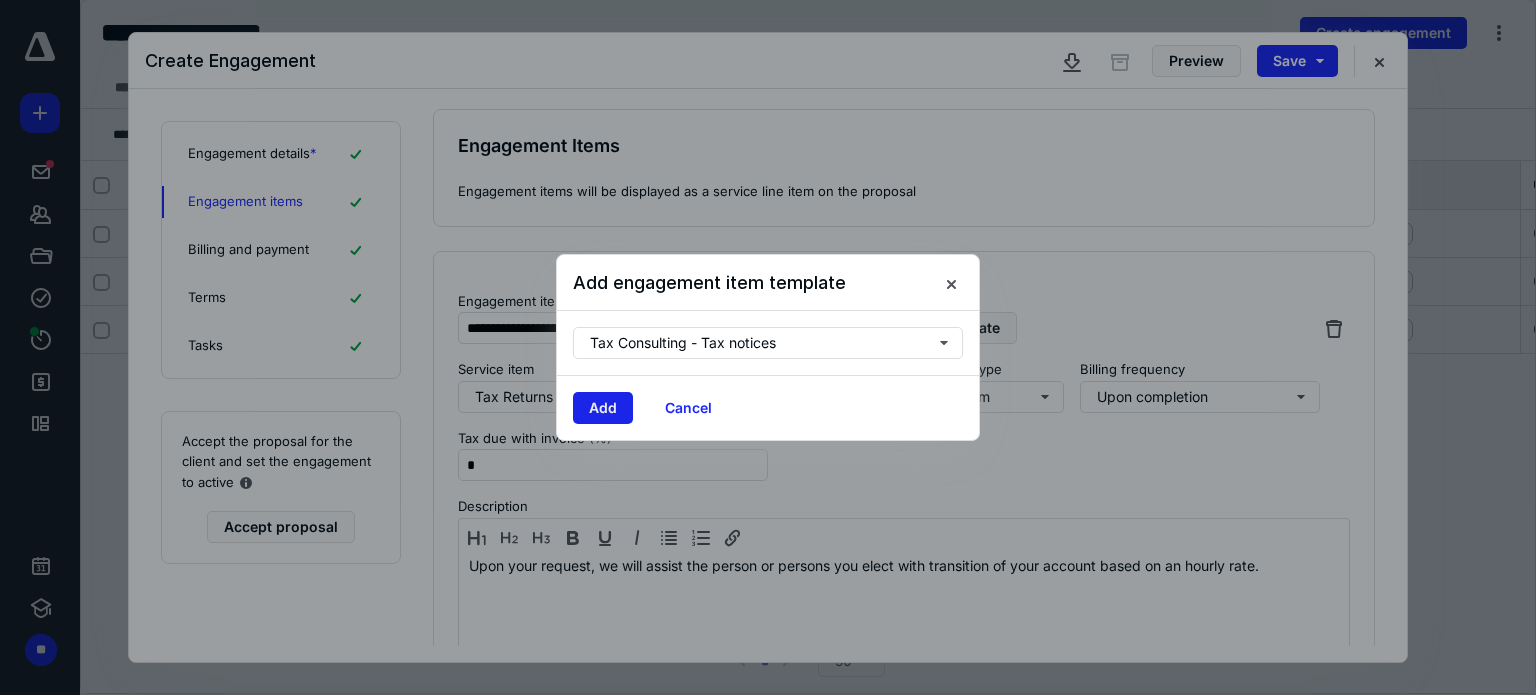 click on "Add" at bounding box center (603, 408) 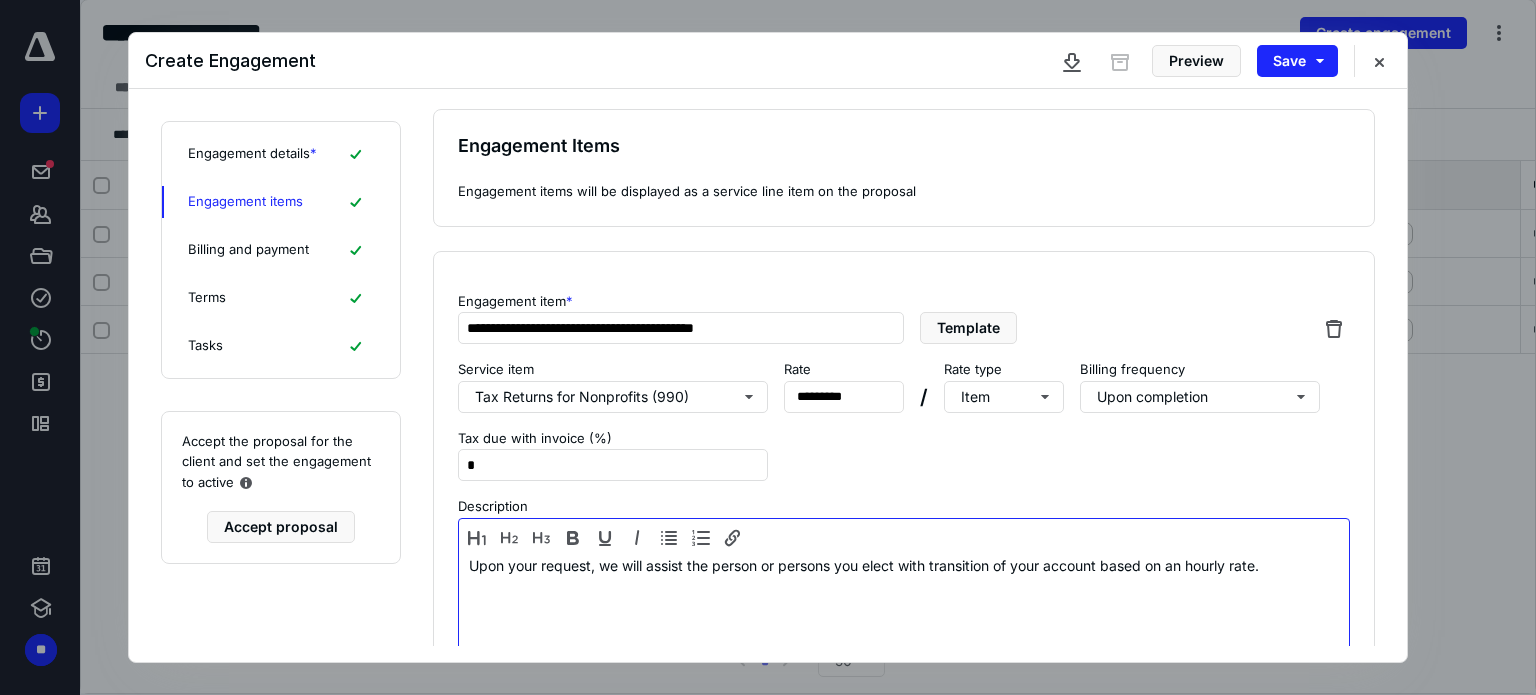 type on "**********" 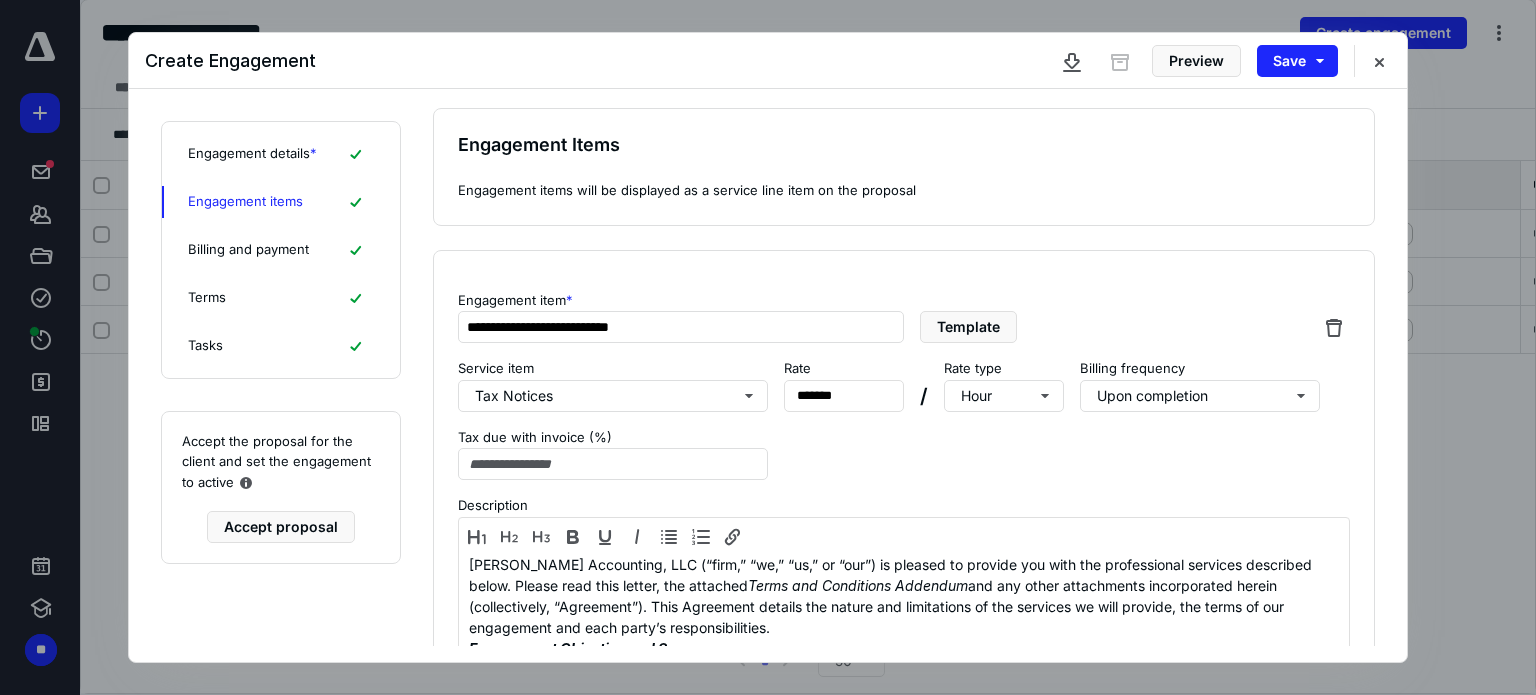 scroll, scrollTop: 12, scrollLeft: 0, axis: vertical 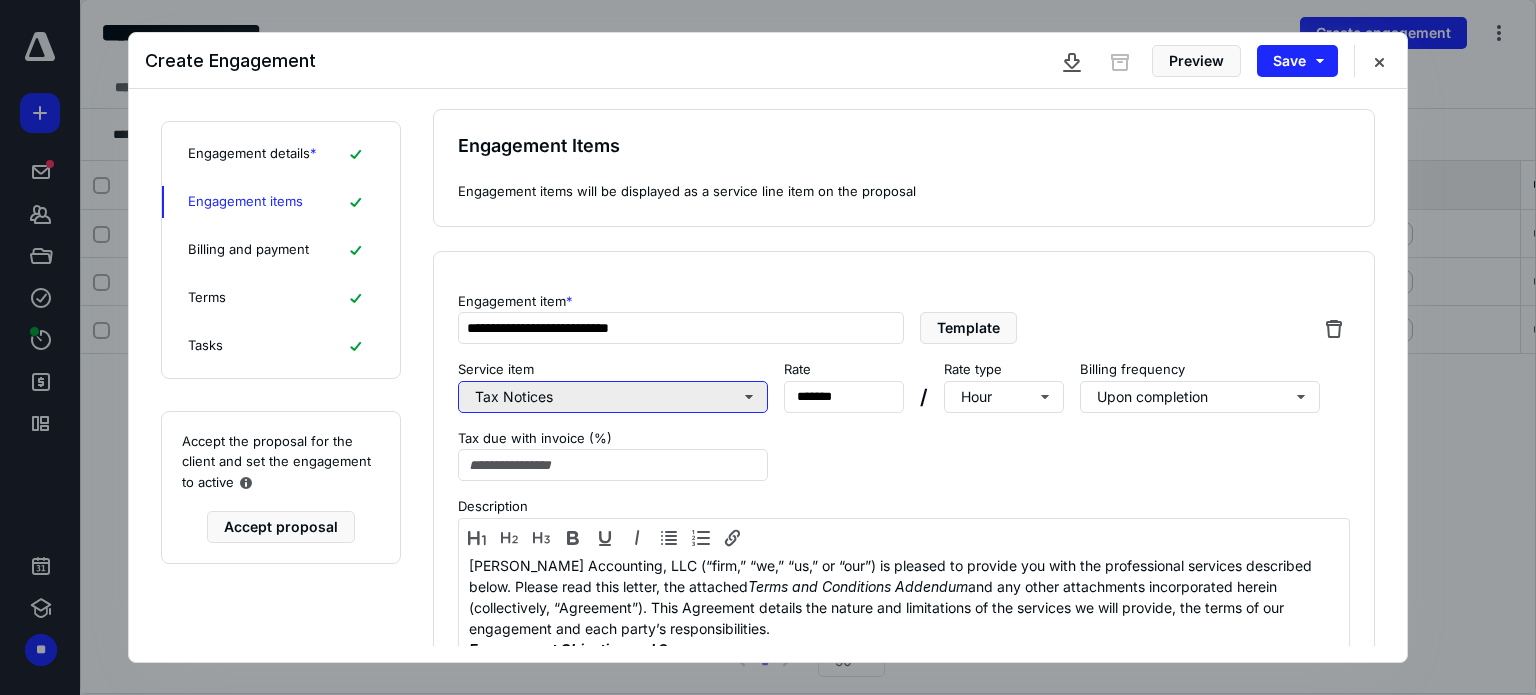 click on "Tax Notices" at bounding box center (613, 397) 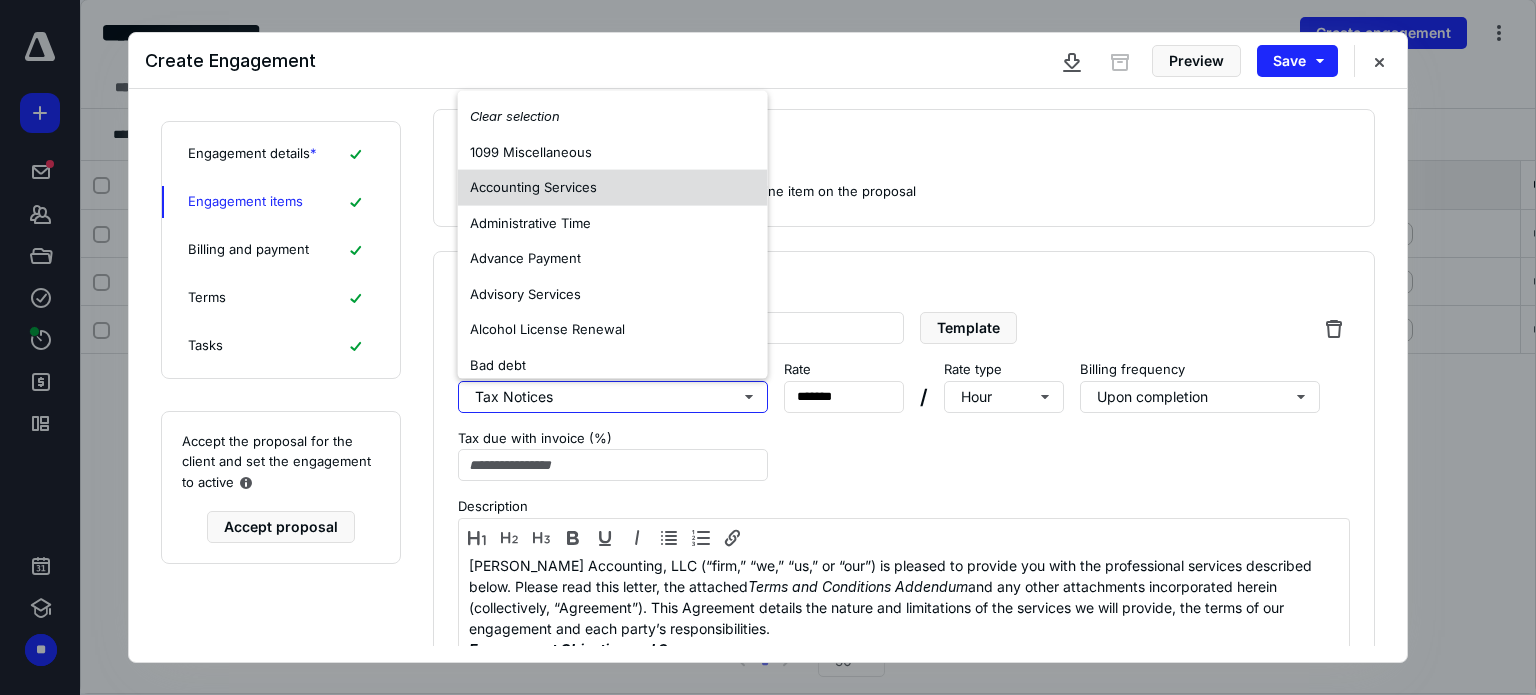 click on "Accounting Services" at bounding box center (533, 187) 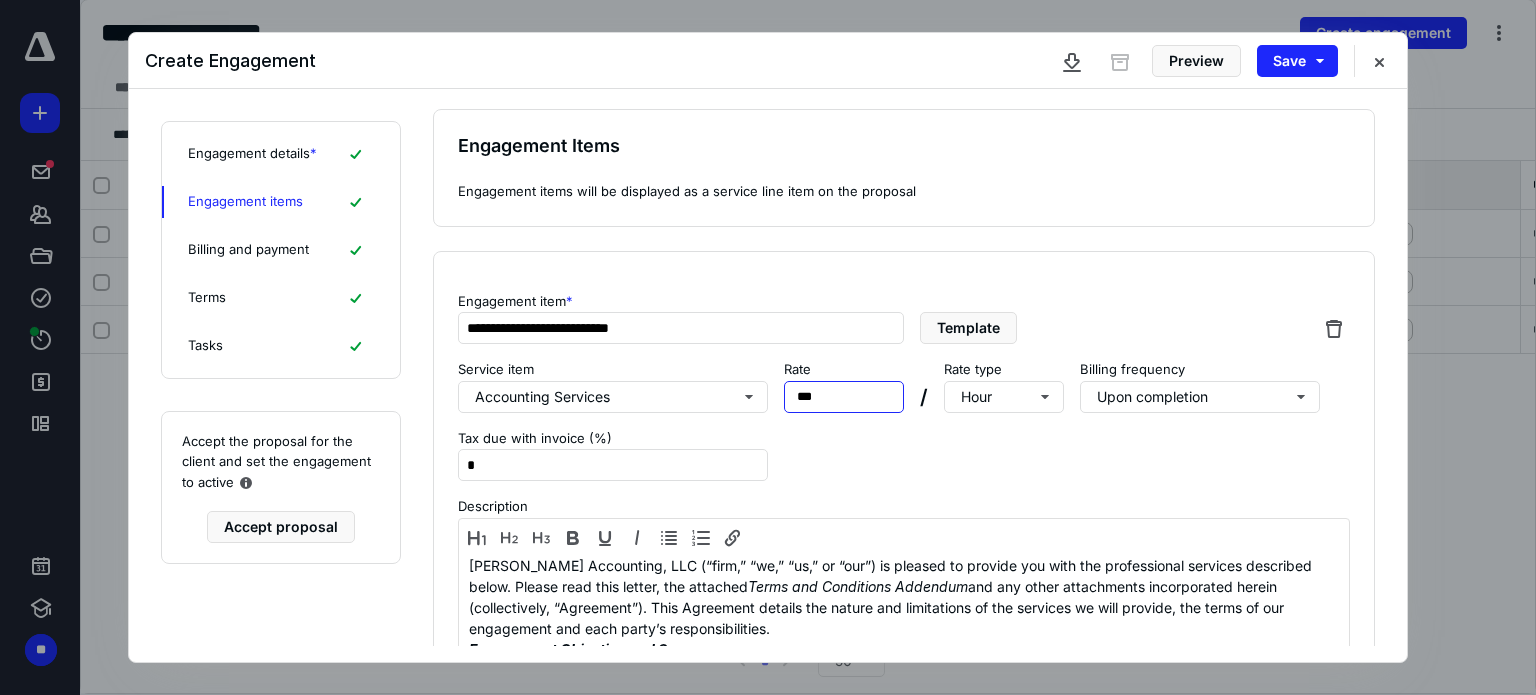click on "Rate *** *********" at bounding box center (844, 386) 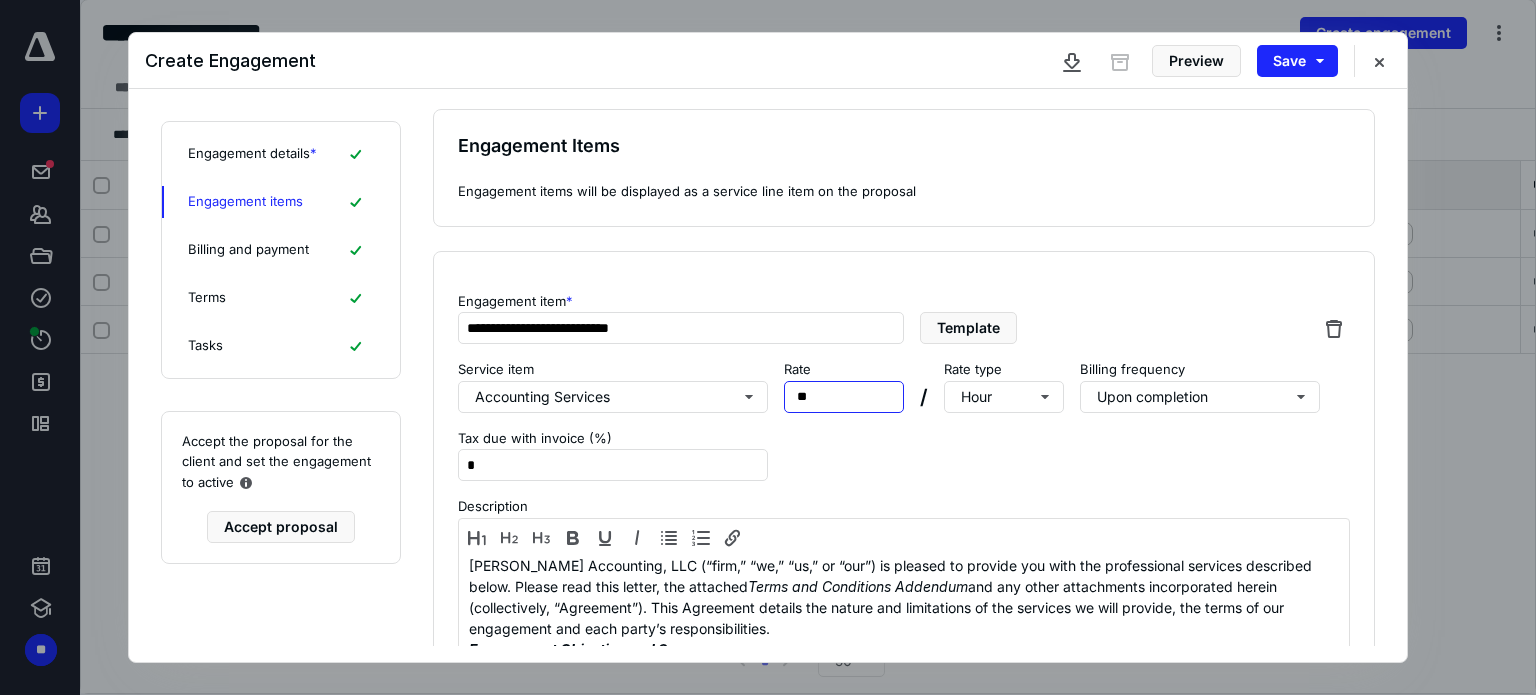 type on "***" 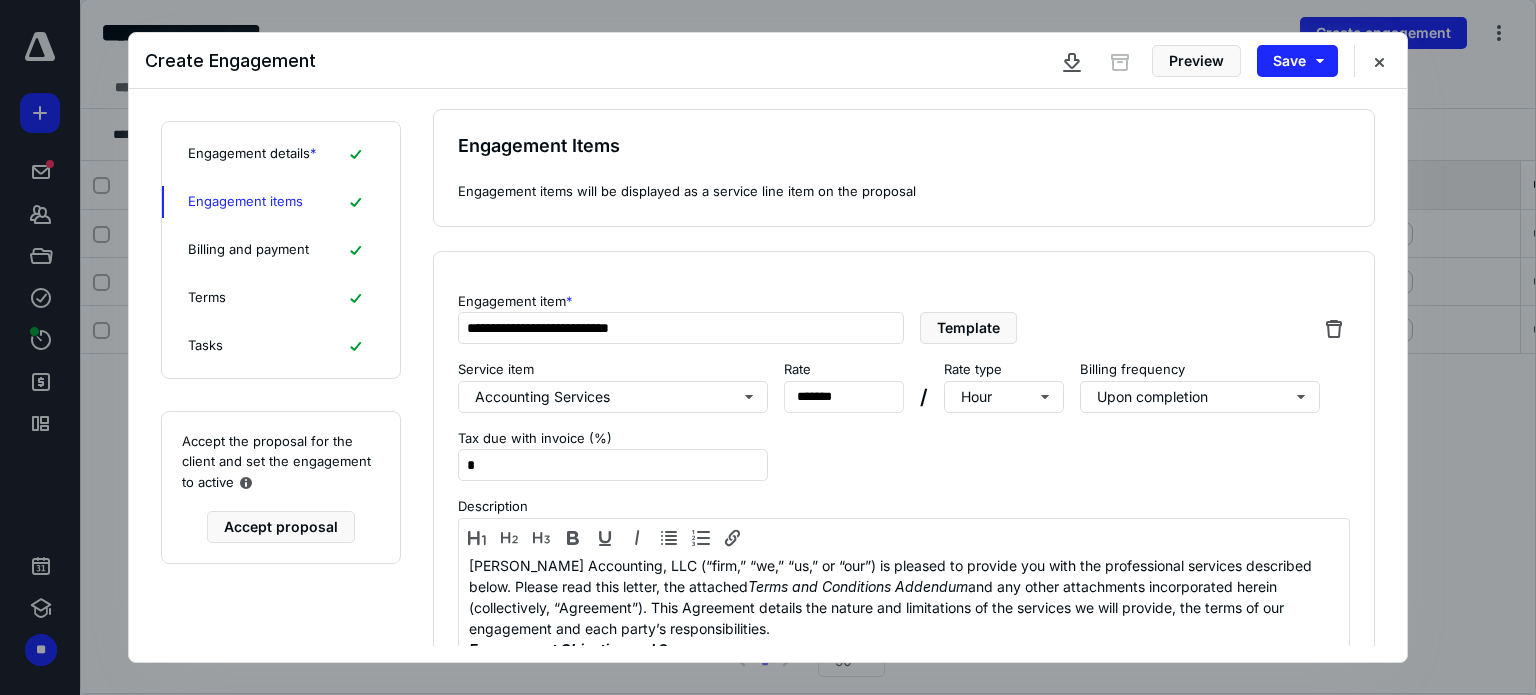 click on "**********" at bounding box center (904, 744) 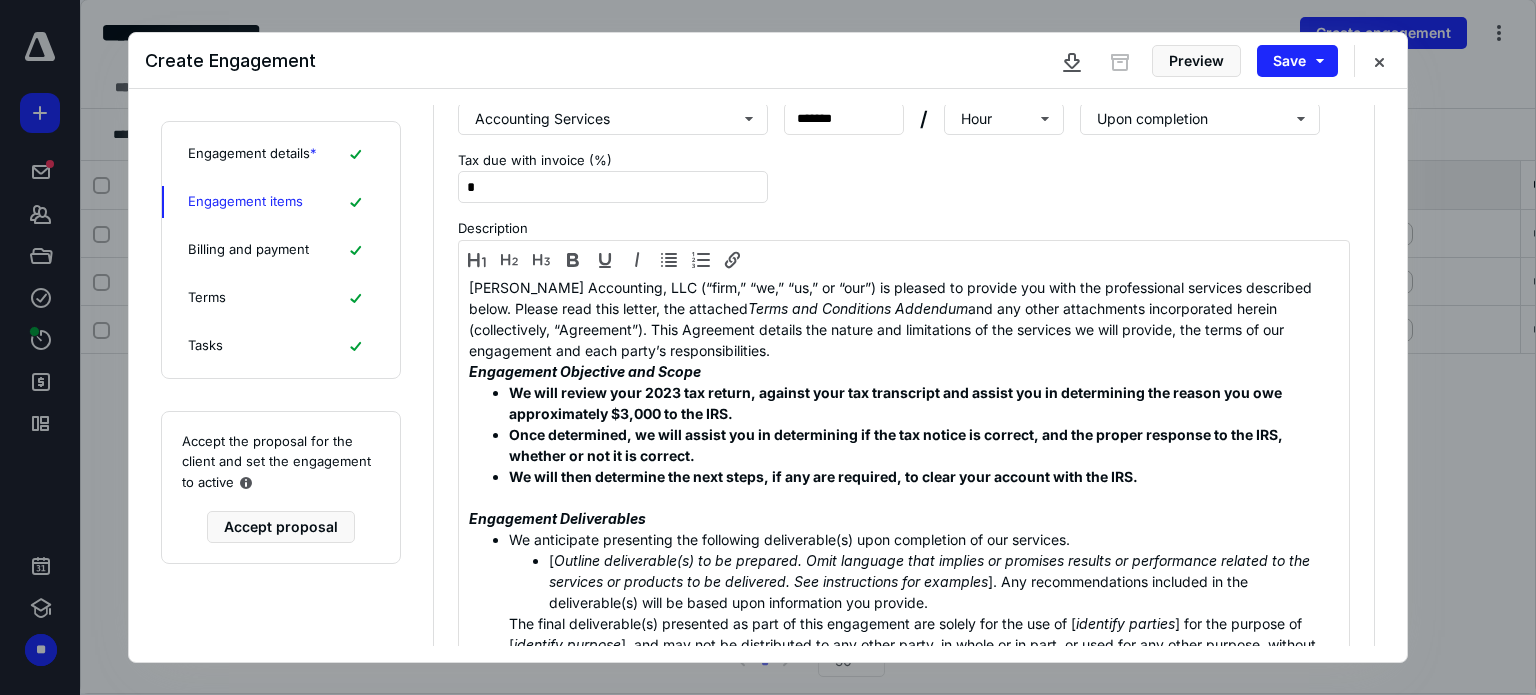 scroll, scrollTop: 265, scrollLeft: 0, axis: vertical 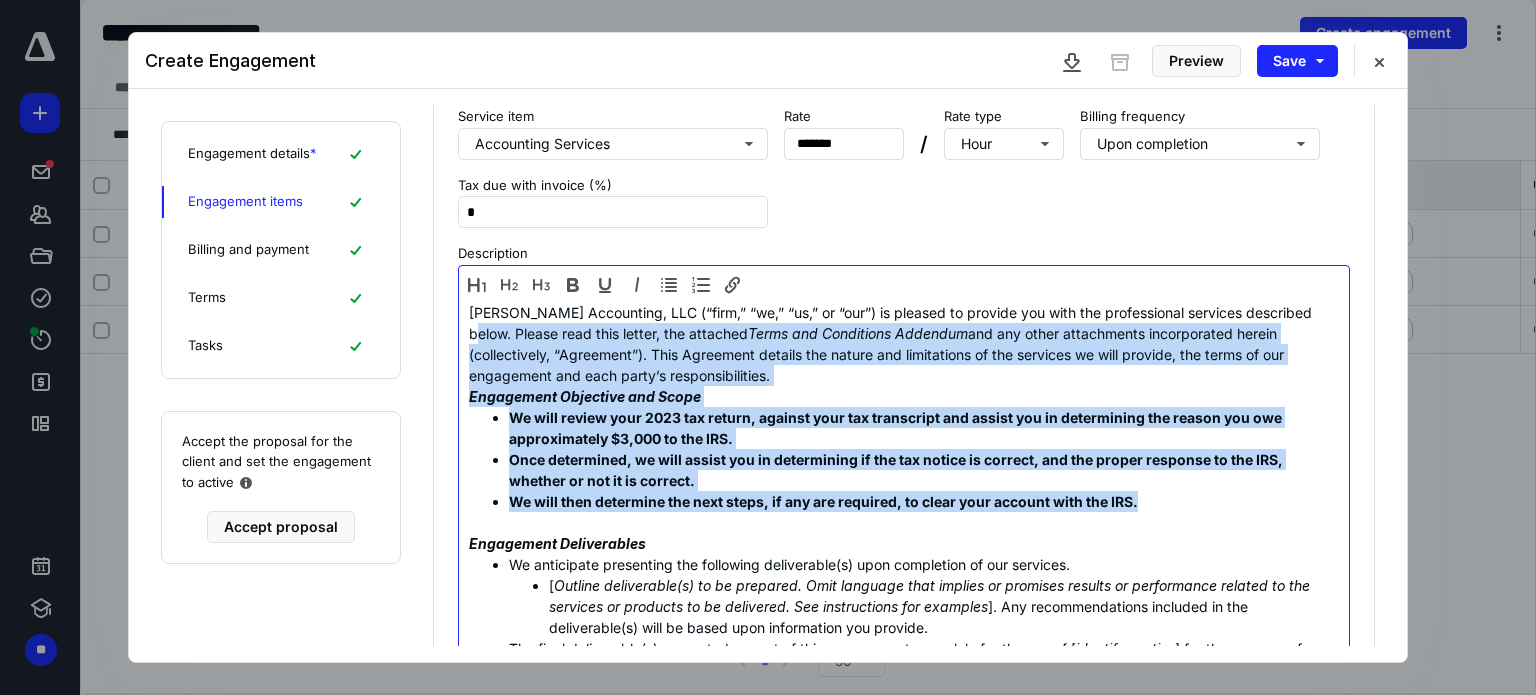 drag, startPoint x: 471, startPoint y: 331, endPoint x: 712, endPoint y: 528, distance: 311.27158 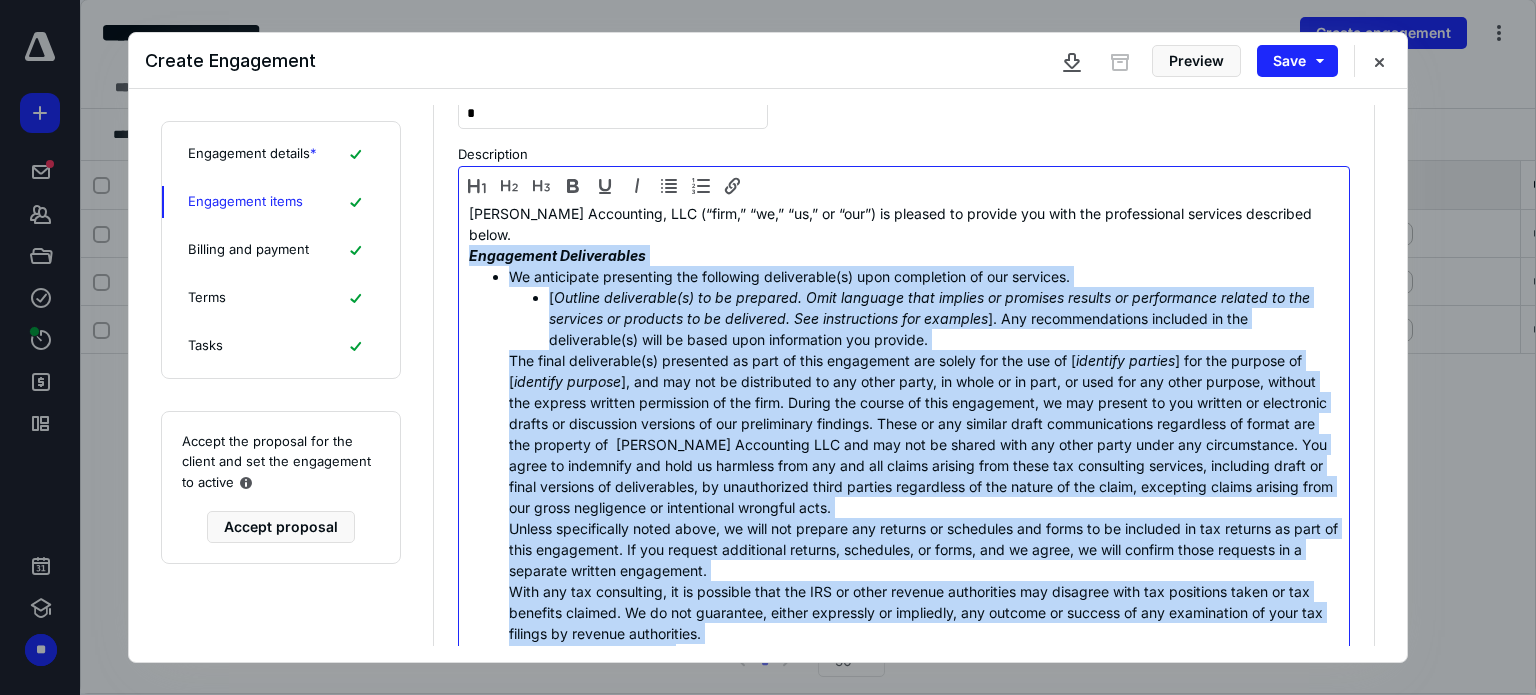 scroll, scrollTop: 456, scrollLeft: 0, axis: vertical 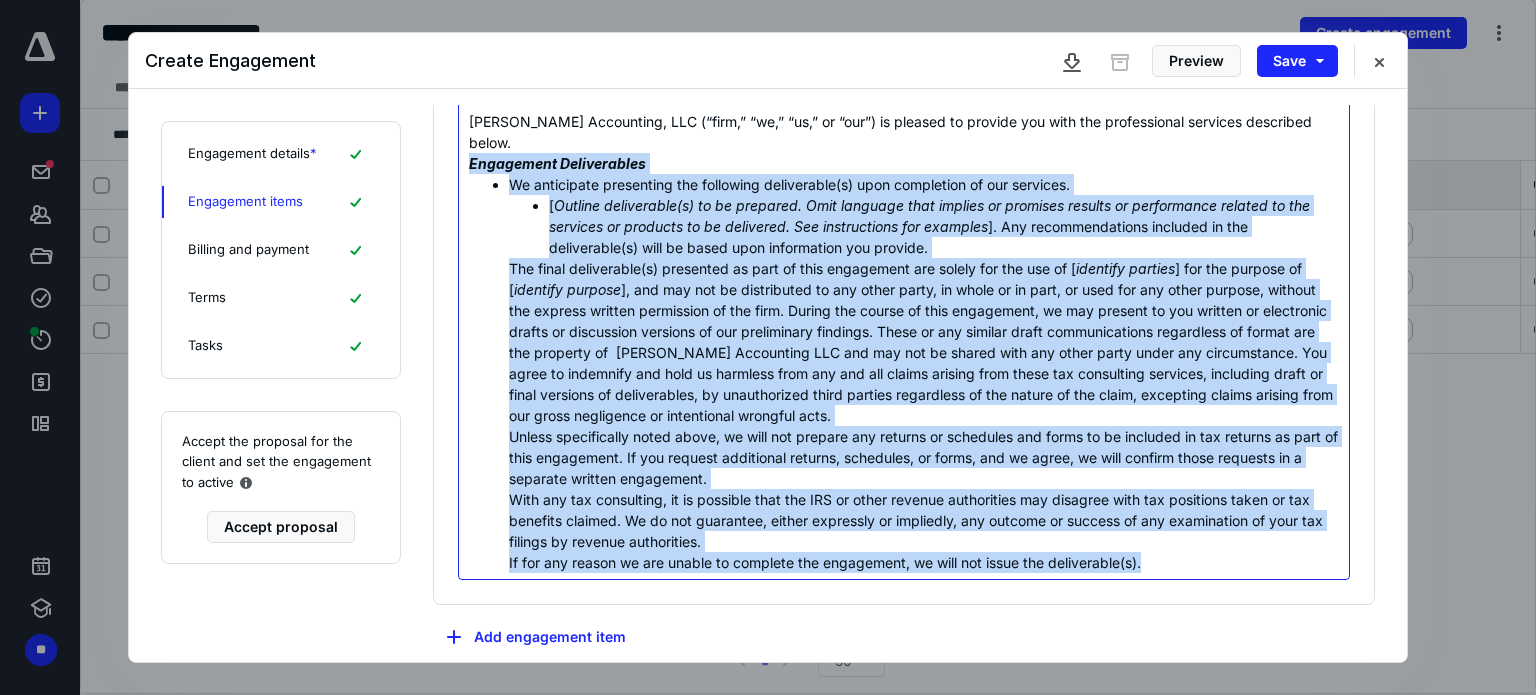 drag, startPoint x: 470, startPoint y: 331, endPoint x: 1228, endPoint y: 580, distance: 797.8502 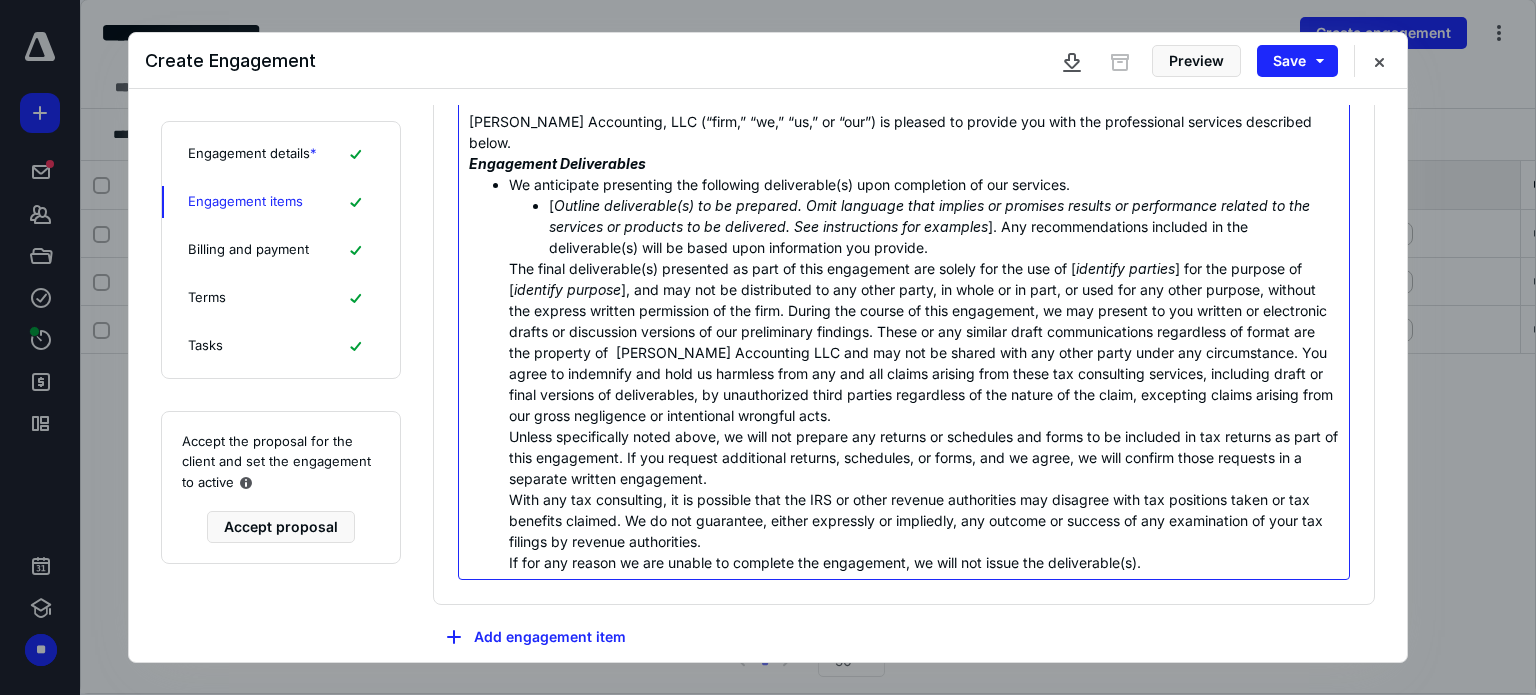 scroll, scrollTop: 112, scrollLeft: 0, axis: vertical 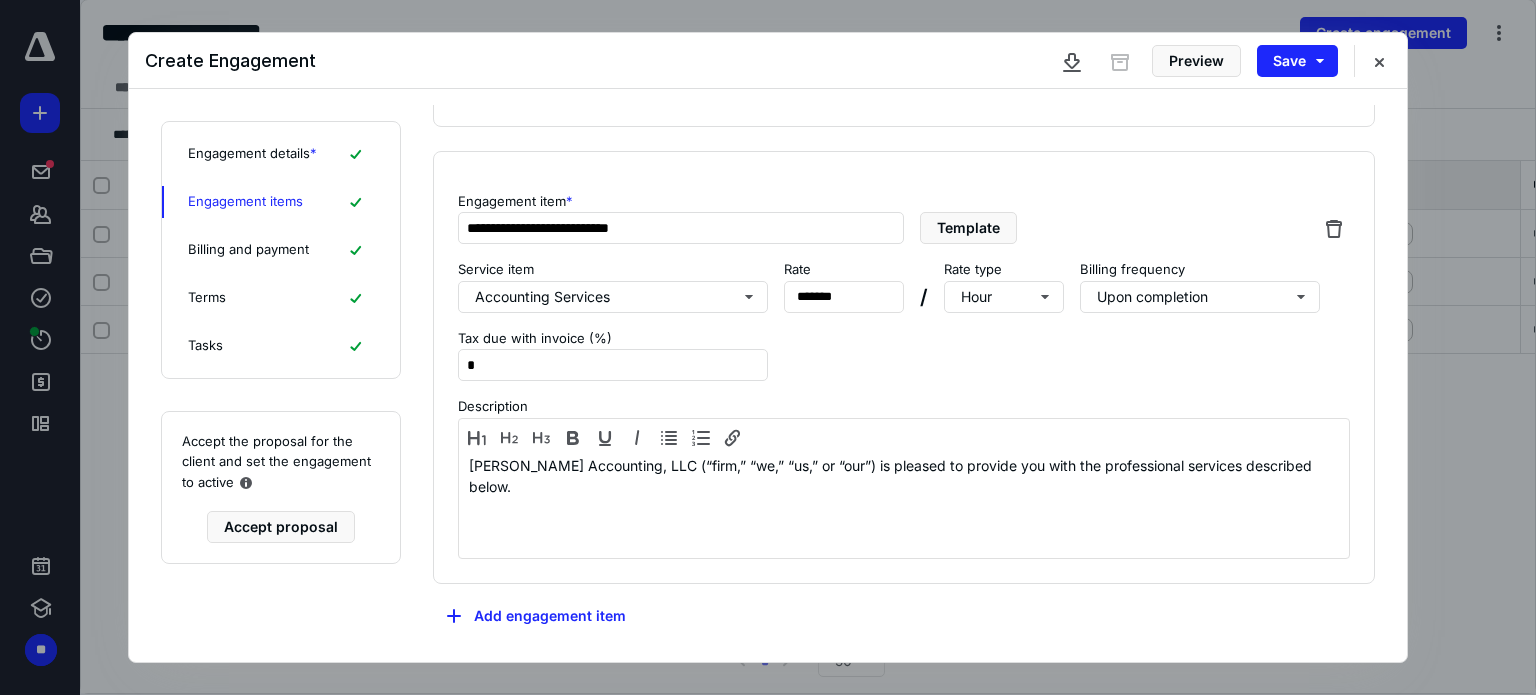 click at bounding box center [768, 347] 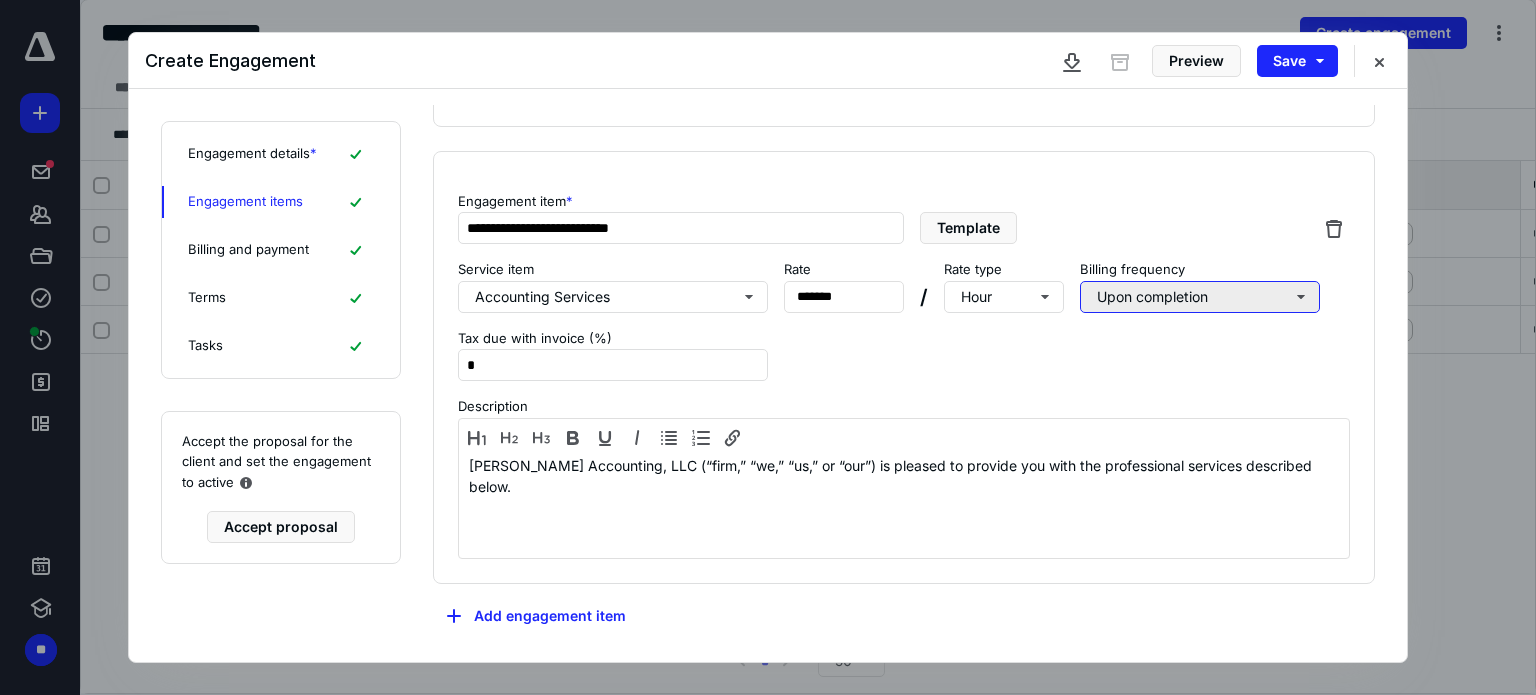 click on "Upon completion" at bounding box center (1200, 297) 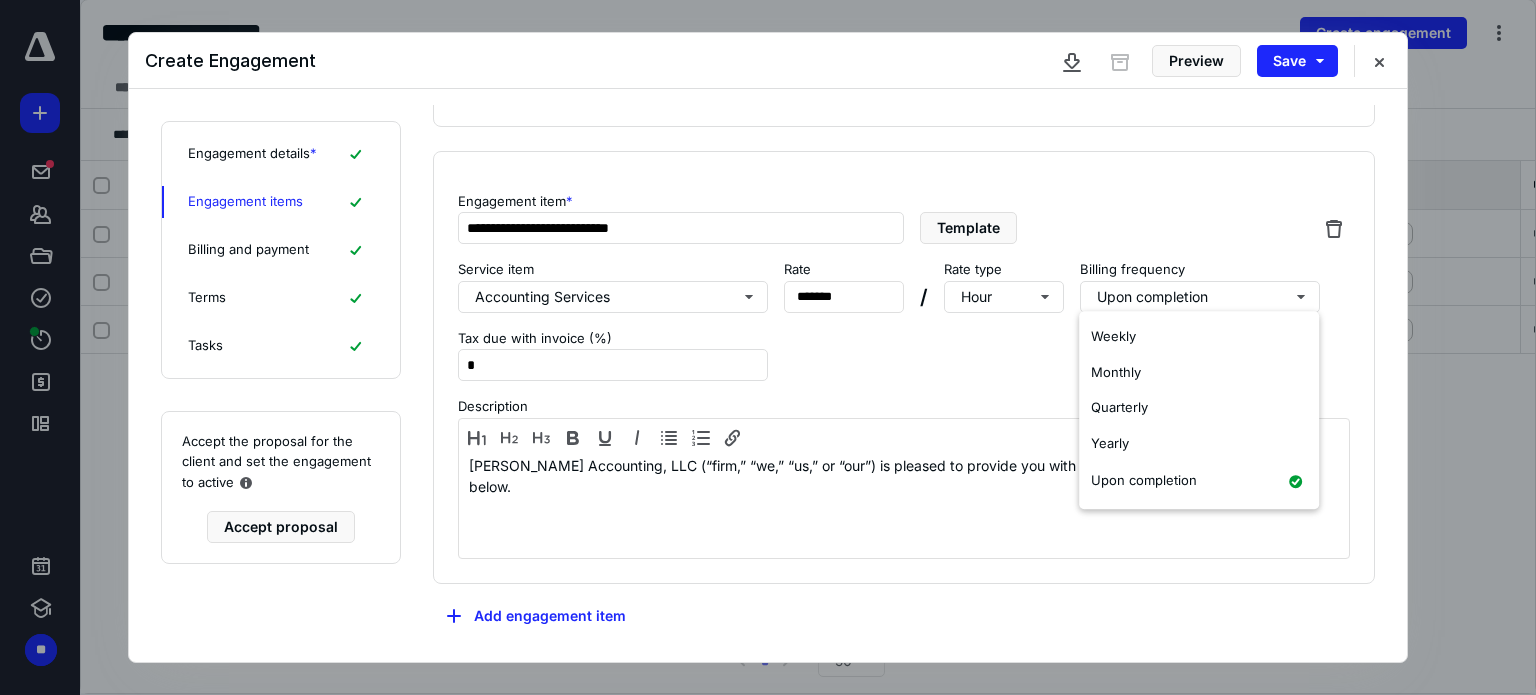 click on "**********" at bounding box center (904, 368) 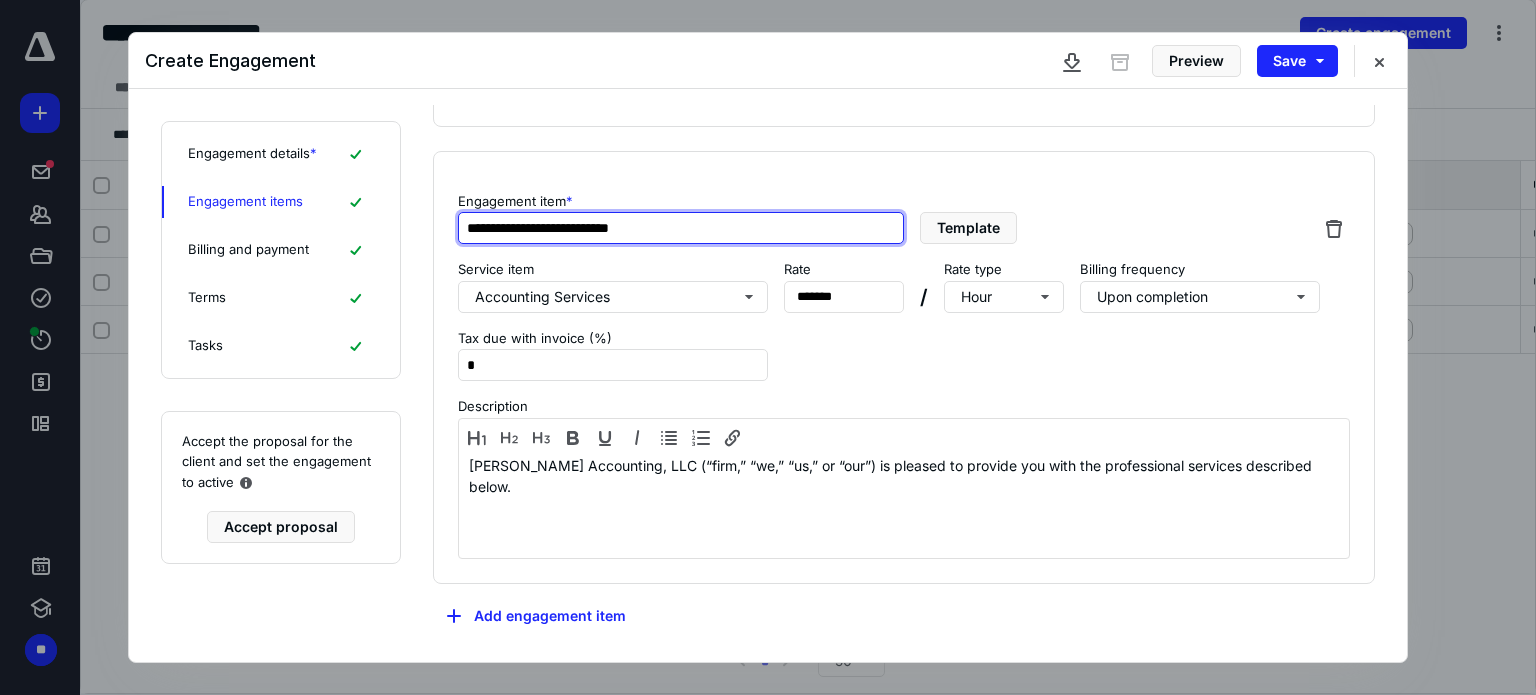 drag, startPoint x: 494, startPoint y: 228, endPoint x: 449, endPoint y: 220, distance: 45.705578 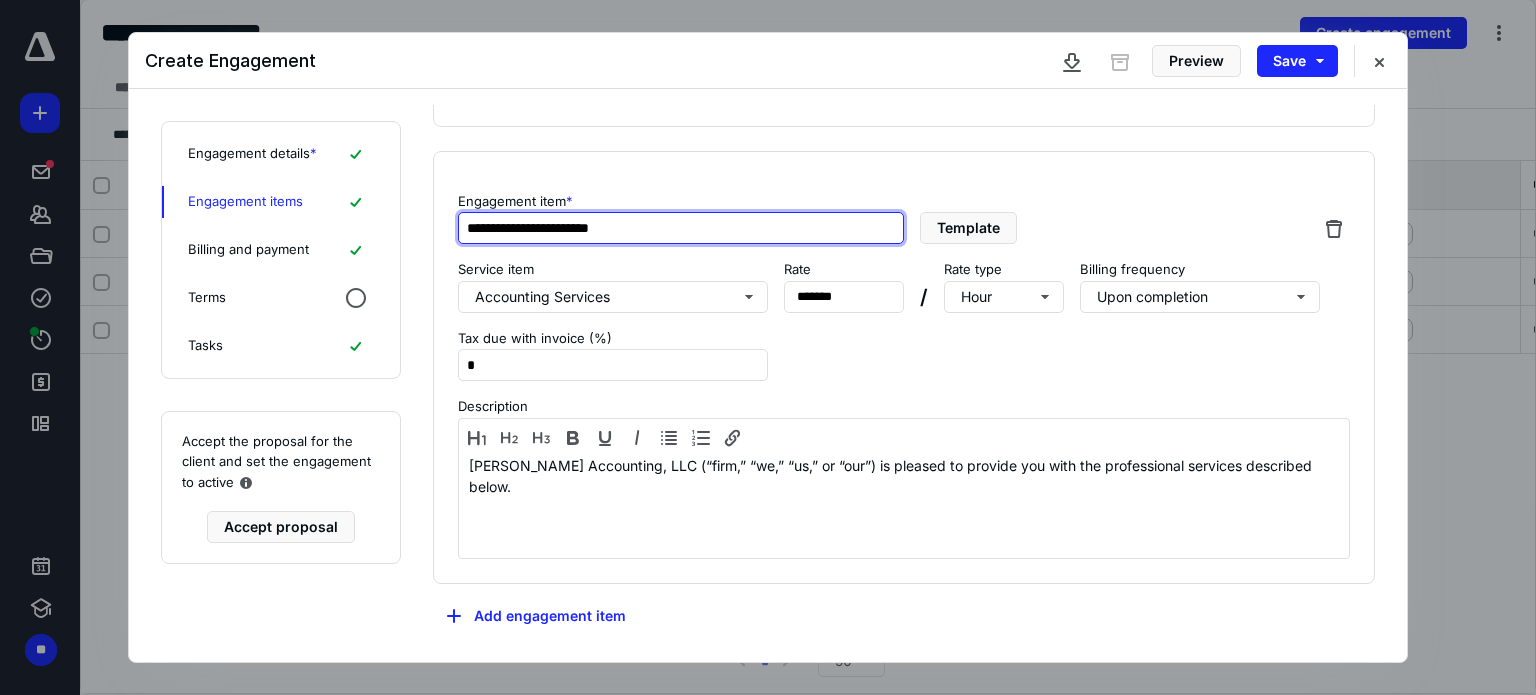 drag, startPoint x: 550, startPoint y: 226, endPoint x: 661, endPoint y: 238, distance: 111.64677 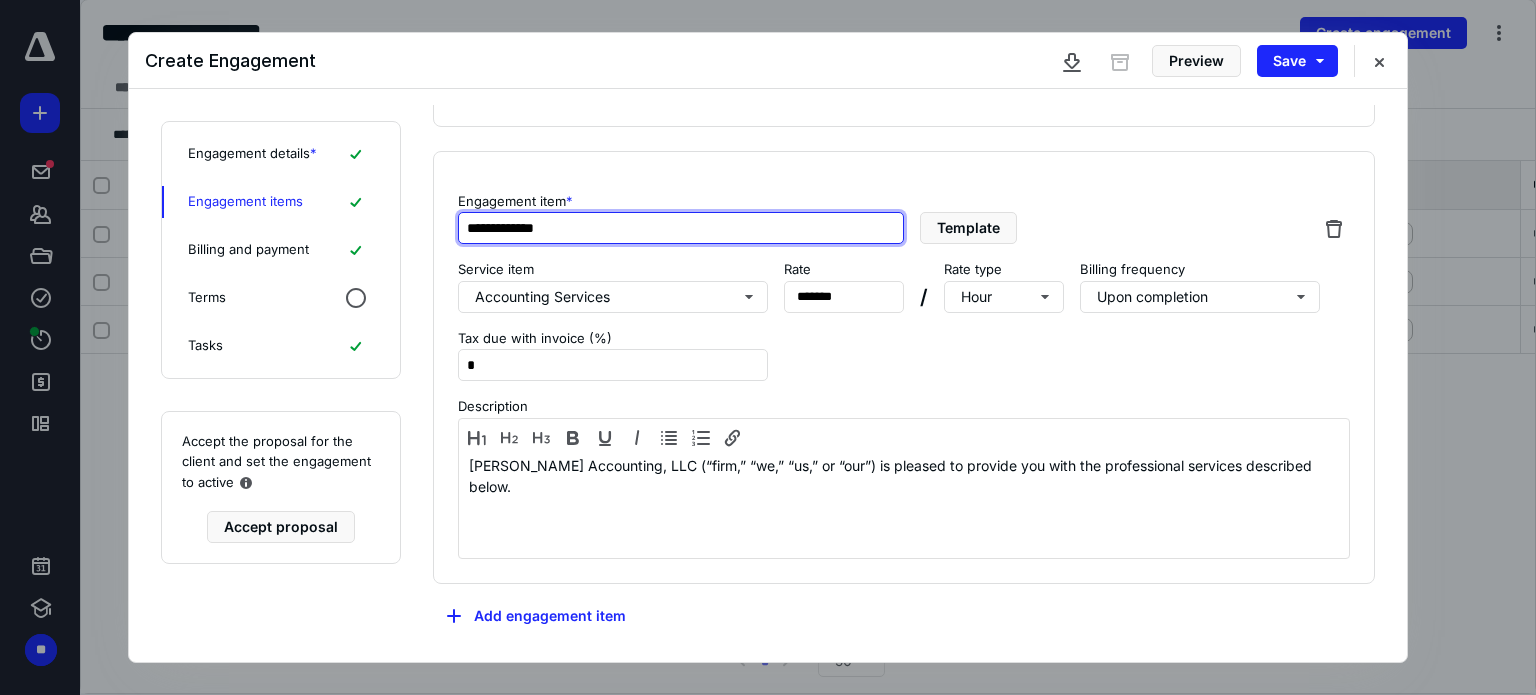 click on "**********" at bounding box center [681, 228] 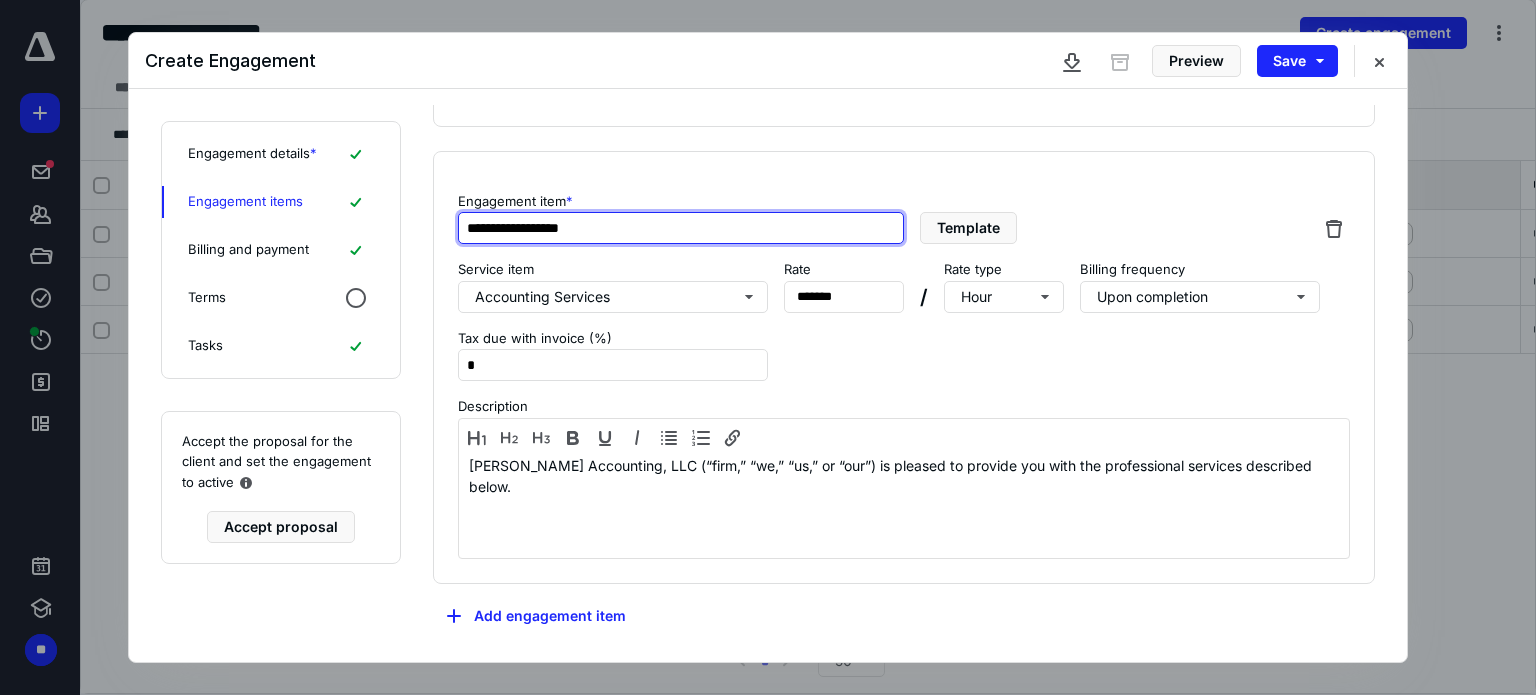 click on "**********" at bounding box center (681, 228) 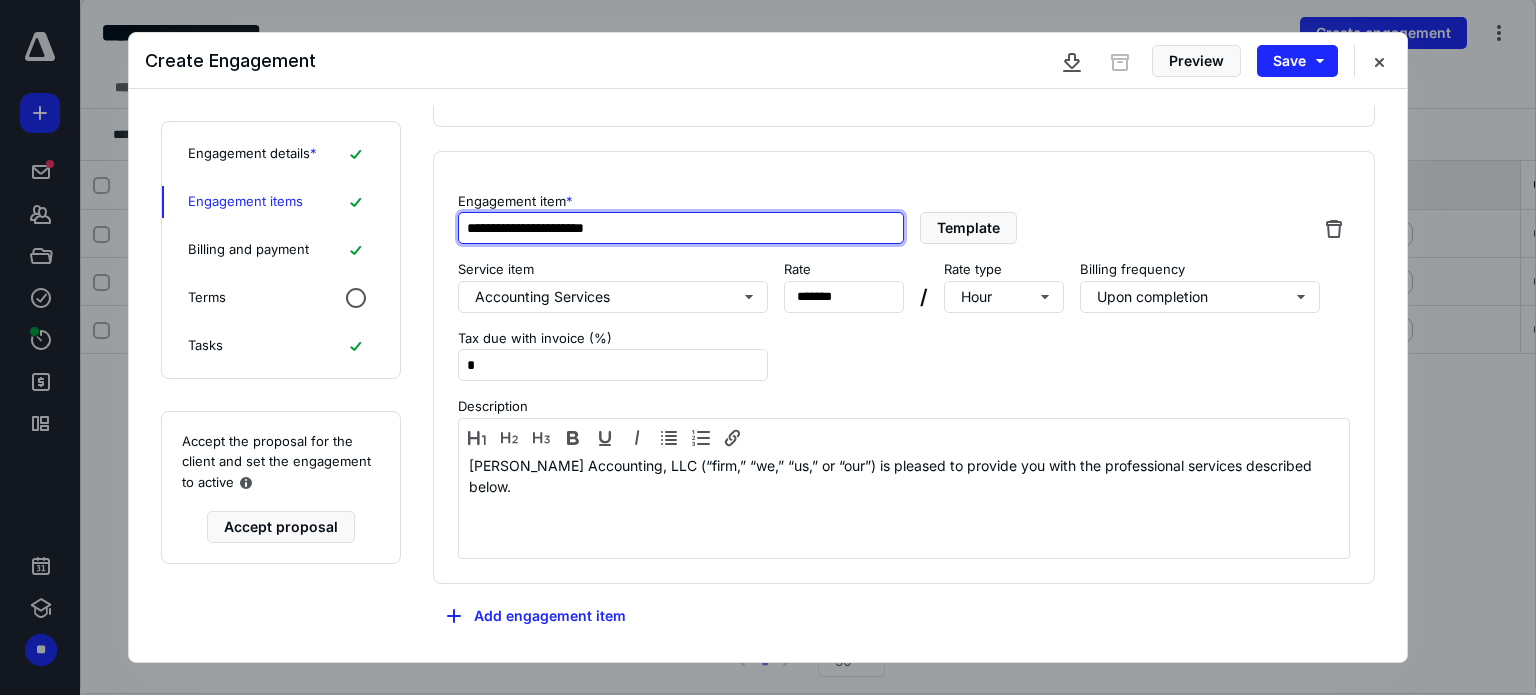 click on "**********" at bounding box center [681, 228] 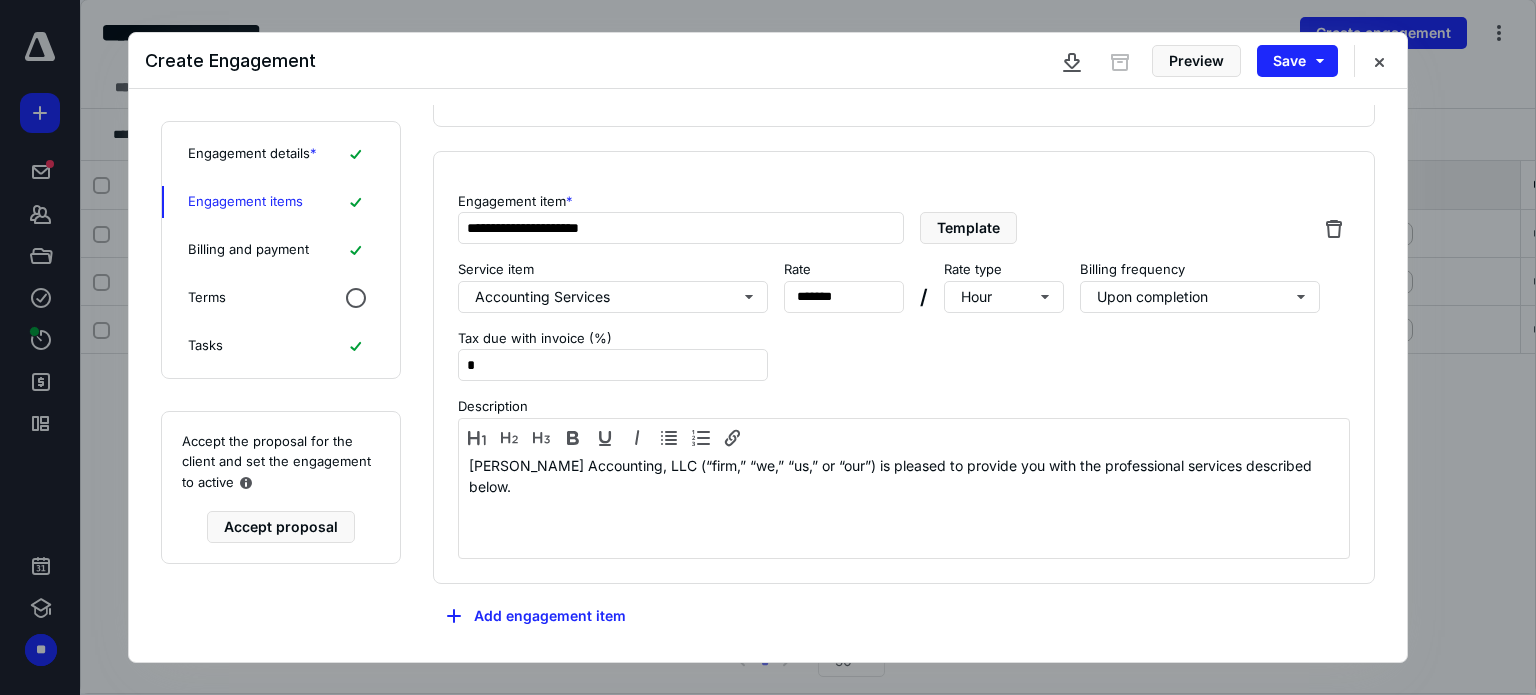 type on "**********" 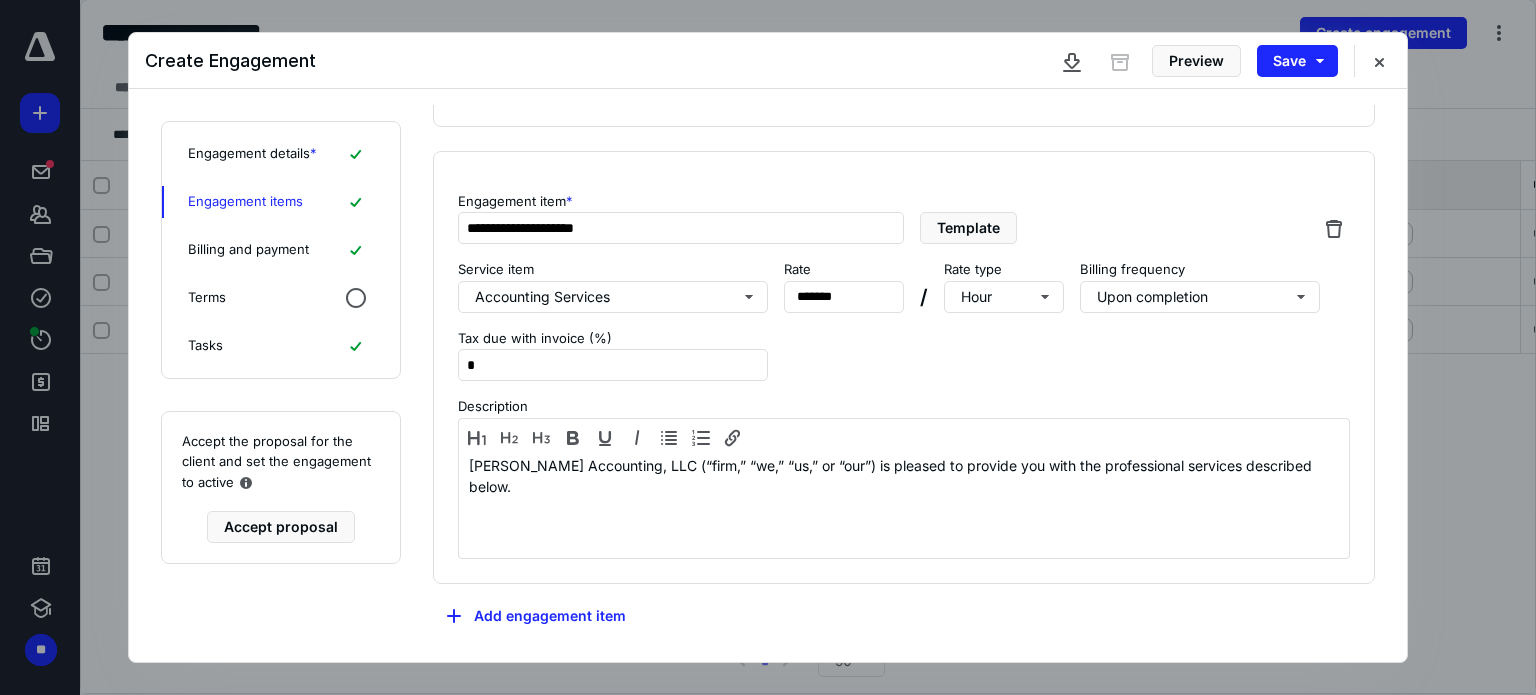 click on "Billing and payment" at bounding box center (248, 250) 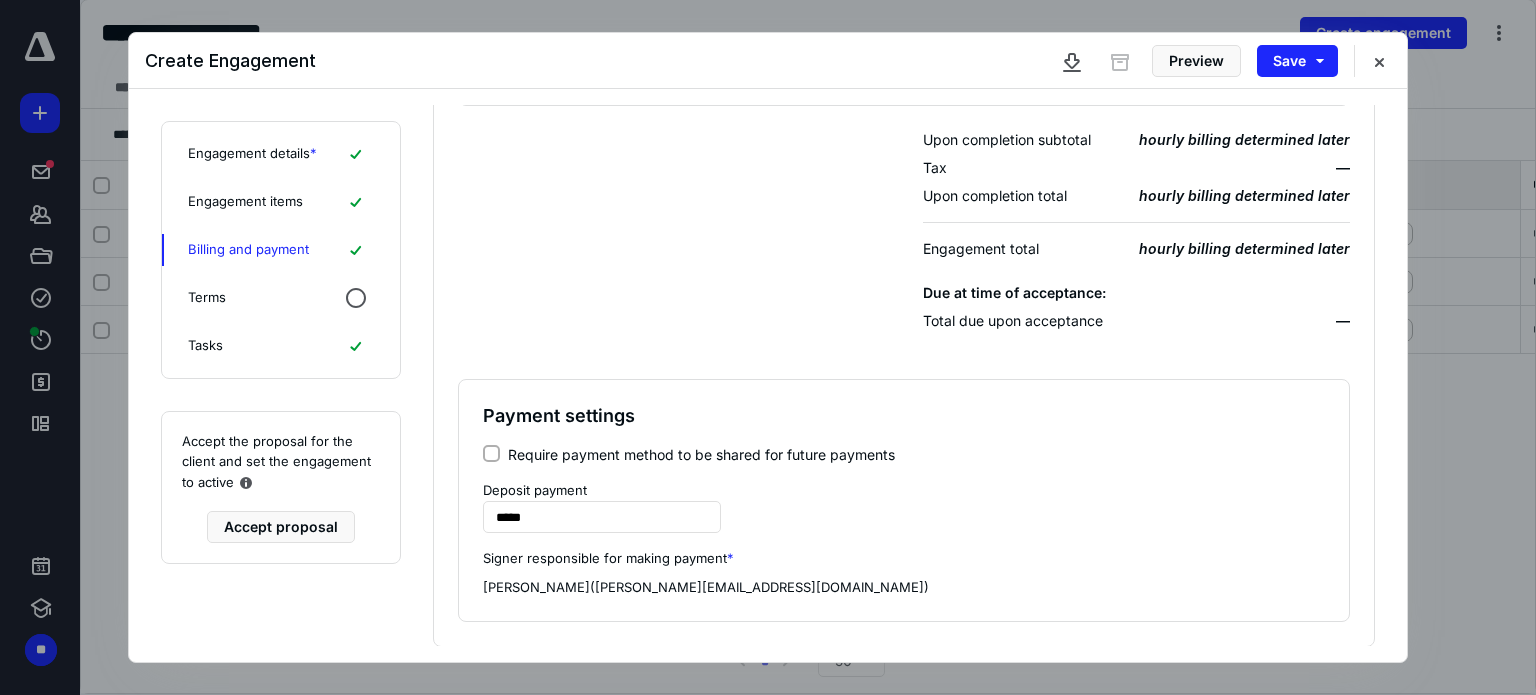 scroll, scrollTop: 312, scrollLeft: 0, axis: vertical 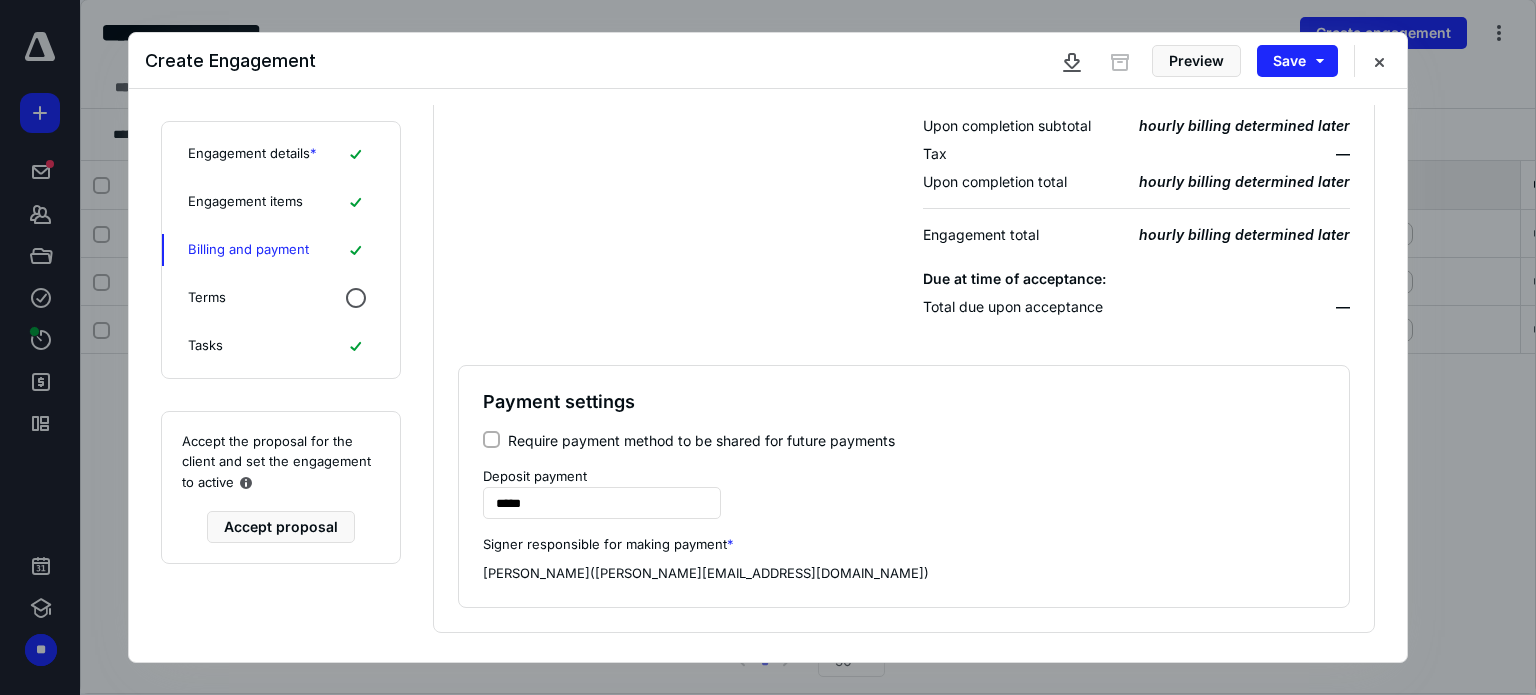 click on "Terms" at bounding box center (207, 298) 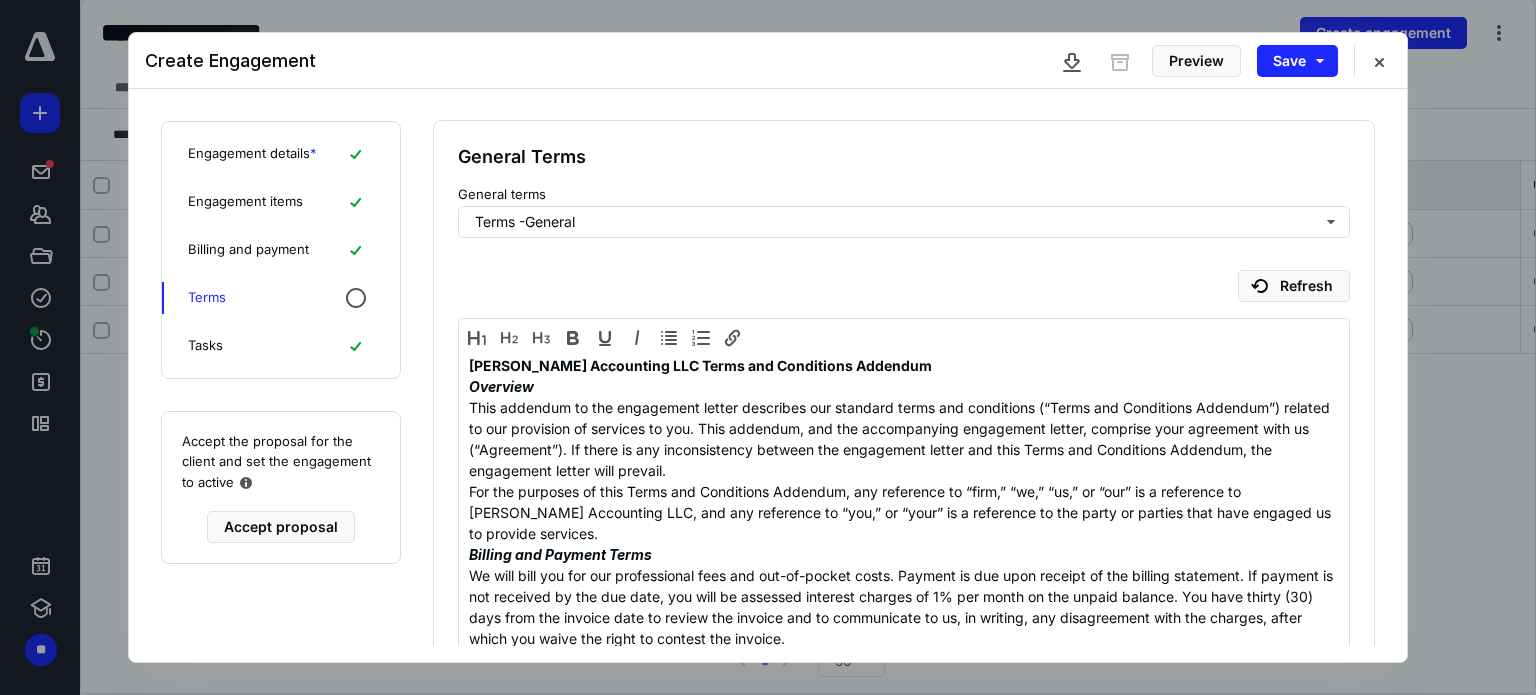 scroll, scrollTop: 0, scrollLeft: 0, axis: both 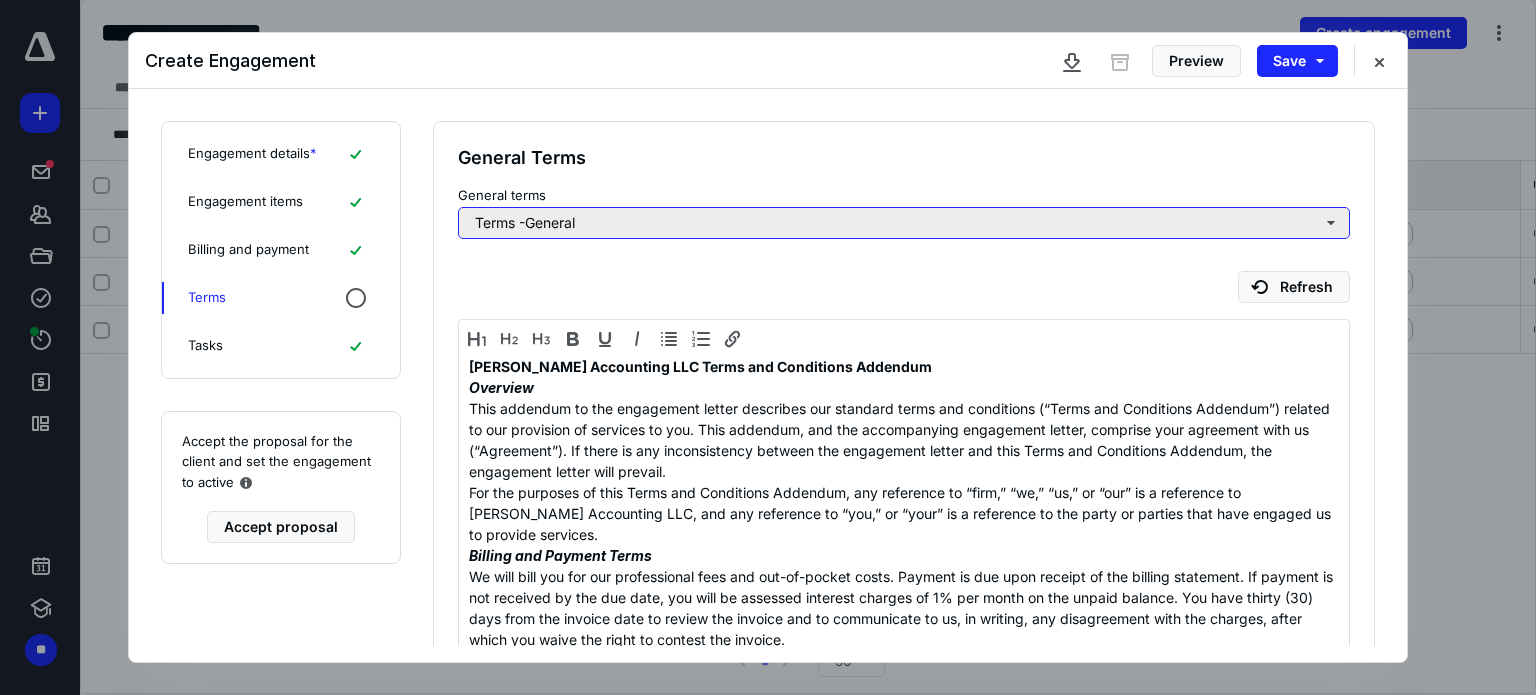 click on "Terms -General" at bounding box center (904, 223) 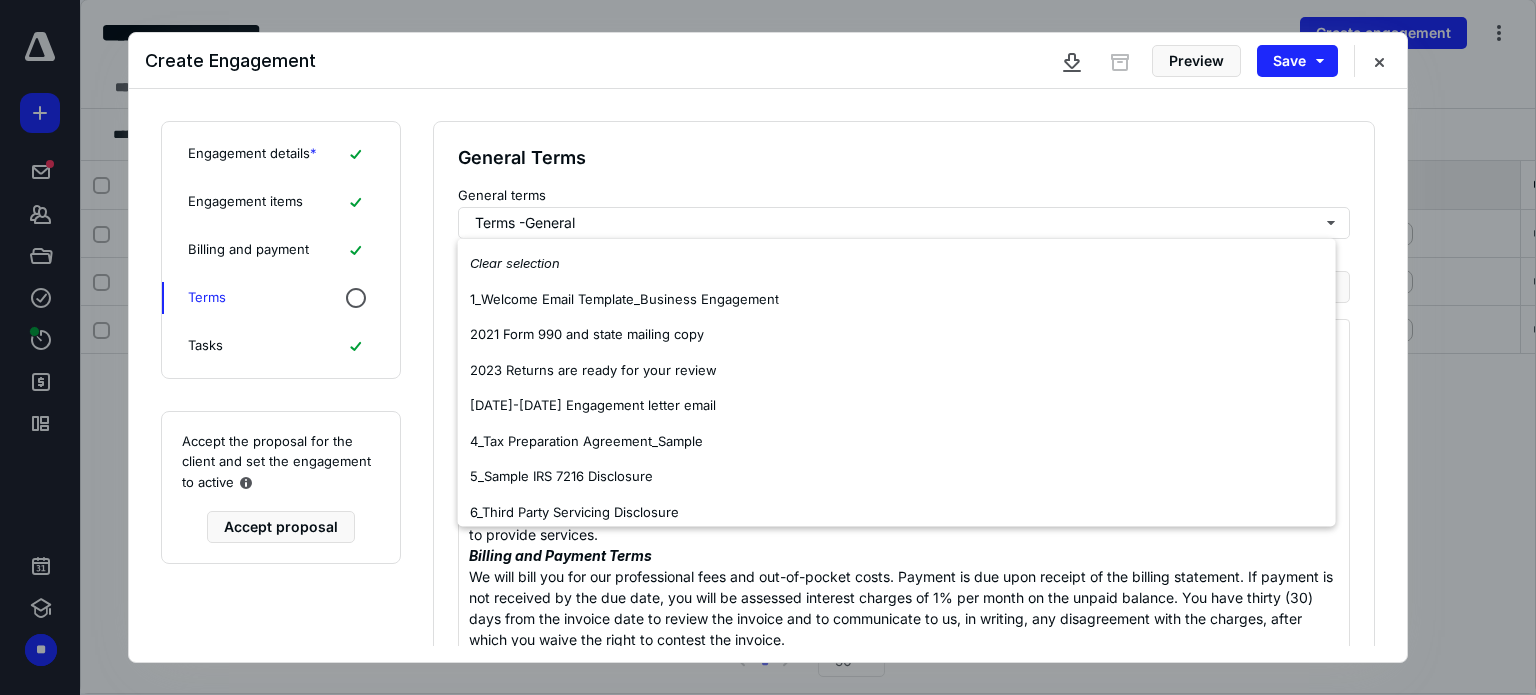 click on "General Terms" at bounding box center (904, 158) 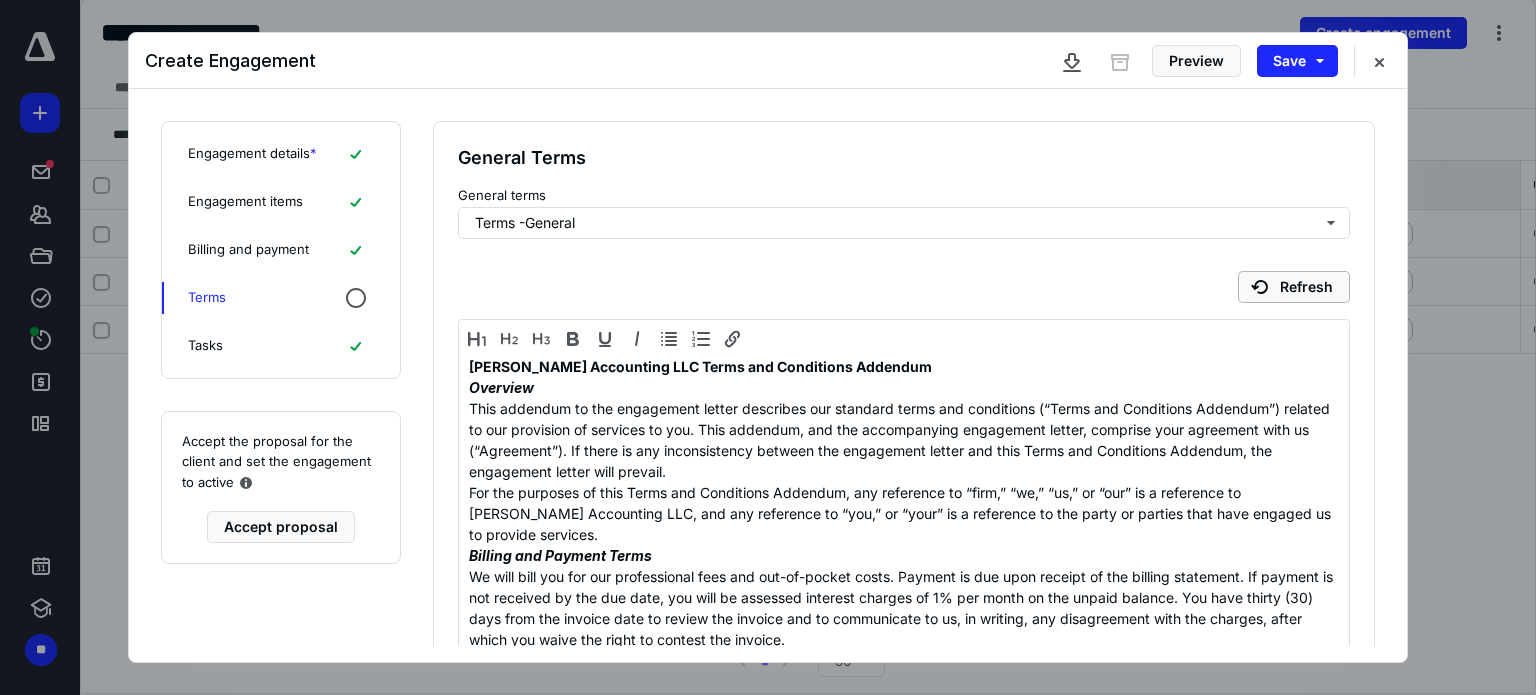 click on "Refresh" at bounding box center [1294, 287] 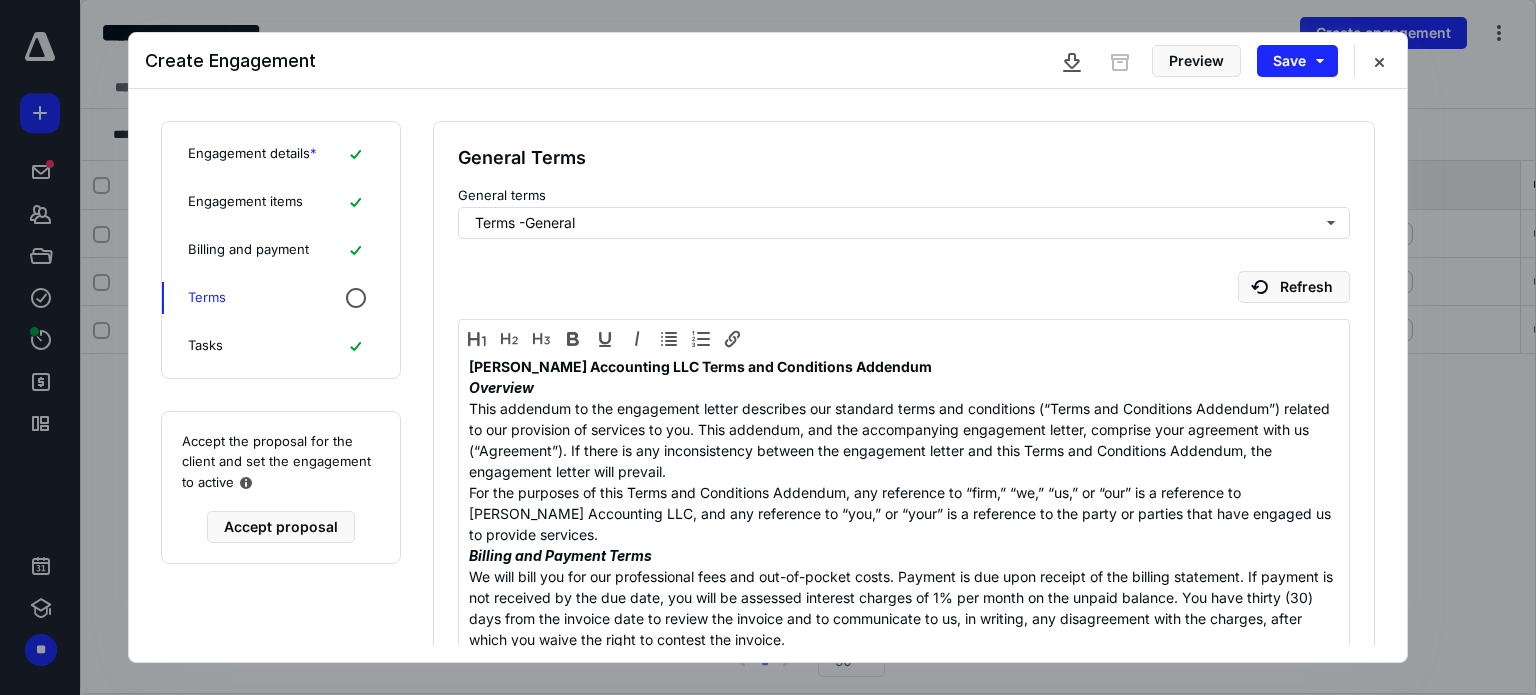 type 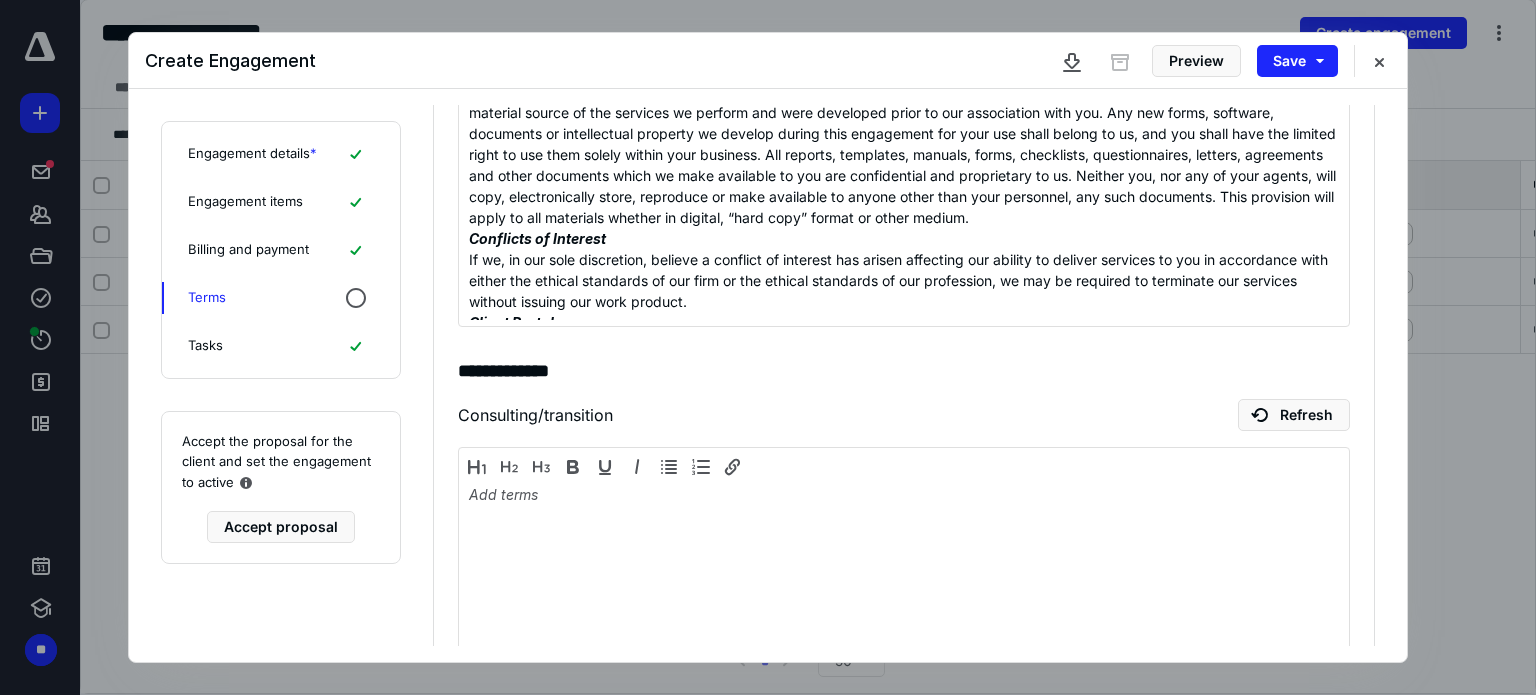 scroll, scrollTop: 866, scrollLeft: 0, axis: vertical 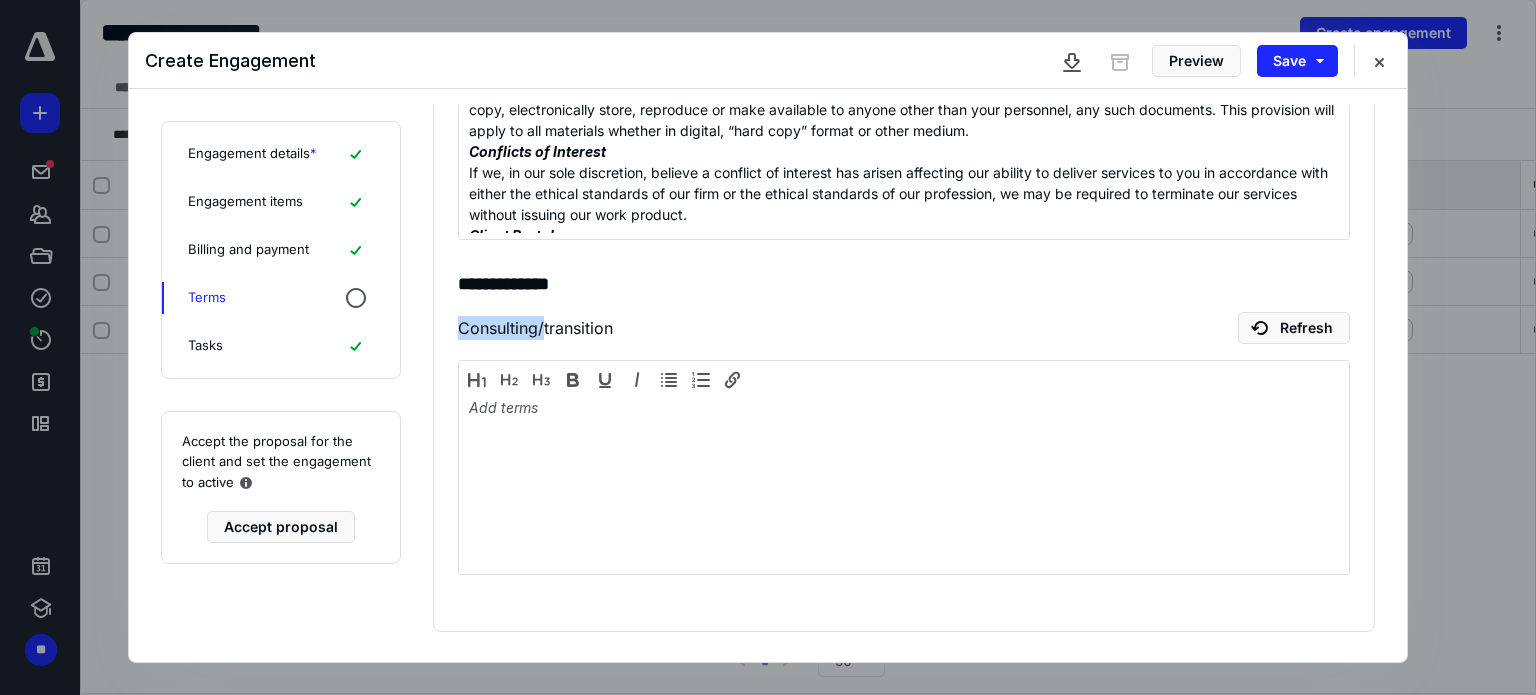 drag, startPoint x: 544, startPoint y: 326, endPoint x: 444, endPoint y: 320, distance: 100.17984 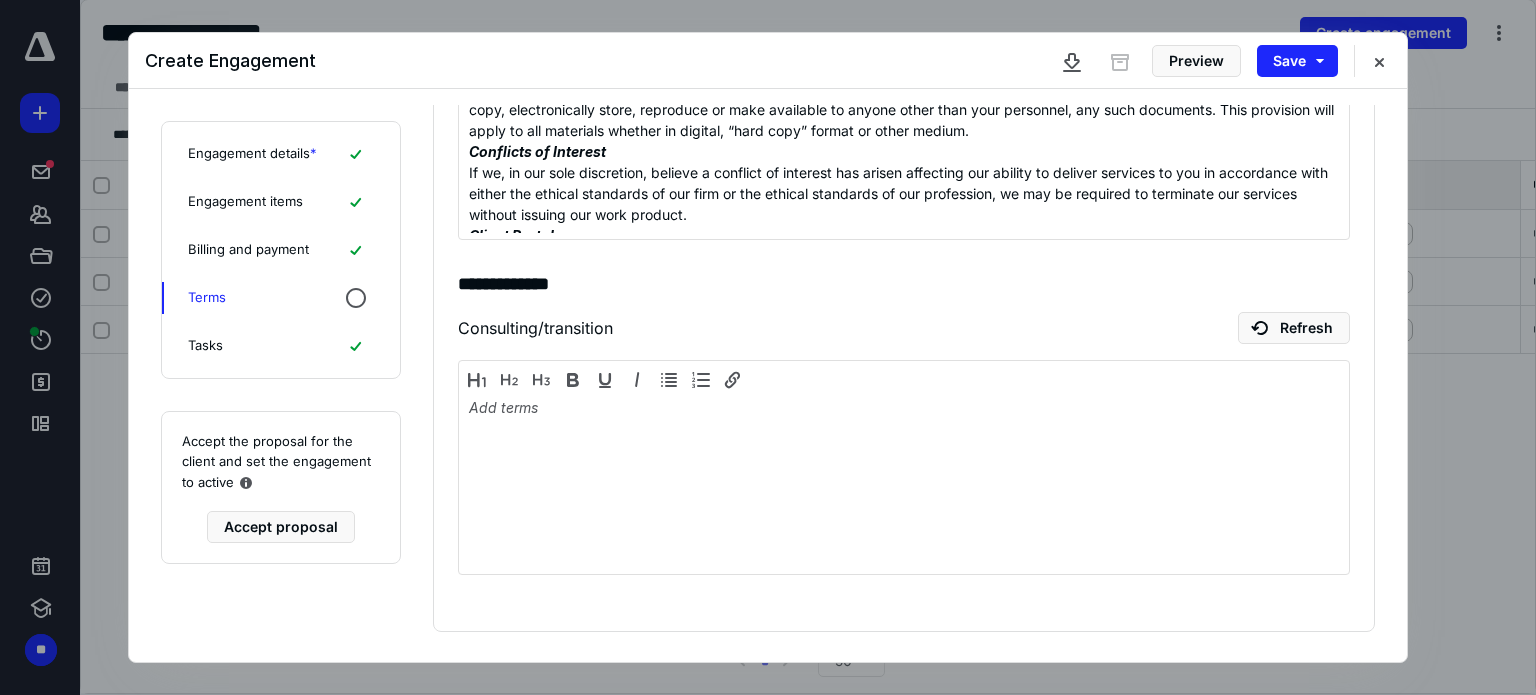 click on "Engagement items" at bounding box center (245, 202) 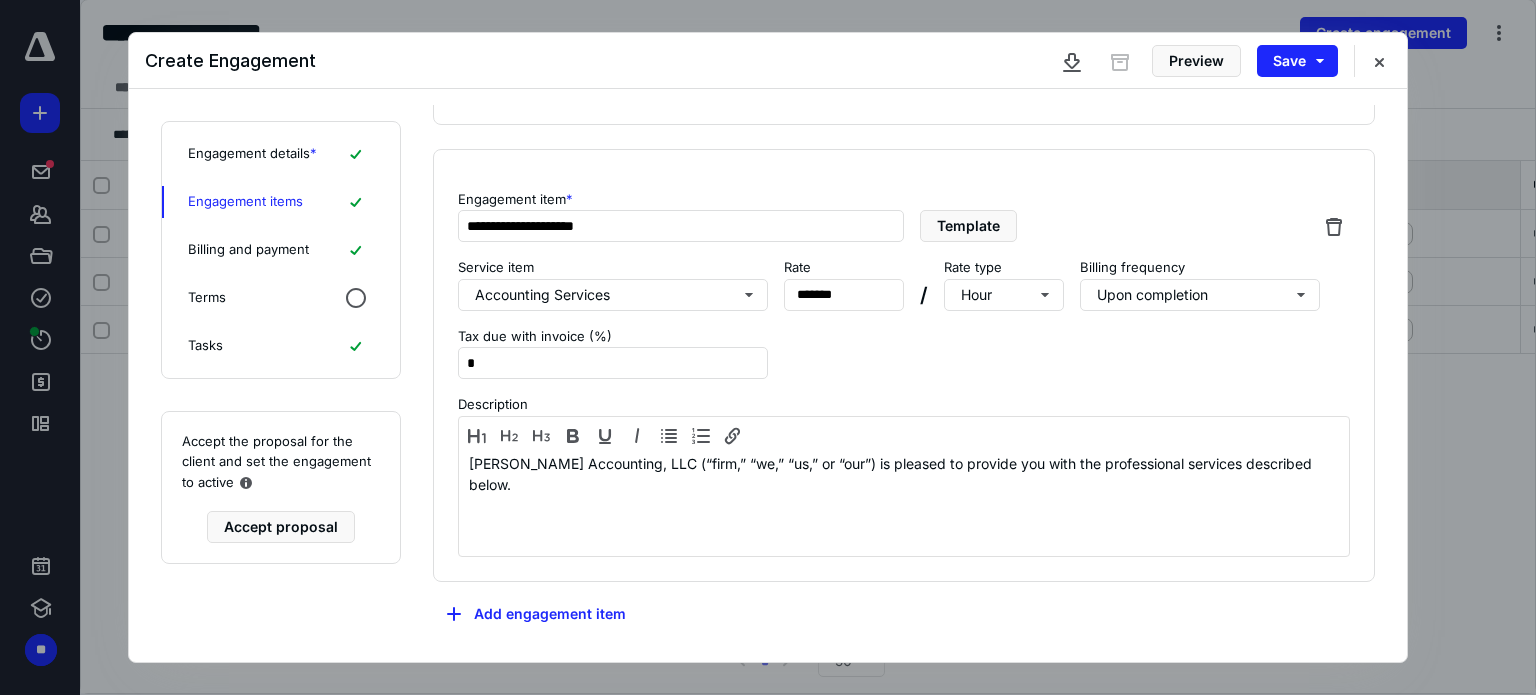 scroll, scrollTop: 112, scrollLeft: 0, axis: vertical 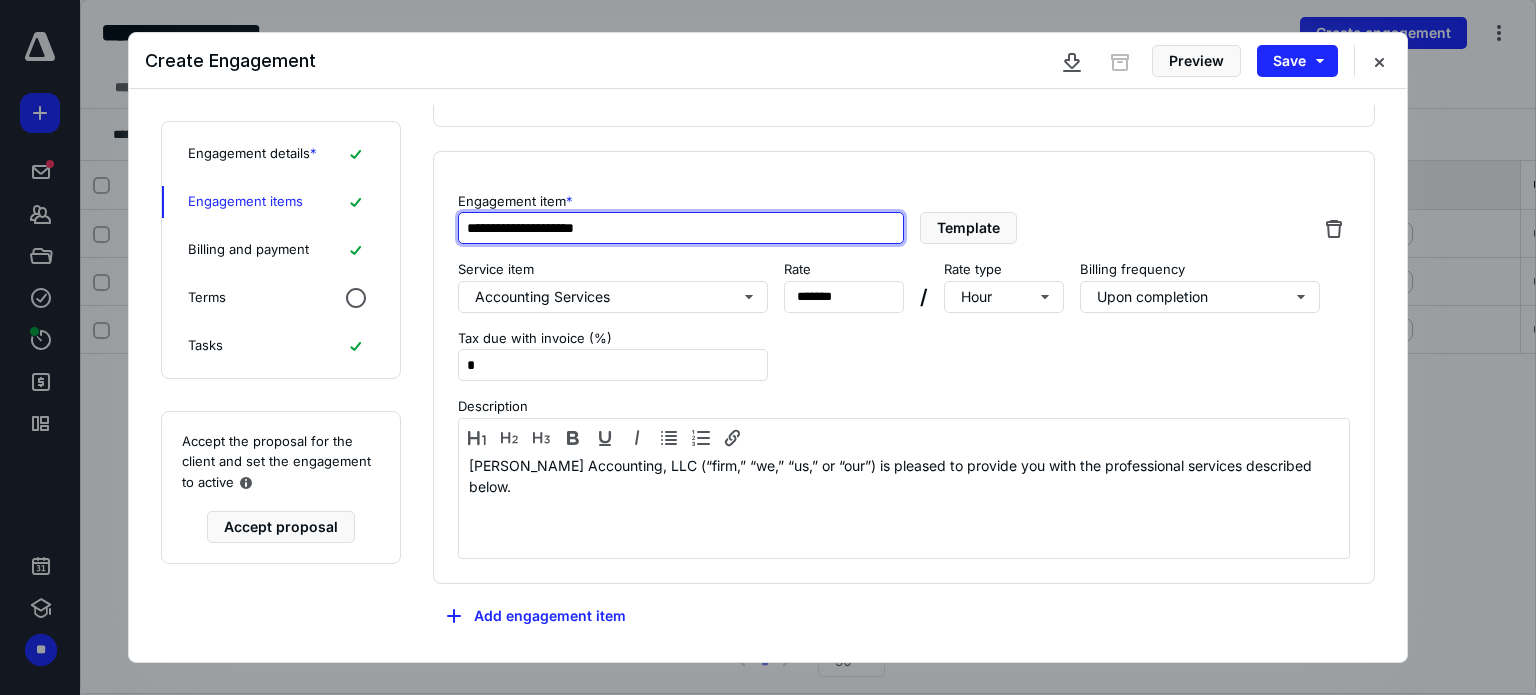 drag, startPoint x: 540, startPoint y: 223, endPoint x: 437, endPoint y: 208, distance: 104.0865 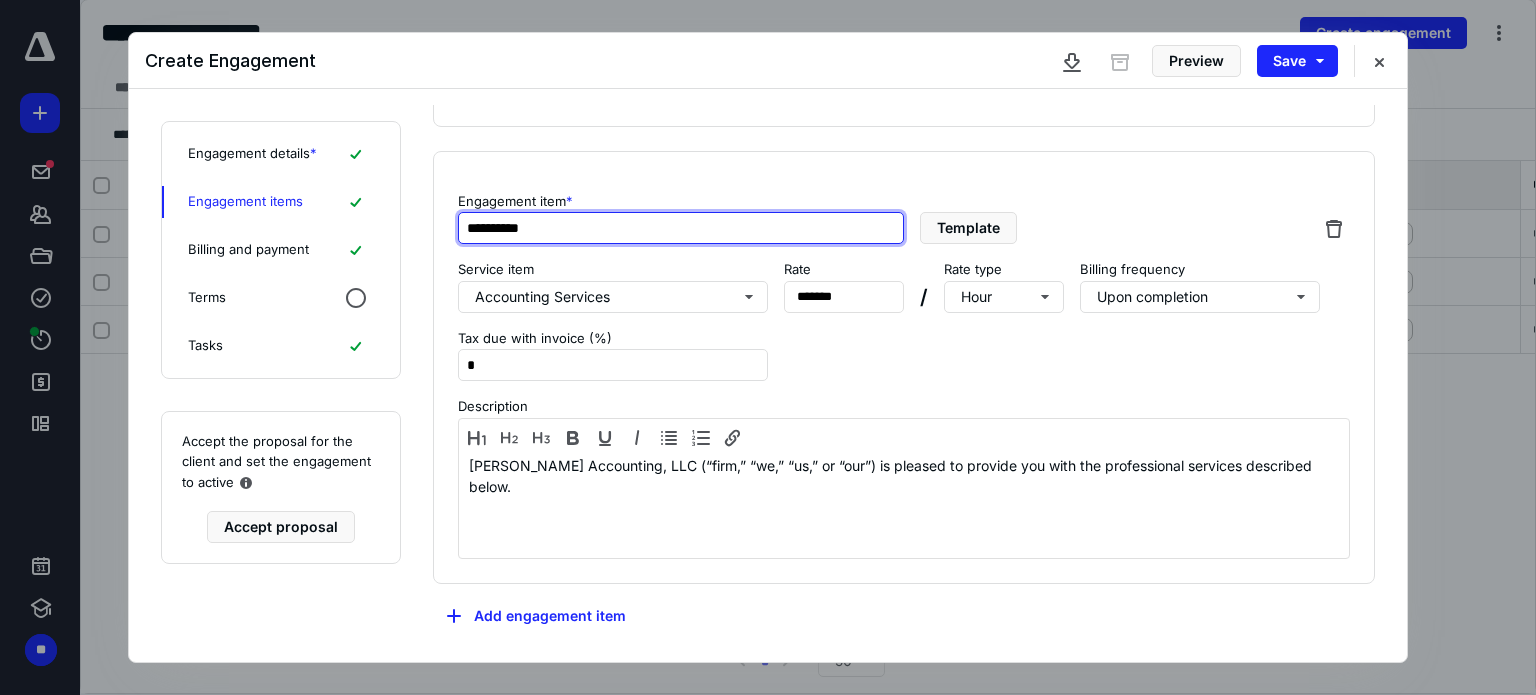 type on "**********" 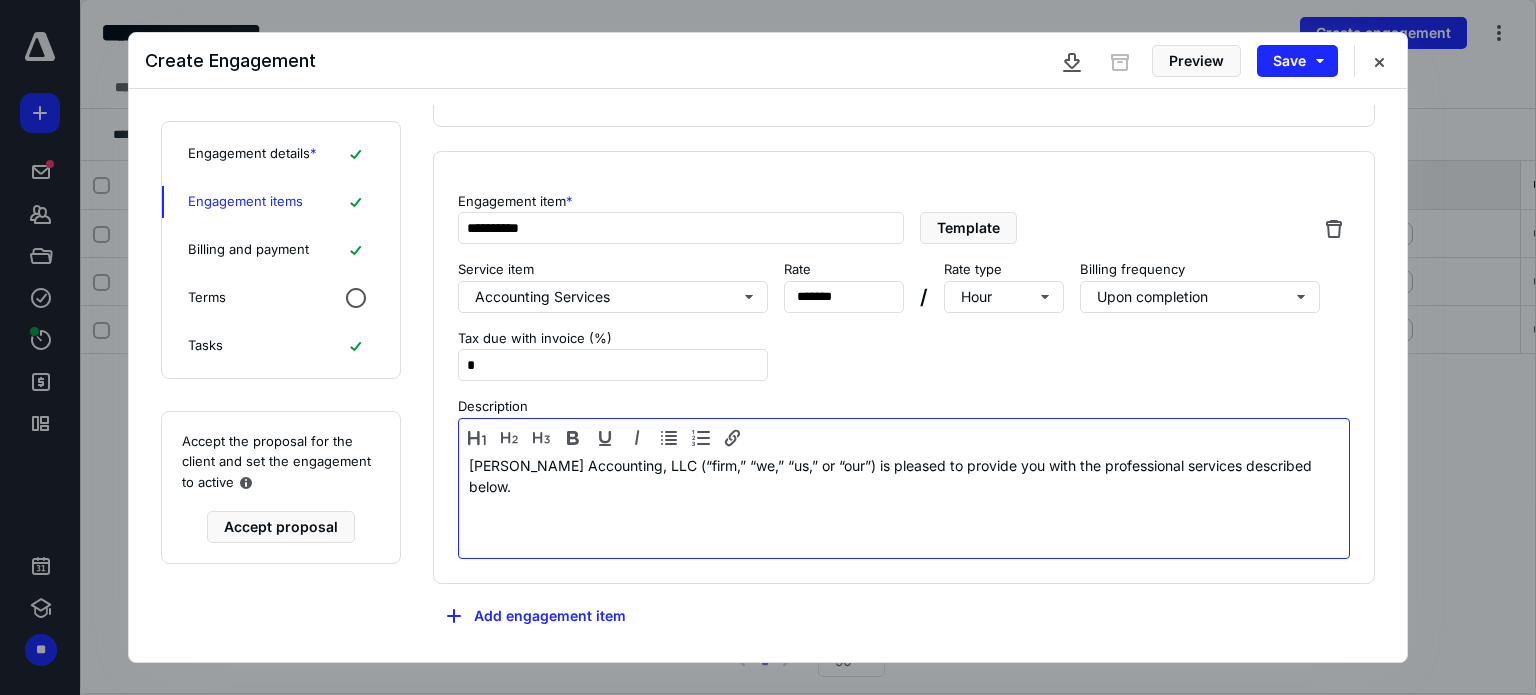 click on "McBride Accounting, LLC (“firm,” “we,”
“us,” or “our”) is pleased to provide you with the professional services described below." at bounding box center (904, 504) 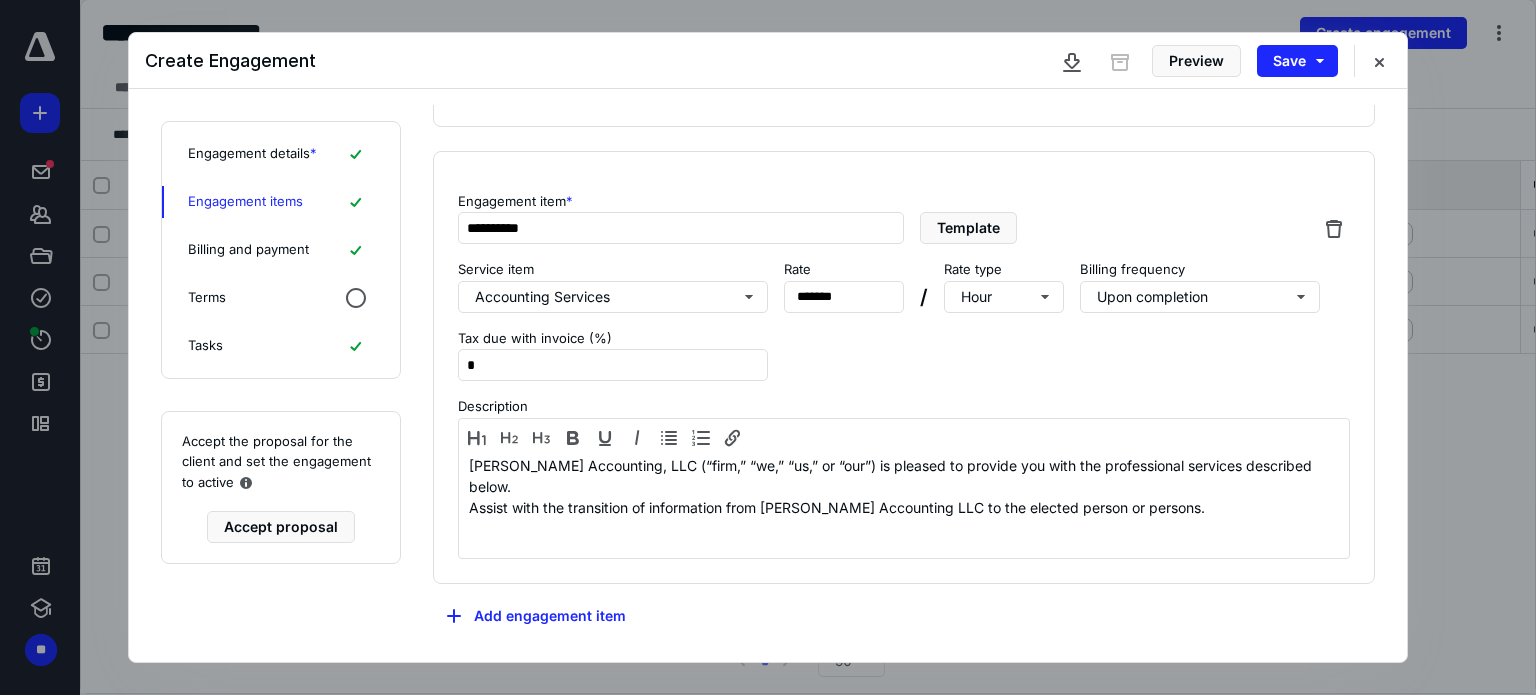 click on "Billing and payment" at bounding box center [248, 250] 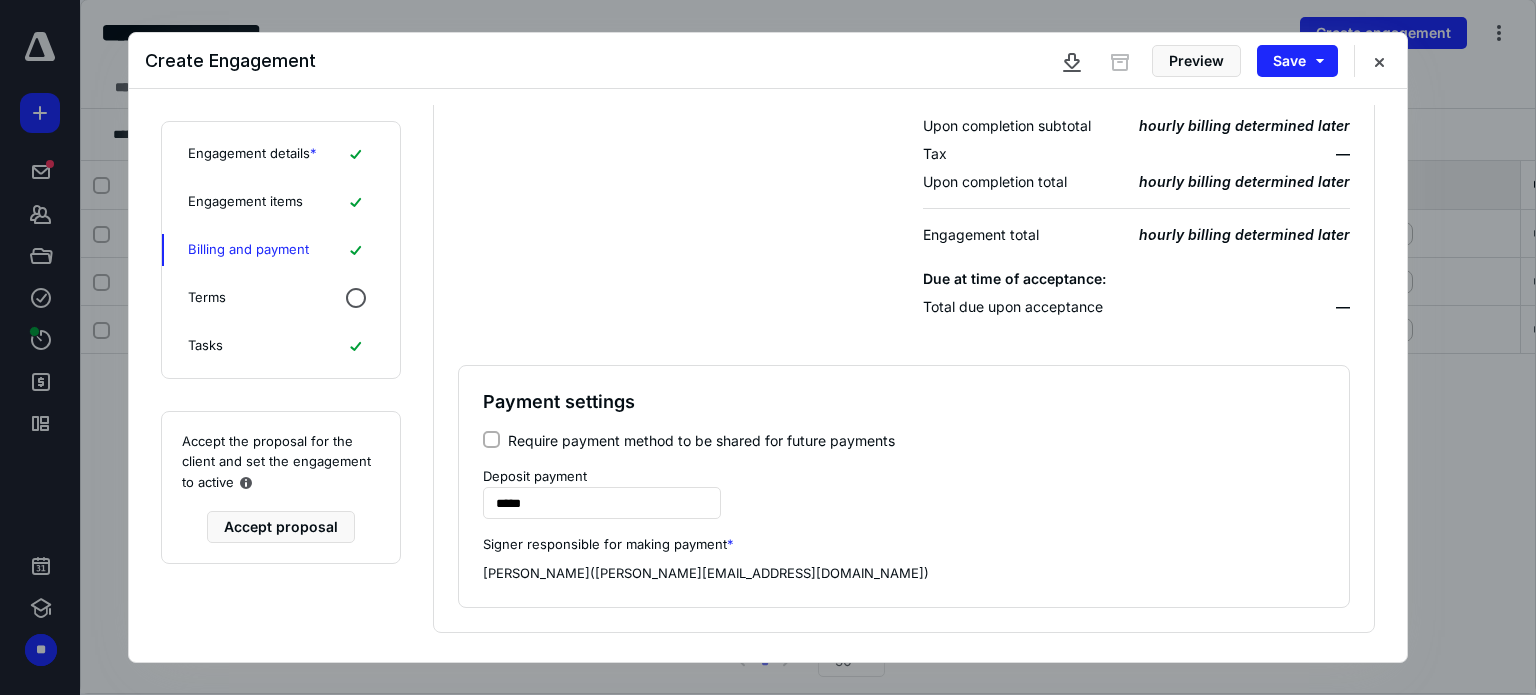 scroll, scrollTop: 212, scrollLeft: 0, axis: vertical 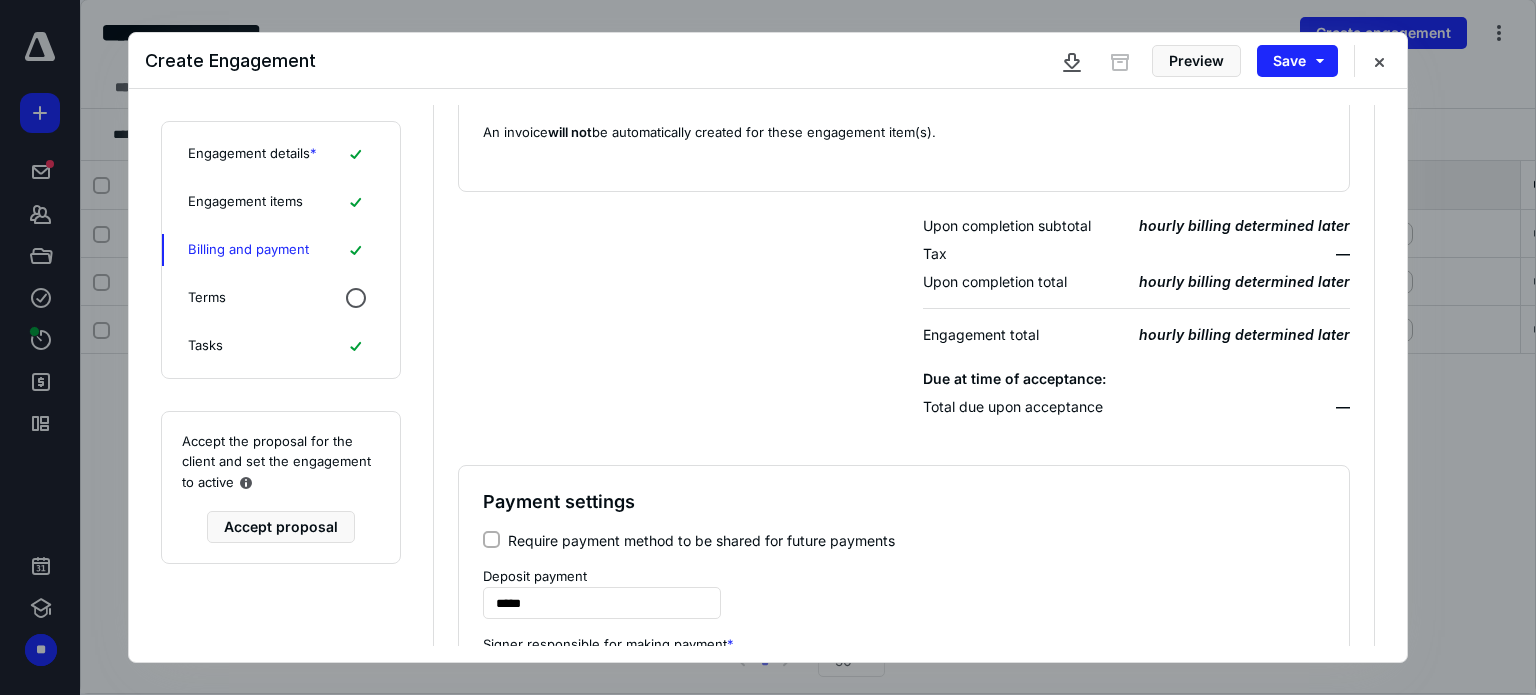 click on "Terms" at bounding box center [207, 298] 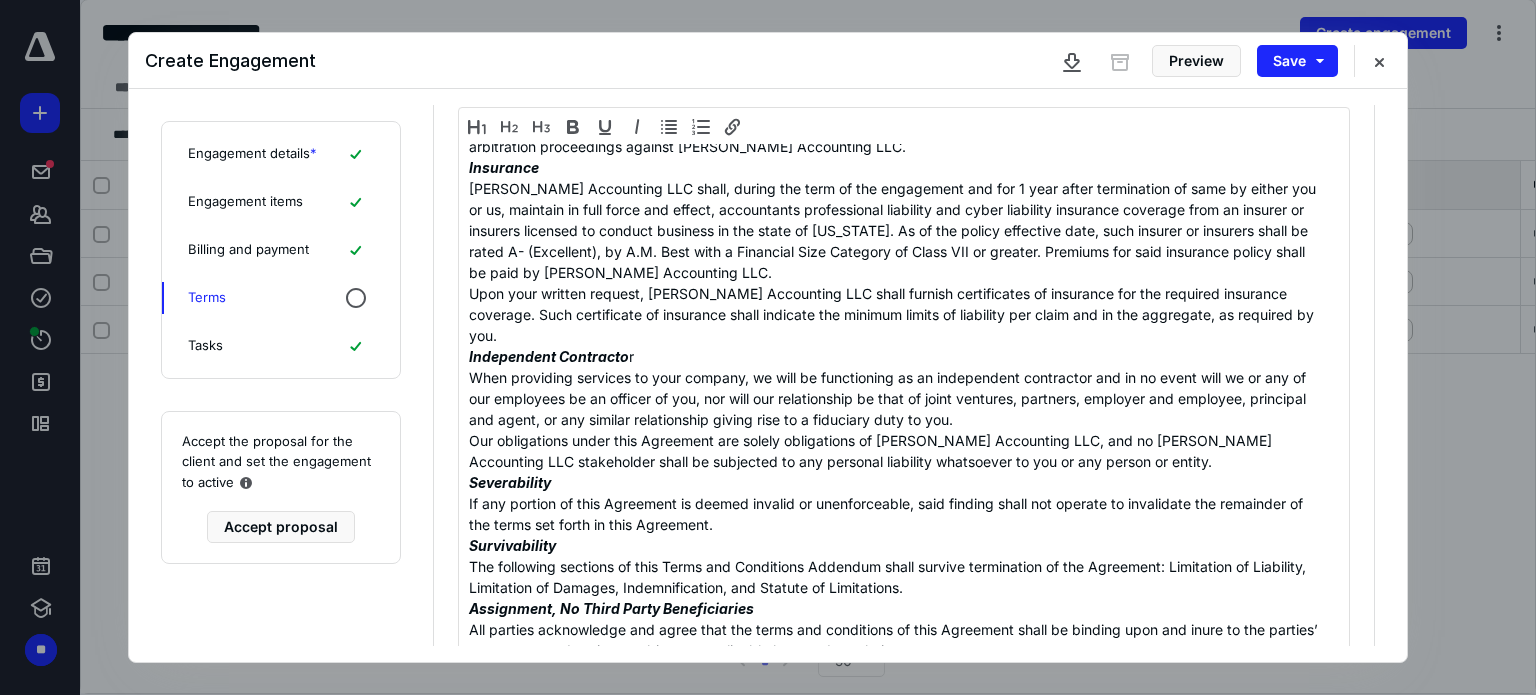 scroll, scrollTop: 4443, scrollLeft: 0, axis: vertical 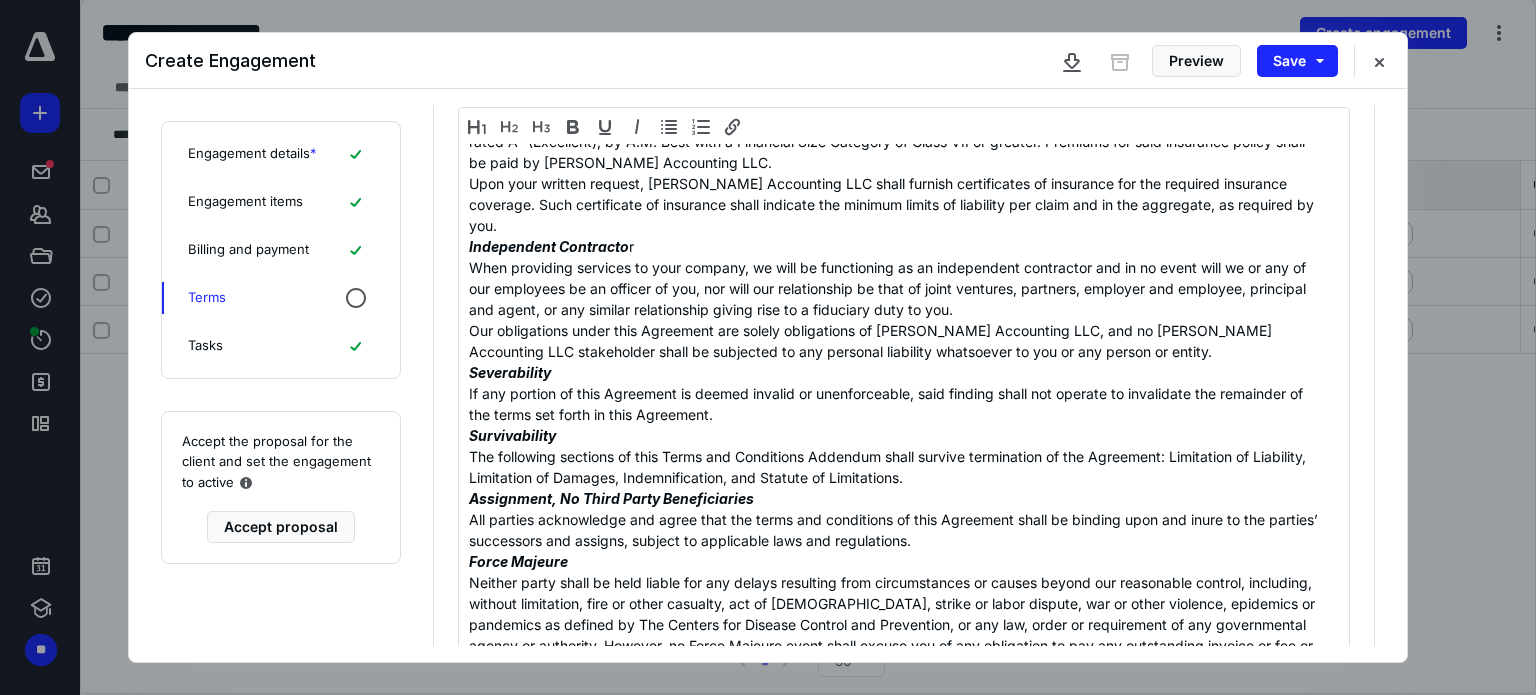 click on "Tasks" at bounding box center (281, 346) 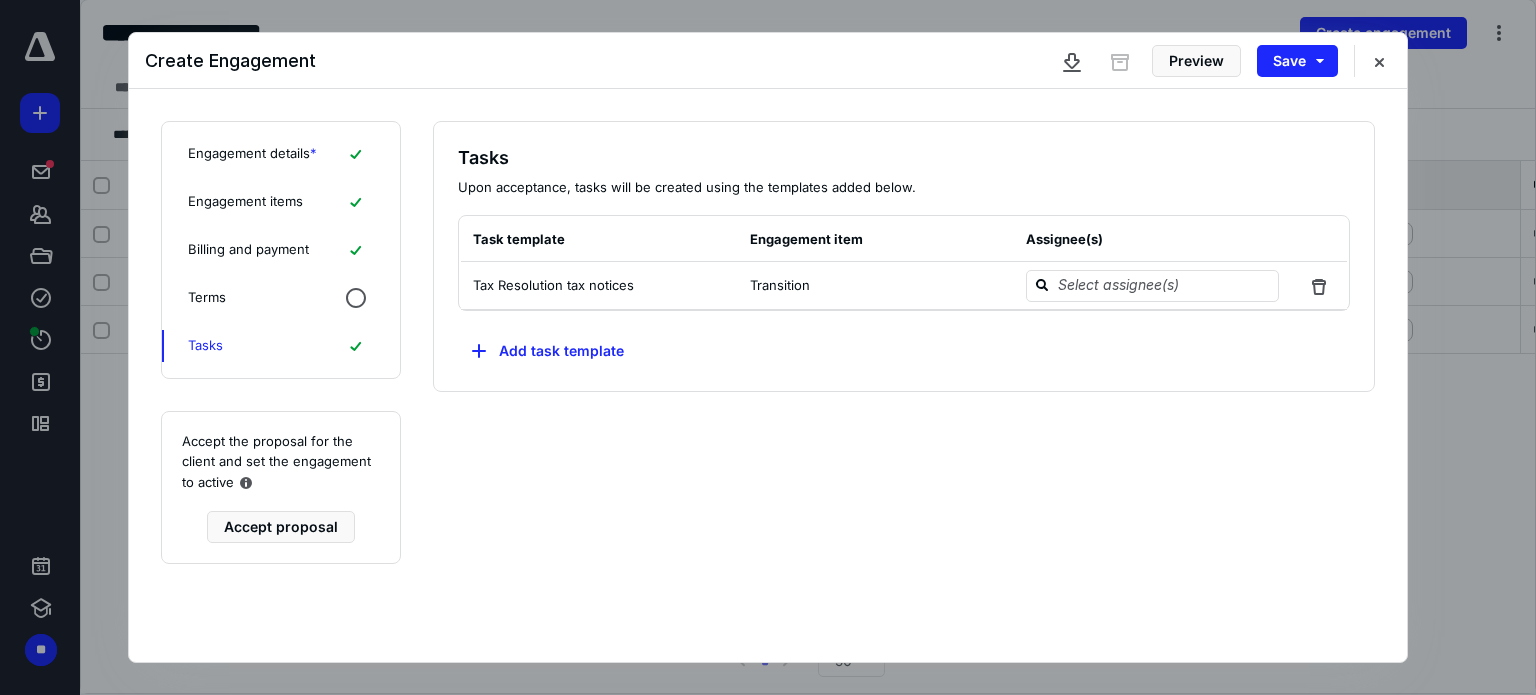 scroll, scrollTop: 0, scrollLeft: 0, axis: both 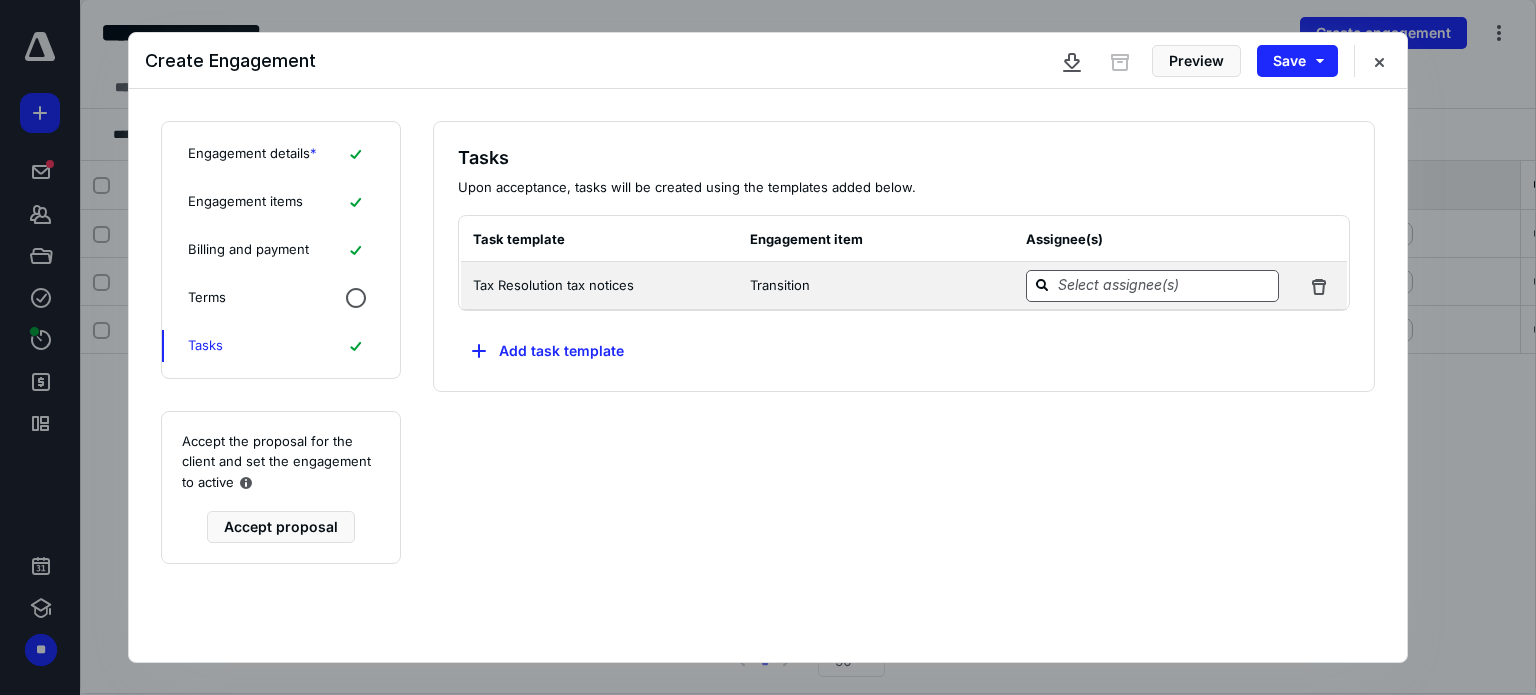 click at bounding box center [1164, 285] 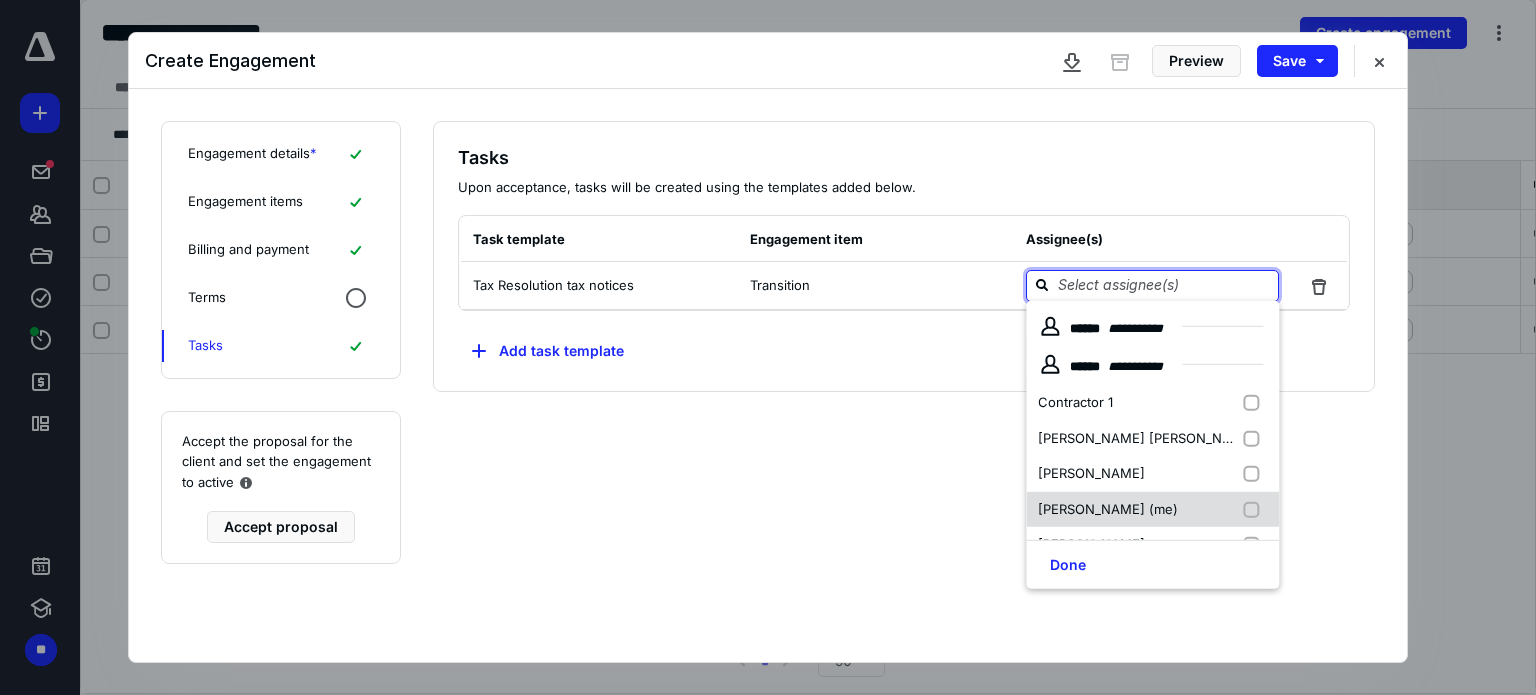 click on "Richard McBride (me)" at bounding box center [1108, 508] 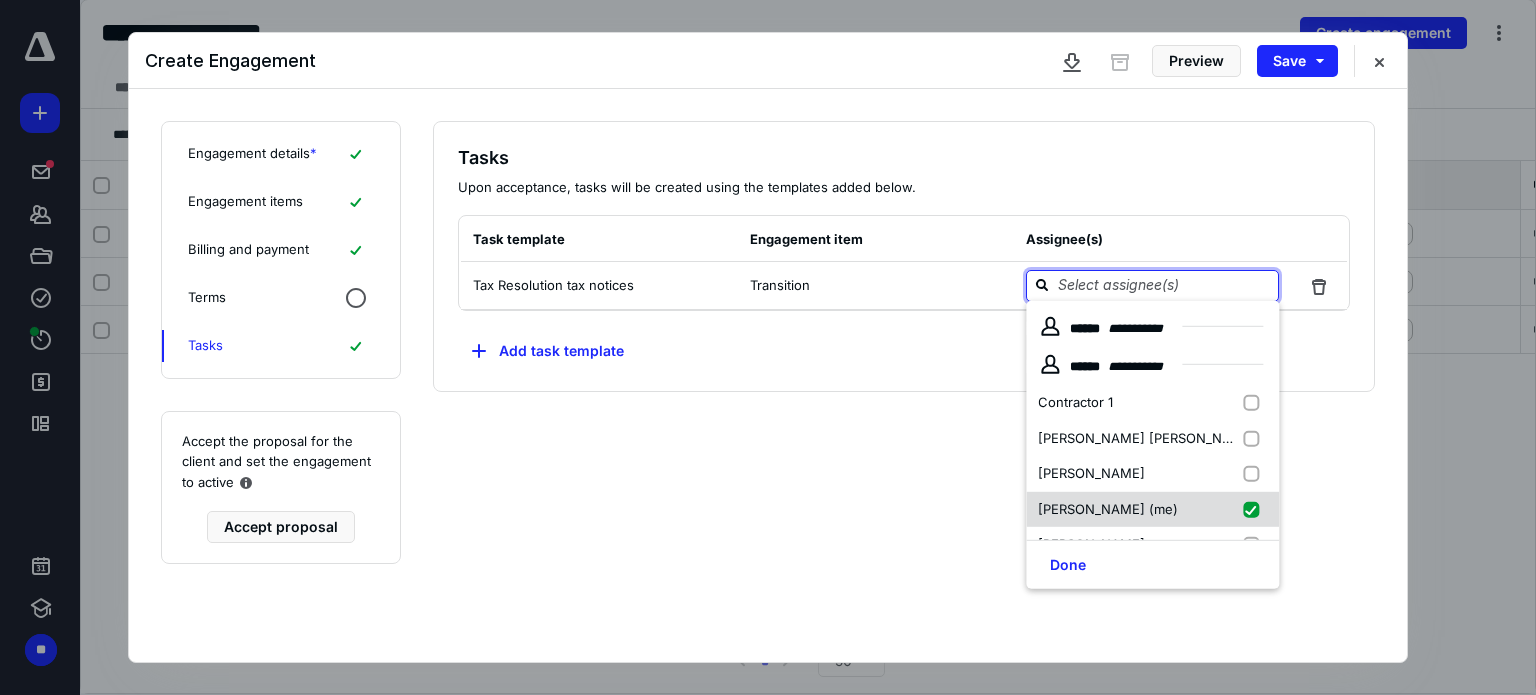 checkbox on "true" 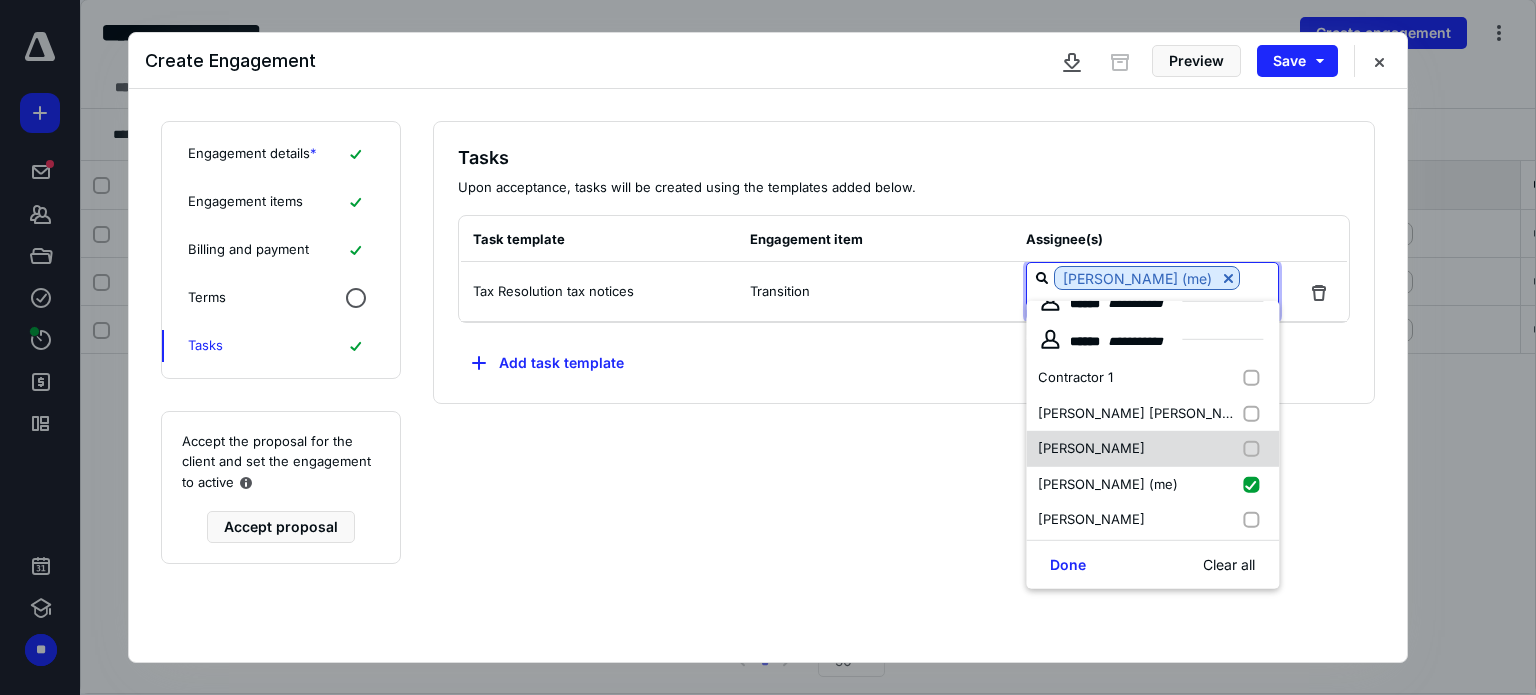 scroll, scrollTop: 66, scrollLeft: 0, axis: vertical 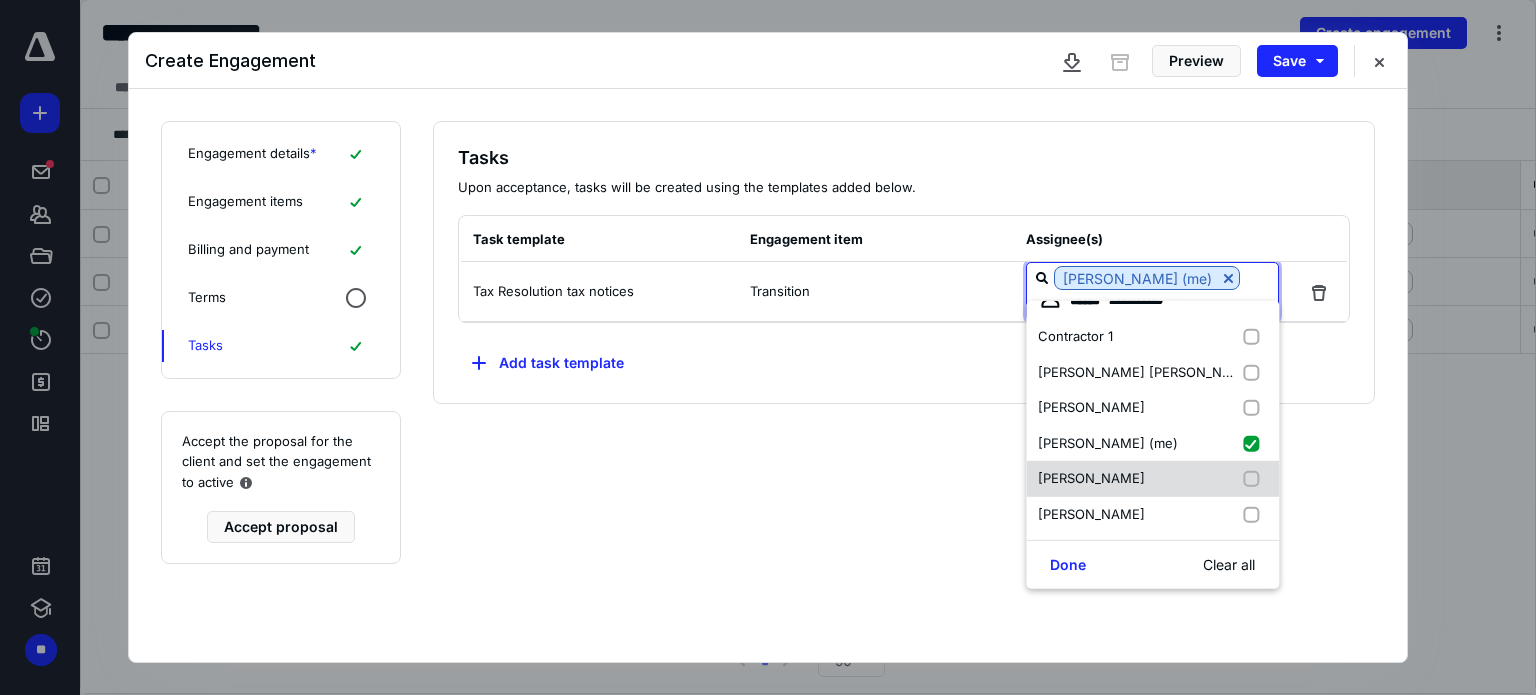 click on "[PERSON_NAME]" at bounding box center (1091, 513) 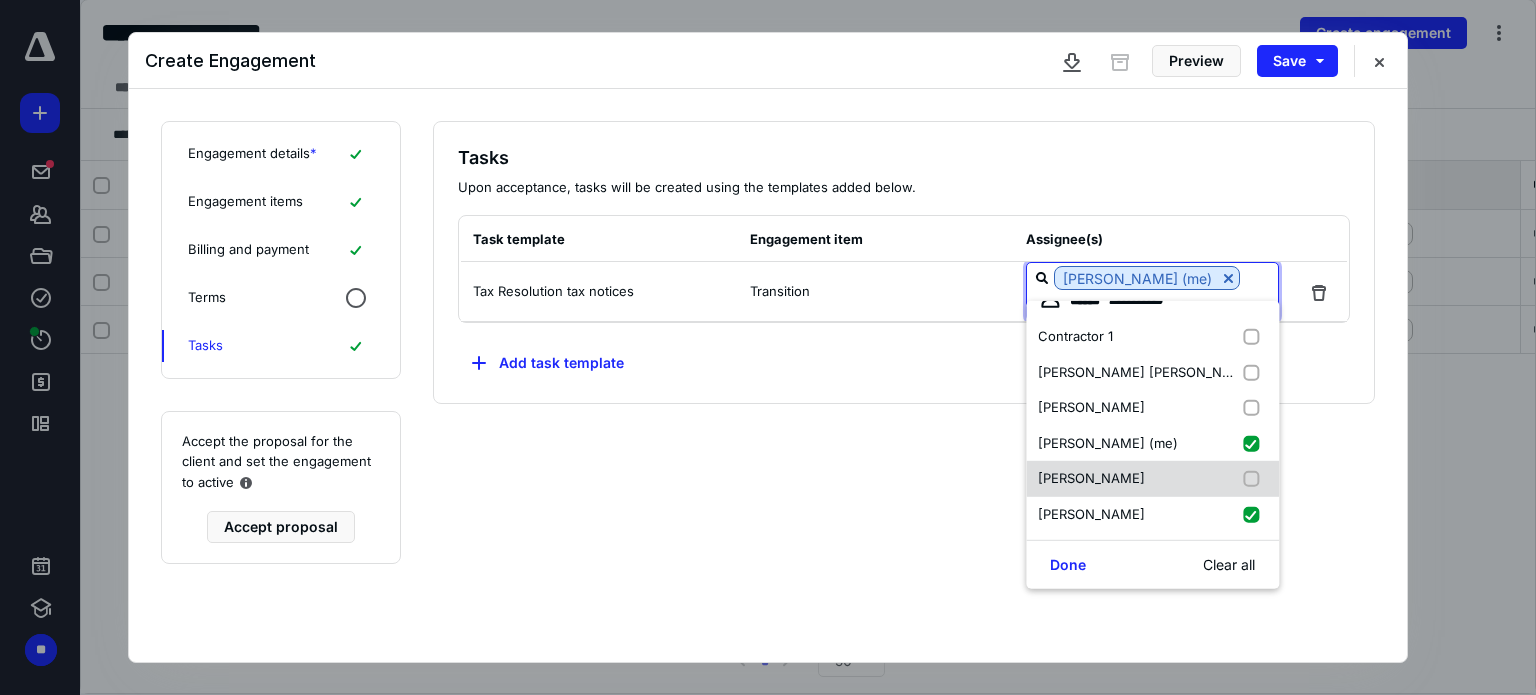 checkbox on "true" 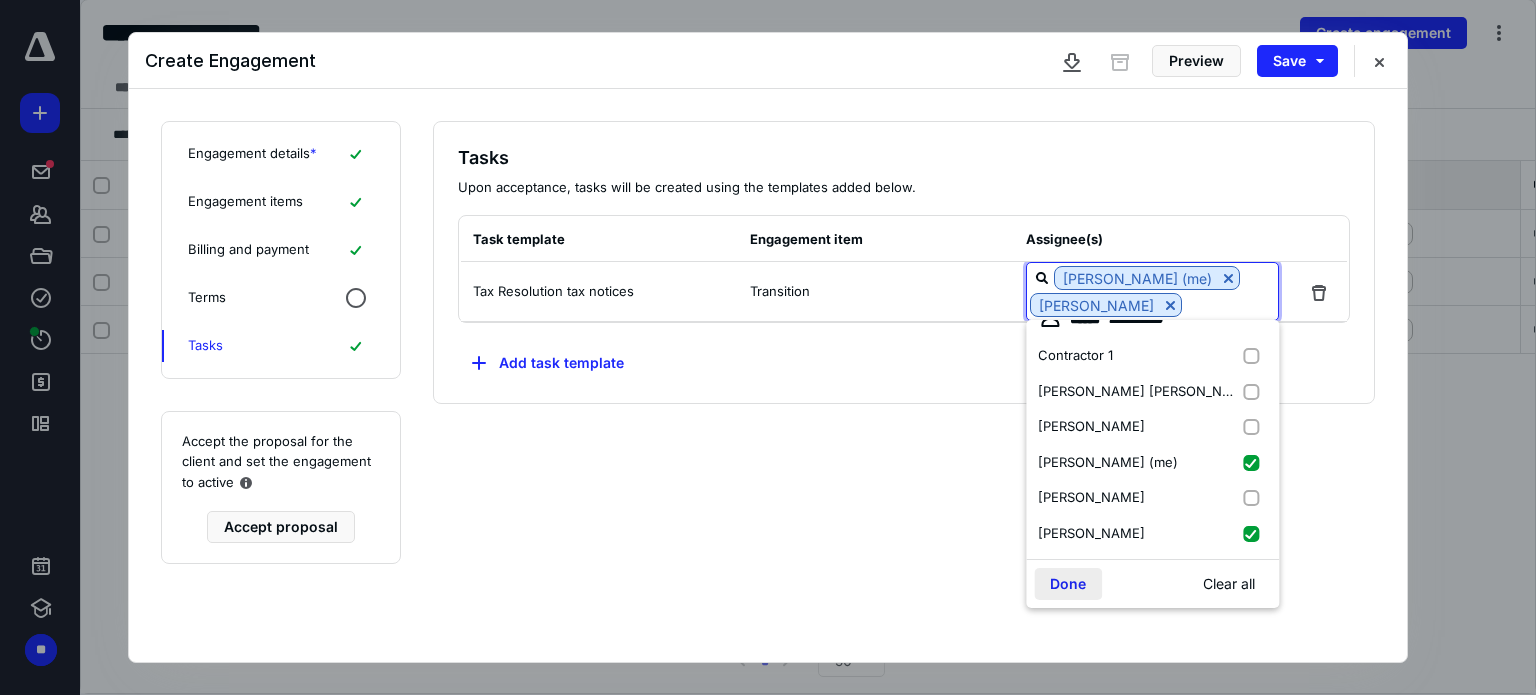 click on "Done" at bounding box center (1068, 584) 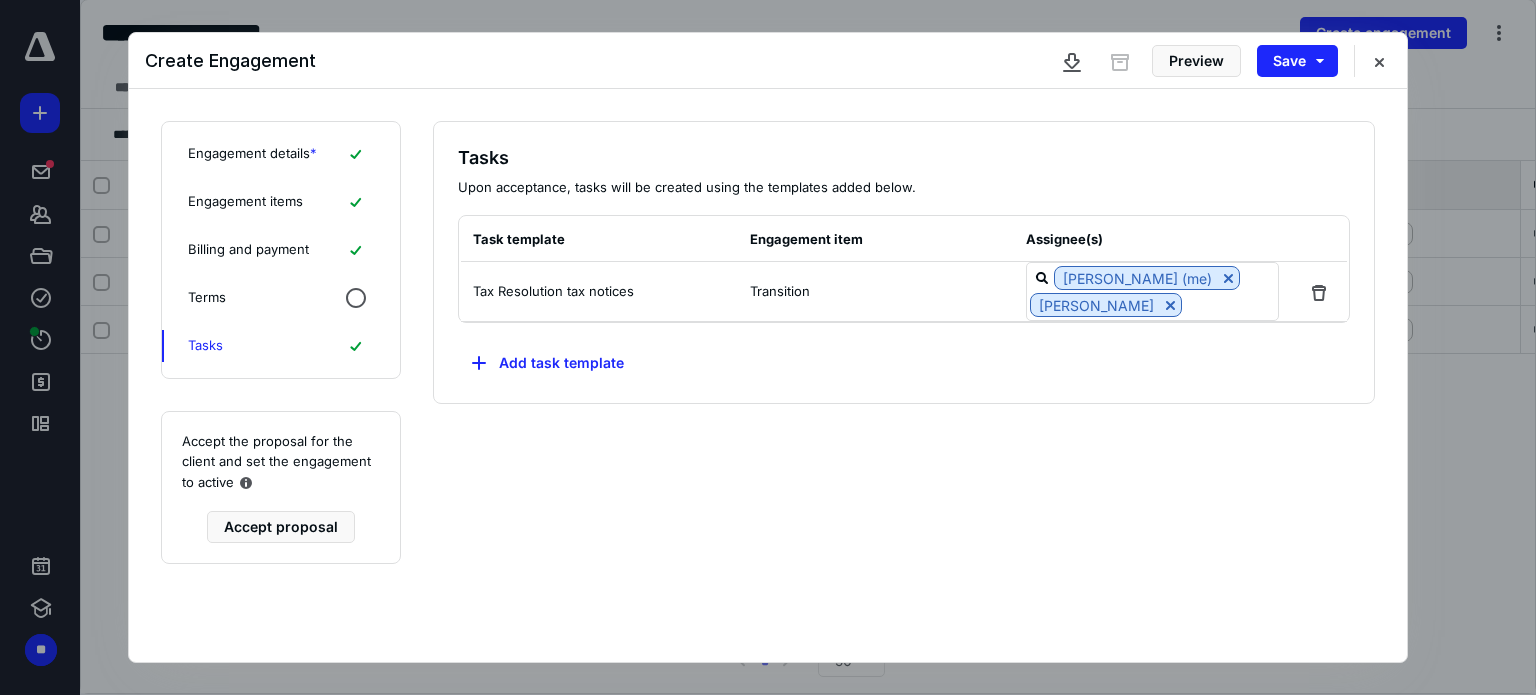 click on "Engagement details  *" at bounding box center [252, 154] 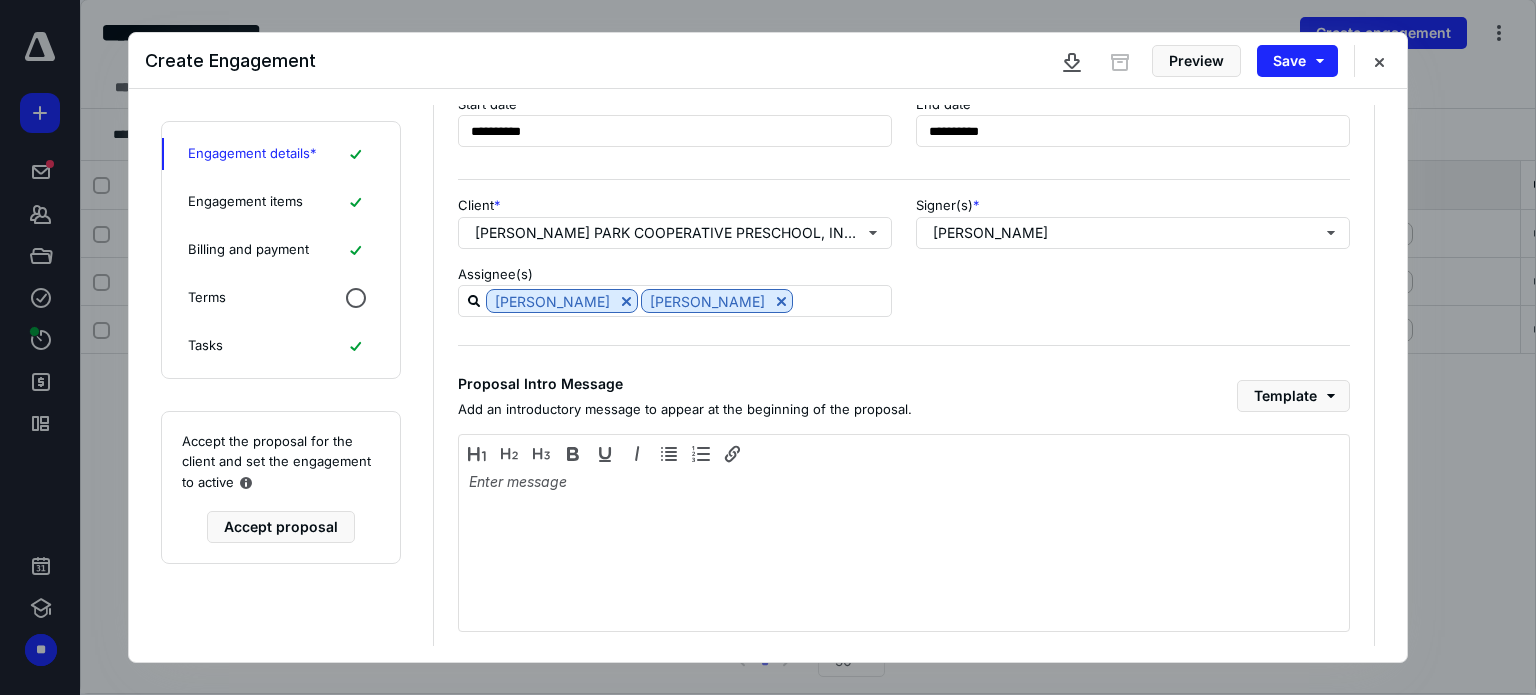 scroll, scrollTop: 200, scrollLeft: 0, axis: vertical 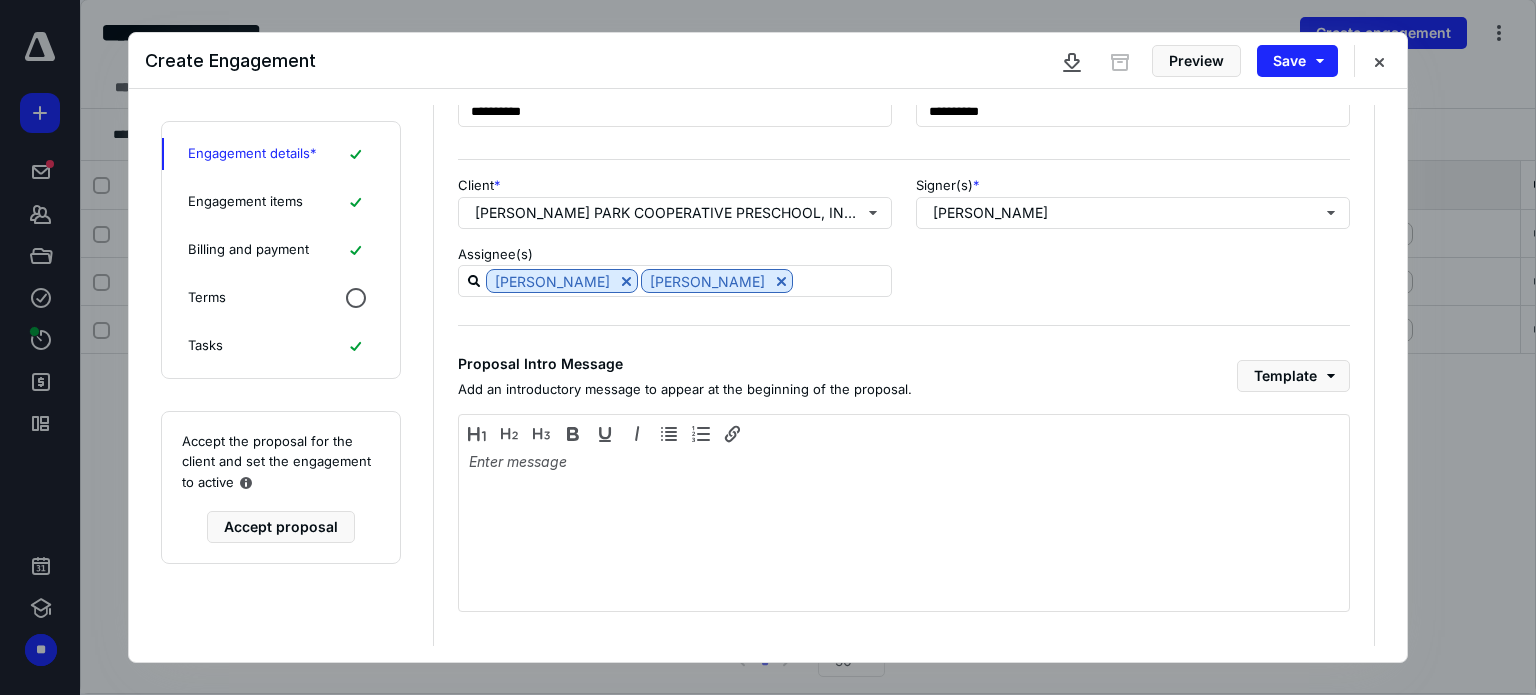 click on "Engagement items" at bounding box center (245, 202) 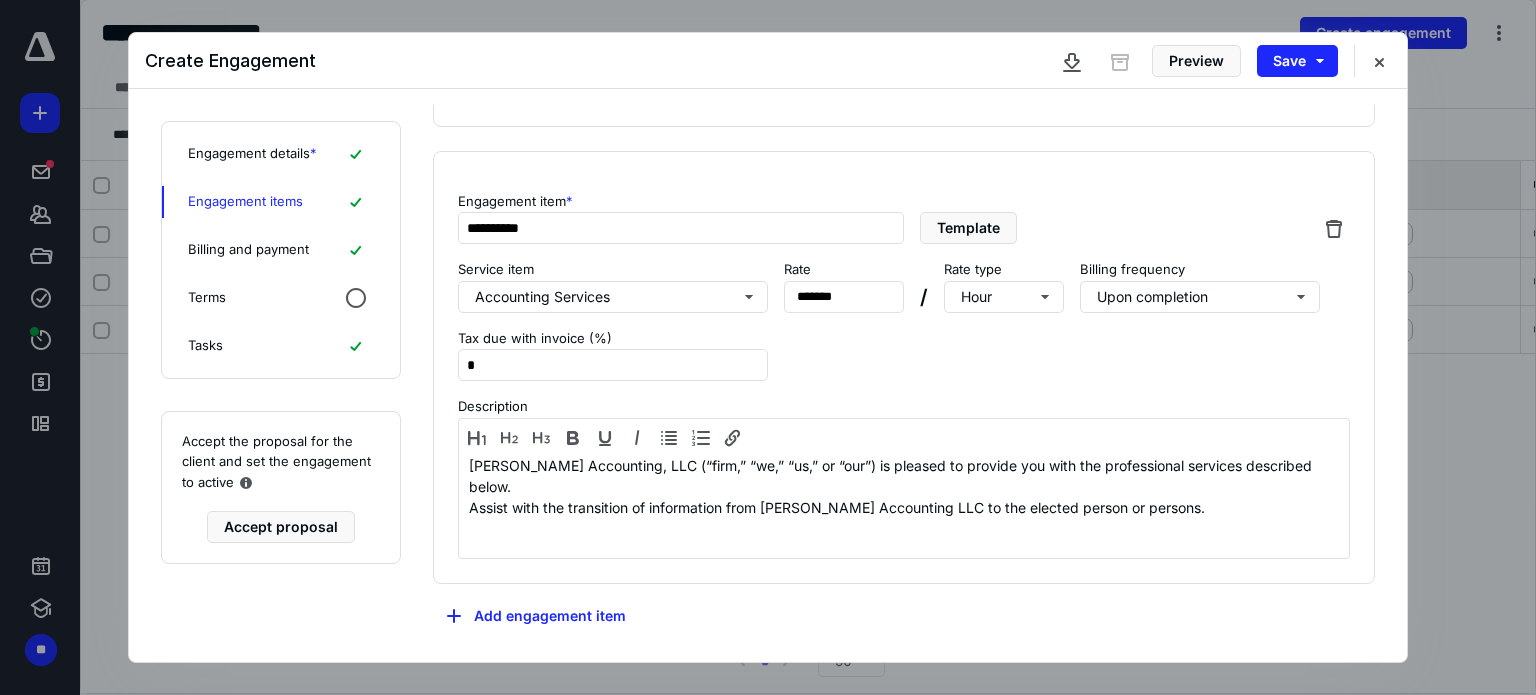 click on "Terms" at bounding box center [207, 298] 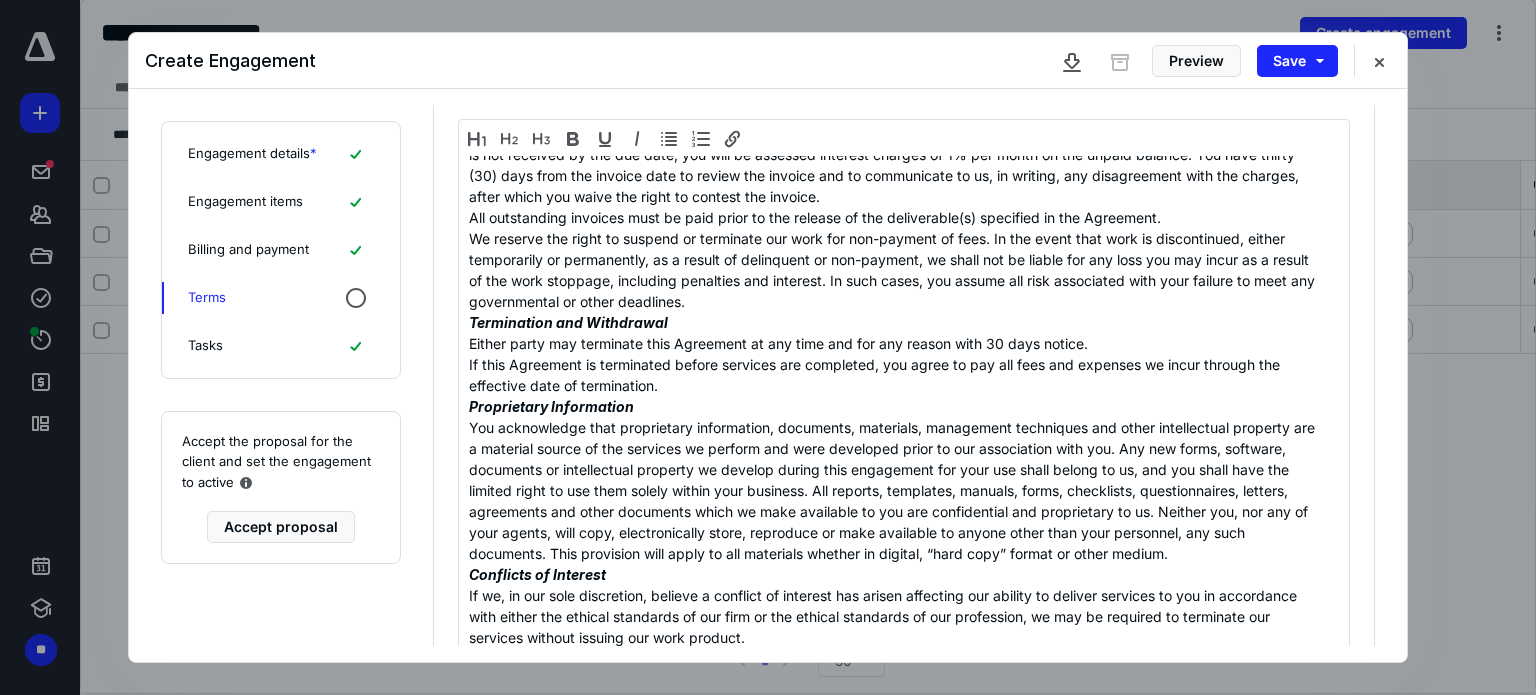 scroll, scrollTop: 0, scrollLeft: 0, axis: both 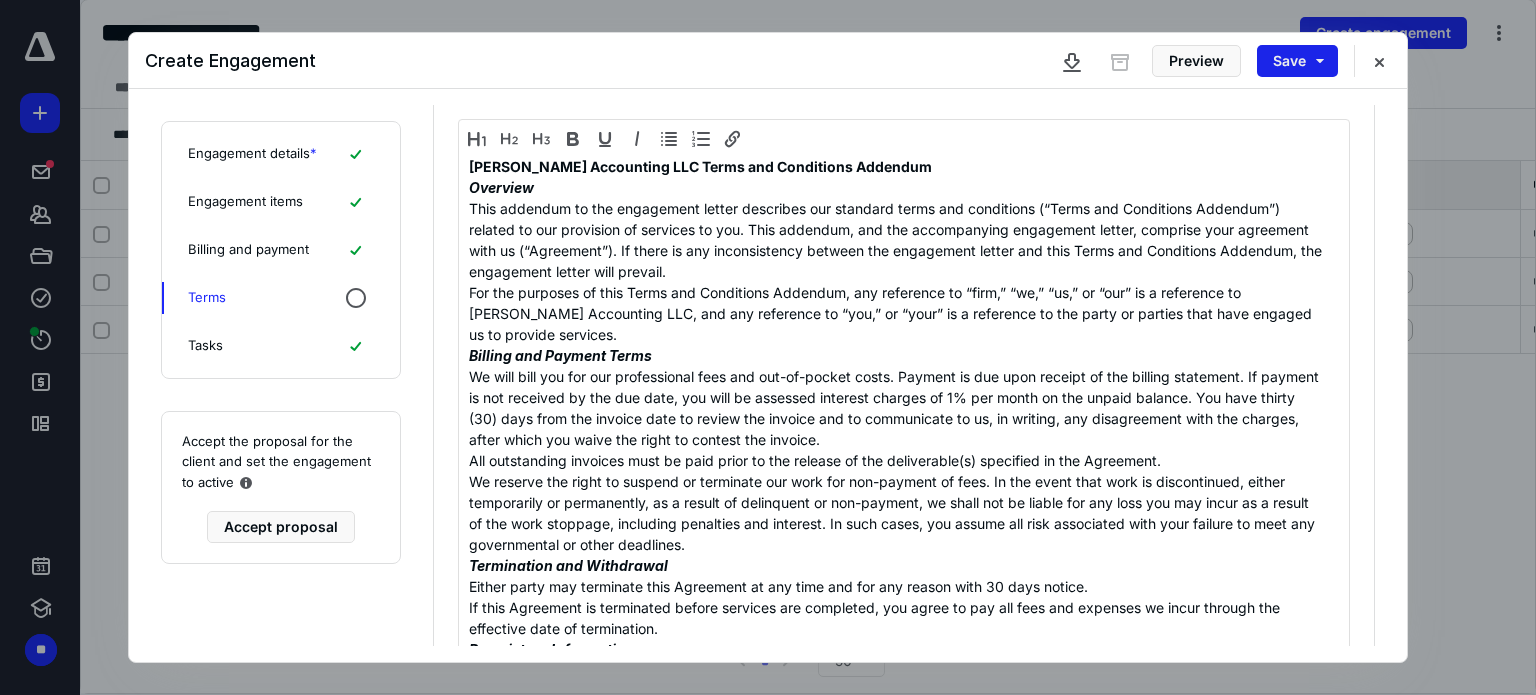 click on "Save" at bounding box center (1297, 61) 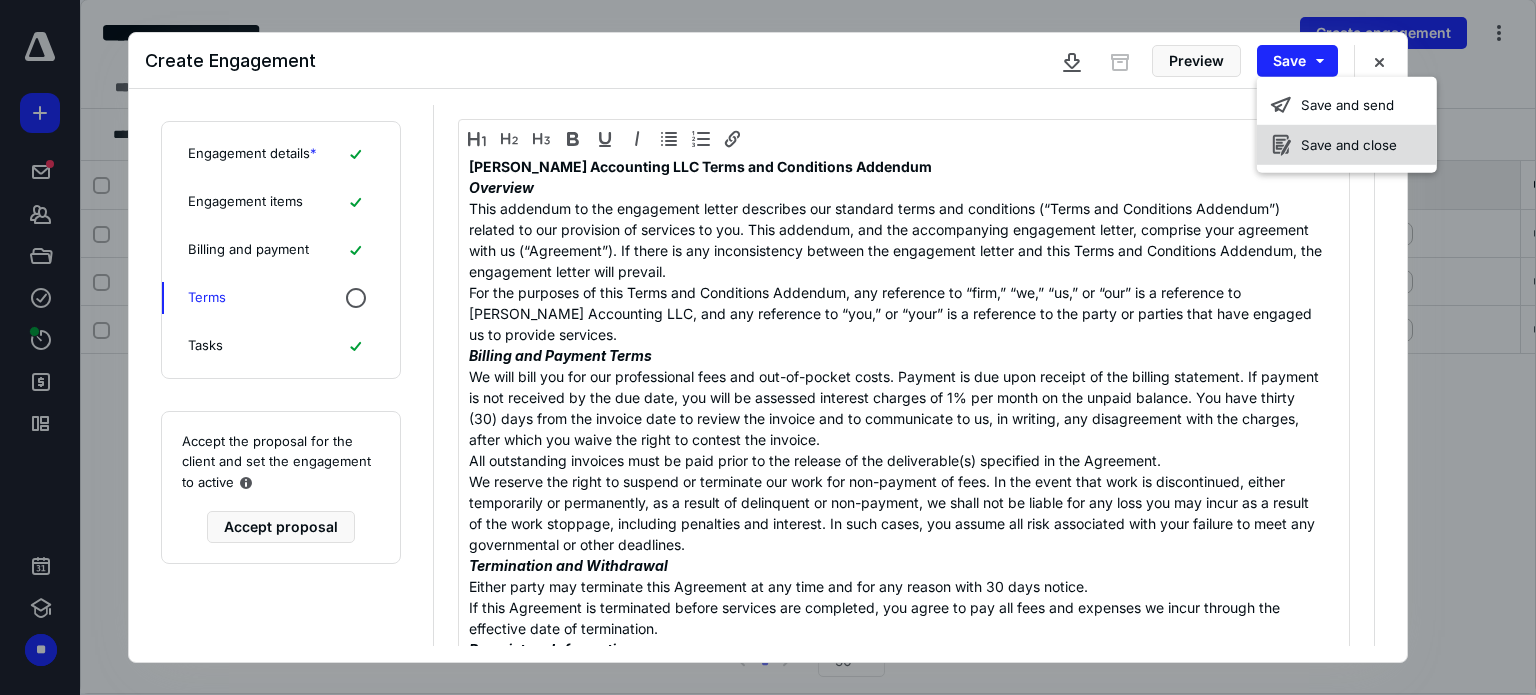 click on "Save and close" at bounding box center [1347, 145] 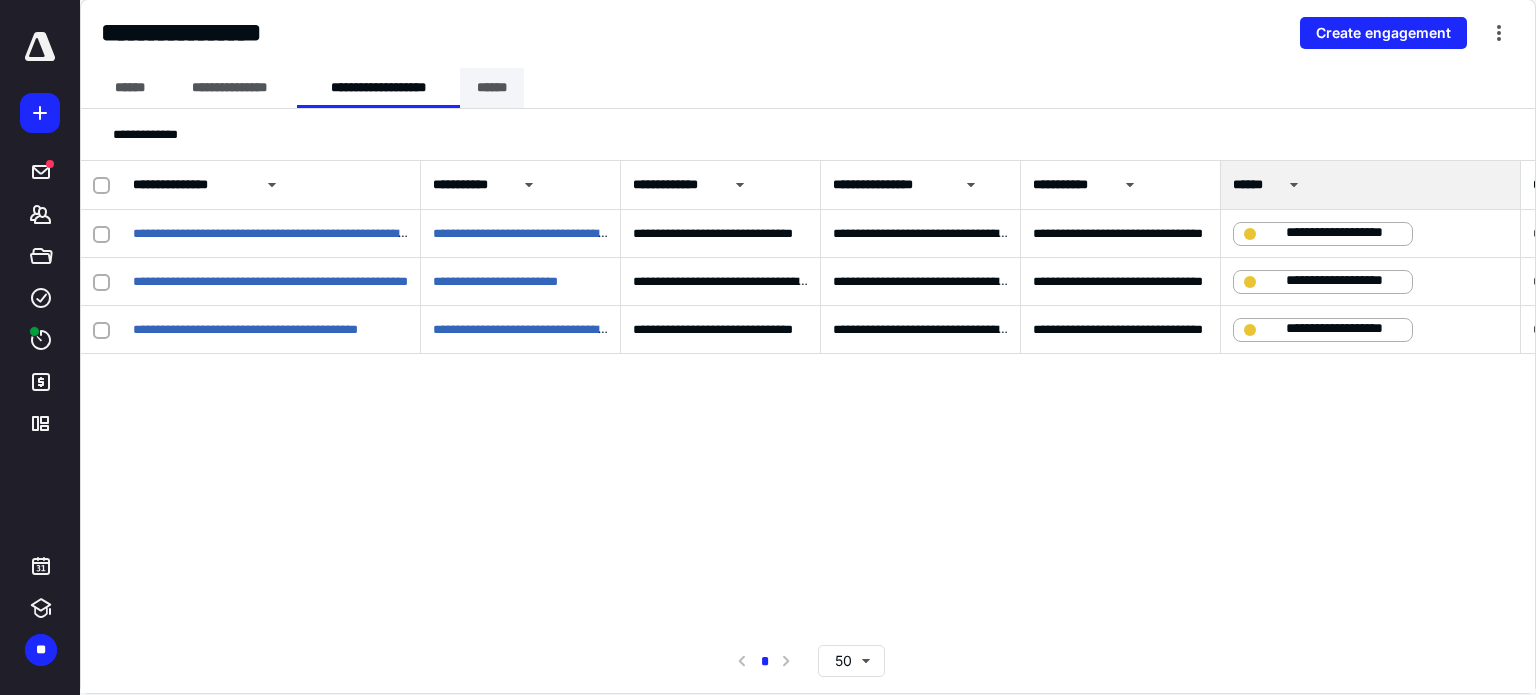 click on "******" at bounding box center (492, 88) 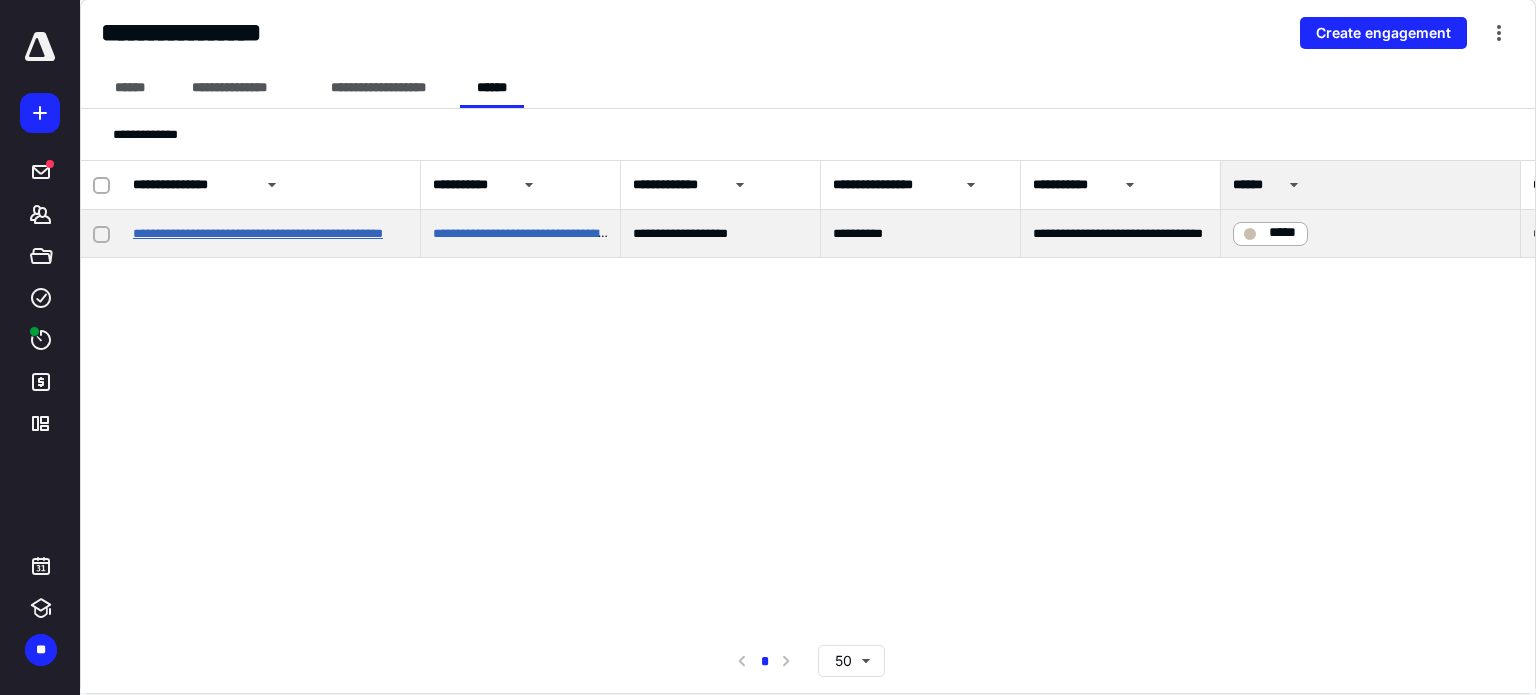 click on "**********" at bounding box center (258, 233) 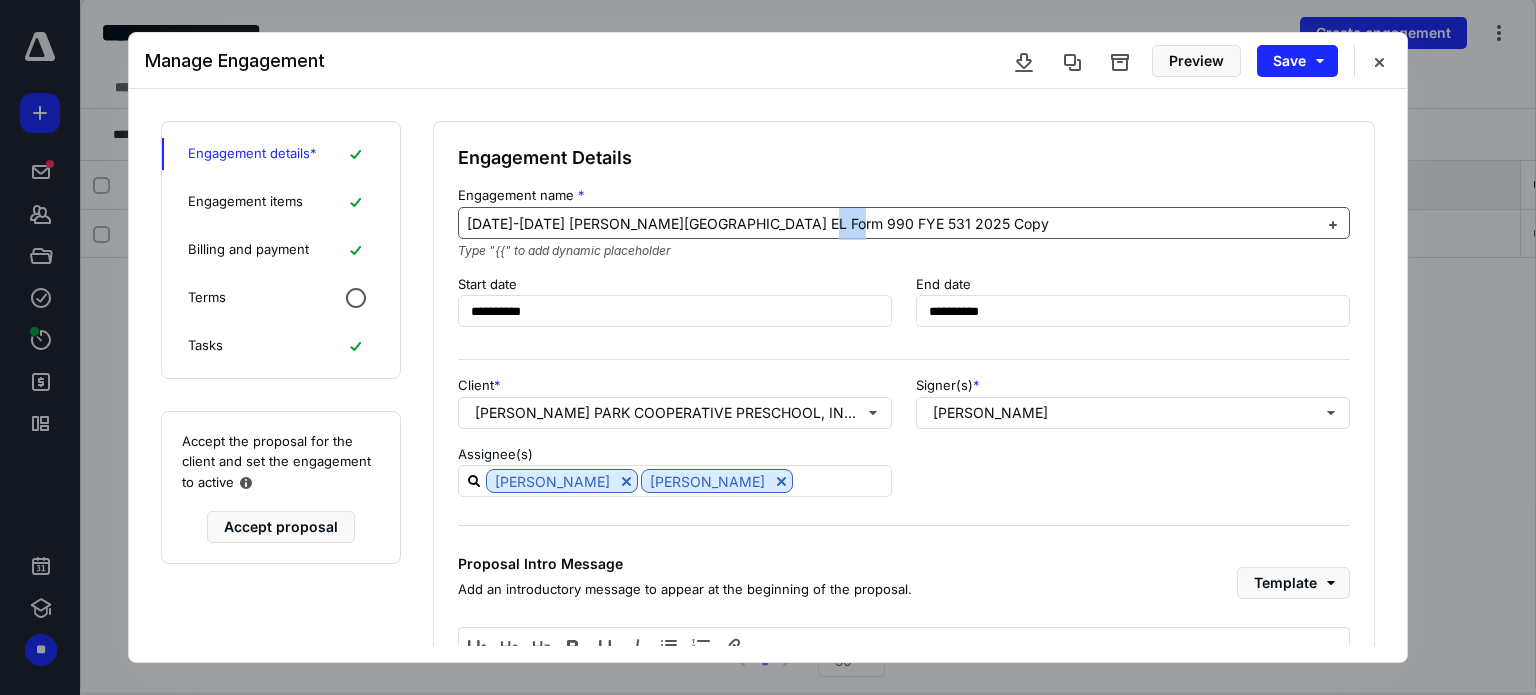 drag, startPoint x: 808, startPoint y: 219, endPoint x: 859, endPoint y: 225, distance: 51.351727 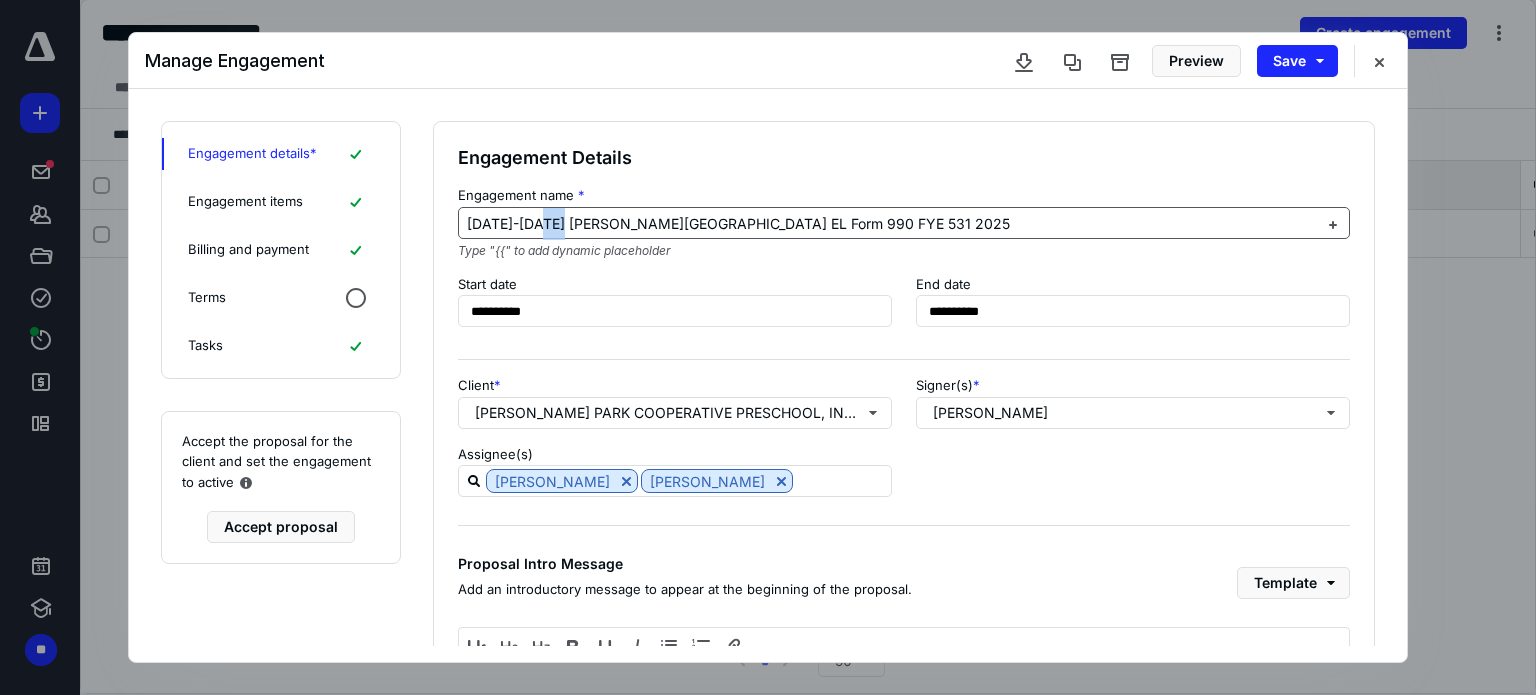 drag, startPoint x: 544, startPoint y: 219, endPoint x: 568, endPoint y: 220, distance: 24.020824 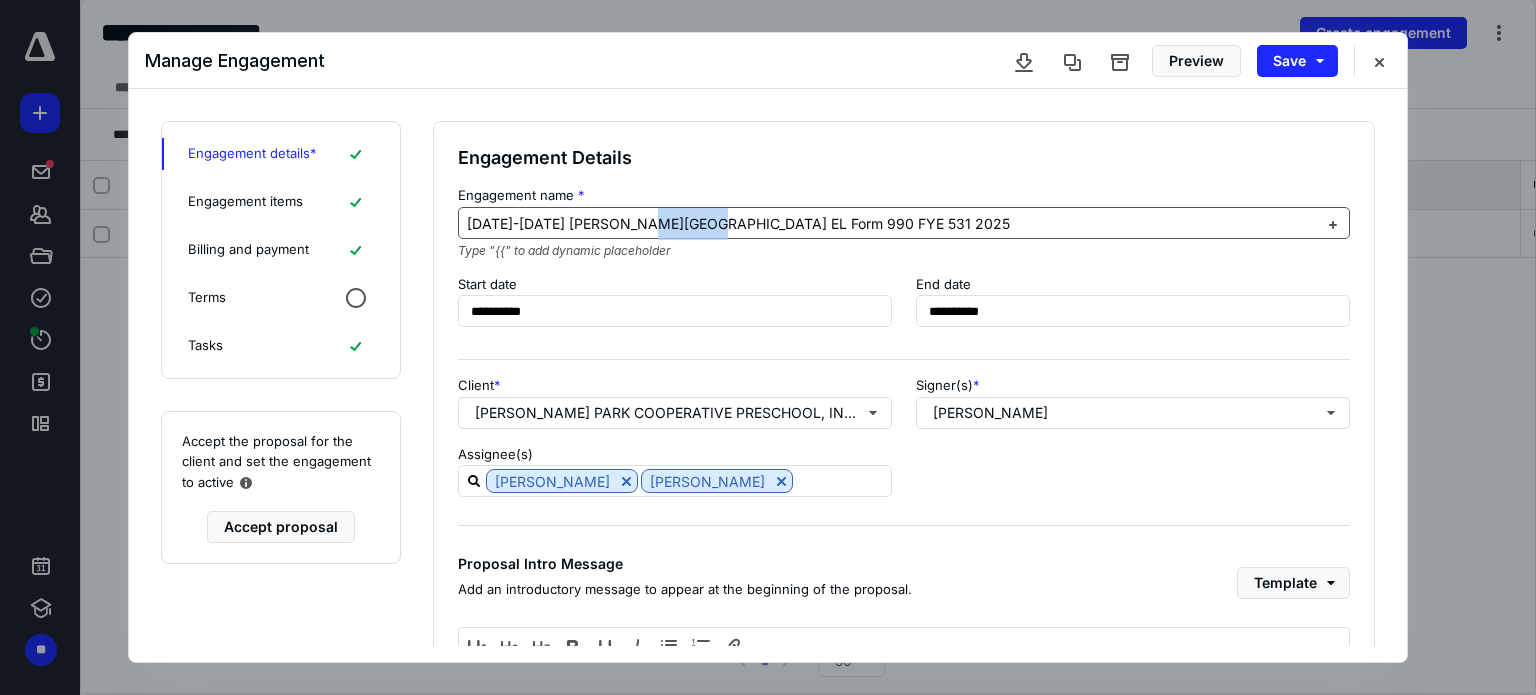 drag, startPoint x: 644, startPoint y: 223, endPoint x: 708, endPoint y: 224, distance: 64.00781 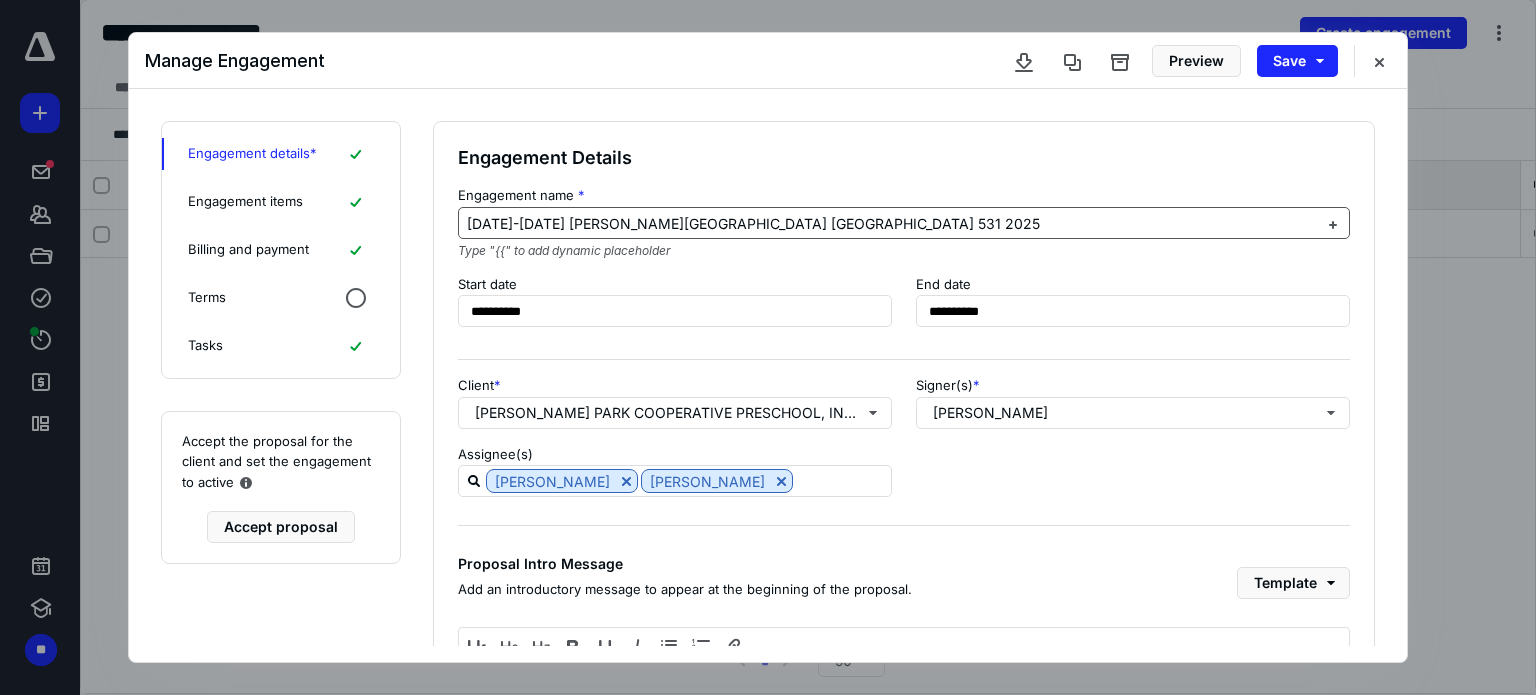 type 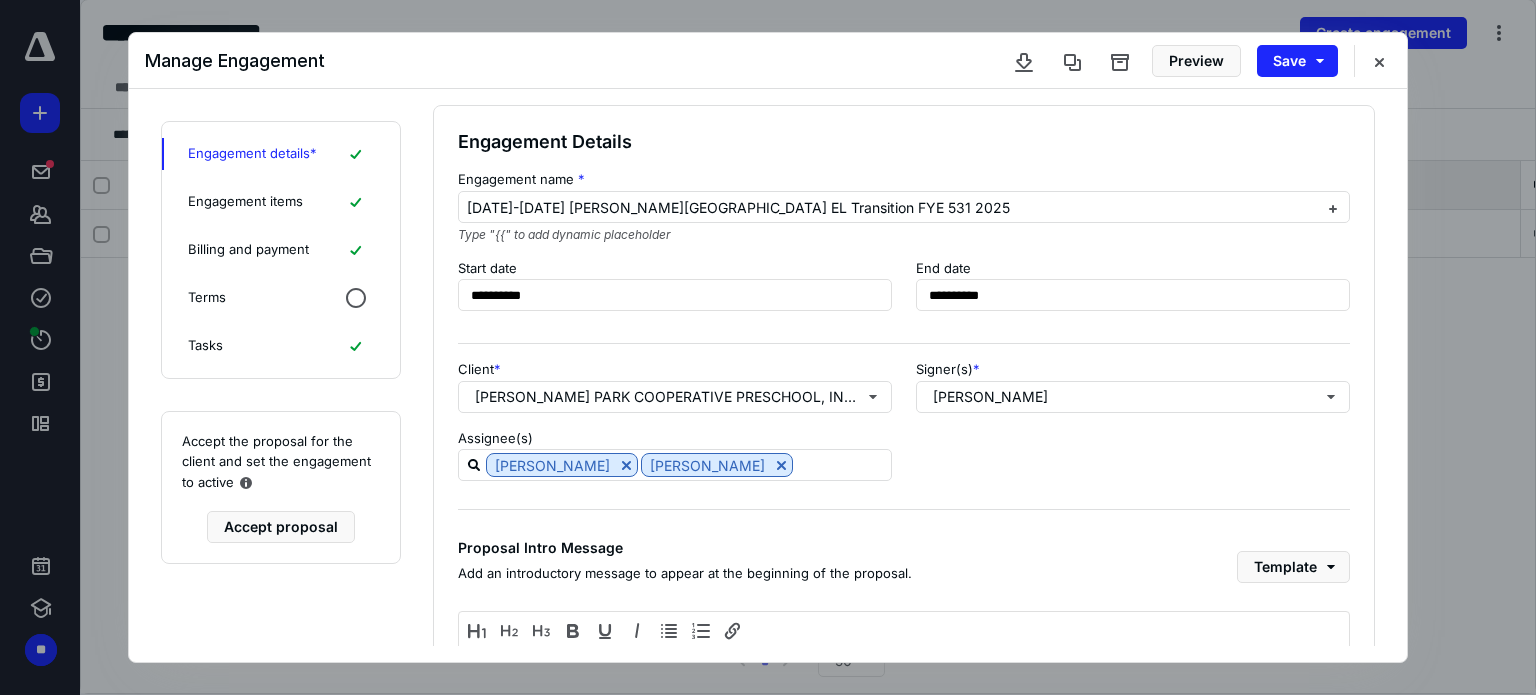 scroll, scrollTop: 0, scrollLeft: 0, axis: both 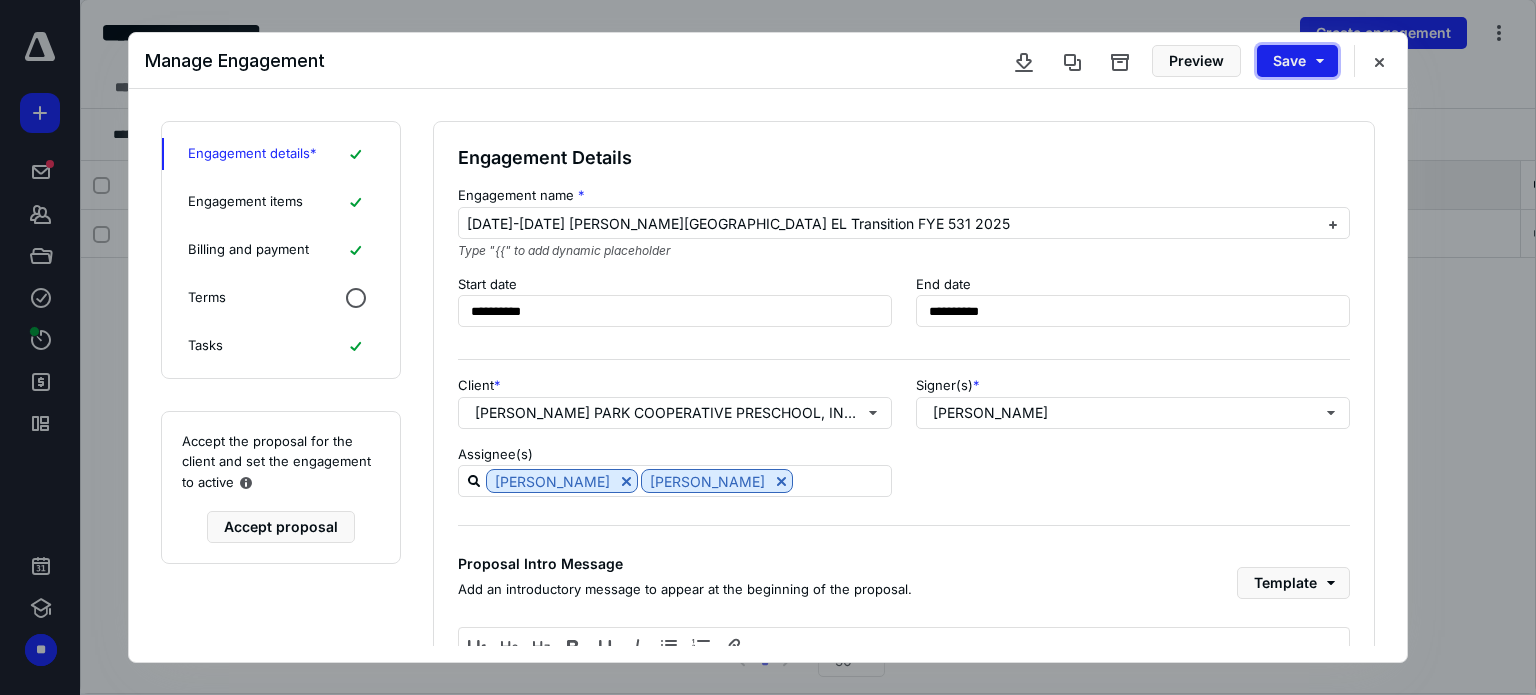 click on "Save" at bounding box center [1297, 61] 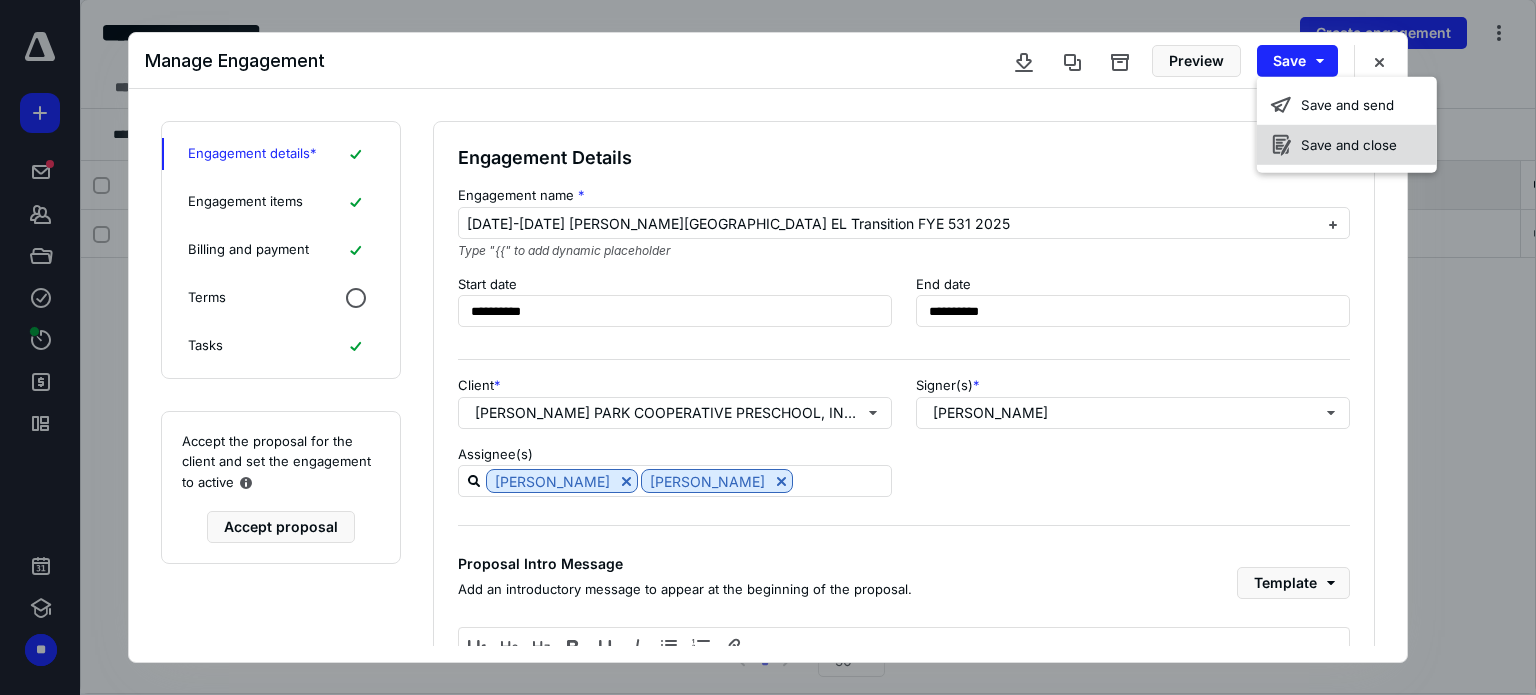 click on "Save and close" at bounding box center (1347, 145) 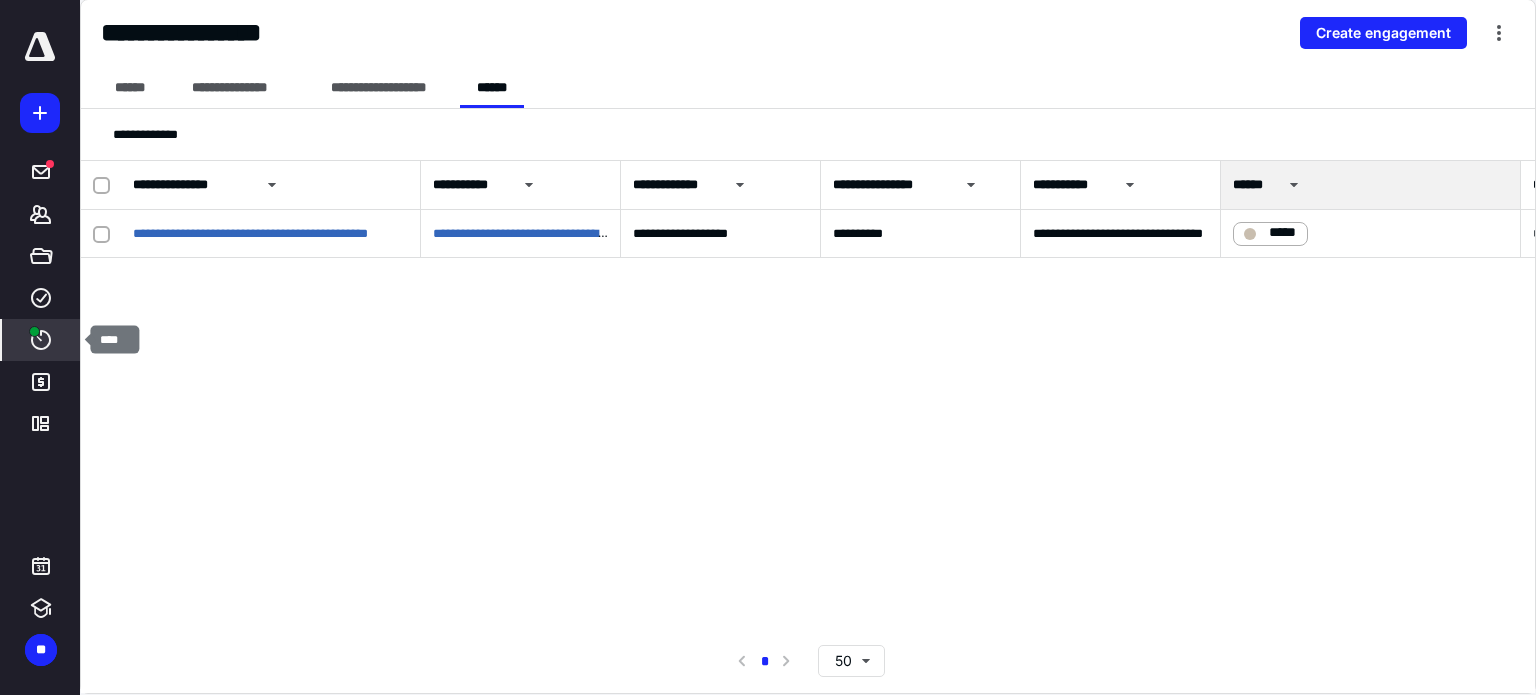 click 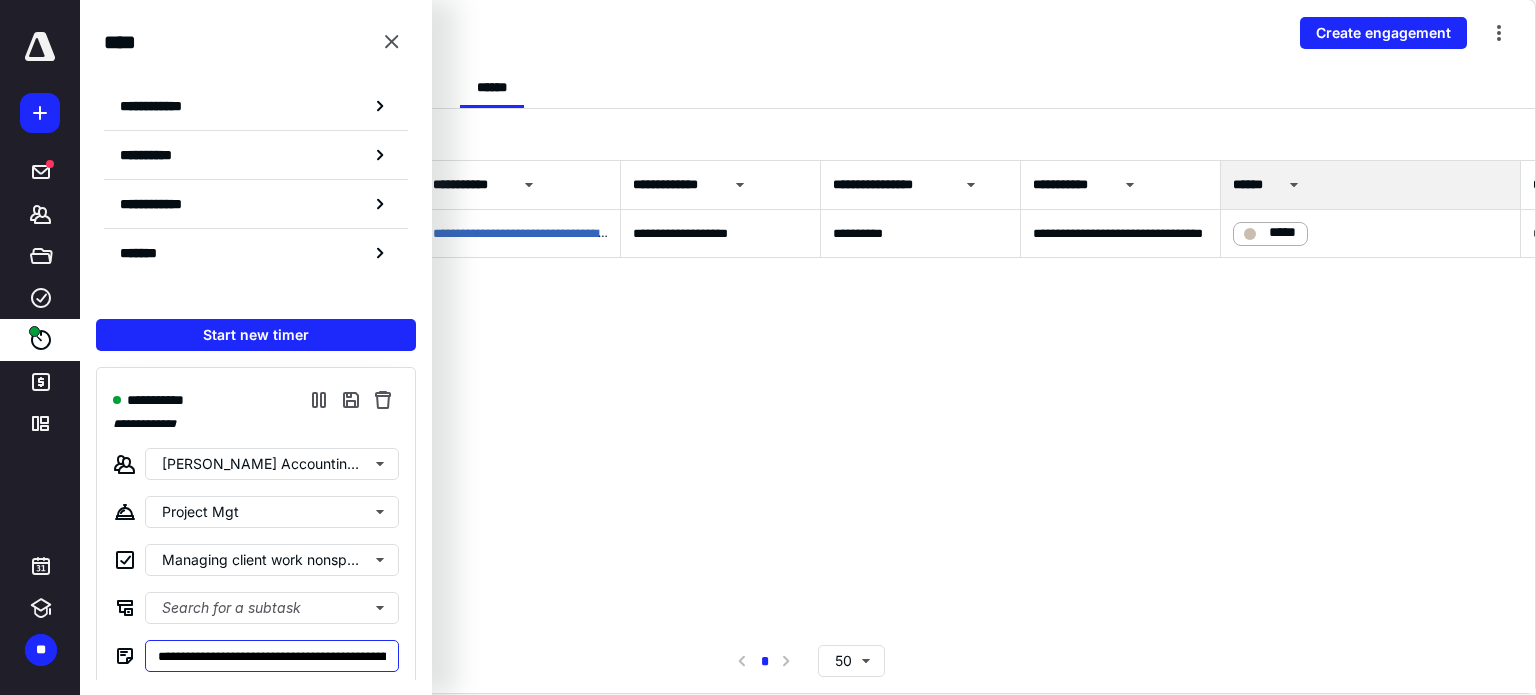 click on "**********" at bounding box center [272, 656] 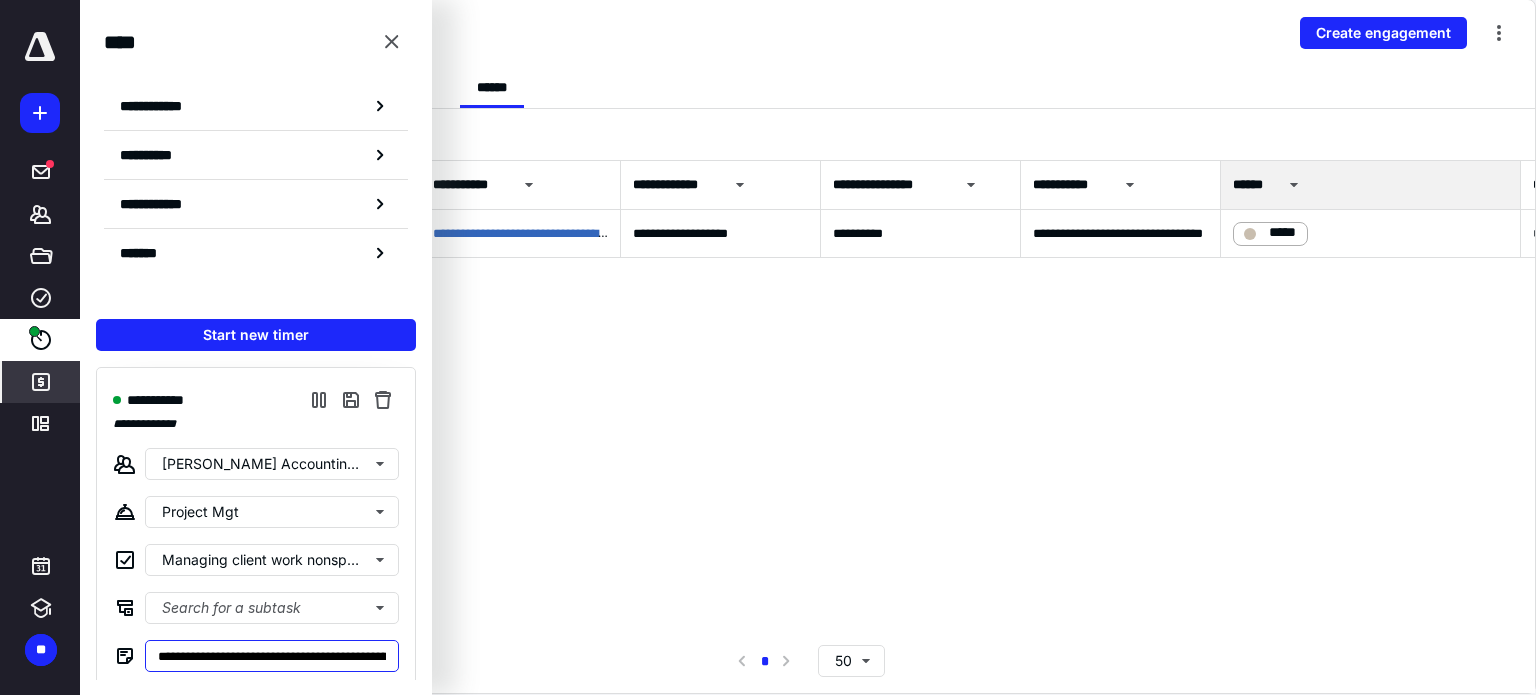 type on "**********" 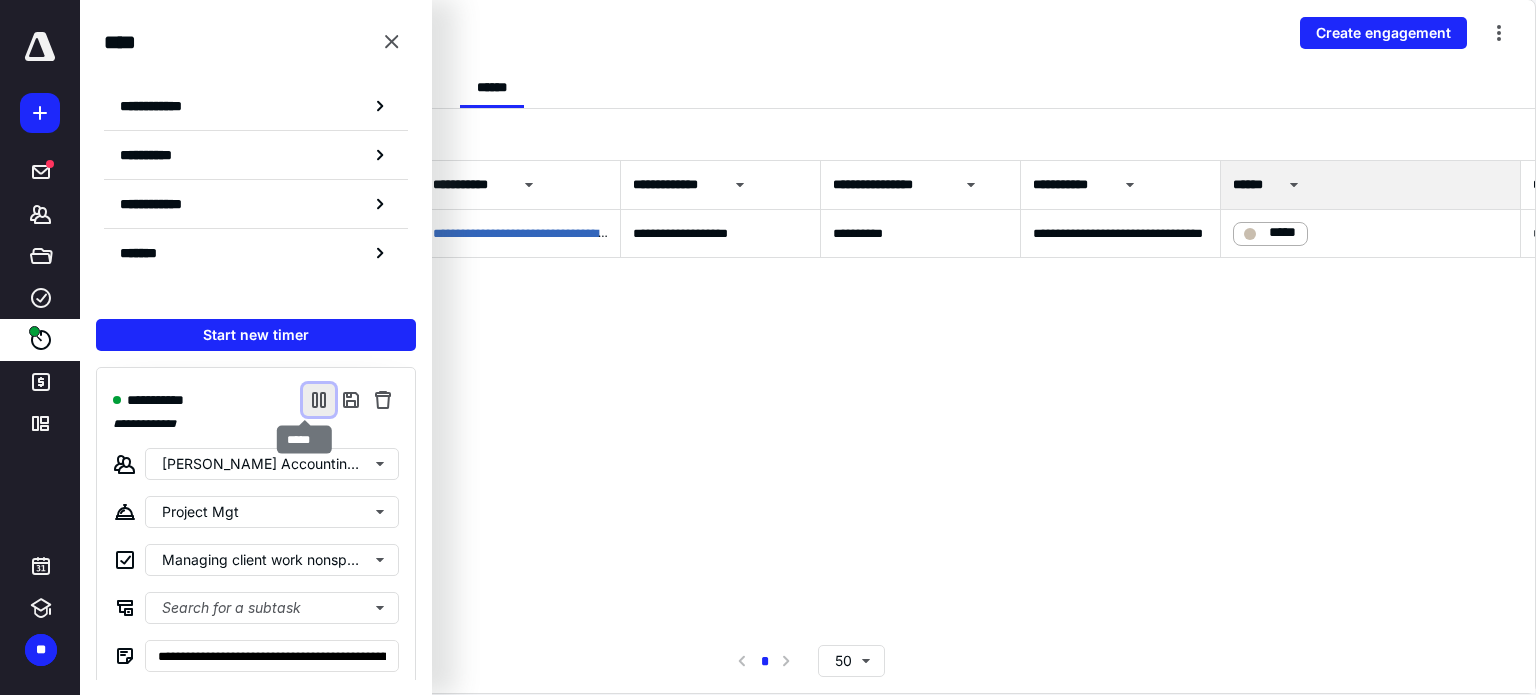 click at bounding box center (319, 400) 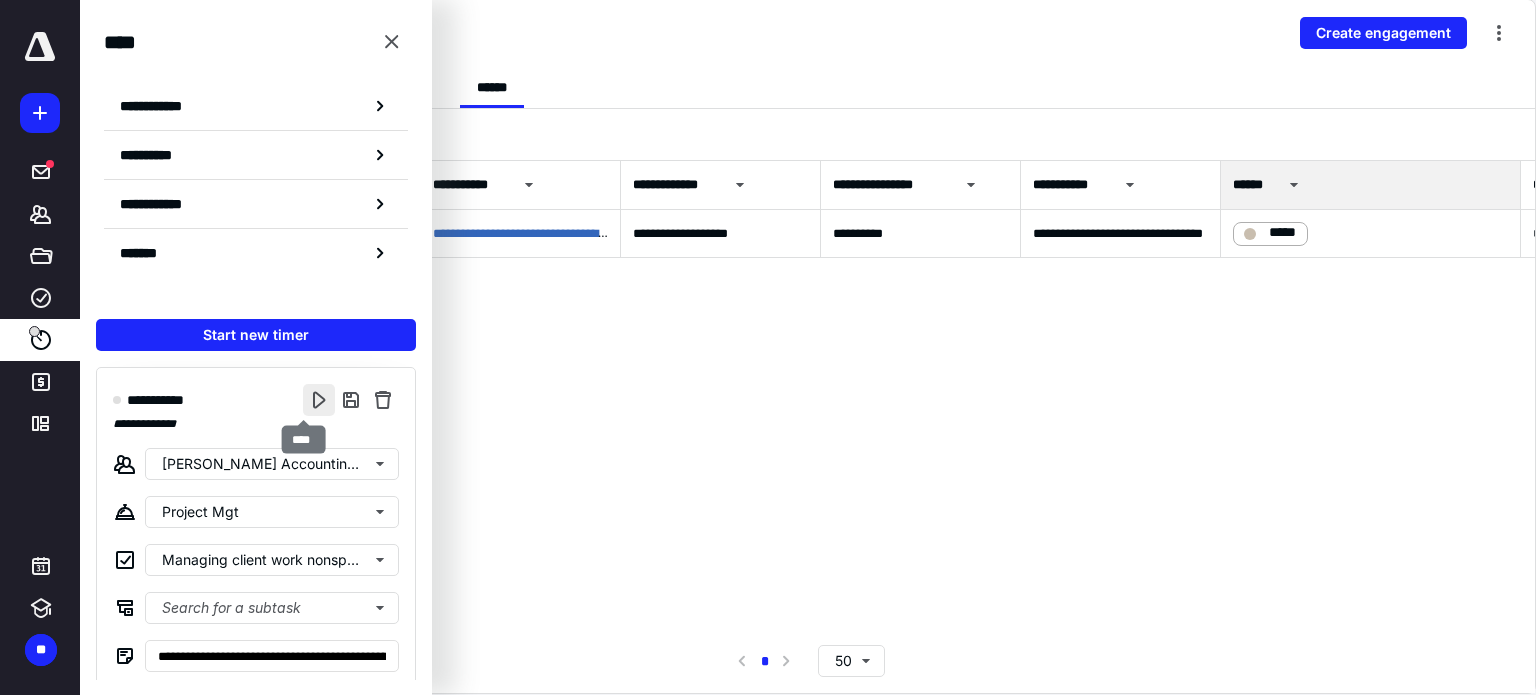click at bounding box center (319, 400) 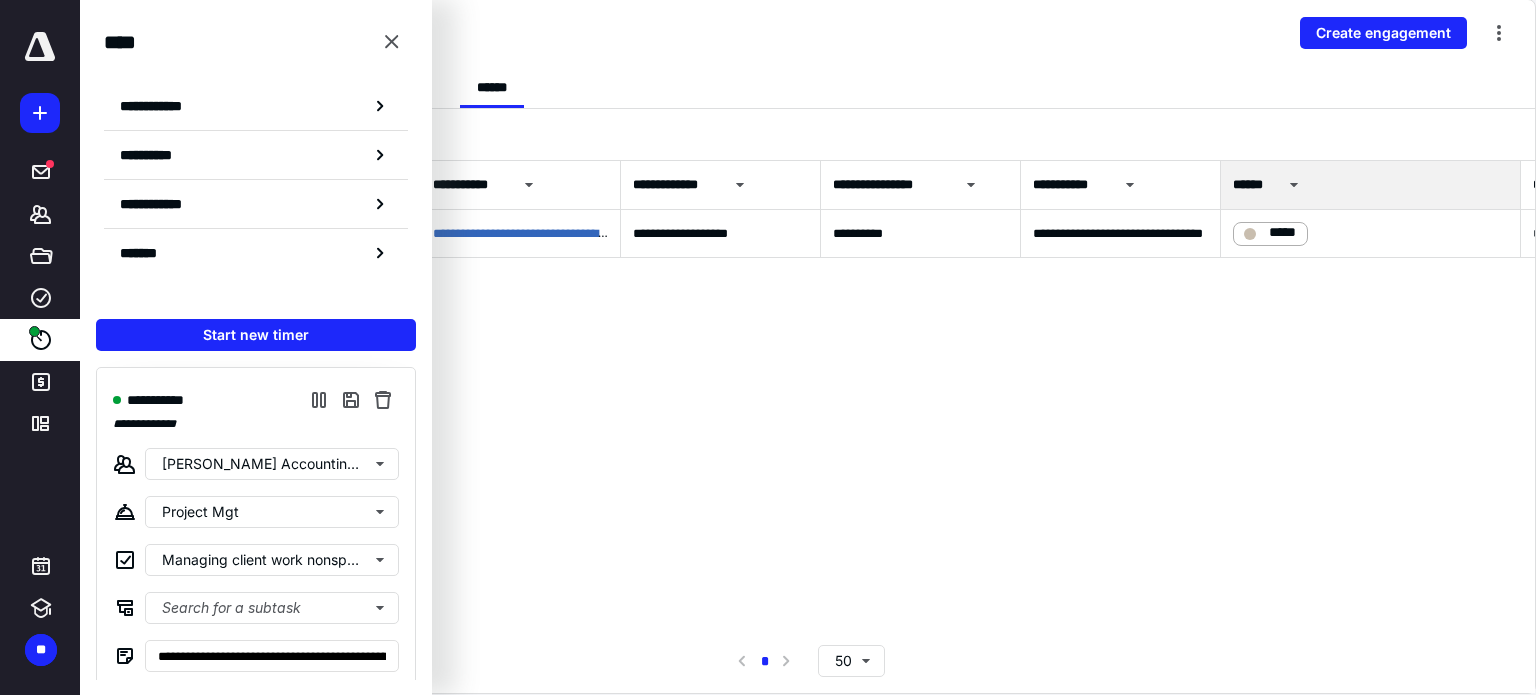 click on "**********" at bounding box center [808, 395] 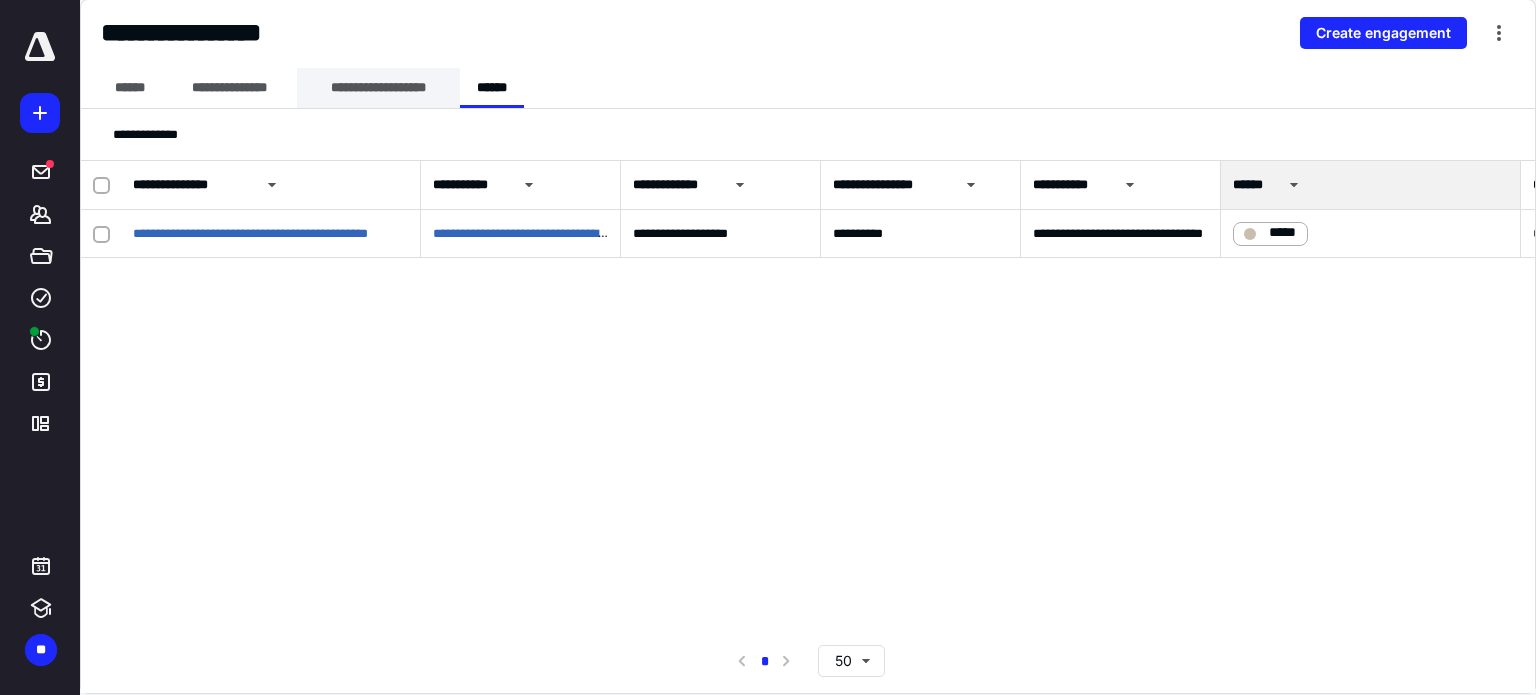 click on "**********" at bounding box center [378, 88] 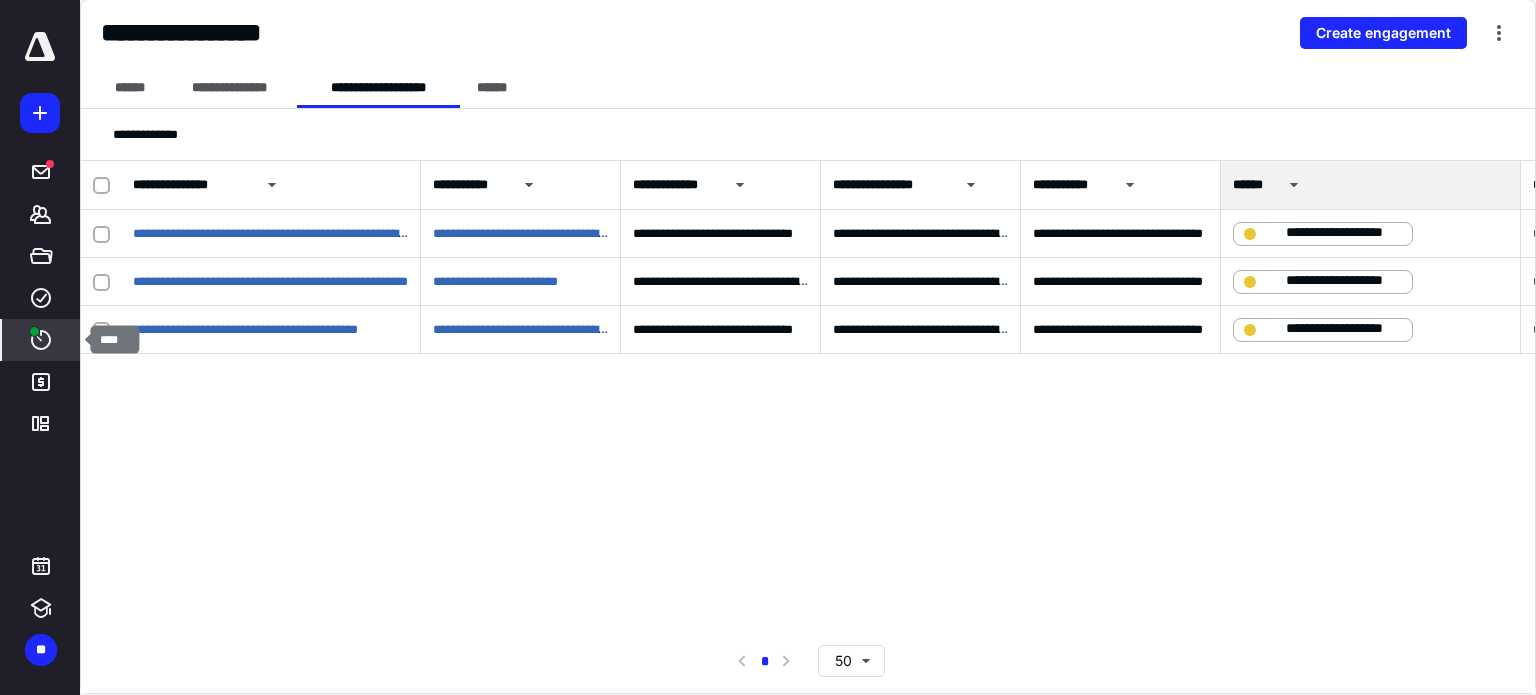 click on "****" at bounding box center (41, 340) 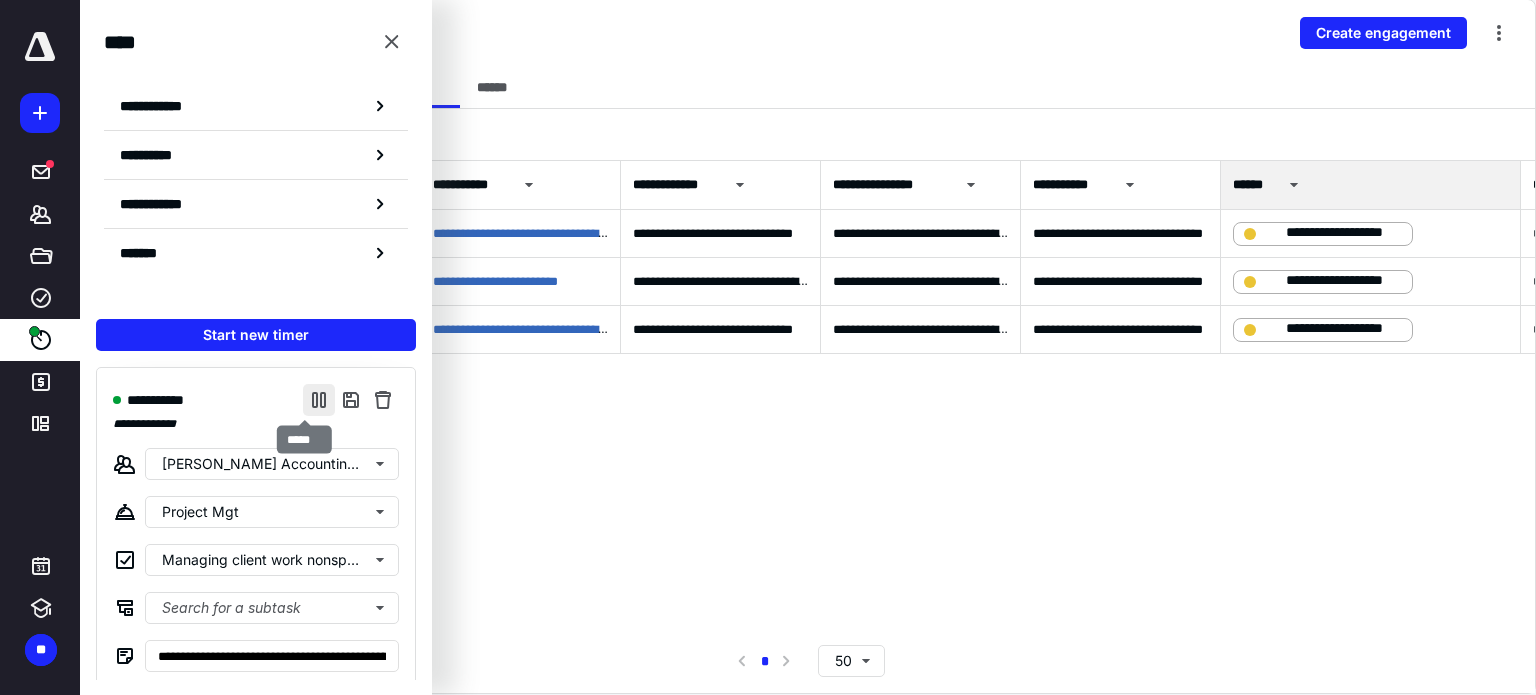click at bounding box center [319, 400] 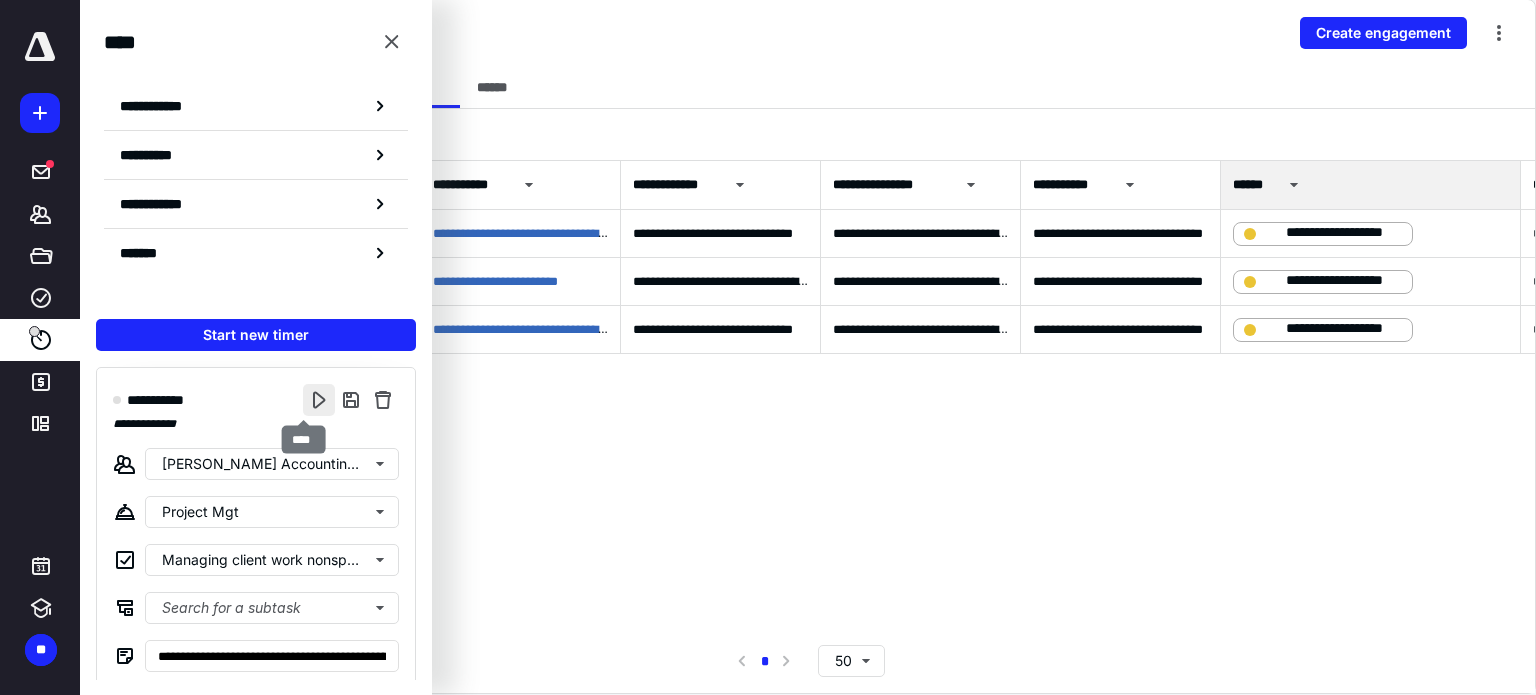 click at bounding box center (319, 400) 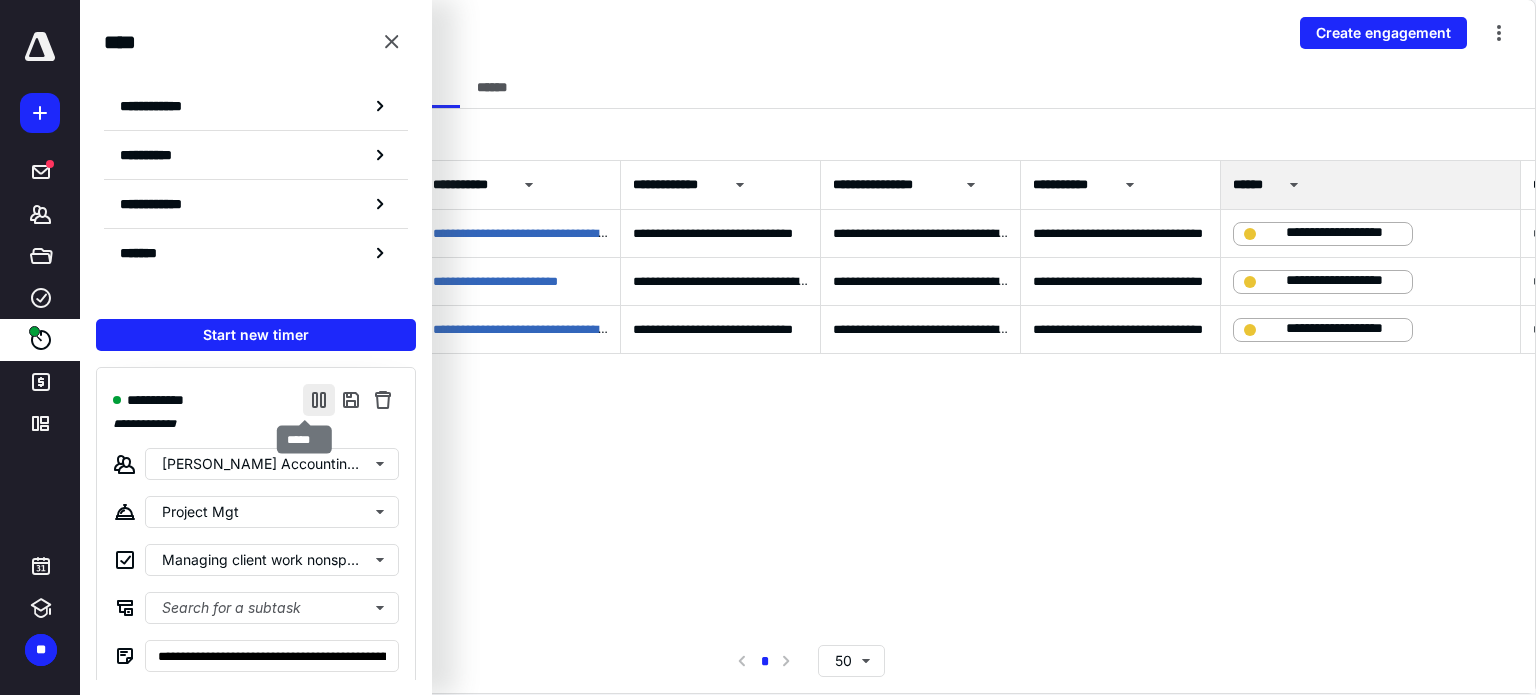 click at bounding box center [319, 400] 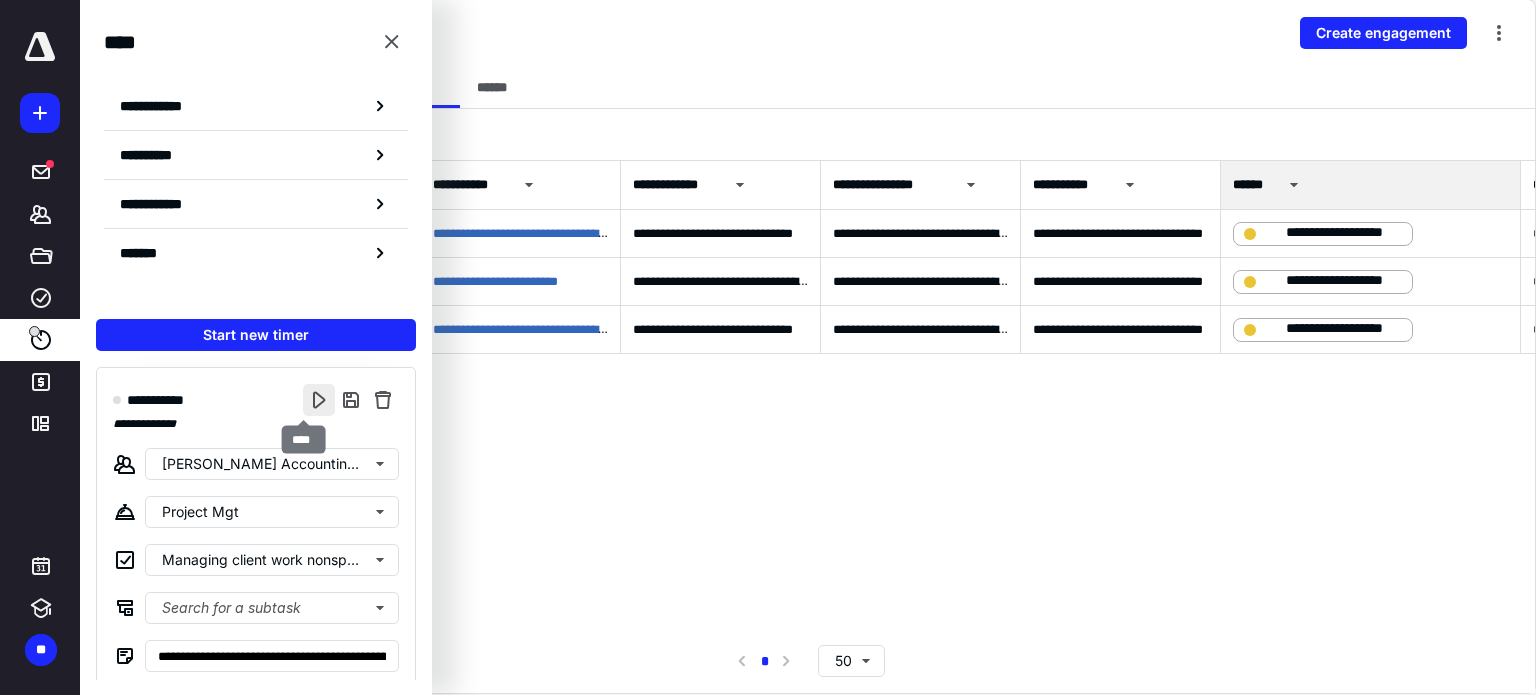 click at bounding box center [319, 400] 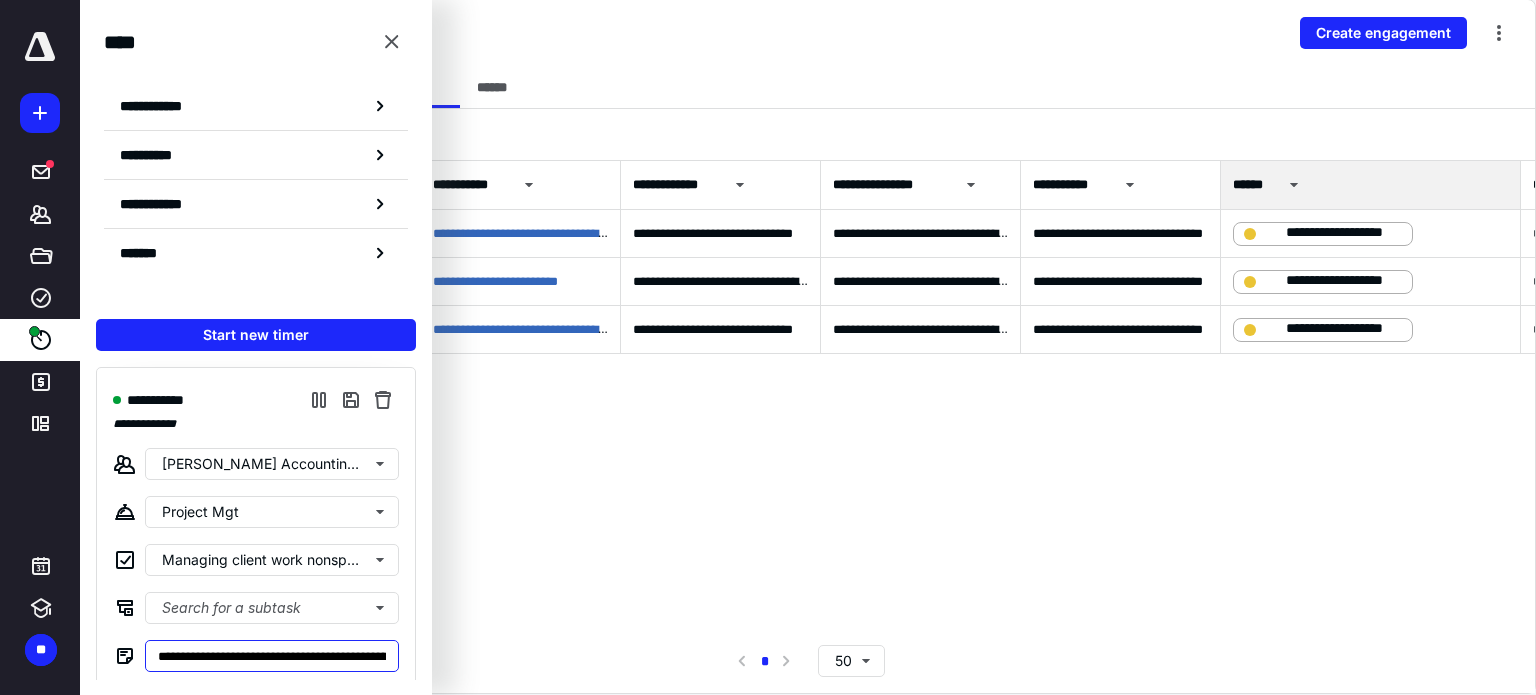 click on "**********" at bounding box center (272, 656) 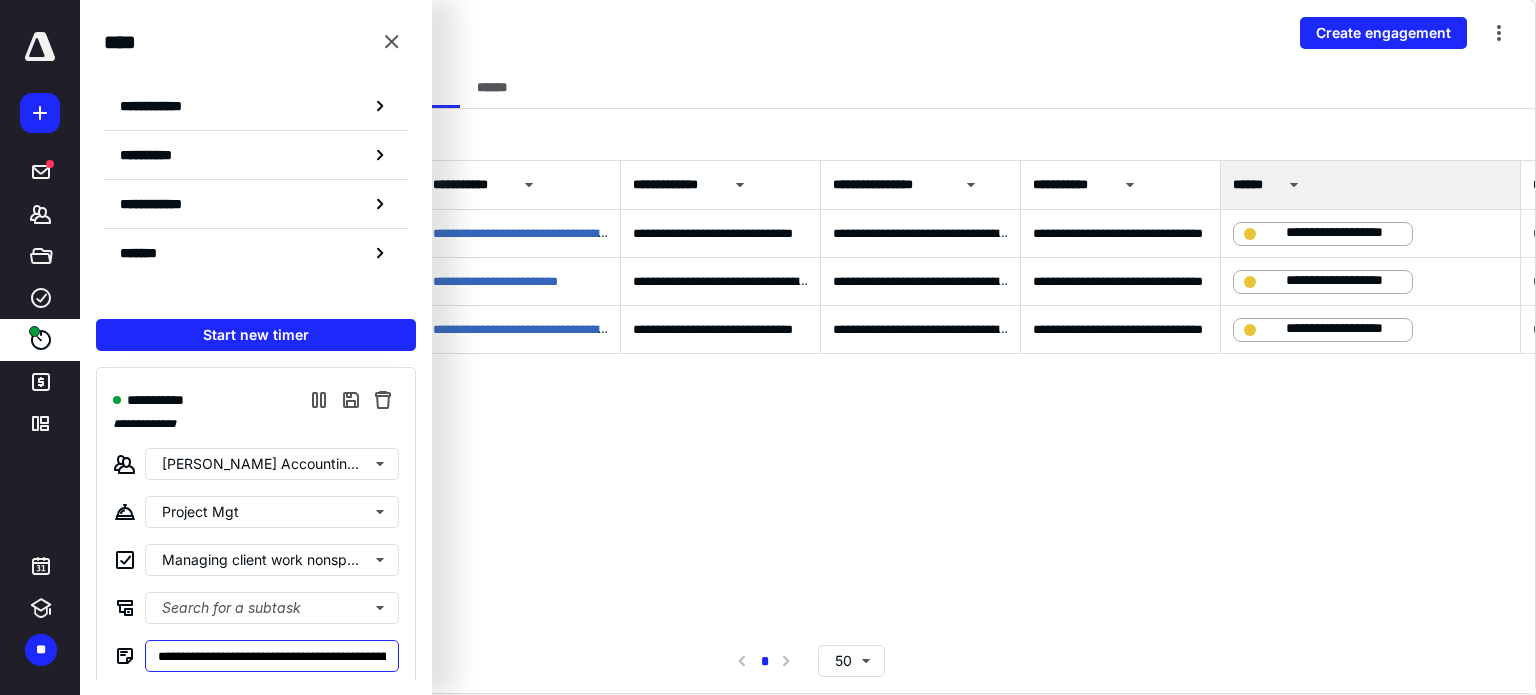 type on "**********" 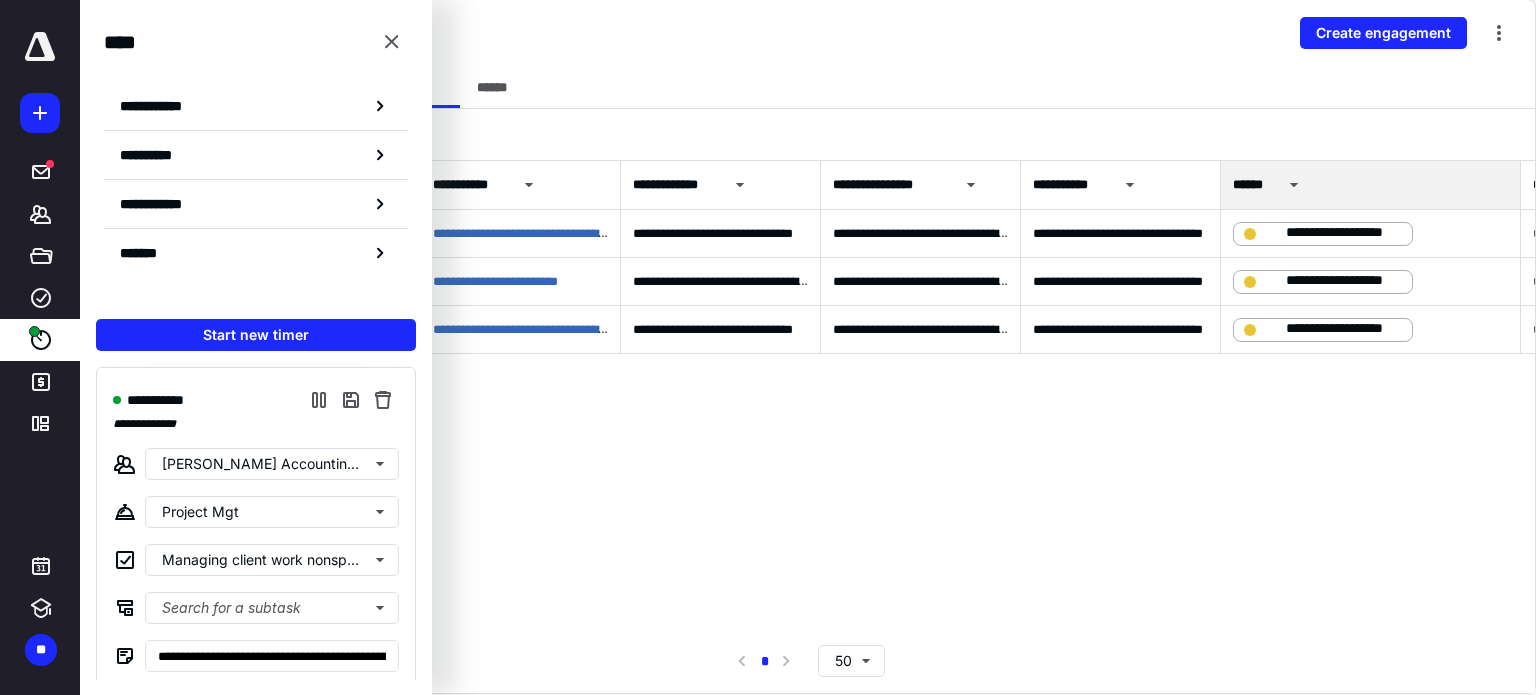 click on "**********" at bounding box center (808, 395) 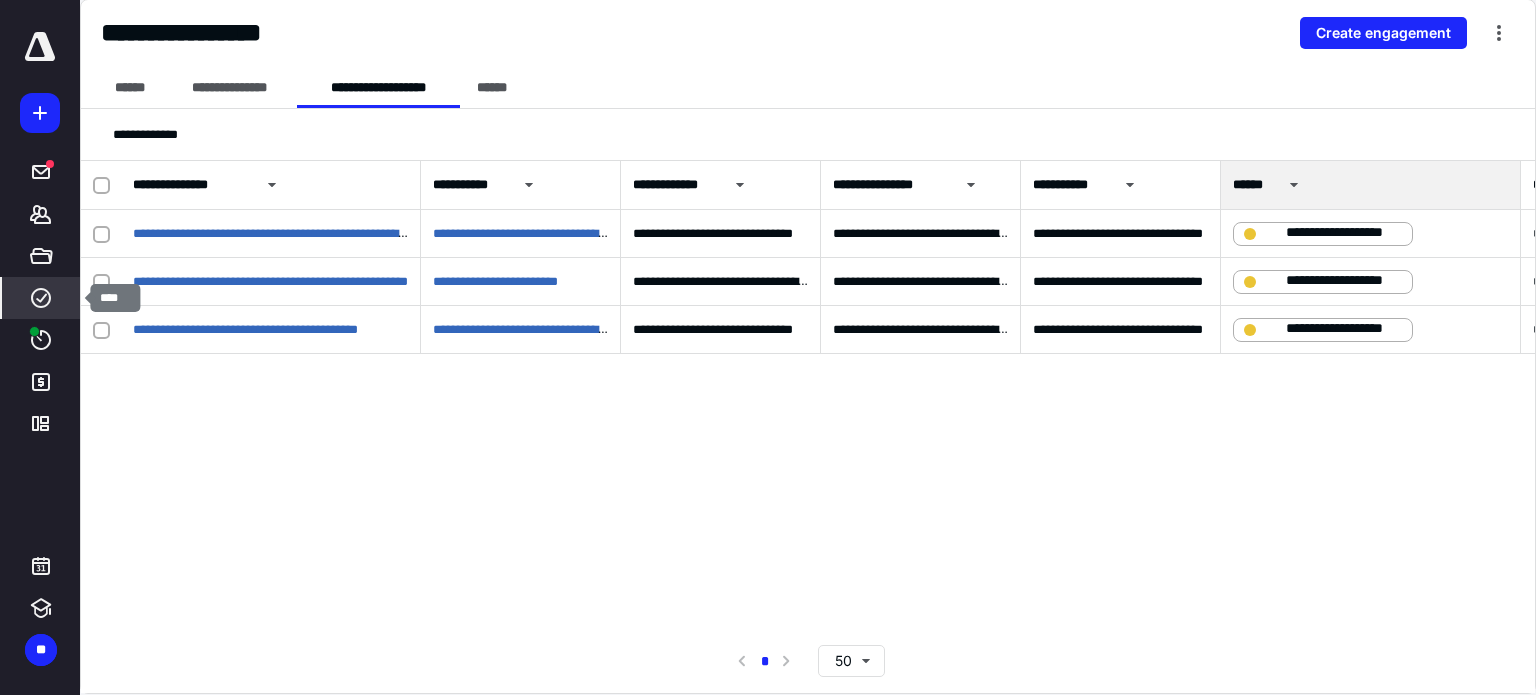 click 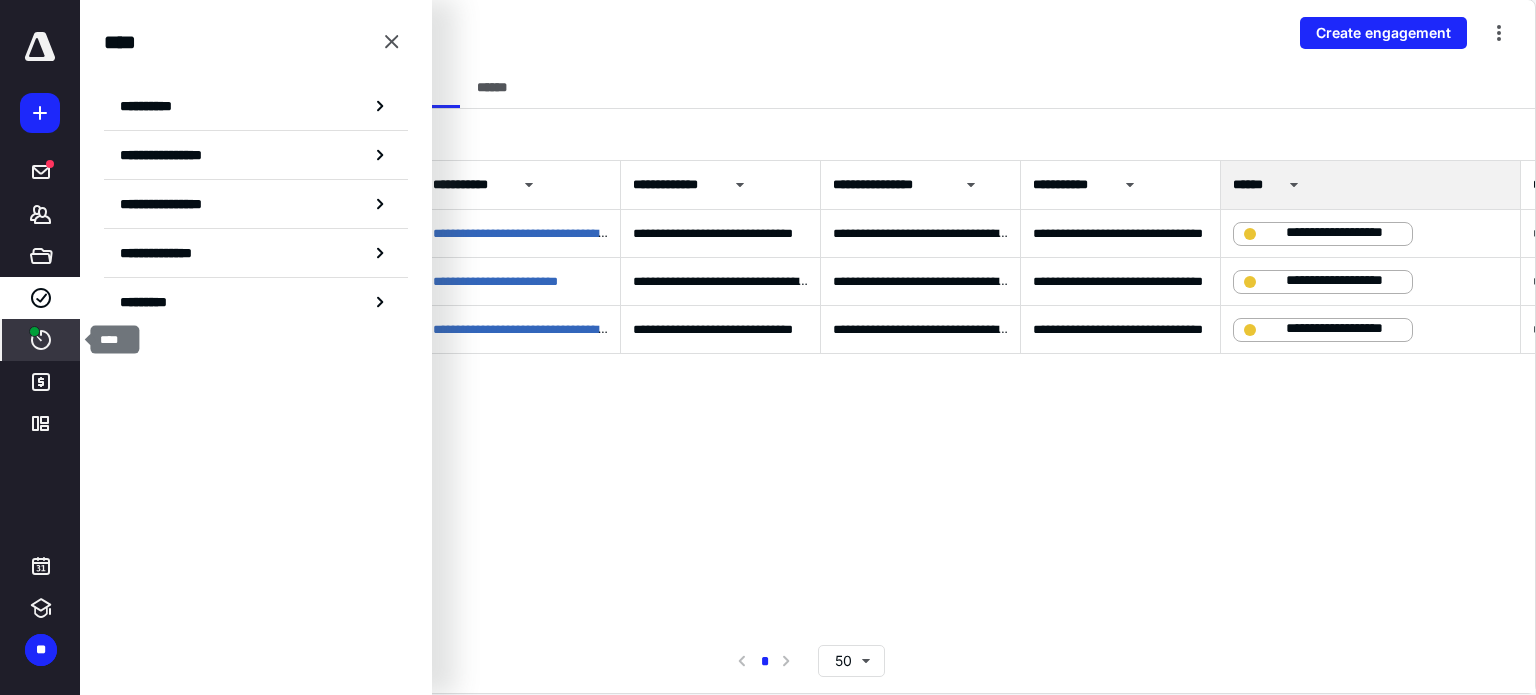click 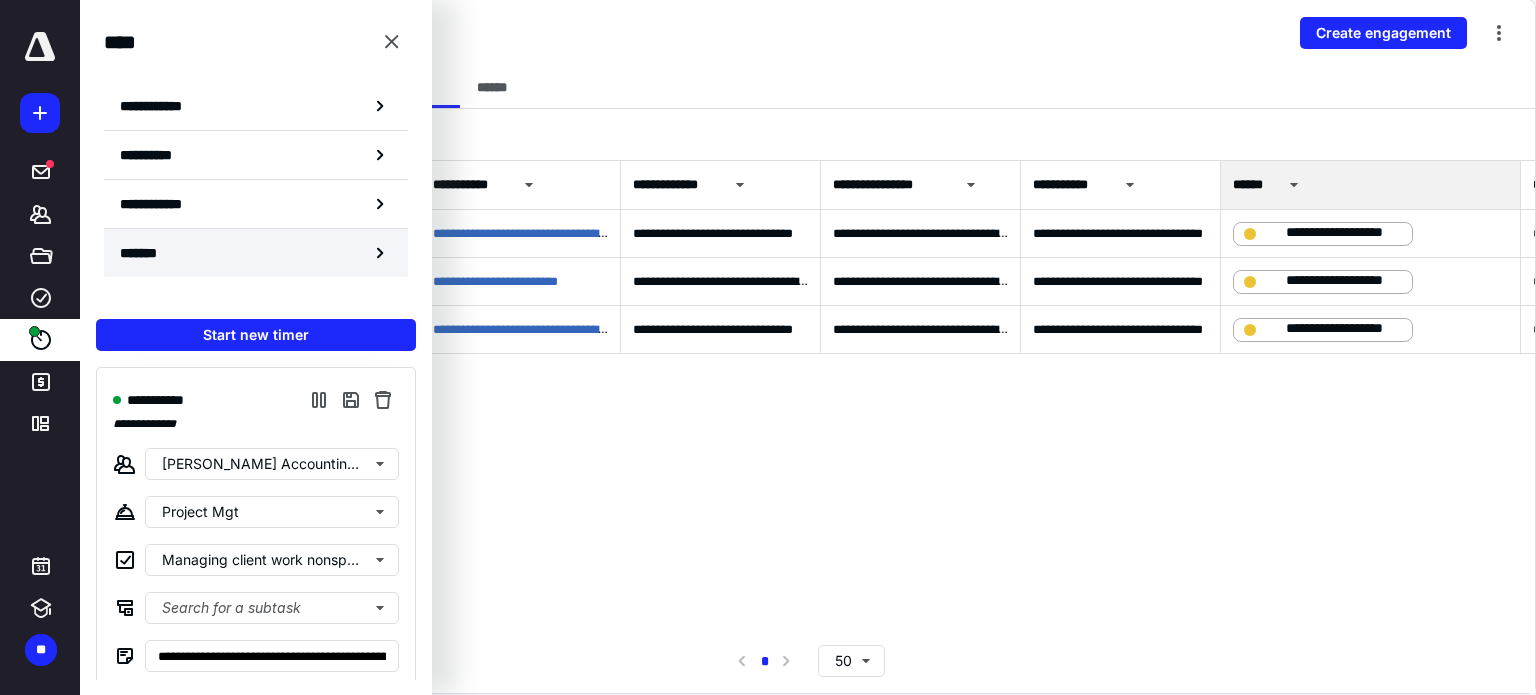 click on "*******" at bounding box center [146, 253] 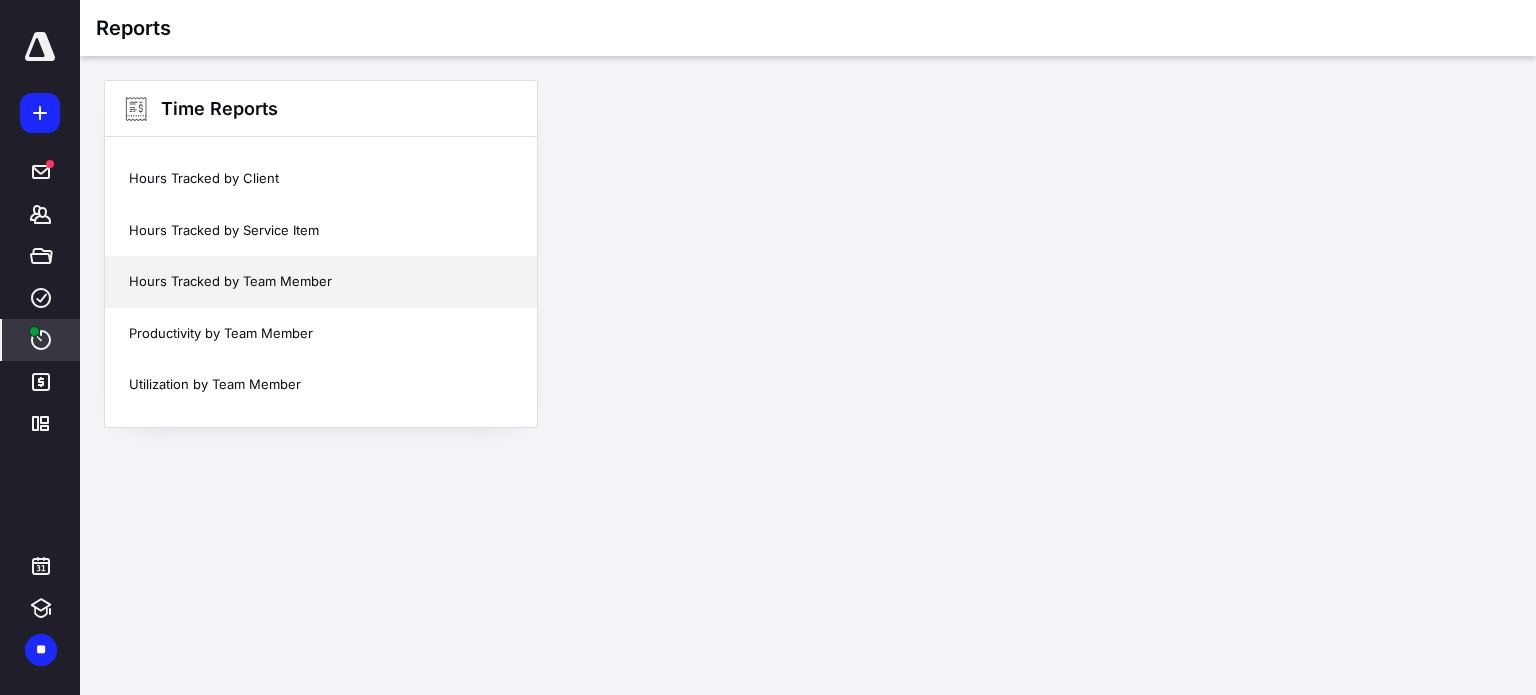 click on "Hours Tracked by Team Member" at bounding box center [321, 282] 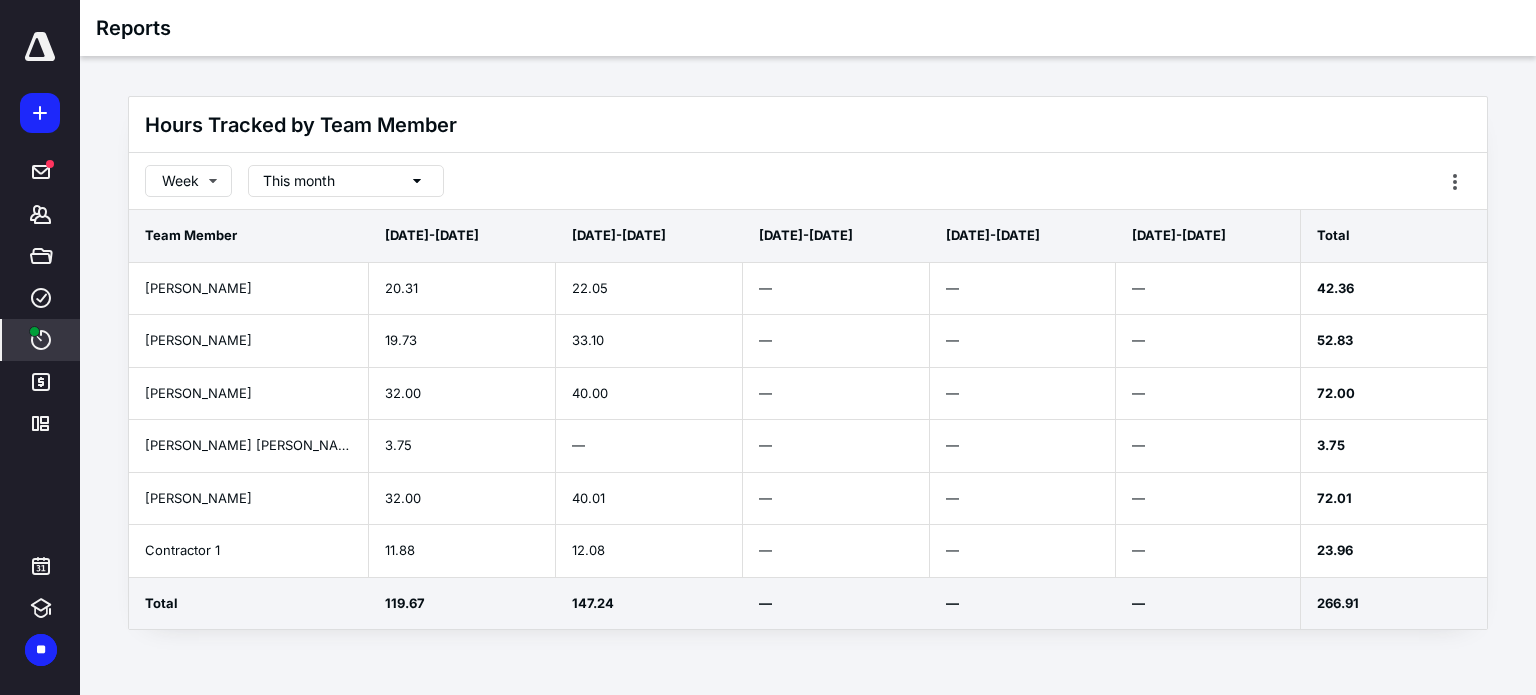 click 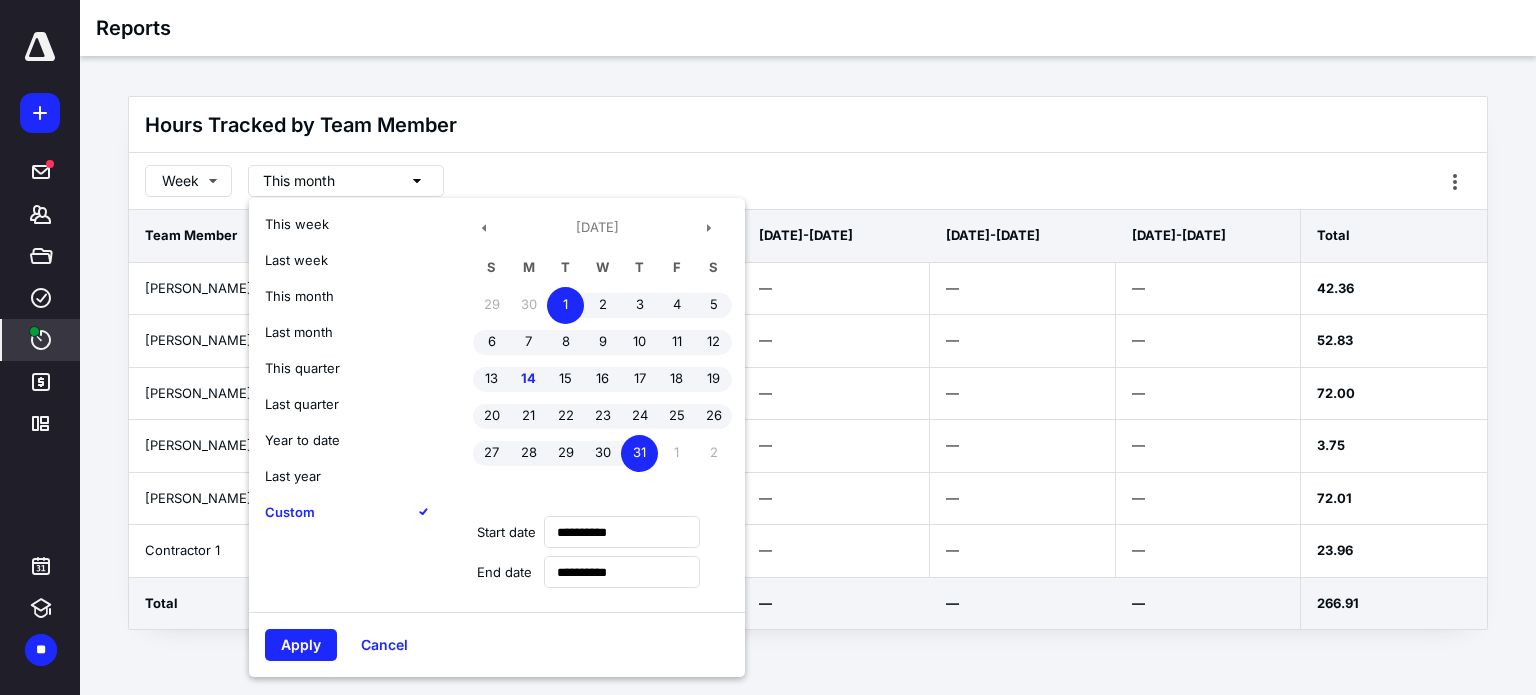 click on "Last week" at bounding box center [296, 260] 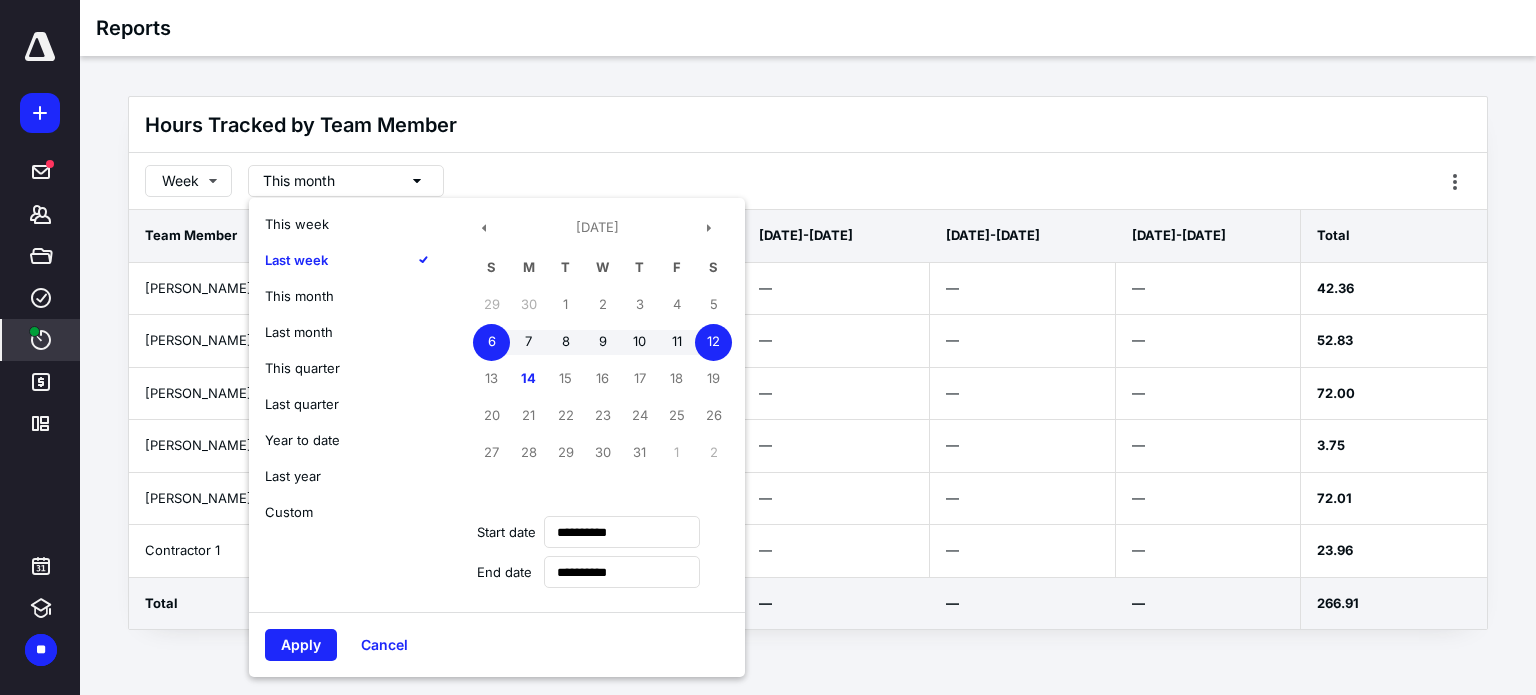 type on "**********" 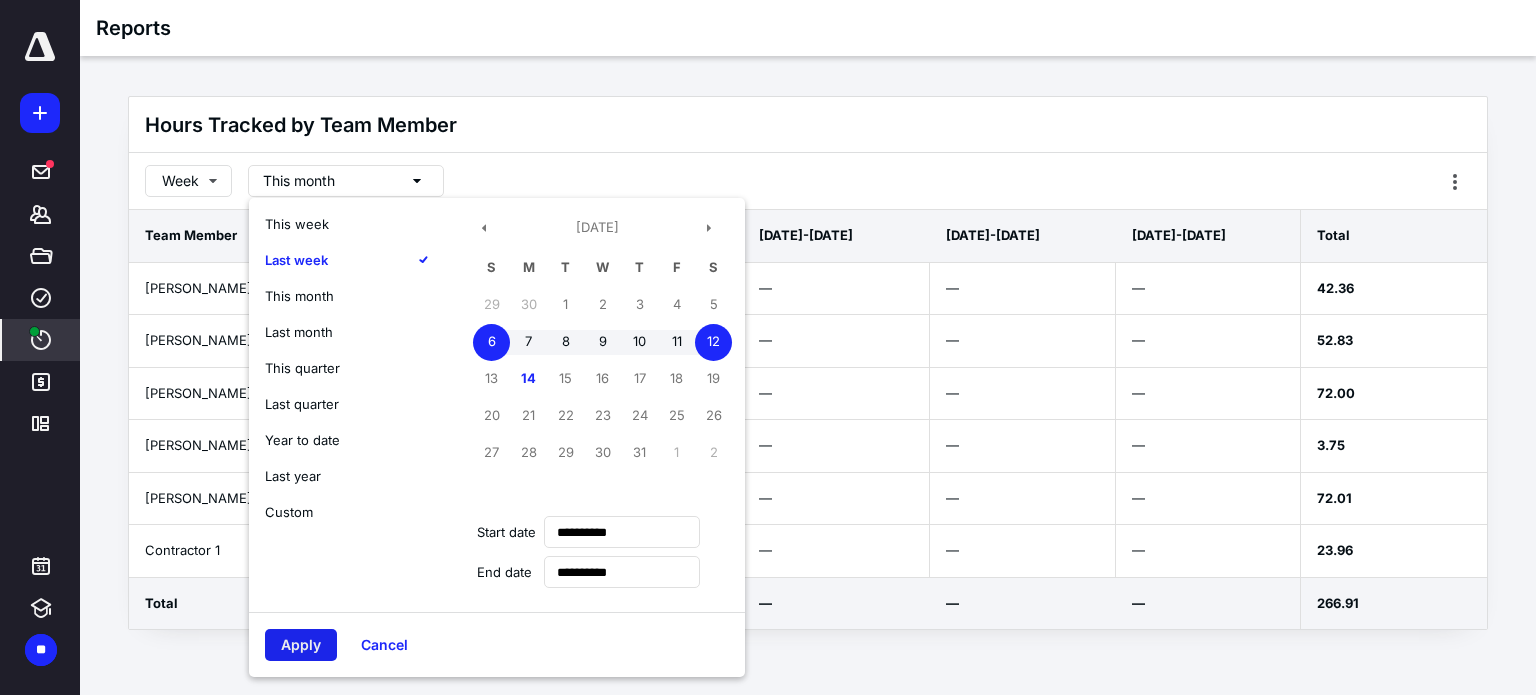 click on "Apply" at bounding box center [301, 645] 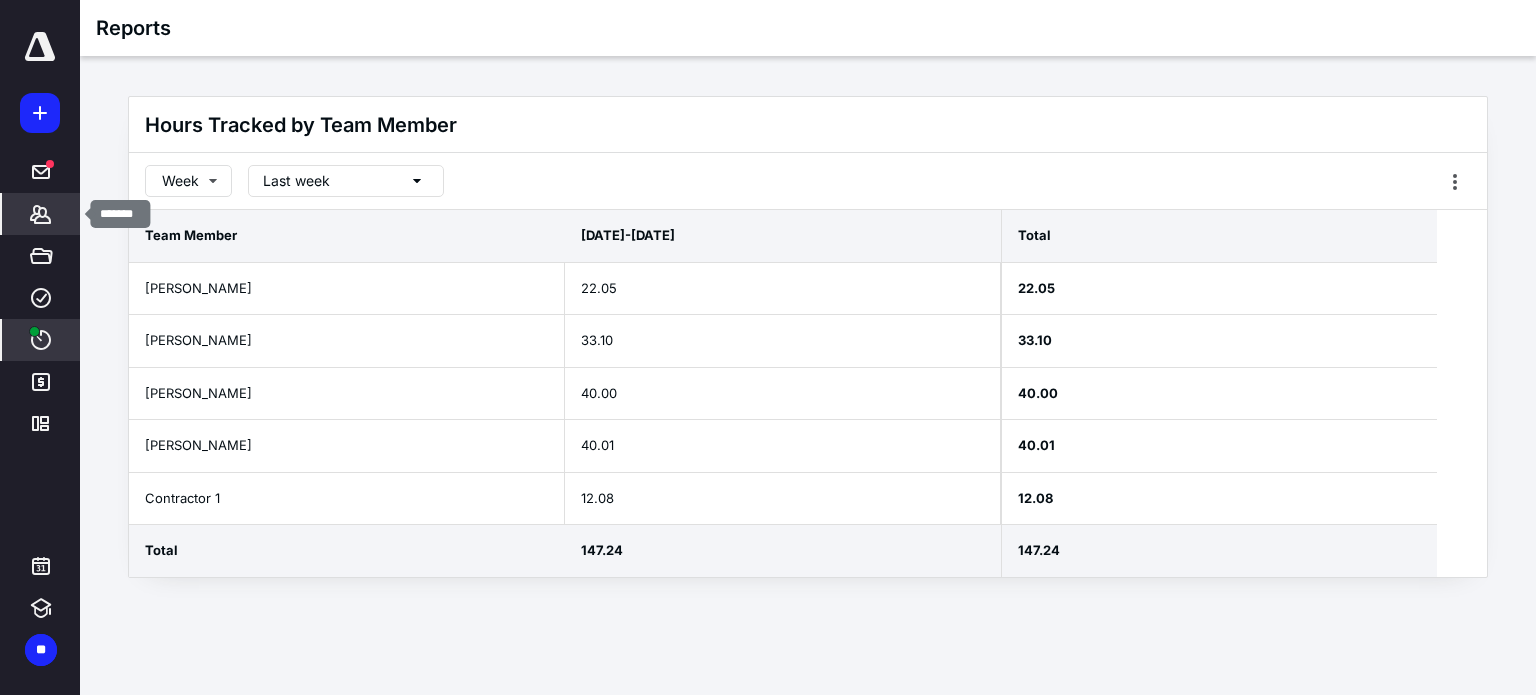 click 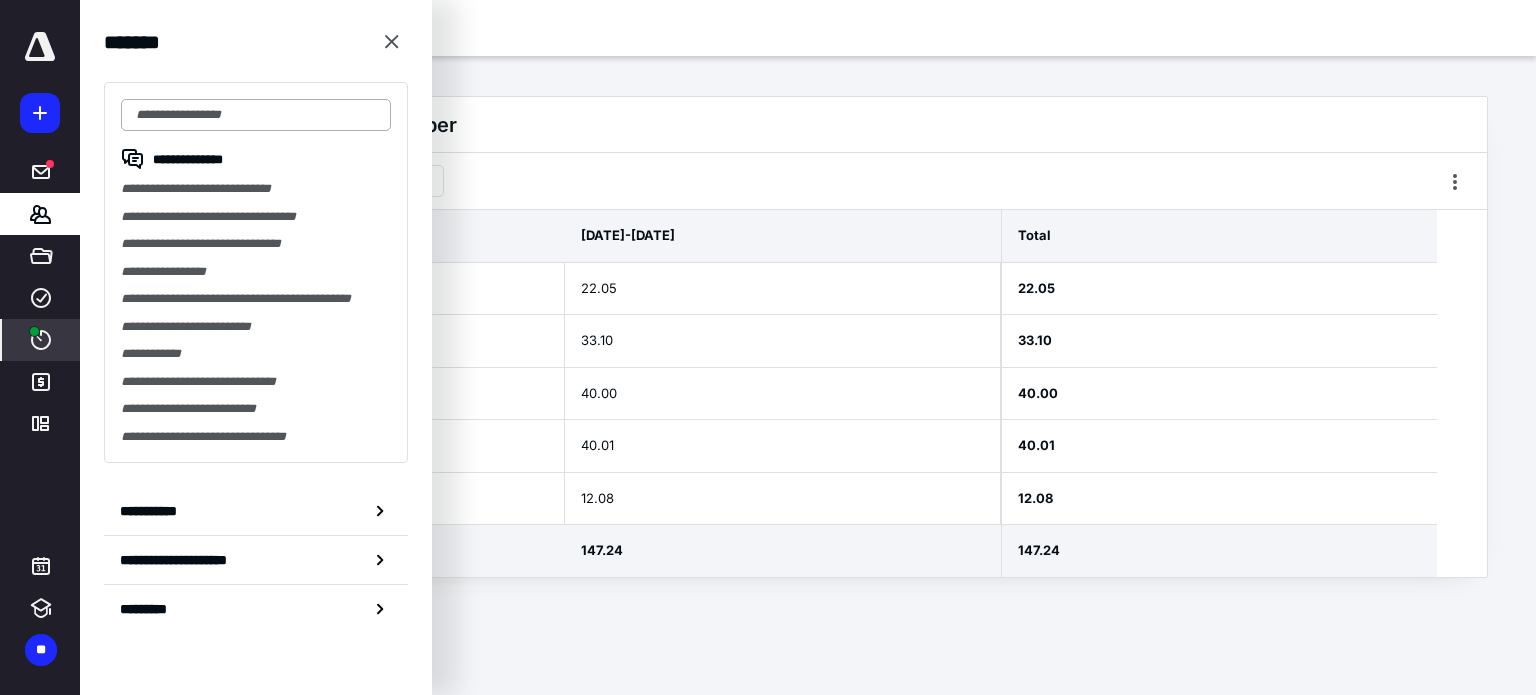 click at bounding box center [256, 115] 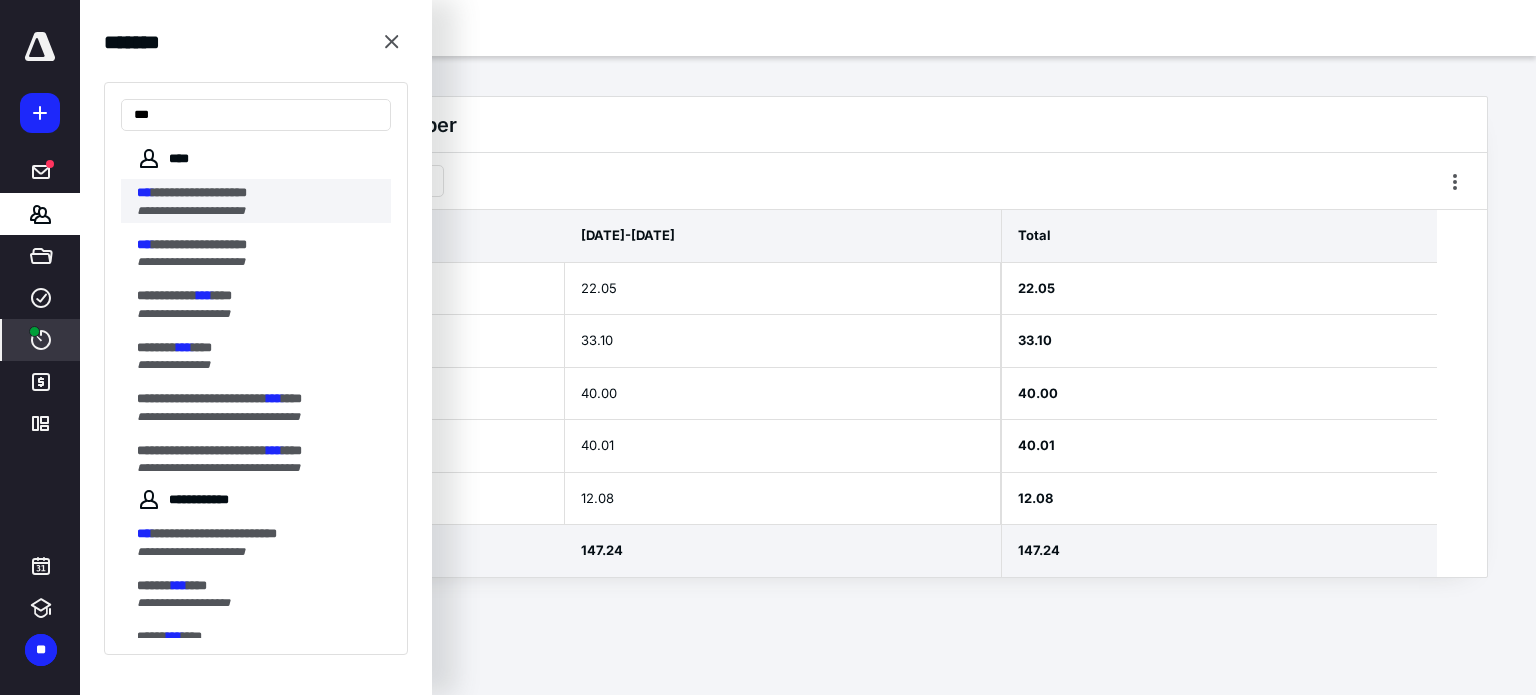 type on "***" 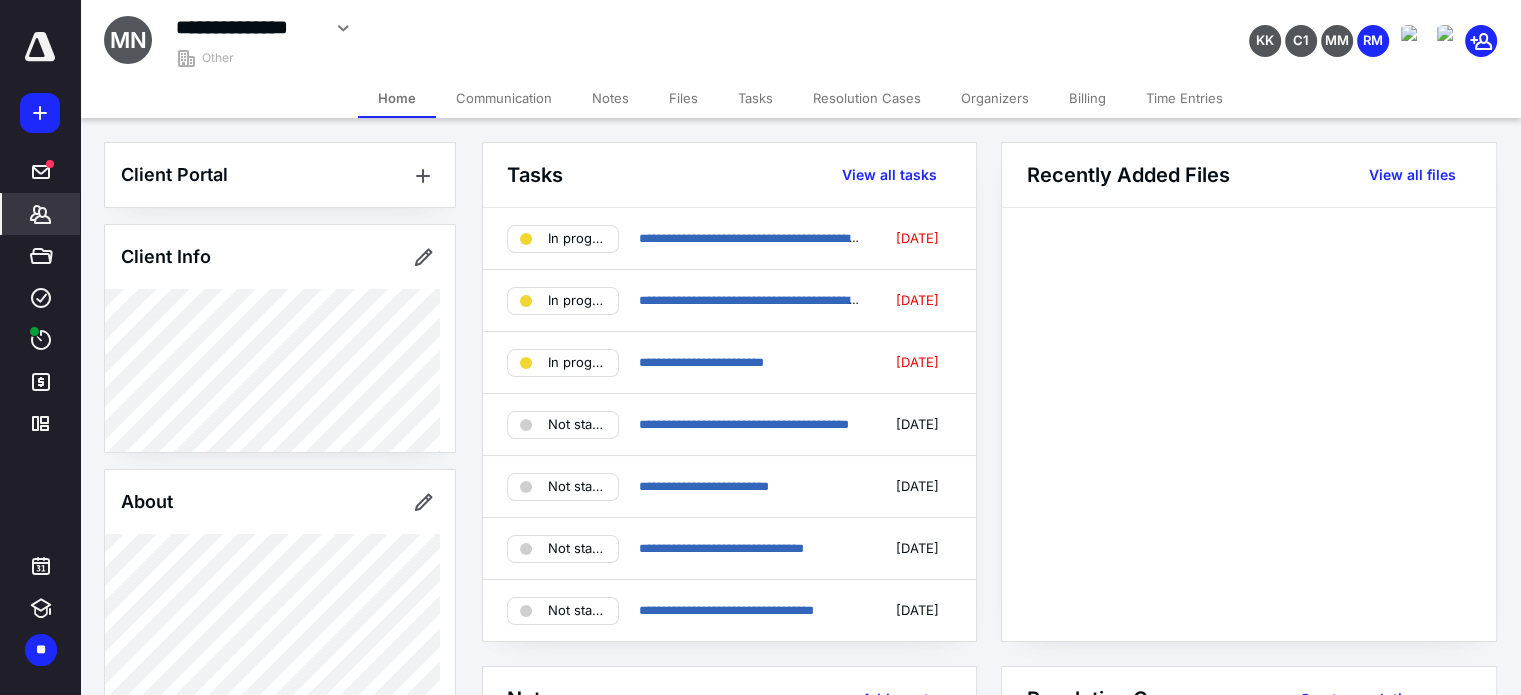 click on "Files" at bounding box center (683, 98) 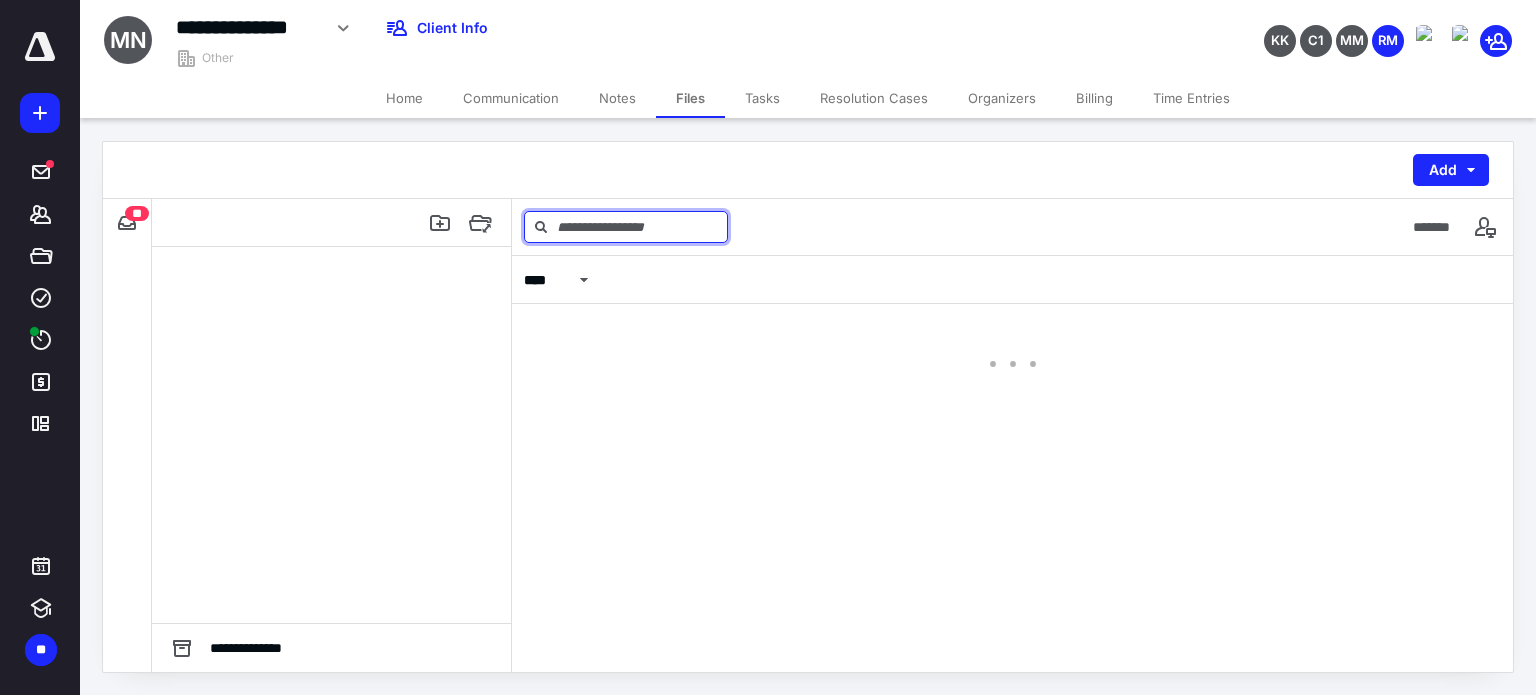 click at bounding box center (626, 227) 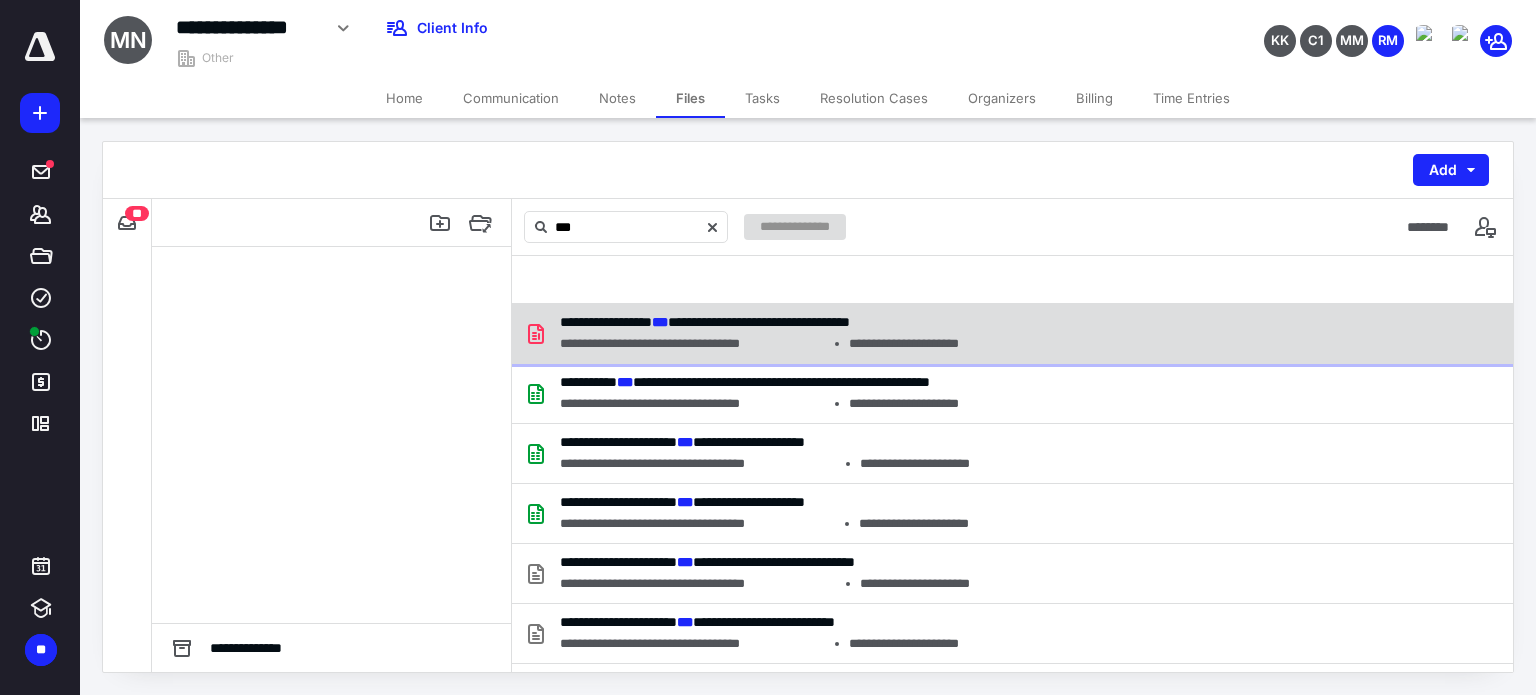 click on "**********" at bounding box center [692, 344] 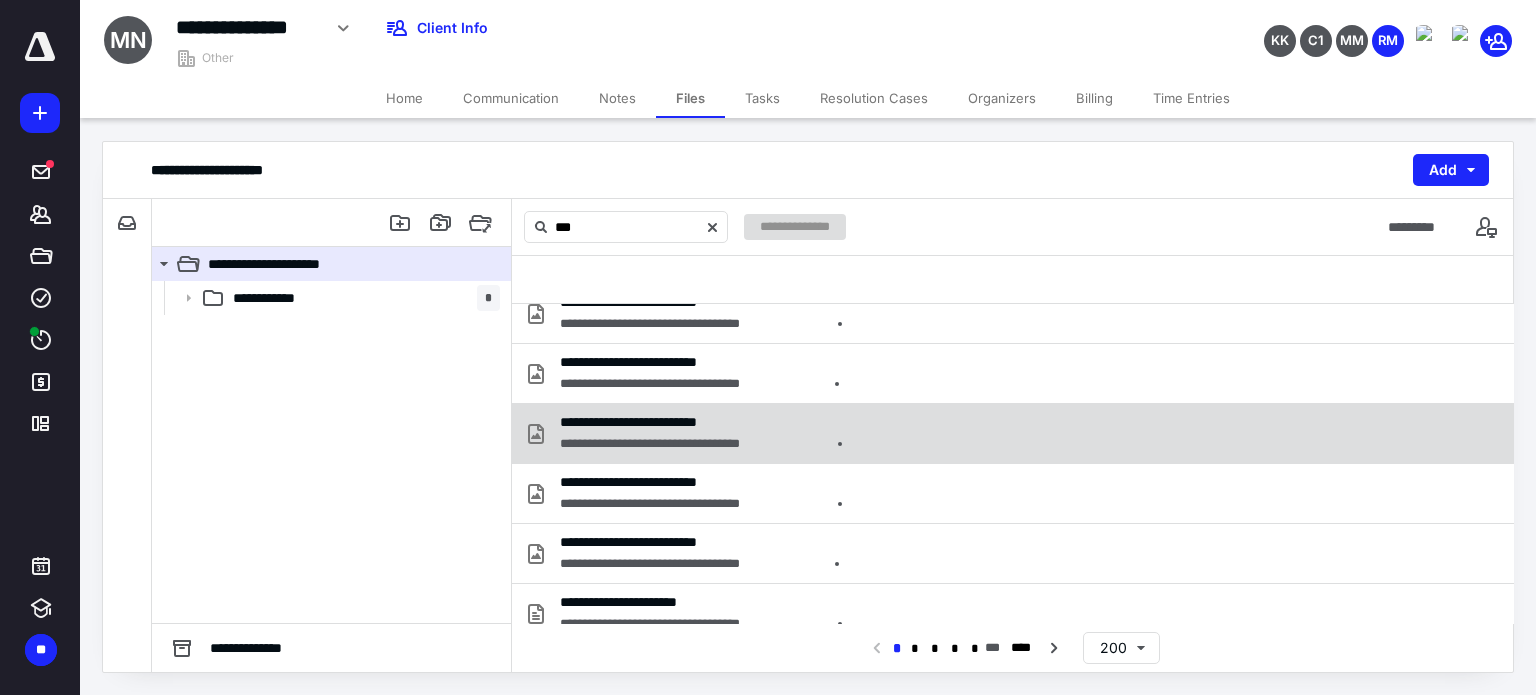 scroll, scrollTop: 0, scrollLeft: 0, axis: both 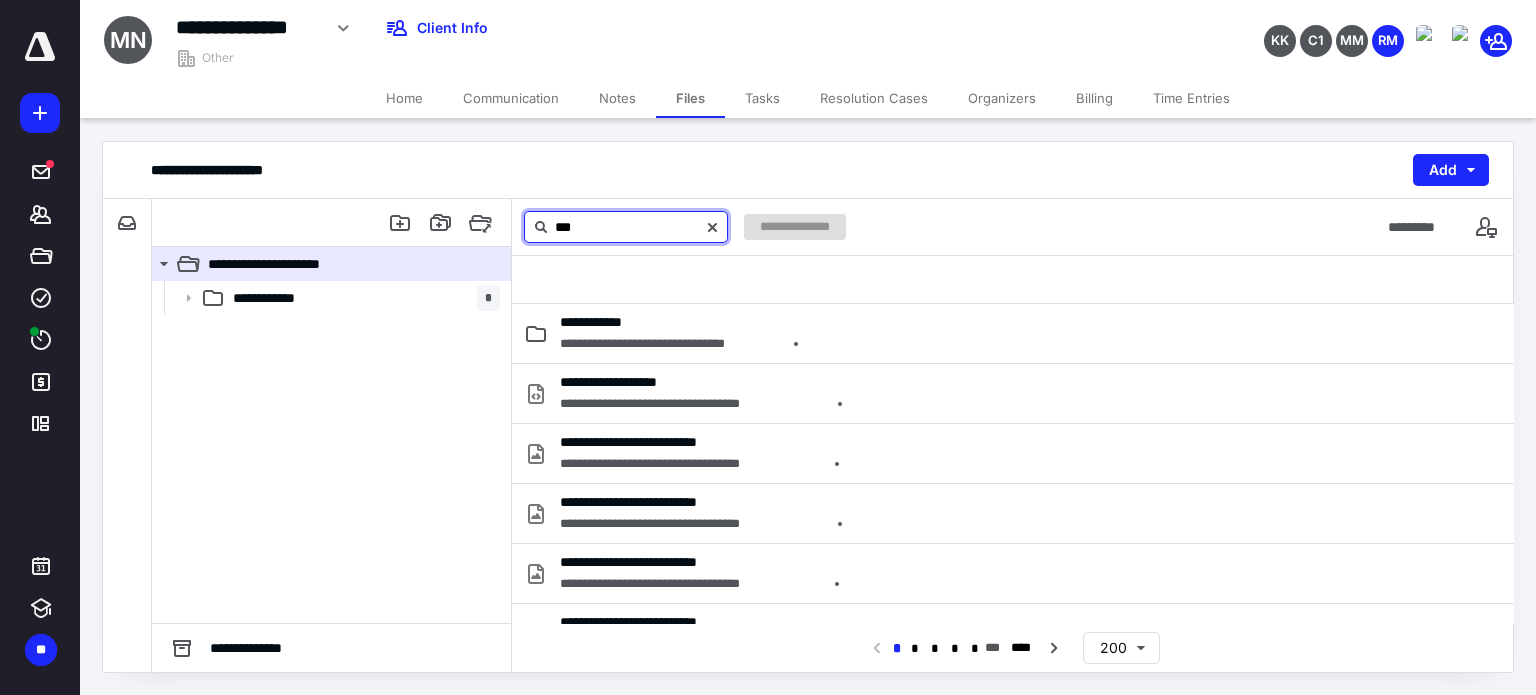 click on "***" at bounding box center [626, 227] 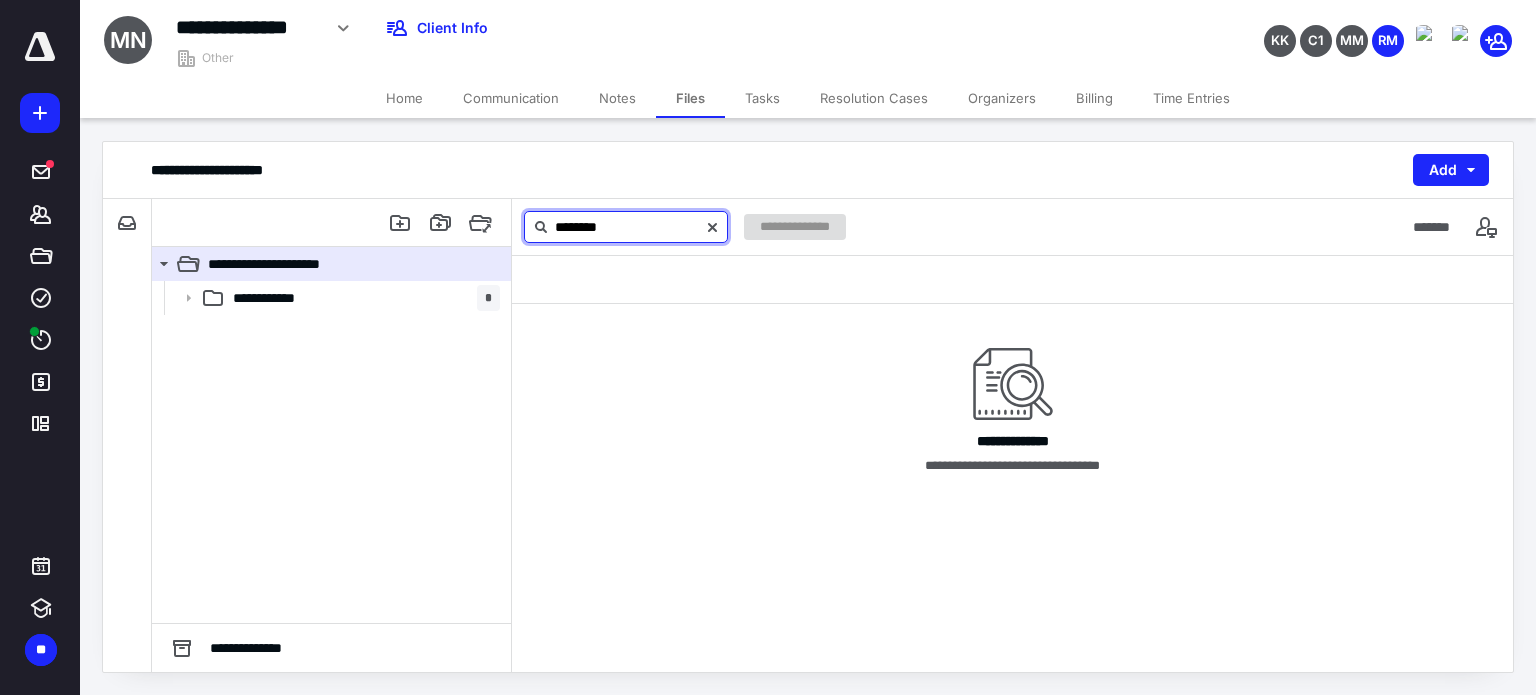 type on "********" 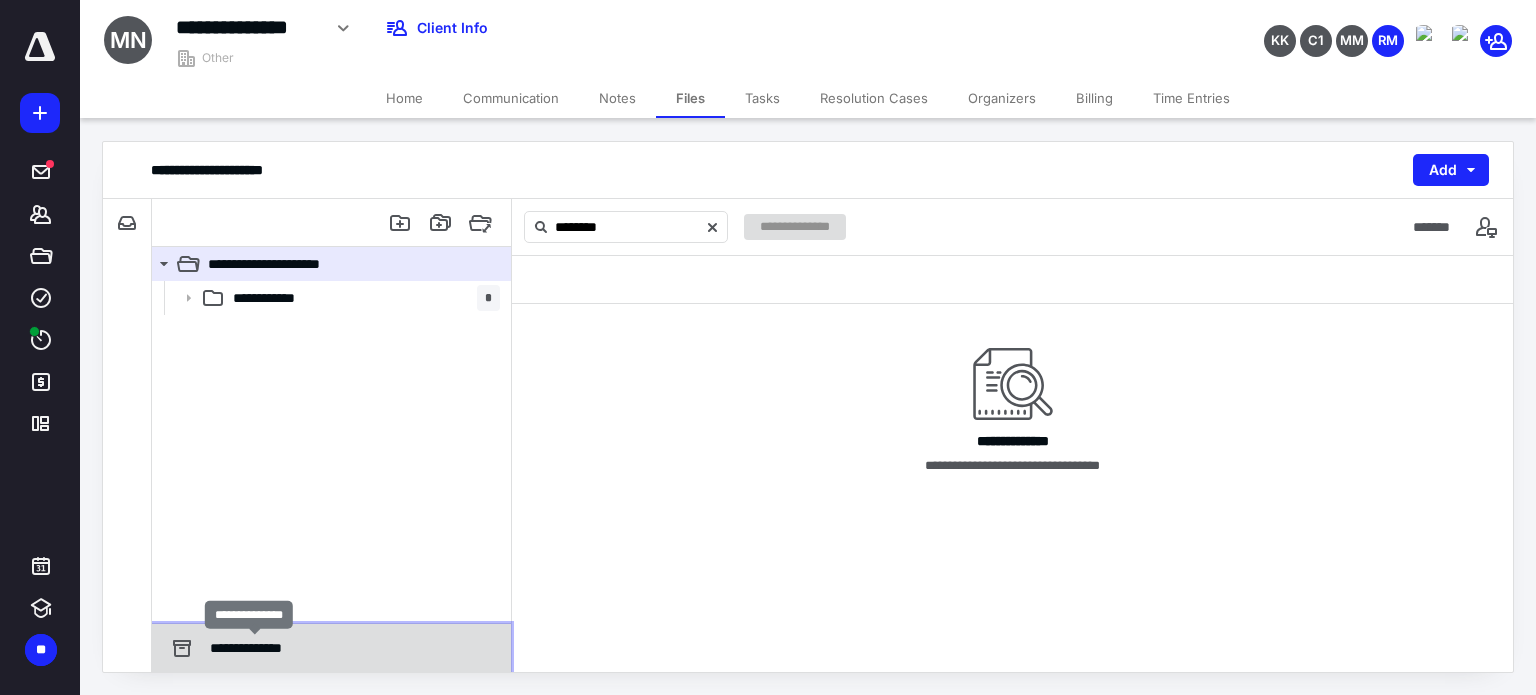 click on "**********" at bounding box center (255, 648) 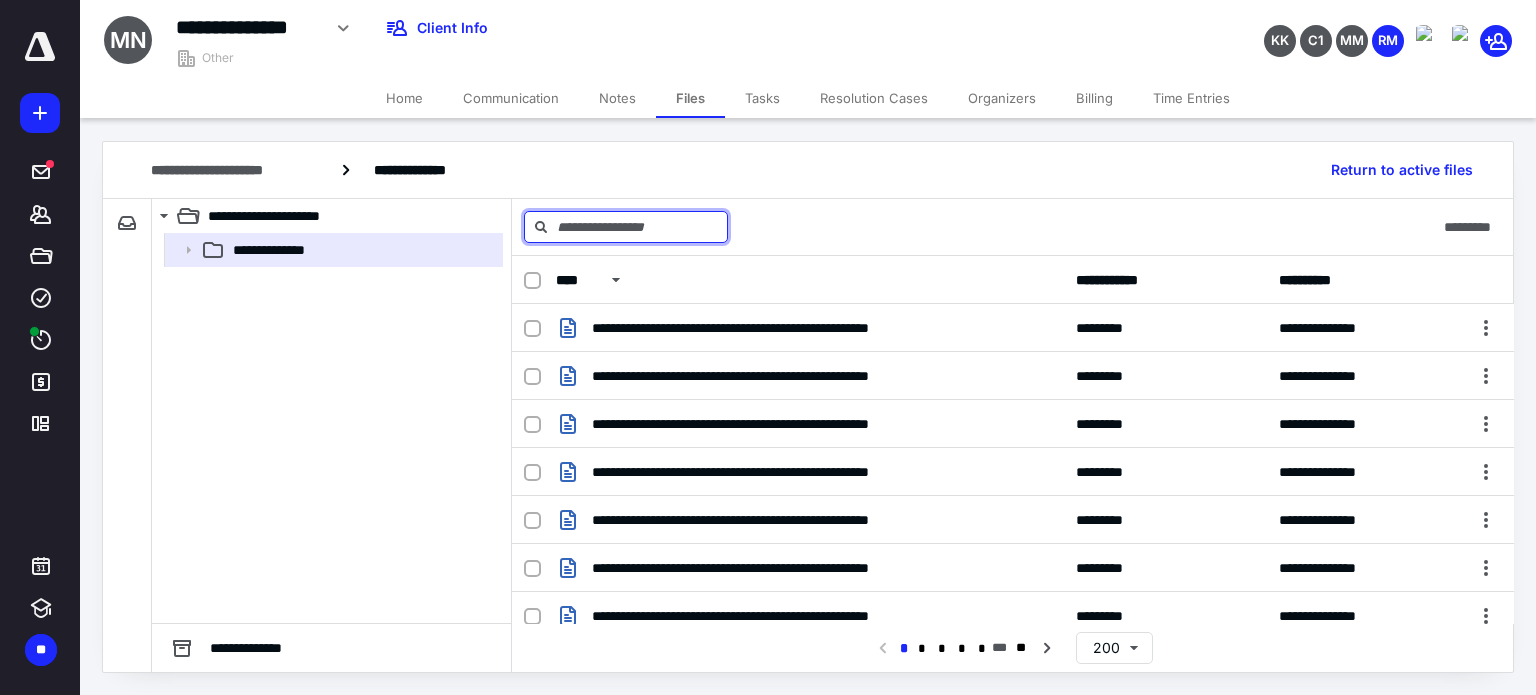 click at bounding box center [626, 227] 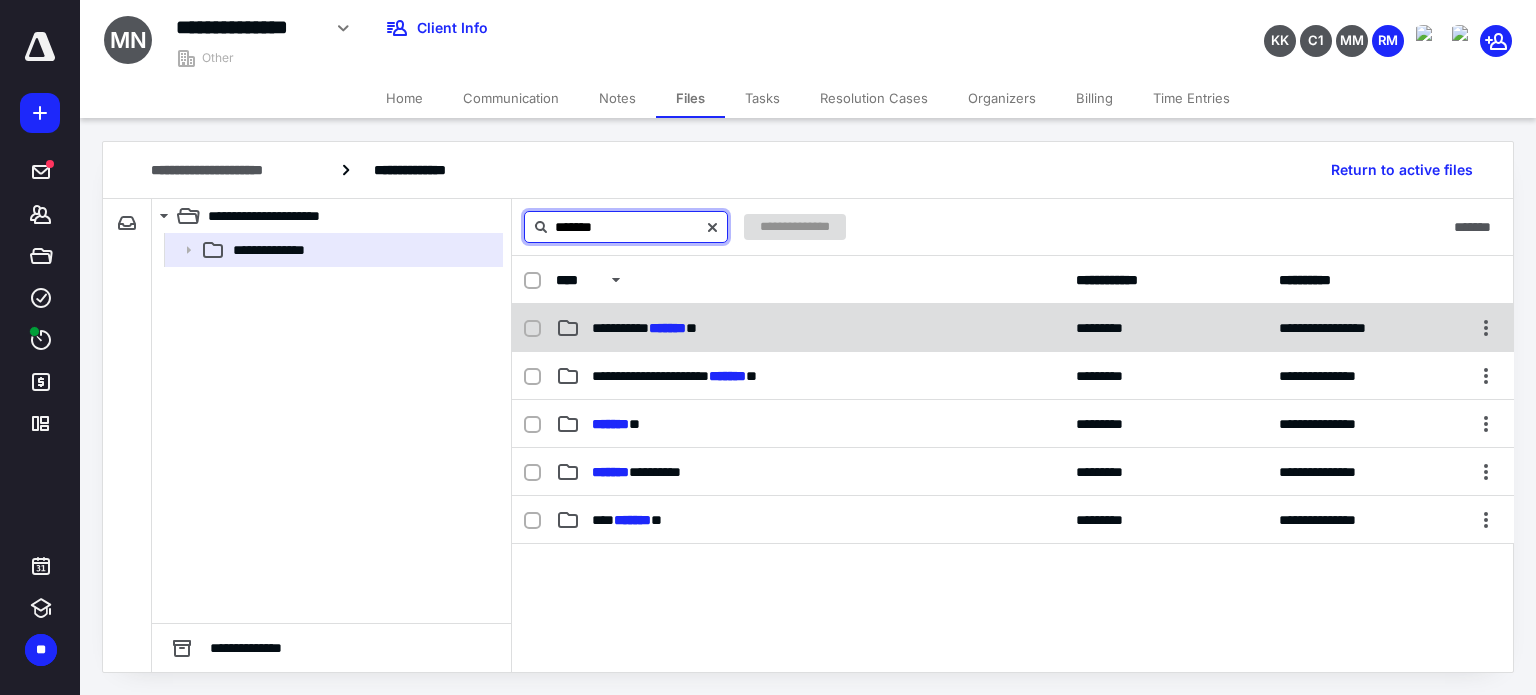 type on "*******" 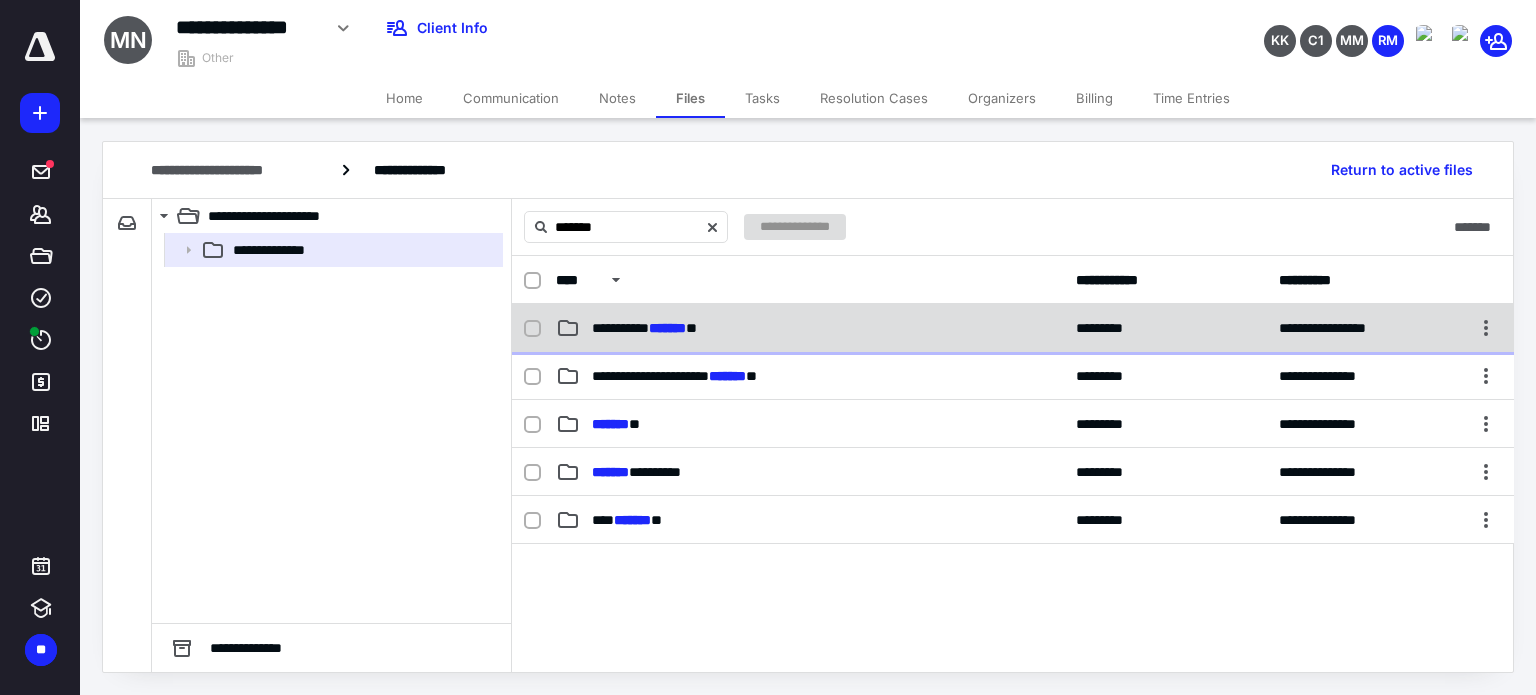 click on "**********" at bounding box center [644, 328] 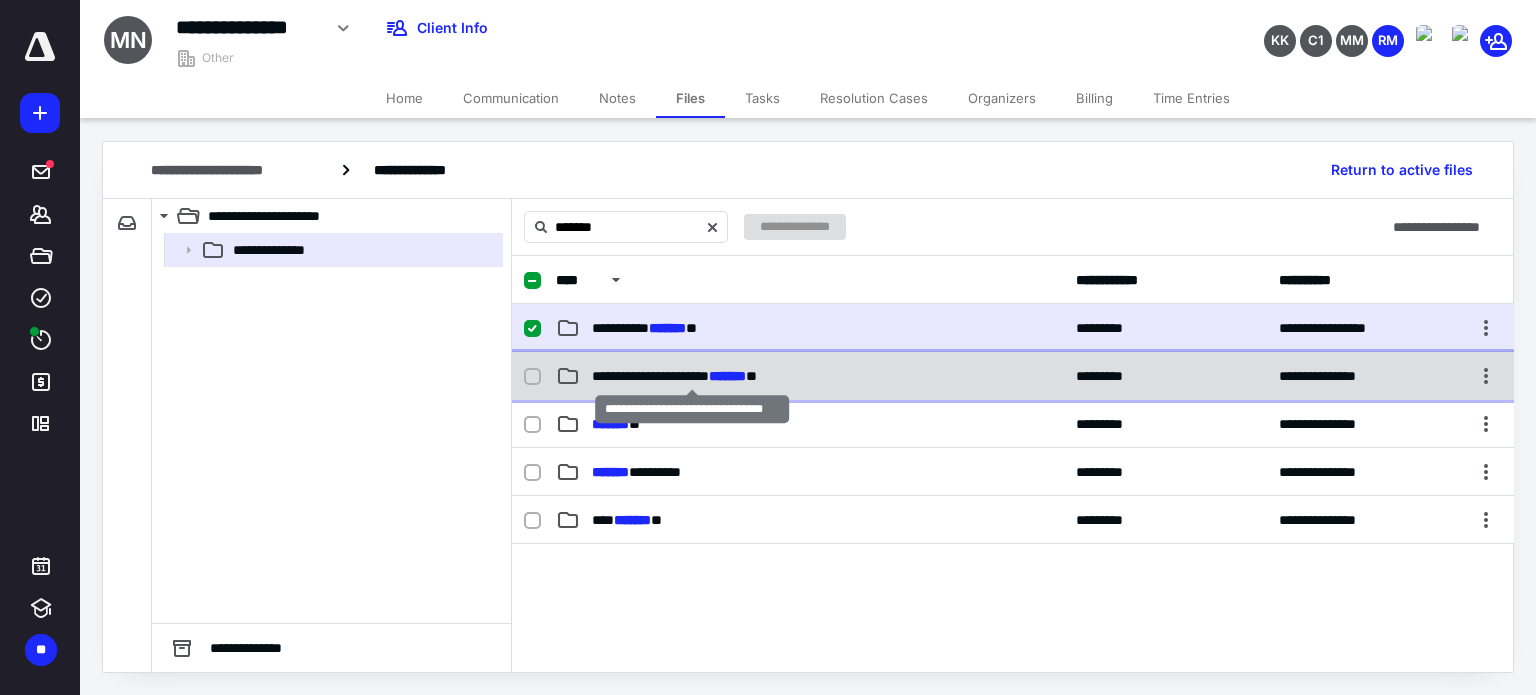 click on "**********" at bounding box center [674, 376] 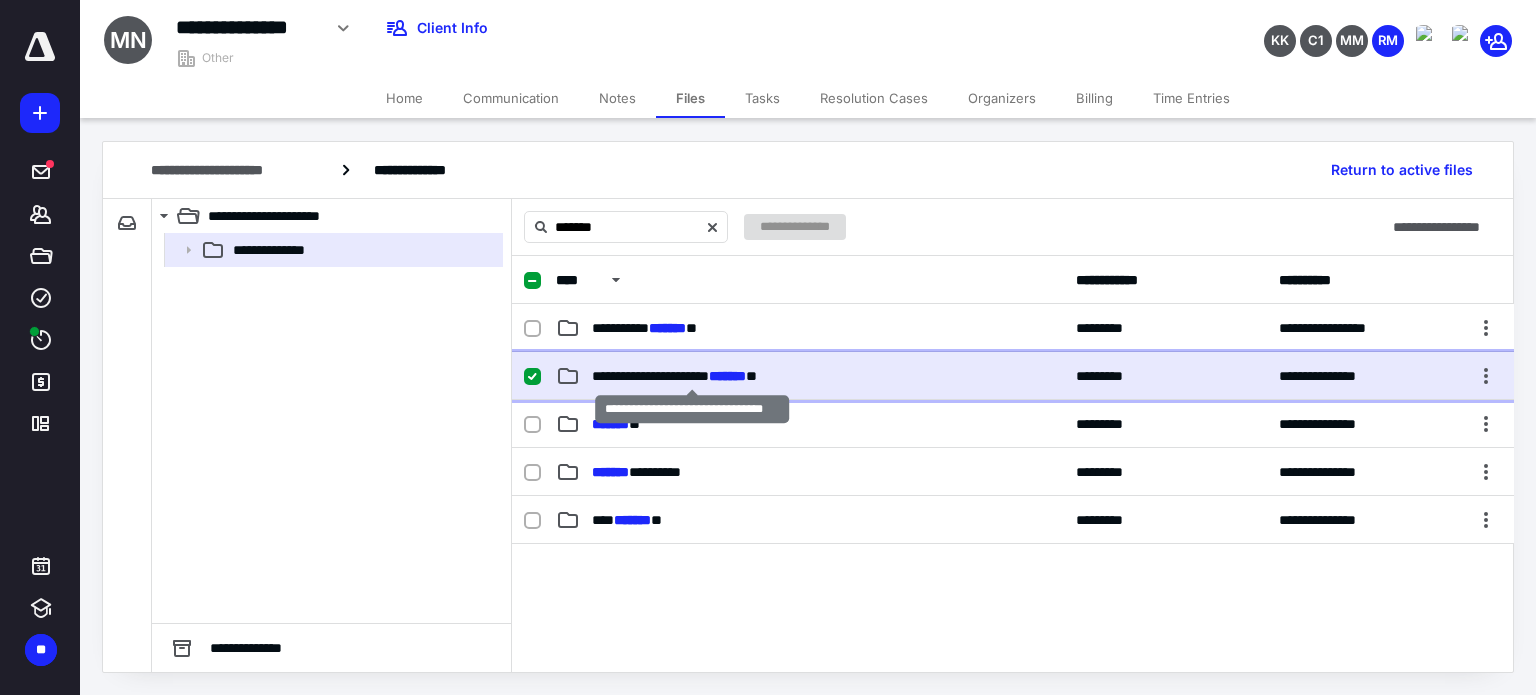 click on "**********" at bounding box center (674, 376) 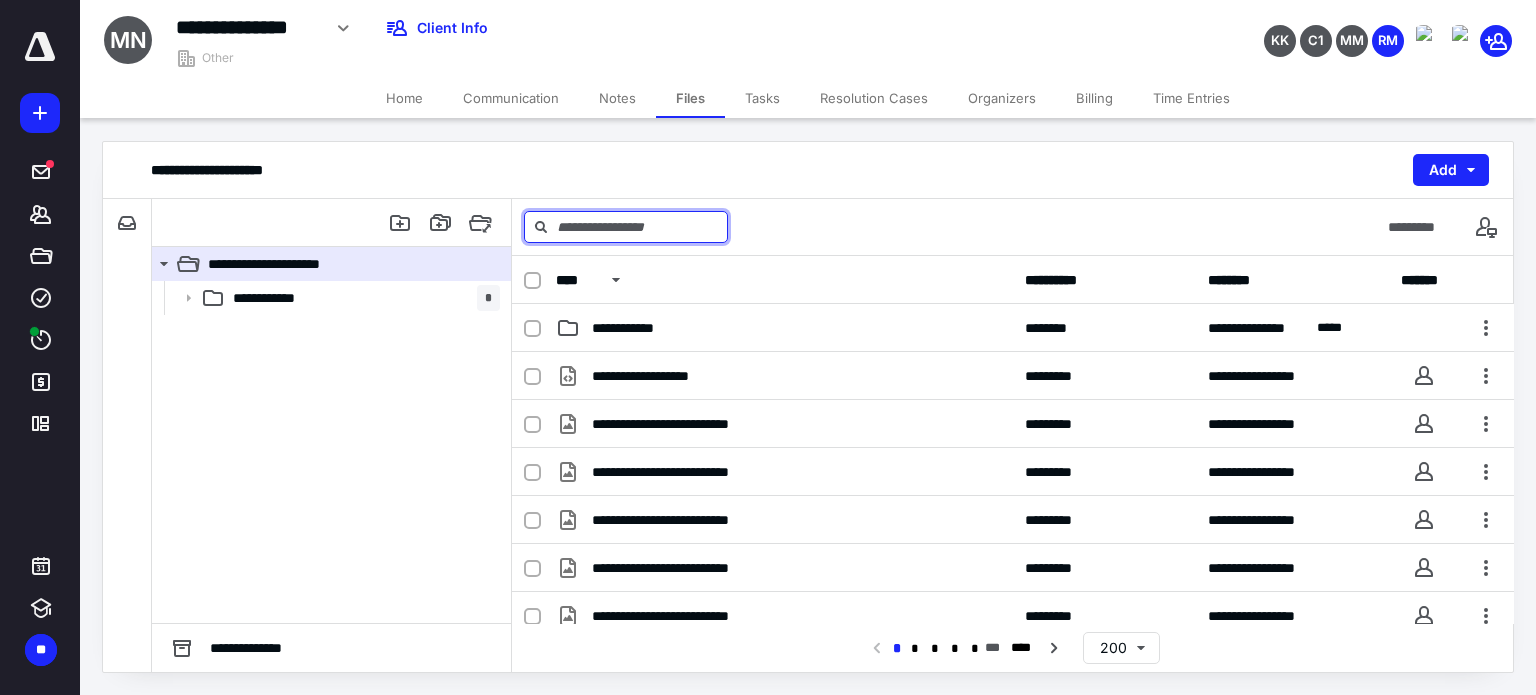 click at bounding box center [626, 227] 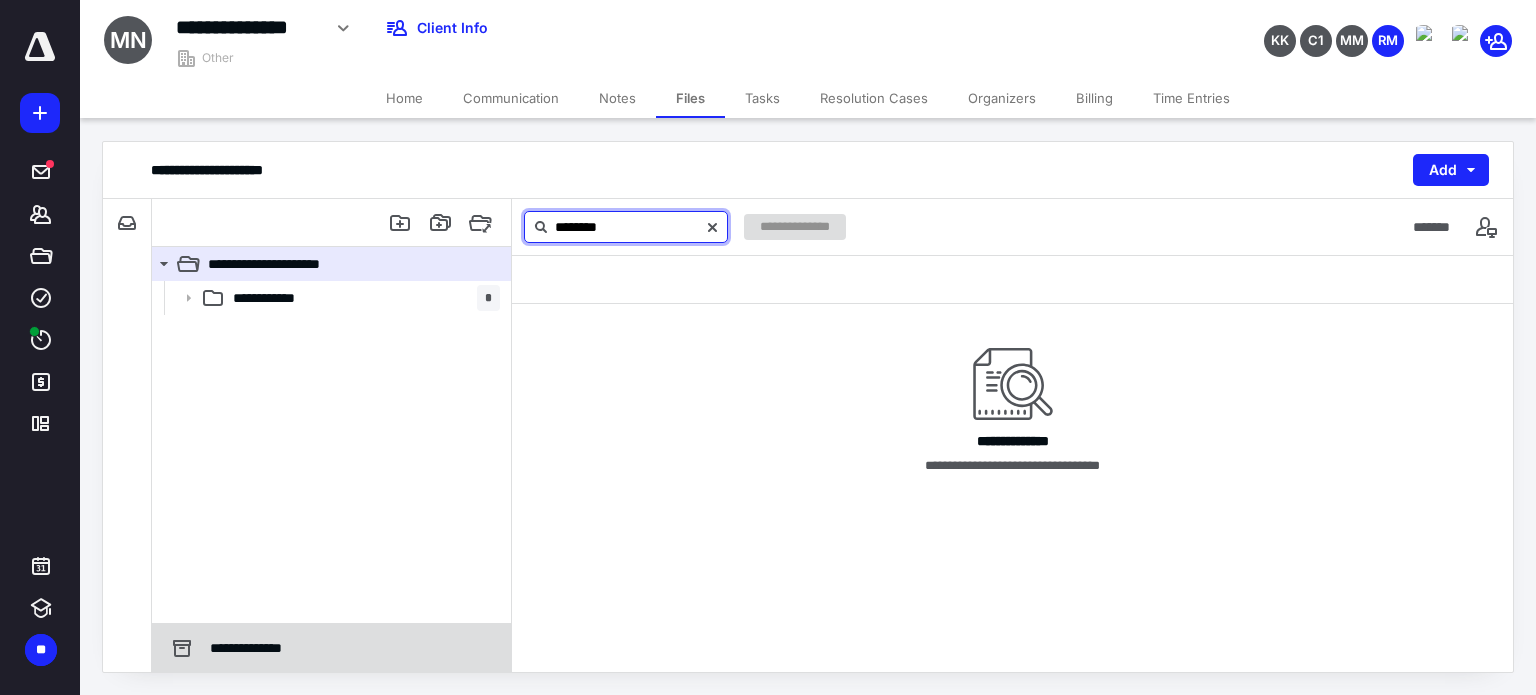 type on "********" 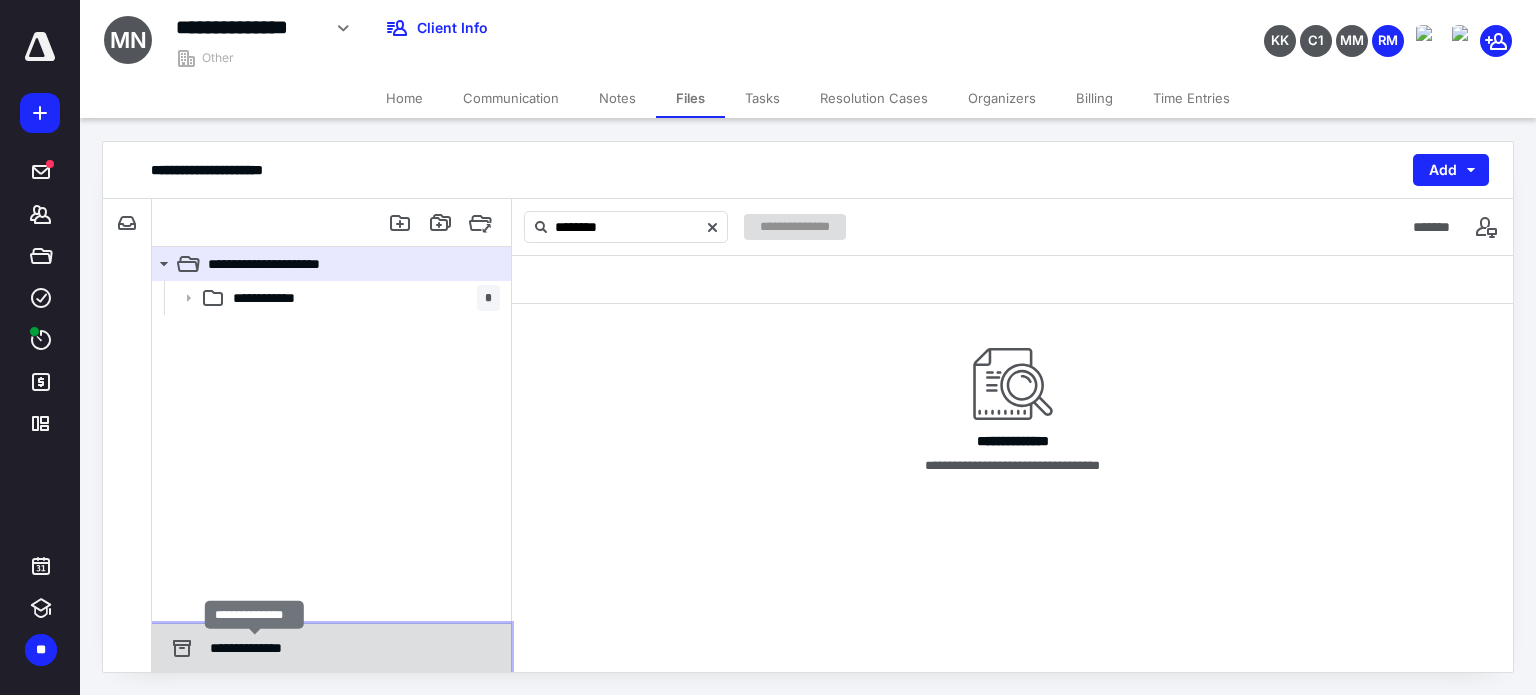click on "**********" at bounding box center [255, 648] 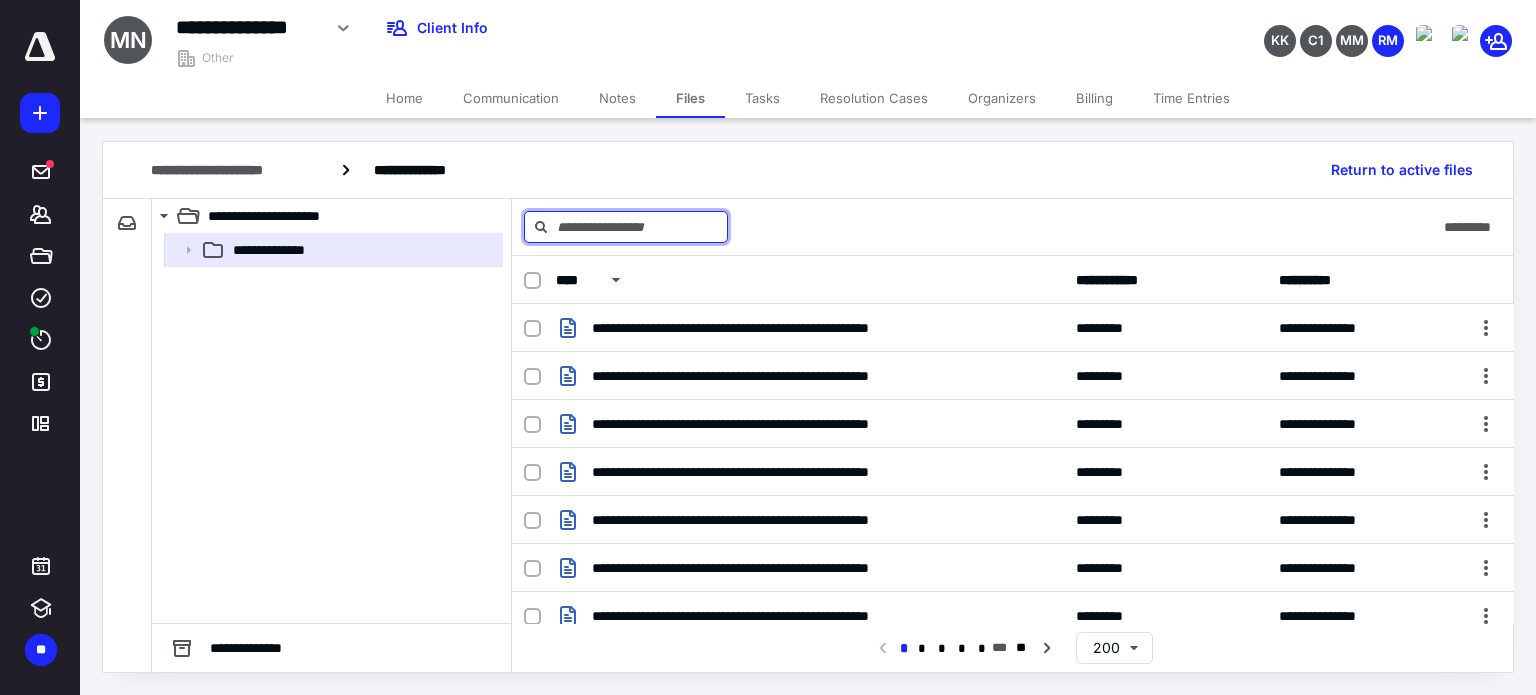 click at bounding box center (626, 227) 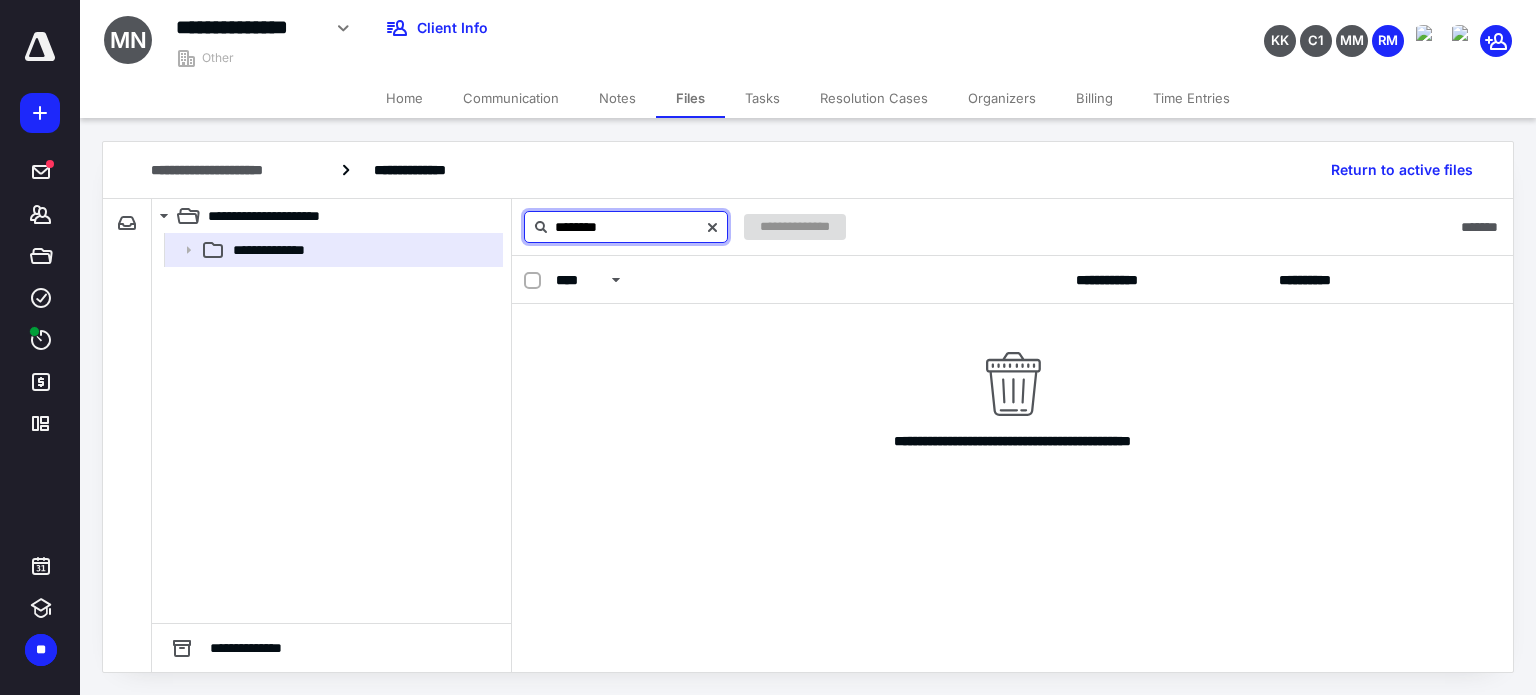 click on "********" at bounding box center [626, 227] 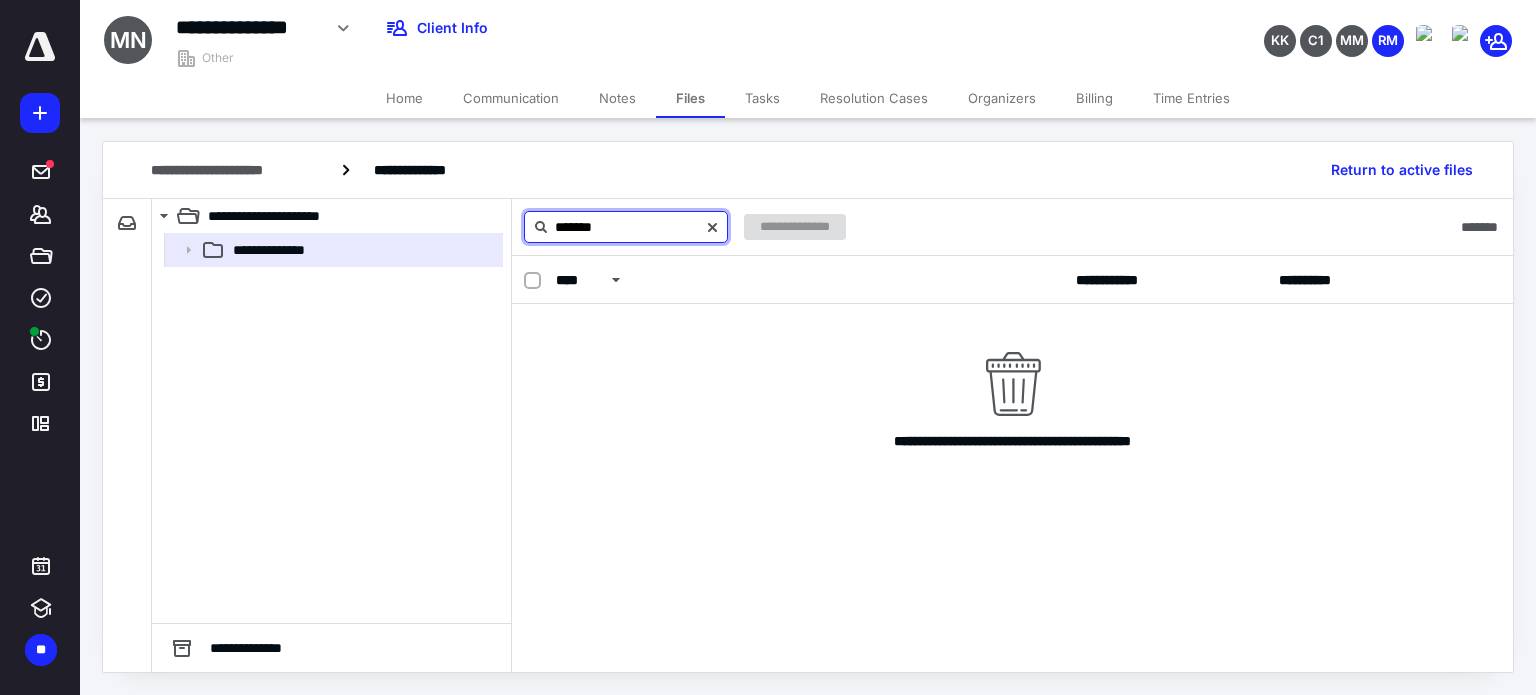 click on "*******" at bounding box center (626, 227) 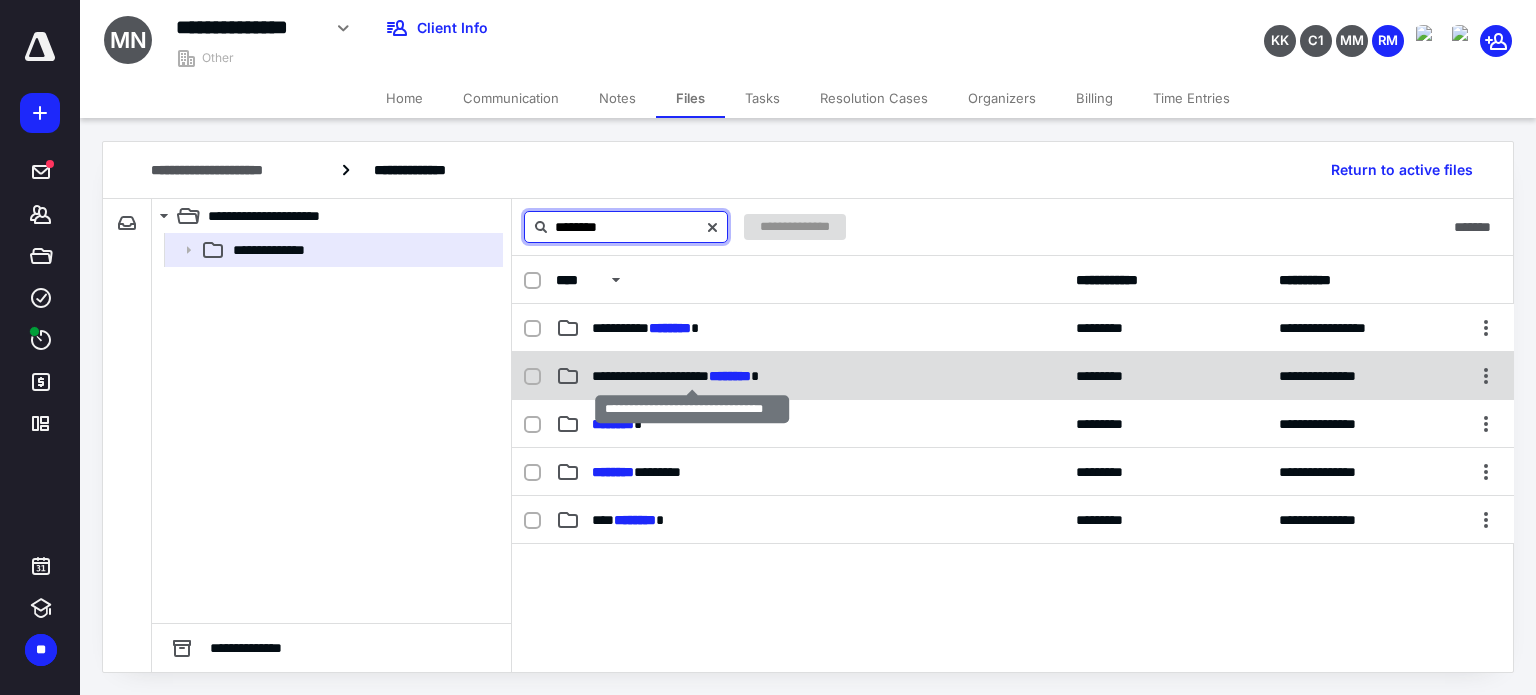 type on "********" 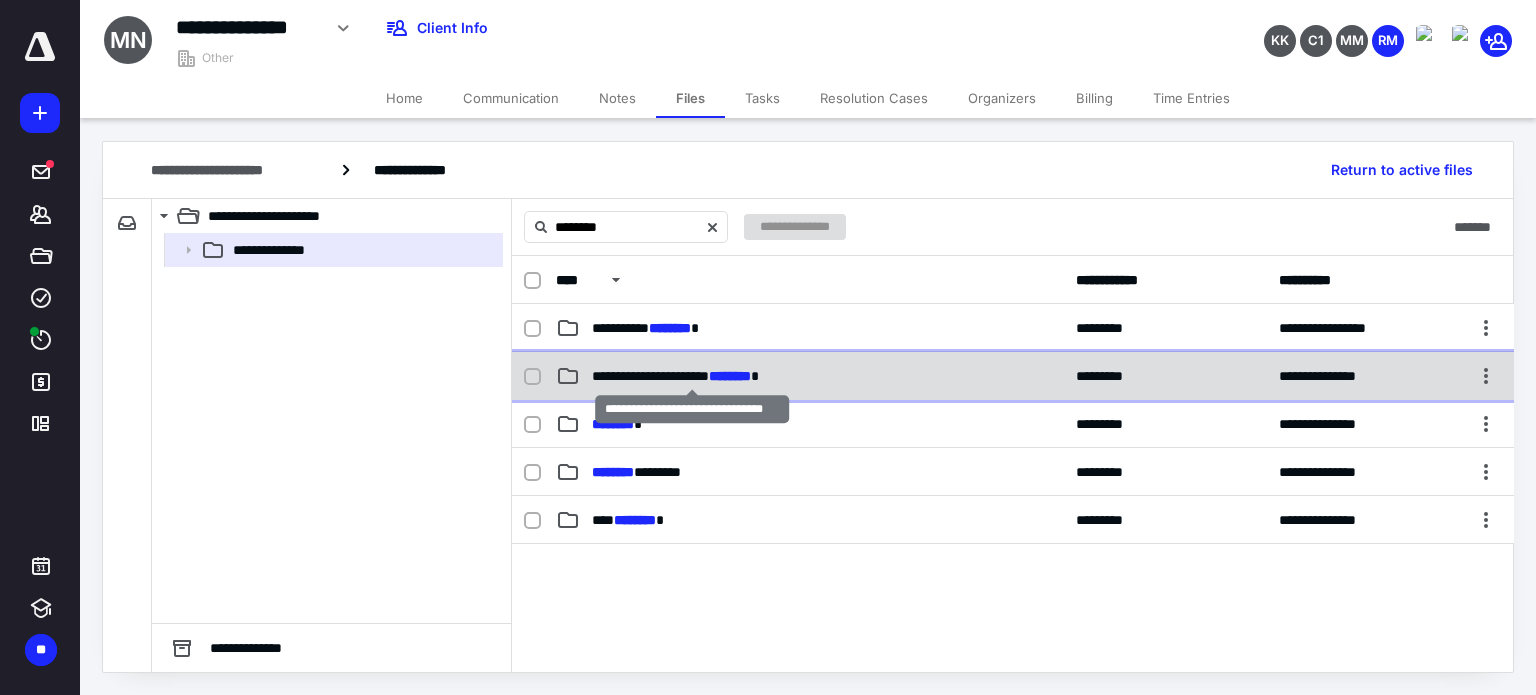 click on "**********" at bounding box center (675, 376) 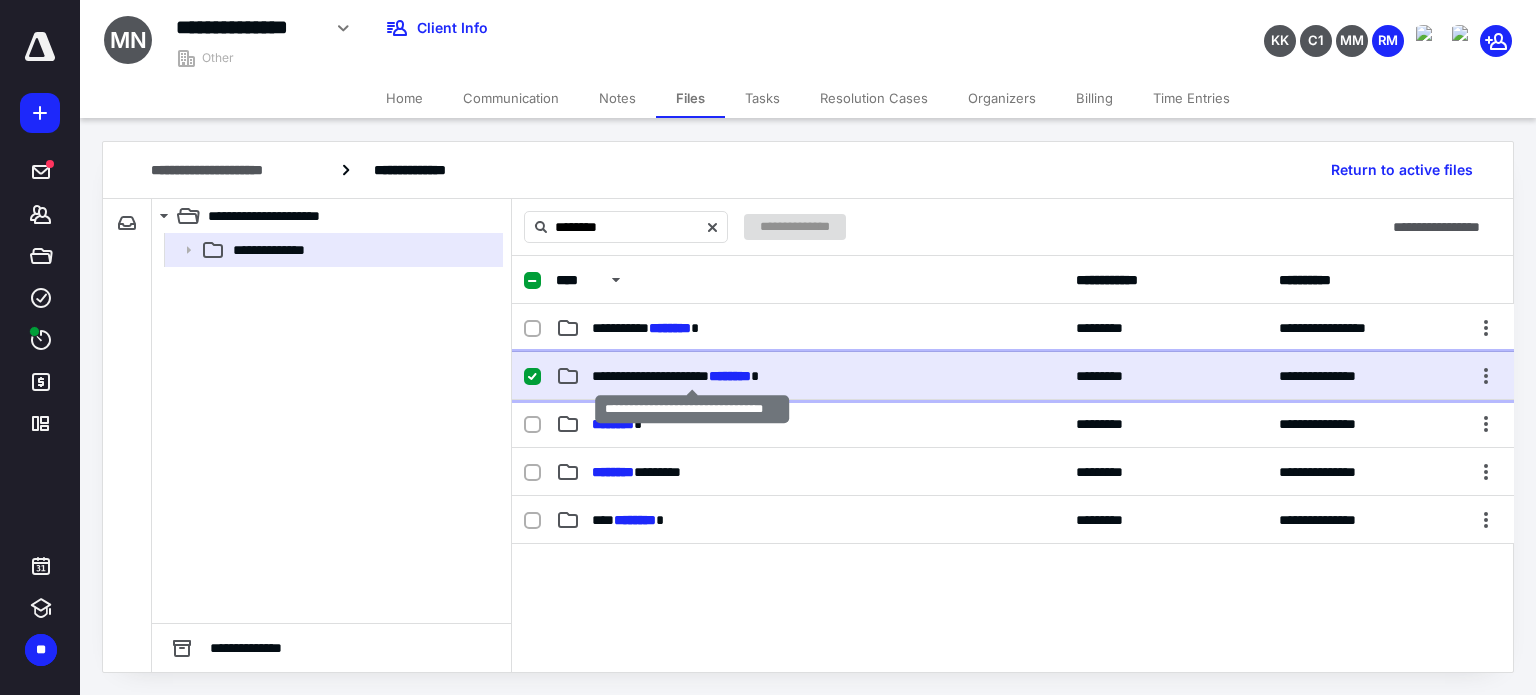 click on "**********" at bounding box center [675, 376] 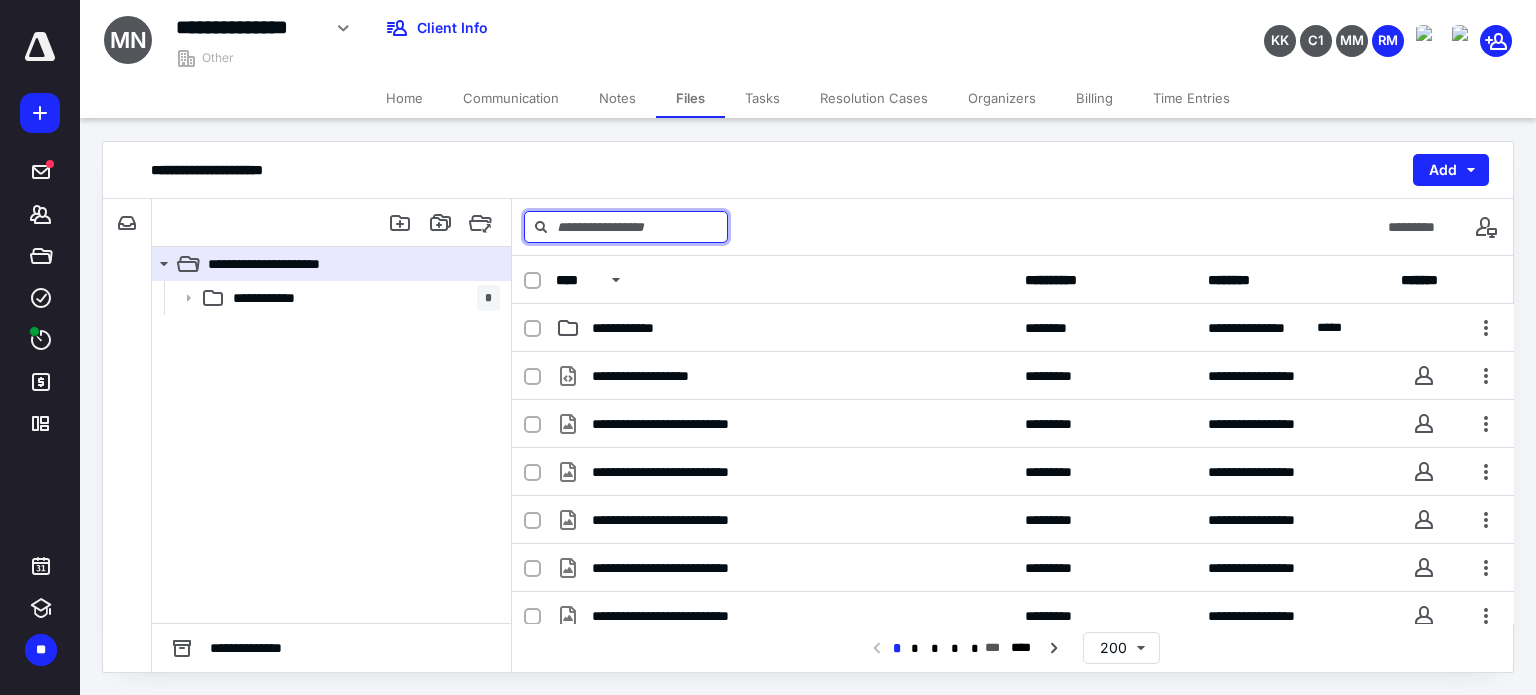 click at bounding box center [626, 227] 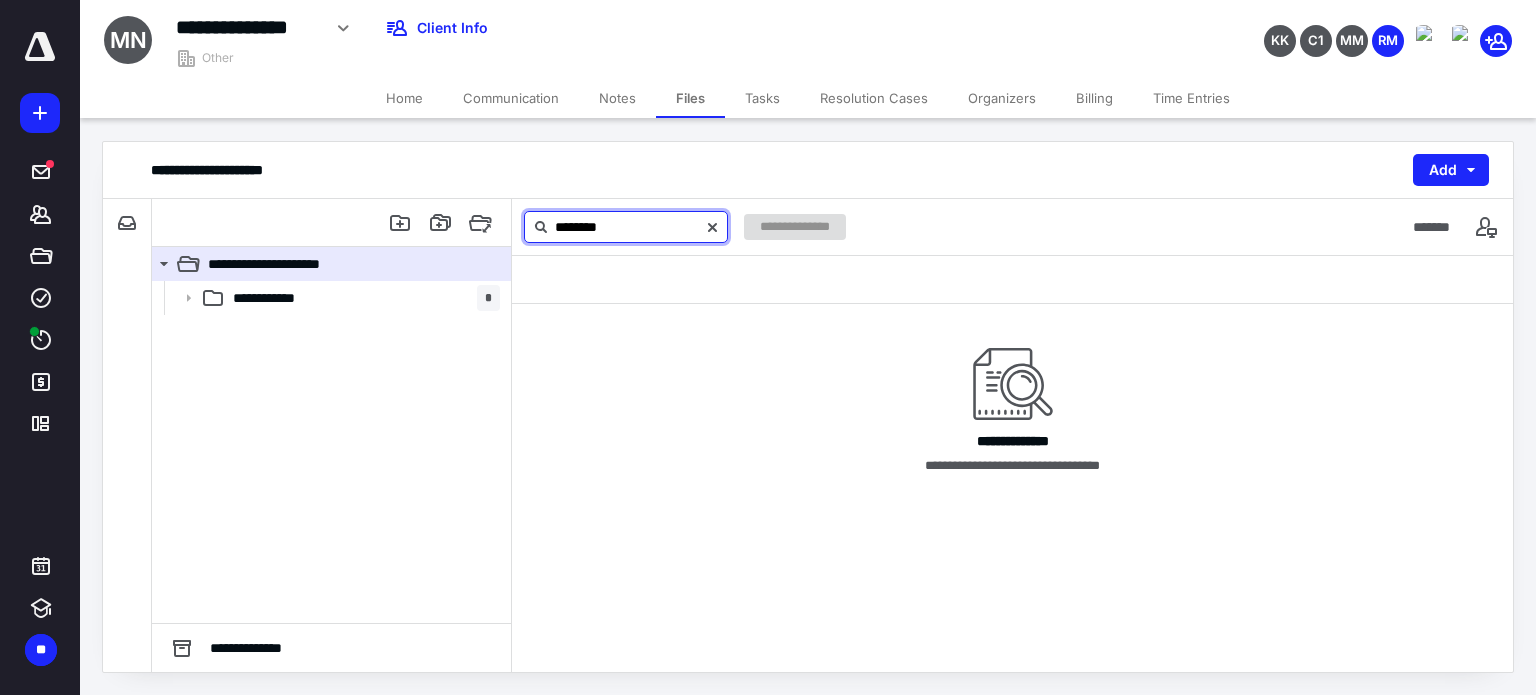 click on "********" at bounding box center [626, 227] 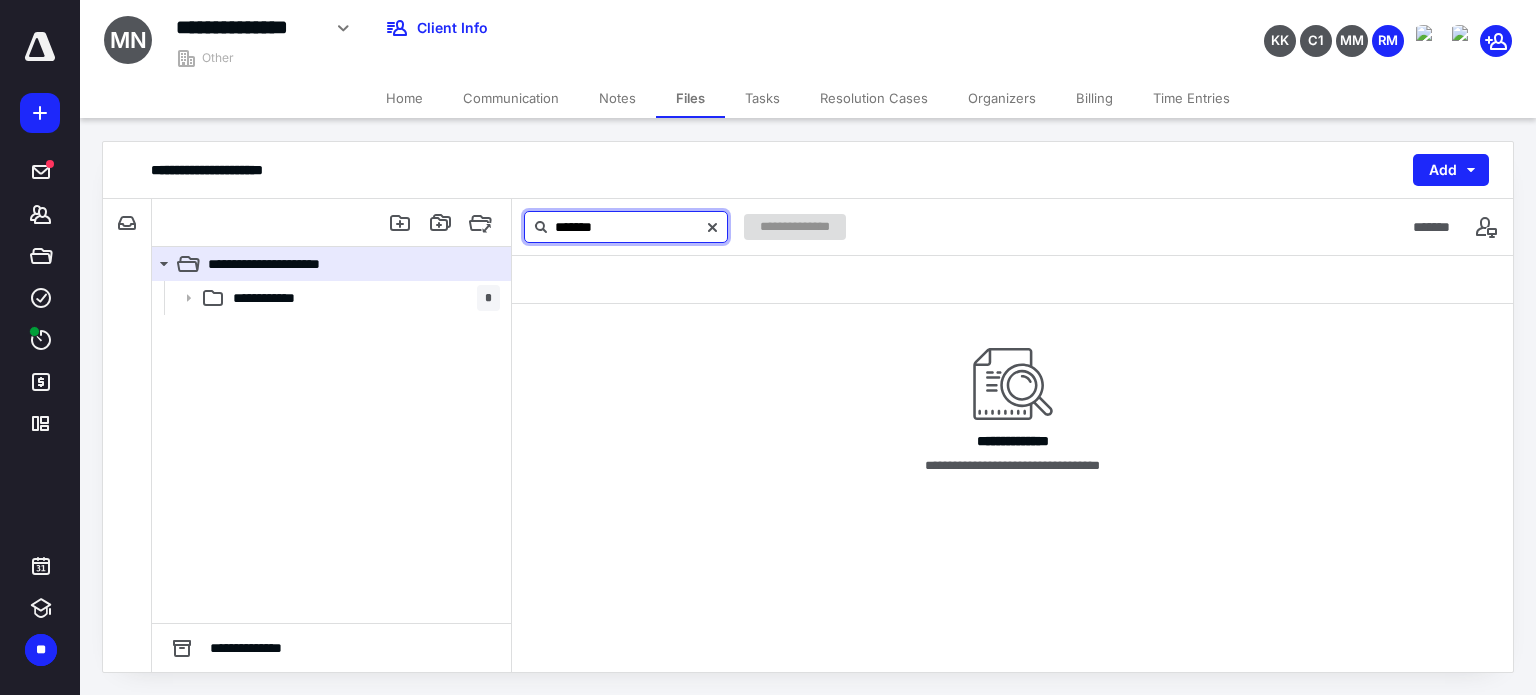 click on "*******" at bounding box center [626, 227] 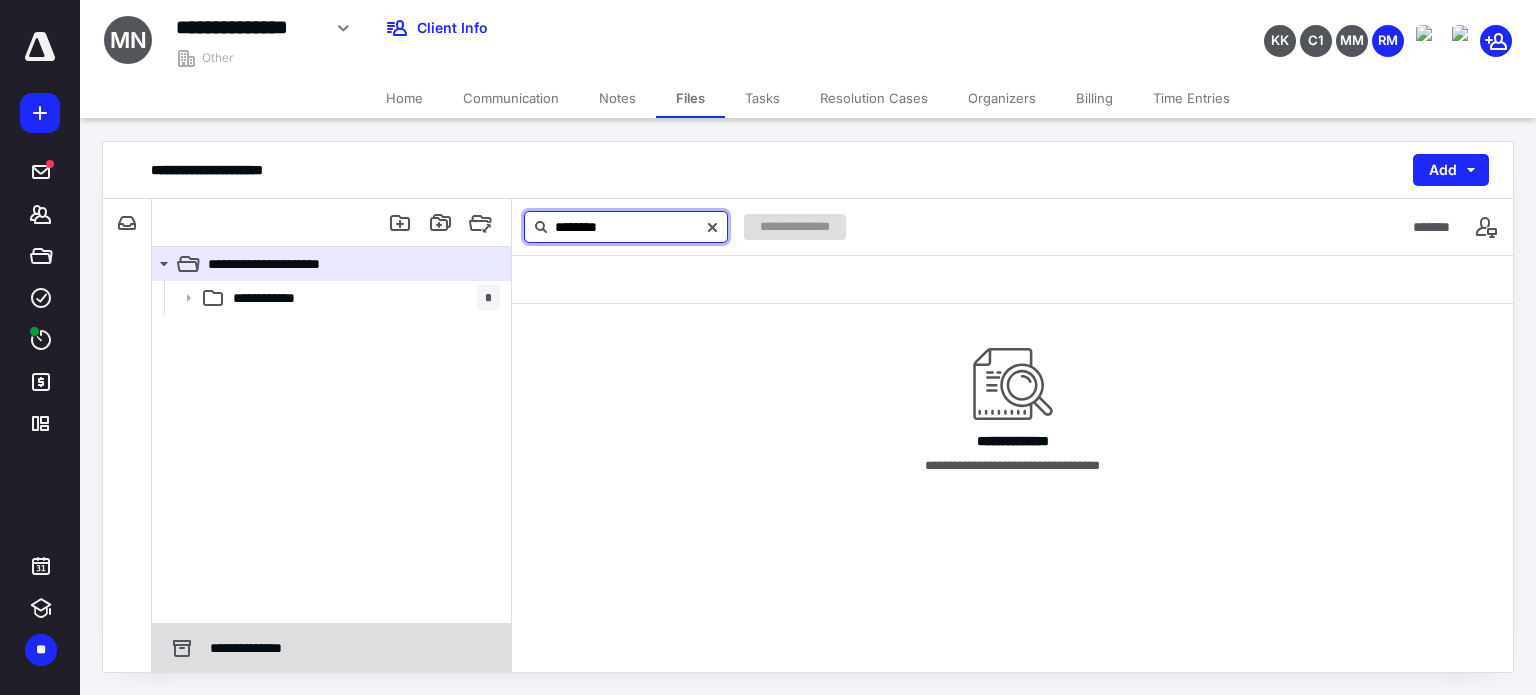 type on "********" 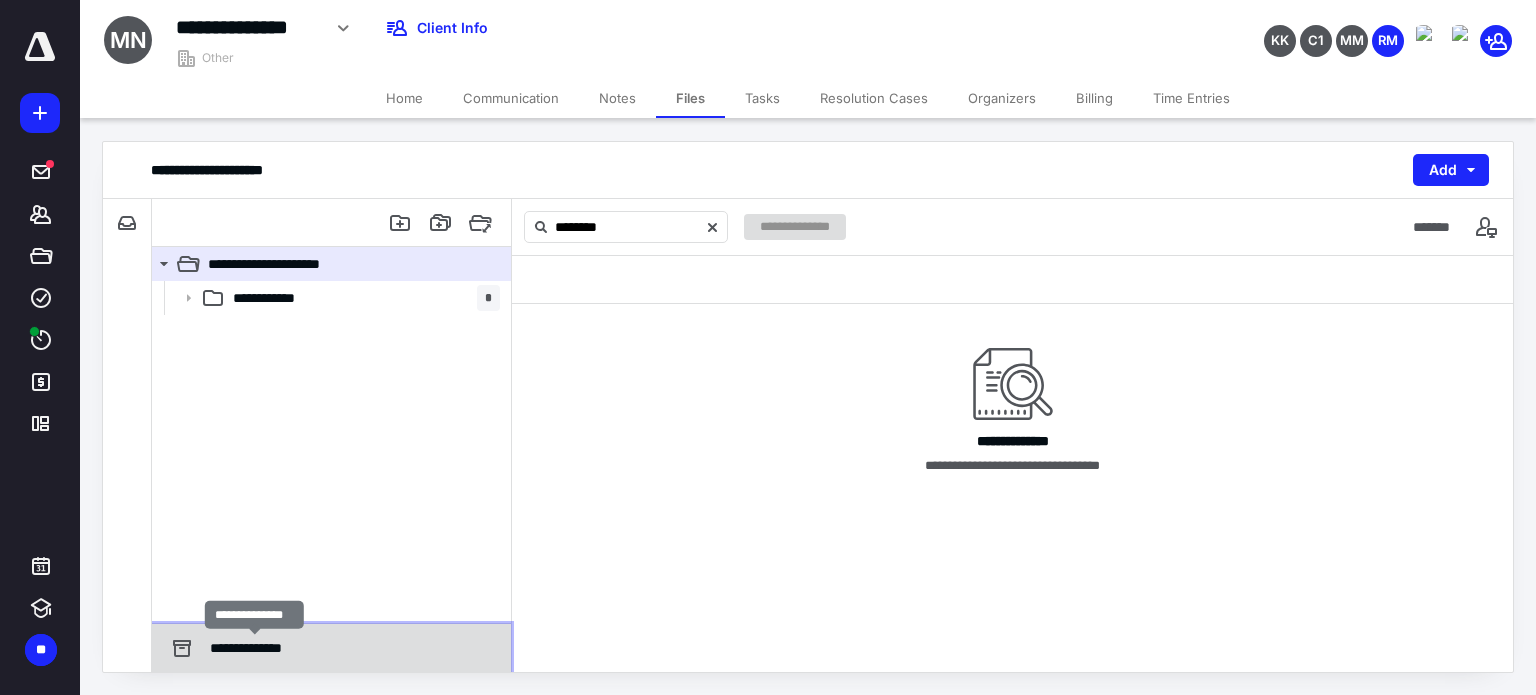 click on "**********" at bounding box center [255, 648] 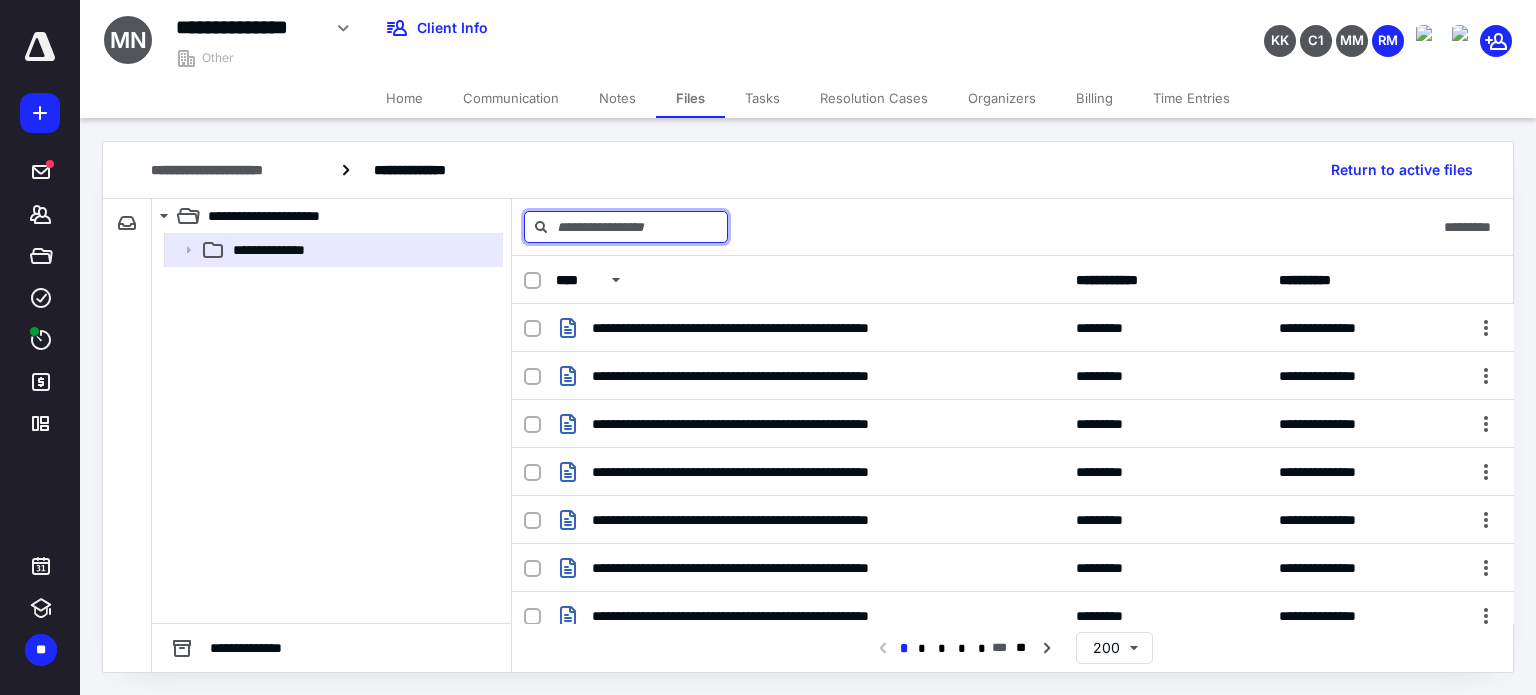 click at bounding box center (626, 227) 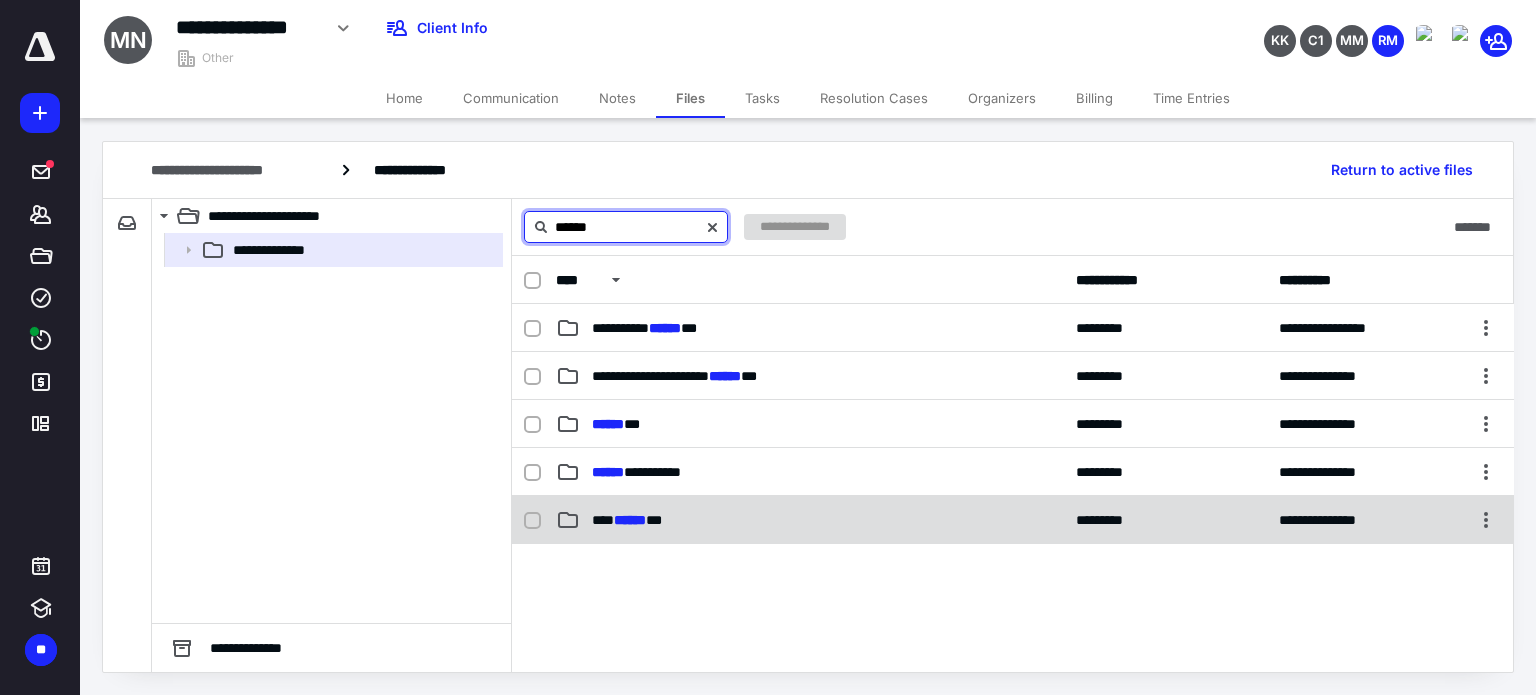 type on "******" 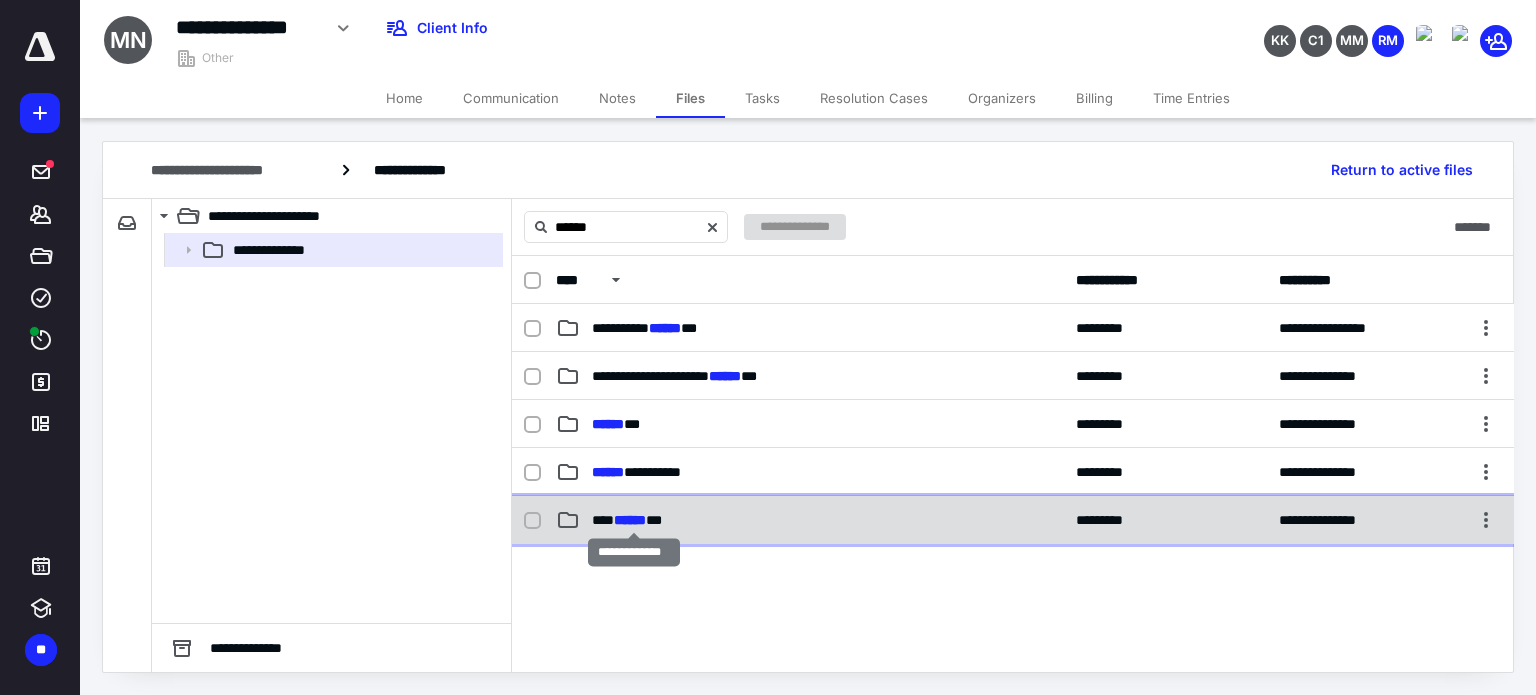 click on "******" at bounding box center (630, 520) 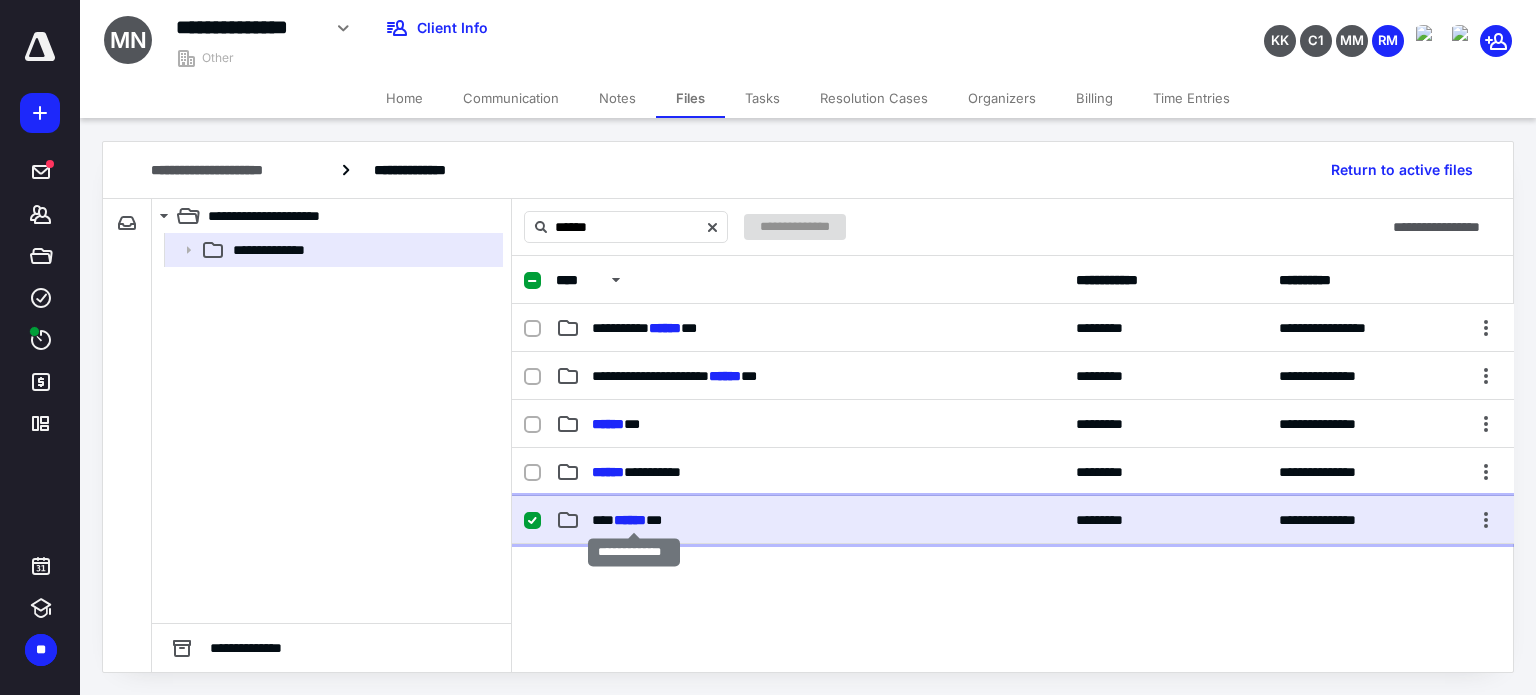 click on "******" at bounding box center [630, 520] 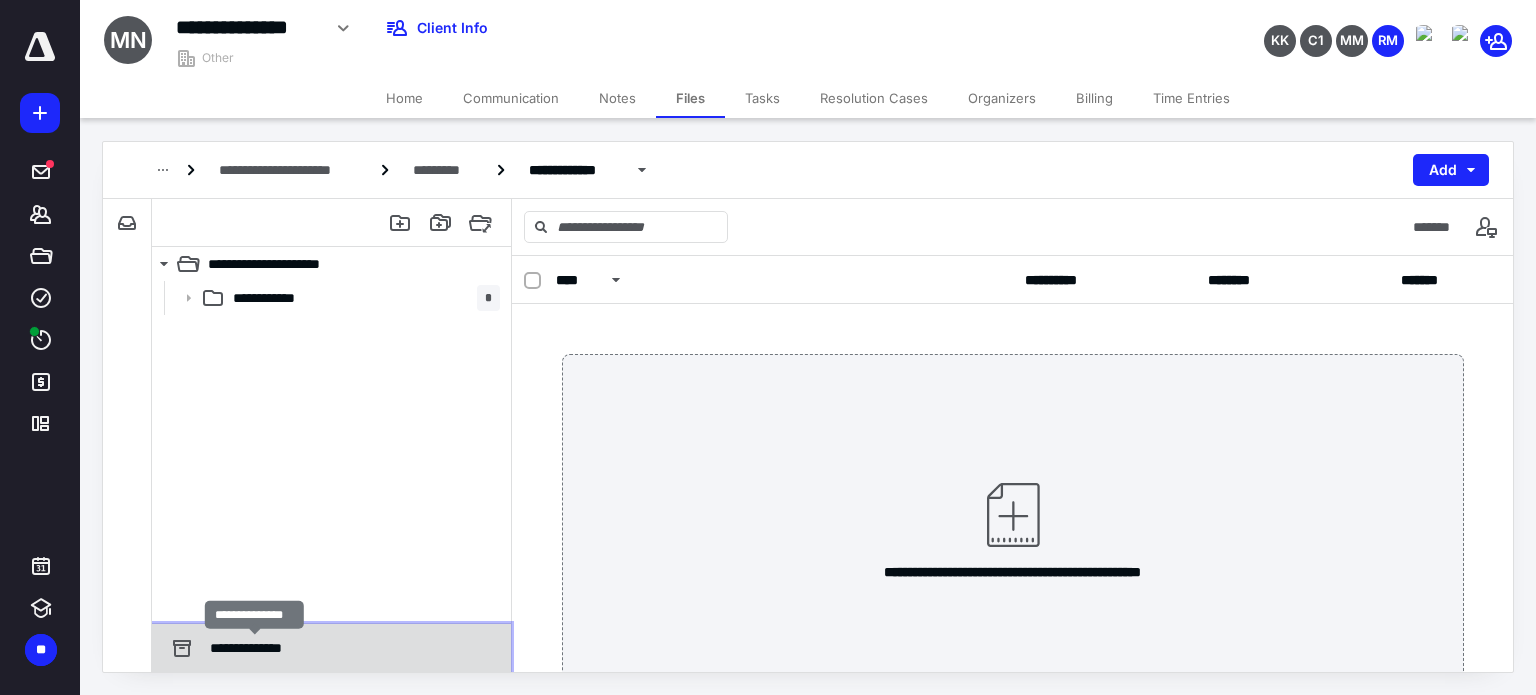 click on "**********" at bounding box center (255, 648) 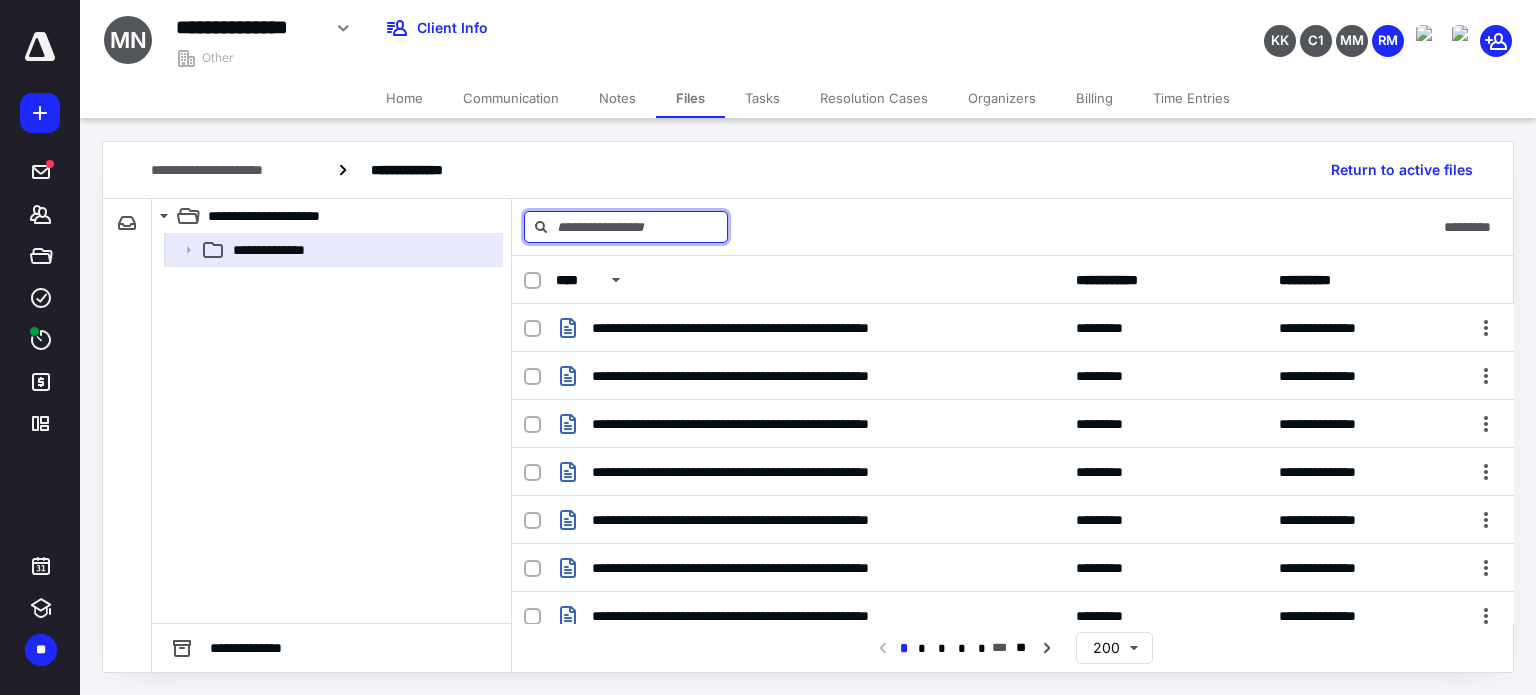 click at bounding box center (626, 227) 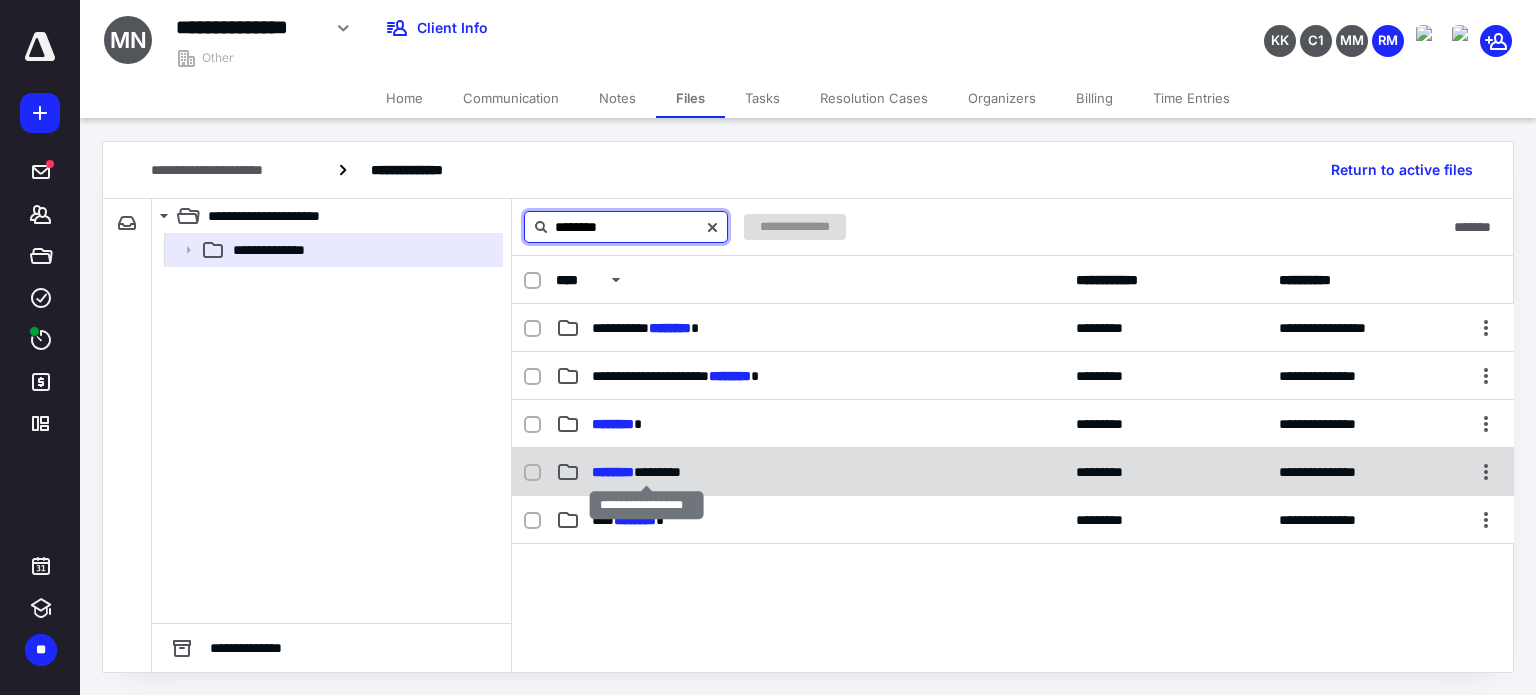 type on "********" 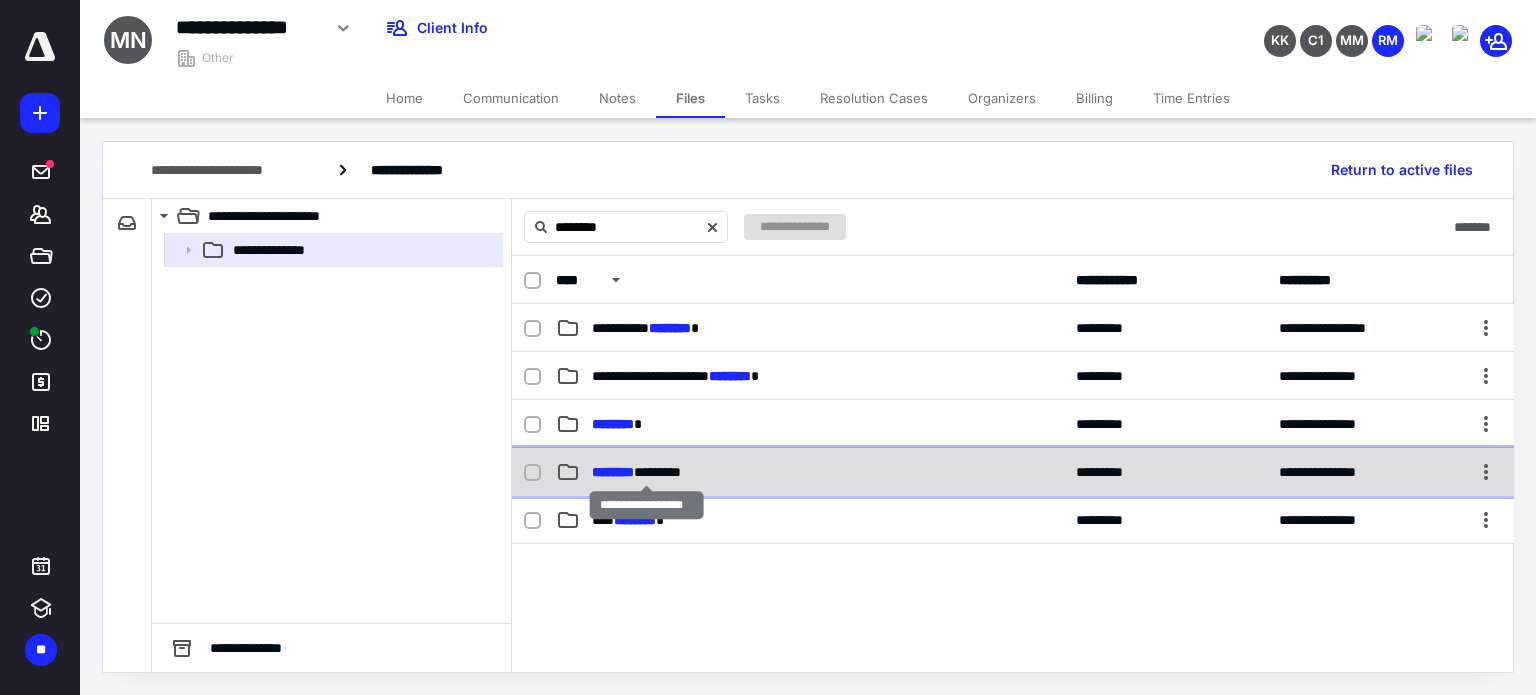 click on "********" at bounding box center [613, 472] 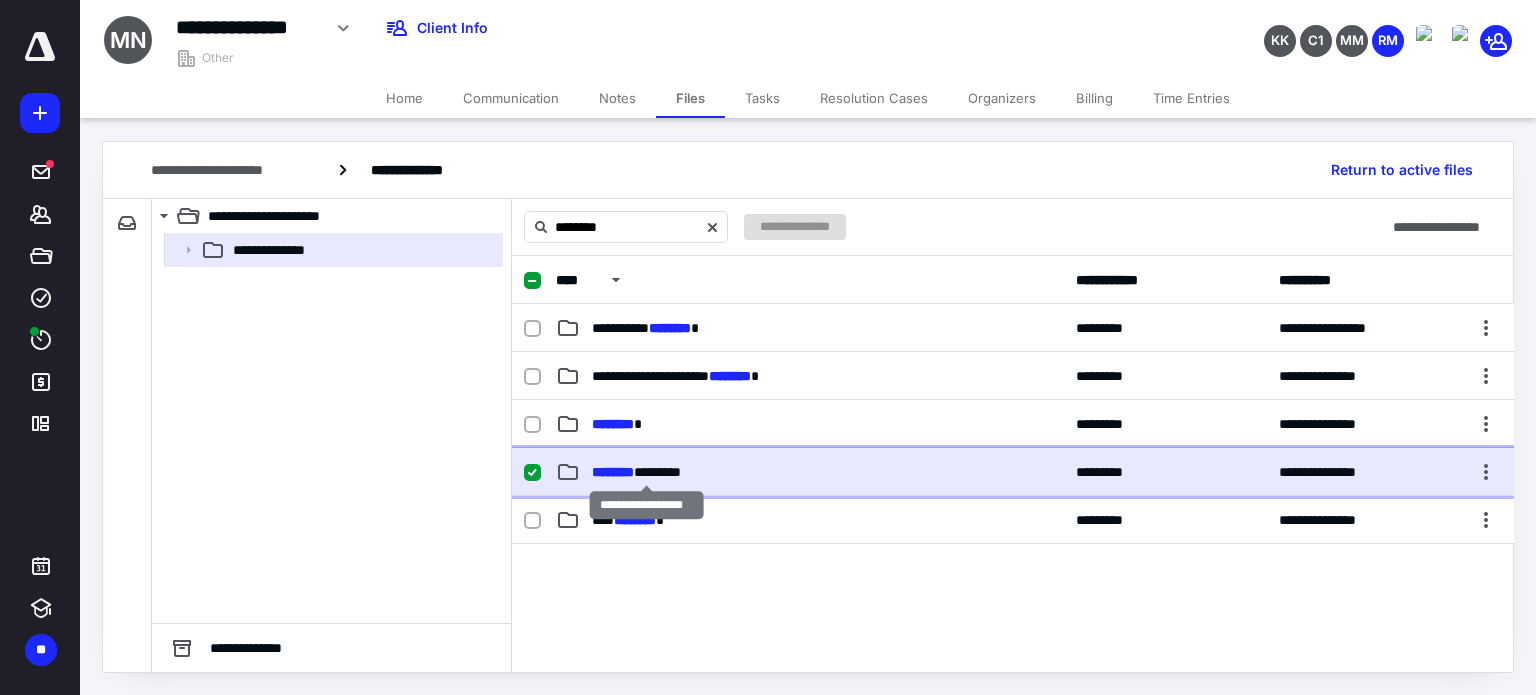 click on "********" at bounding box center [613, 472] 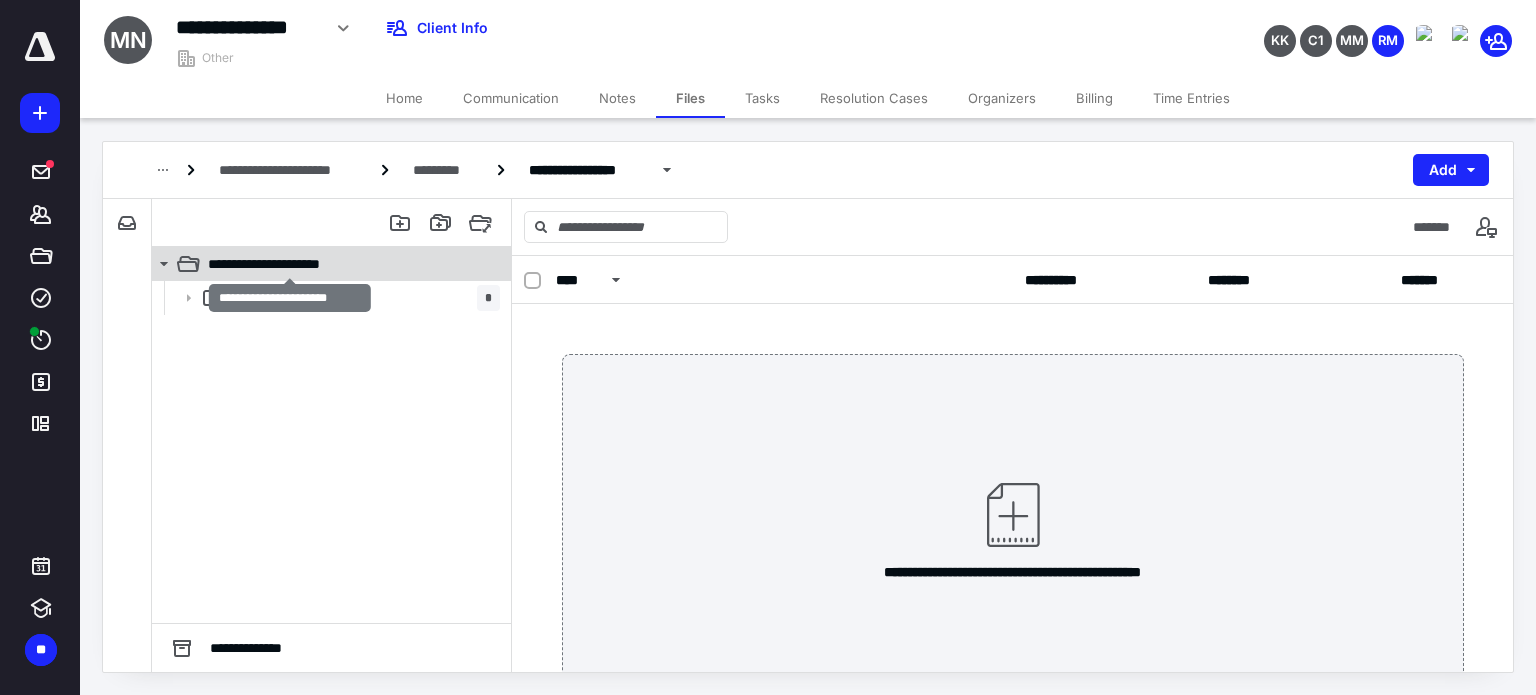 click on "**********" at bounding box center (290, 264) 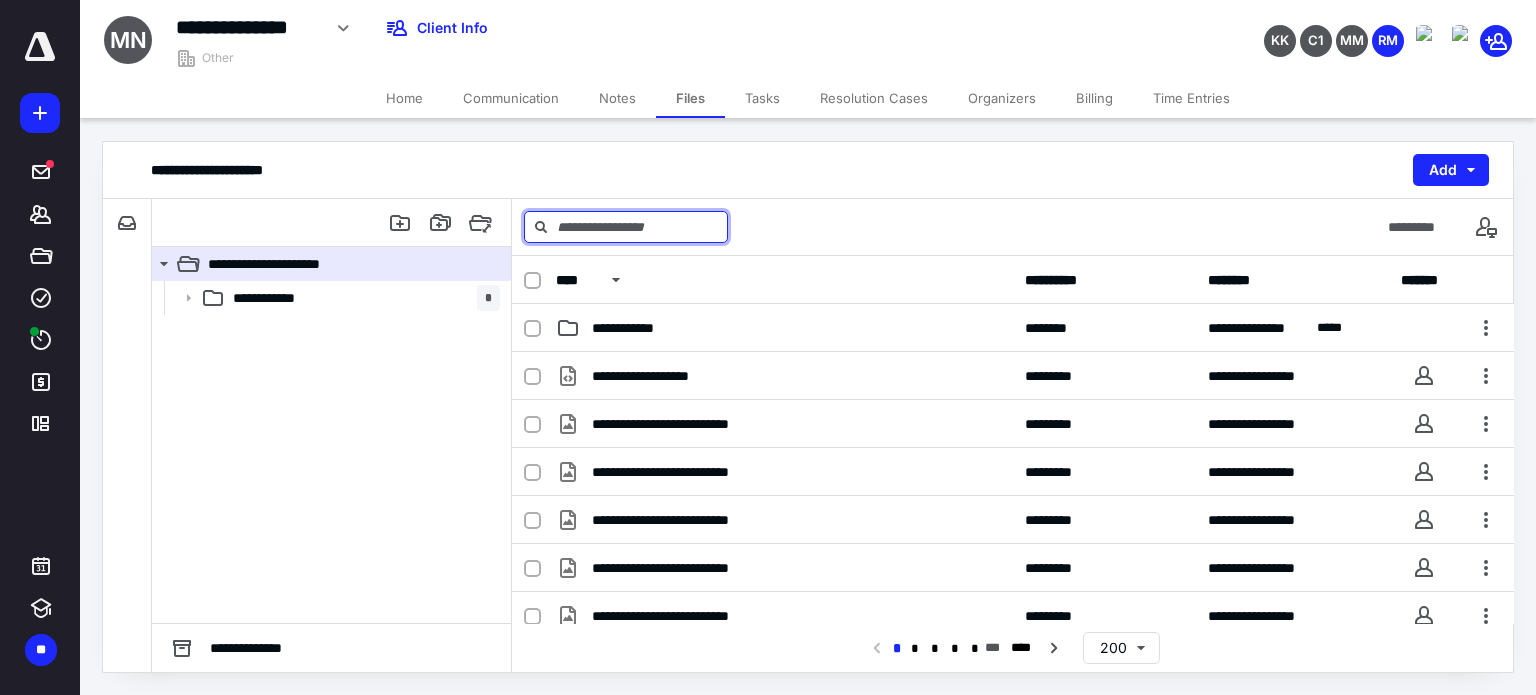 click at bounding box center (626, 227) 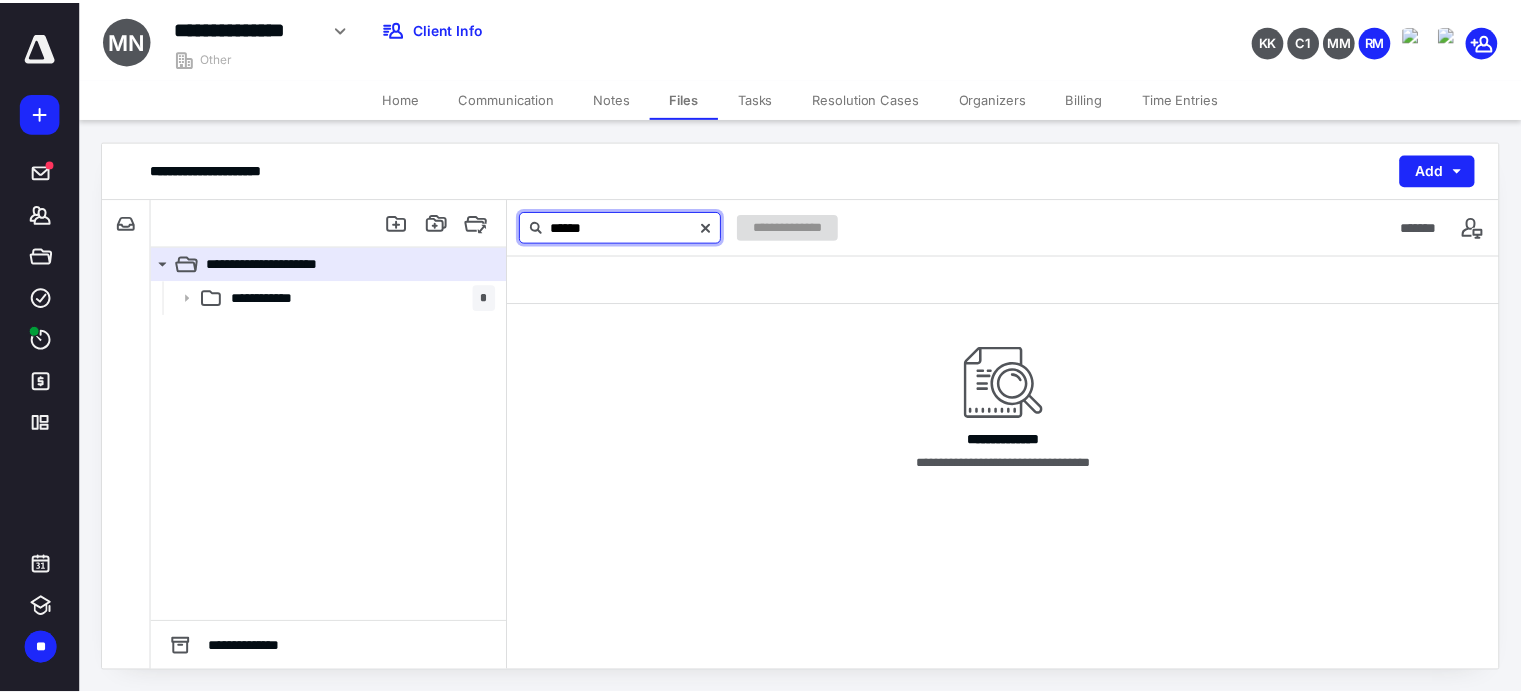scroll, scrollTop: 0, scrollLeft: 0, axis: both 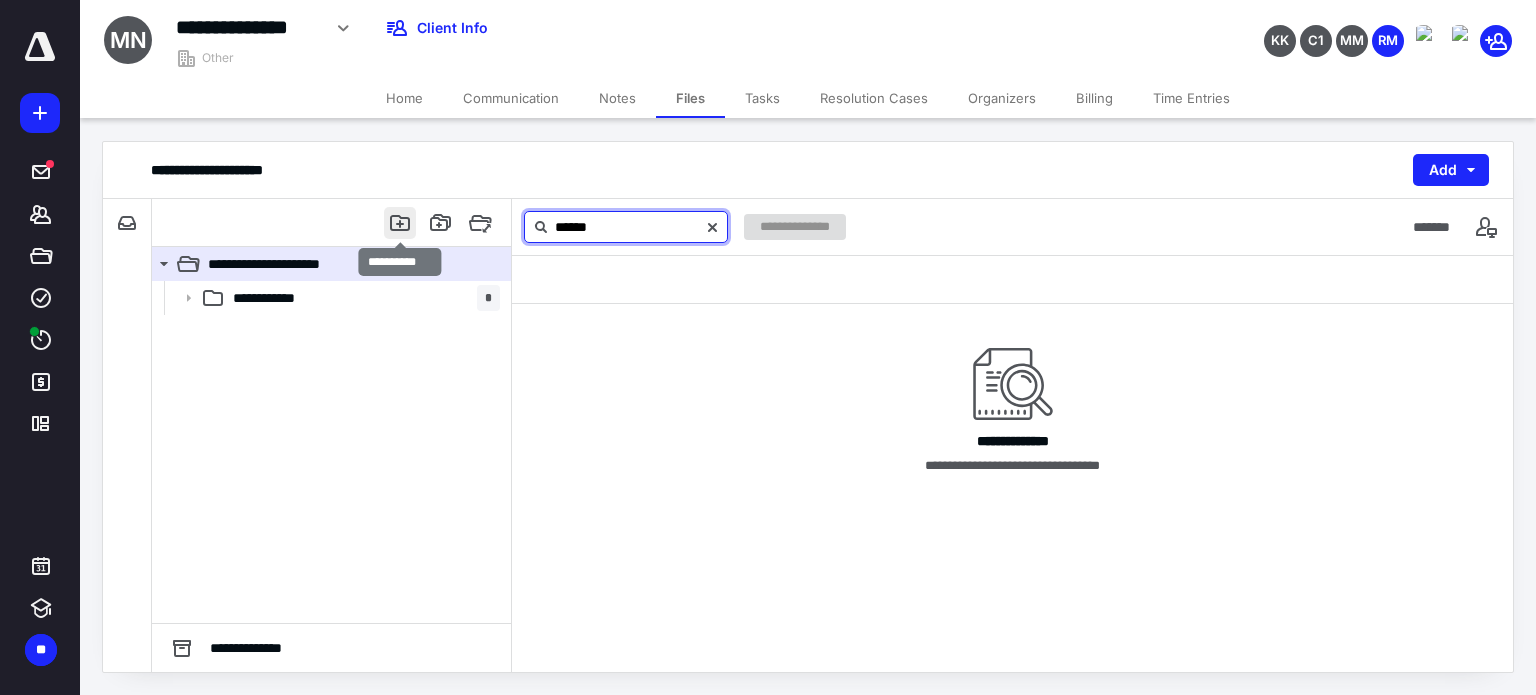 type on "******" 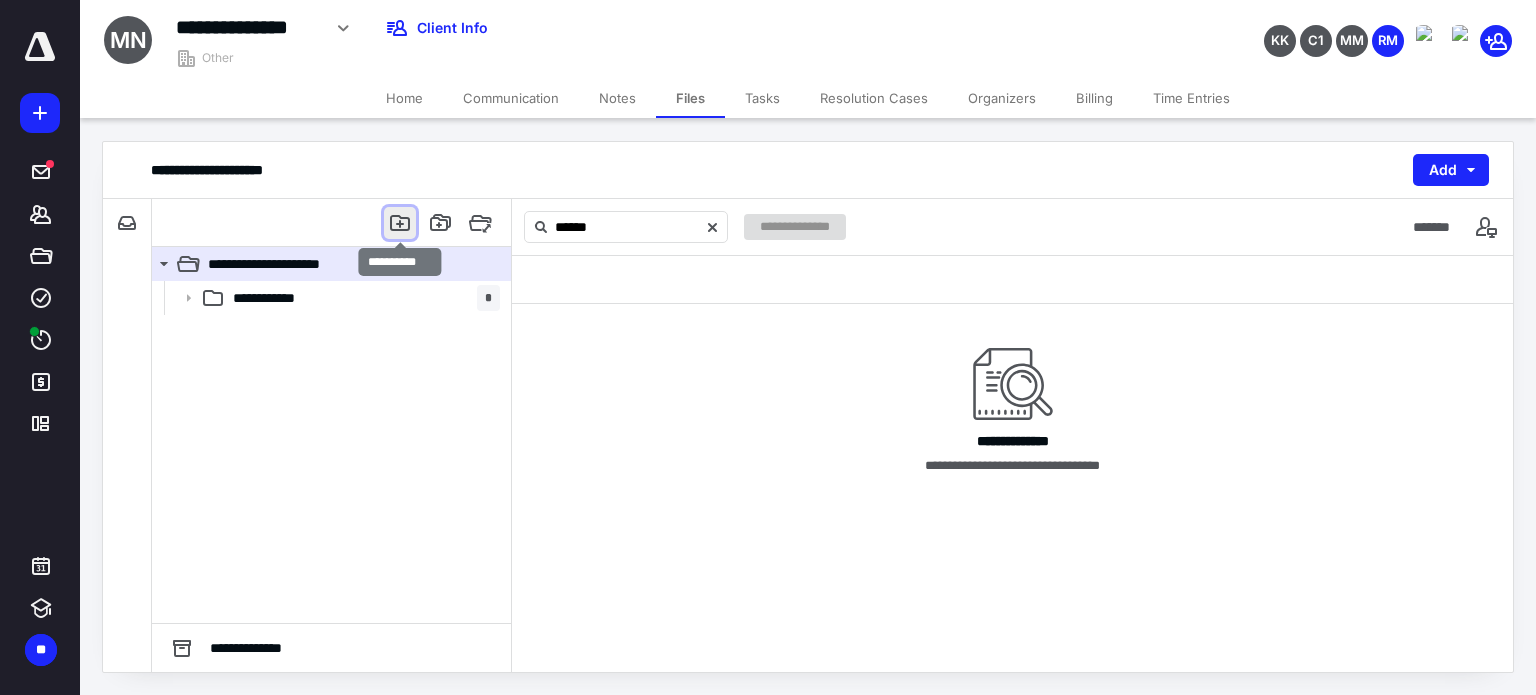 click at bounding box center [400, 223] 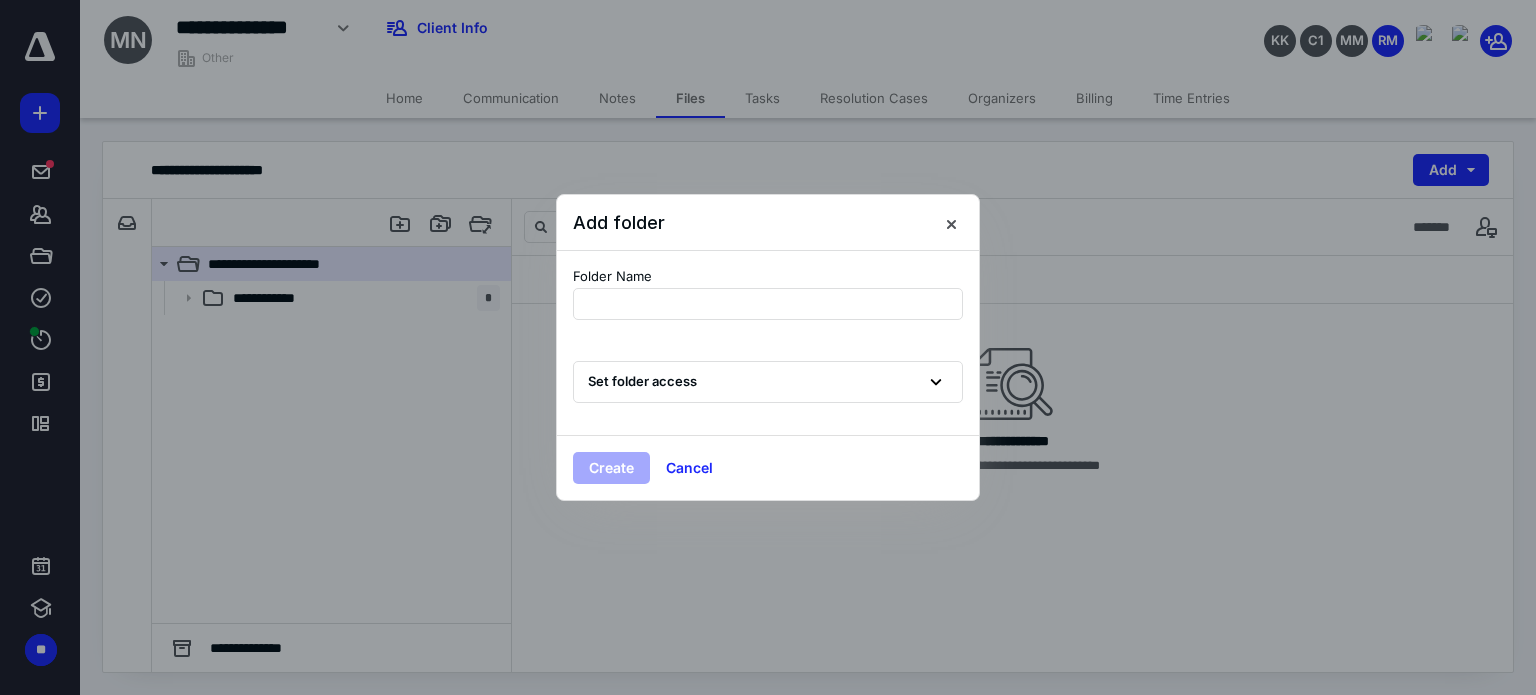 click at bounding box center [768, 347] 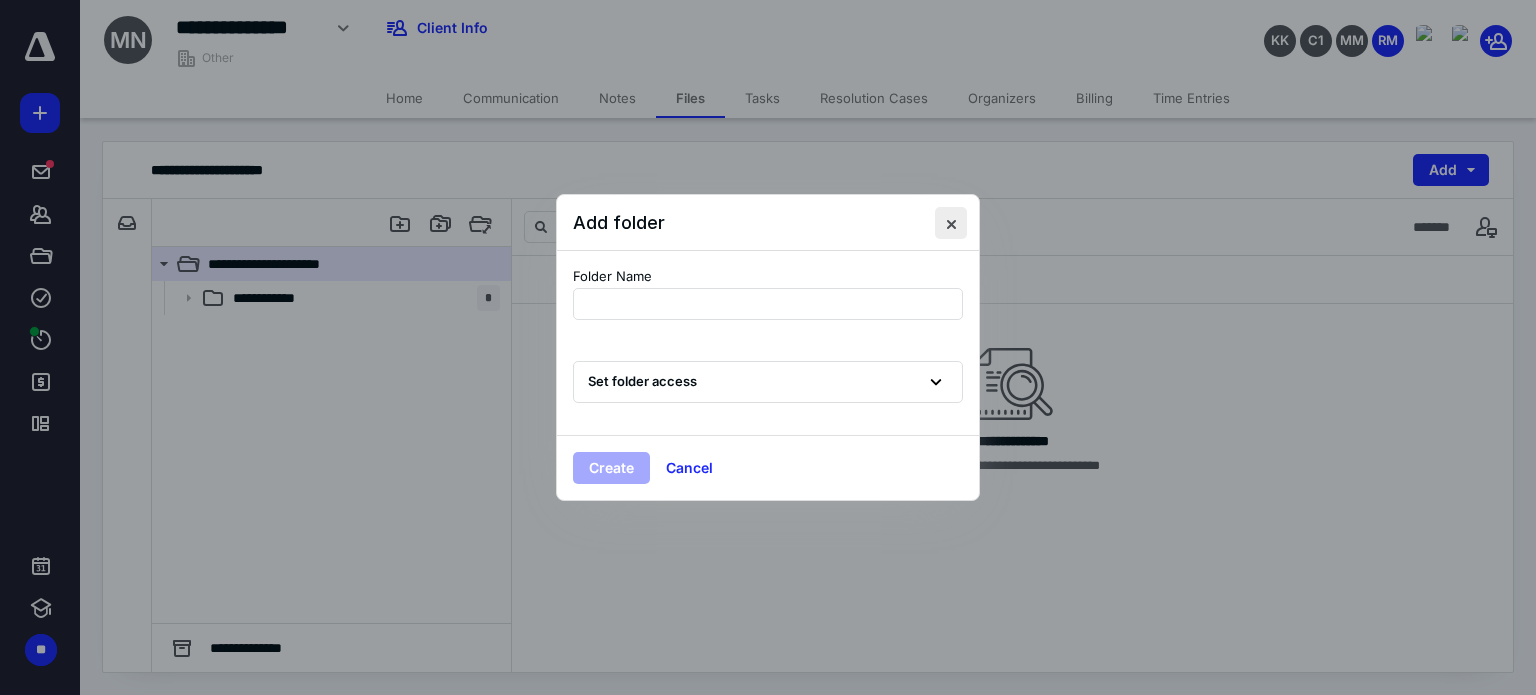 click at bounding box center [951, 223] 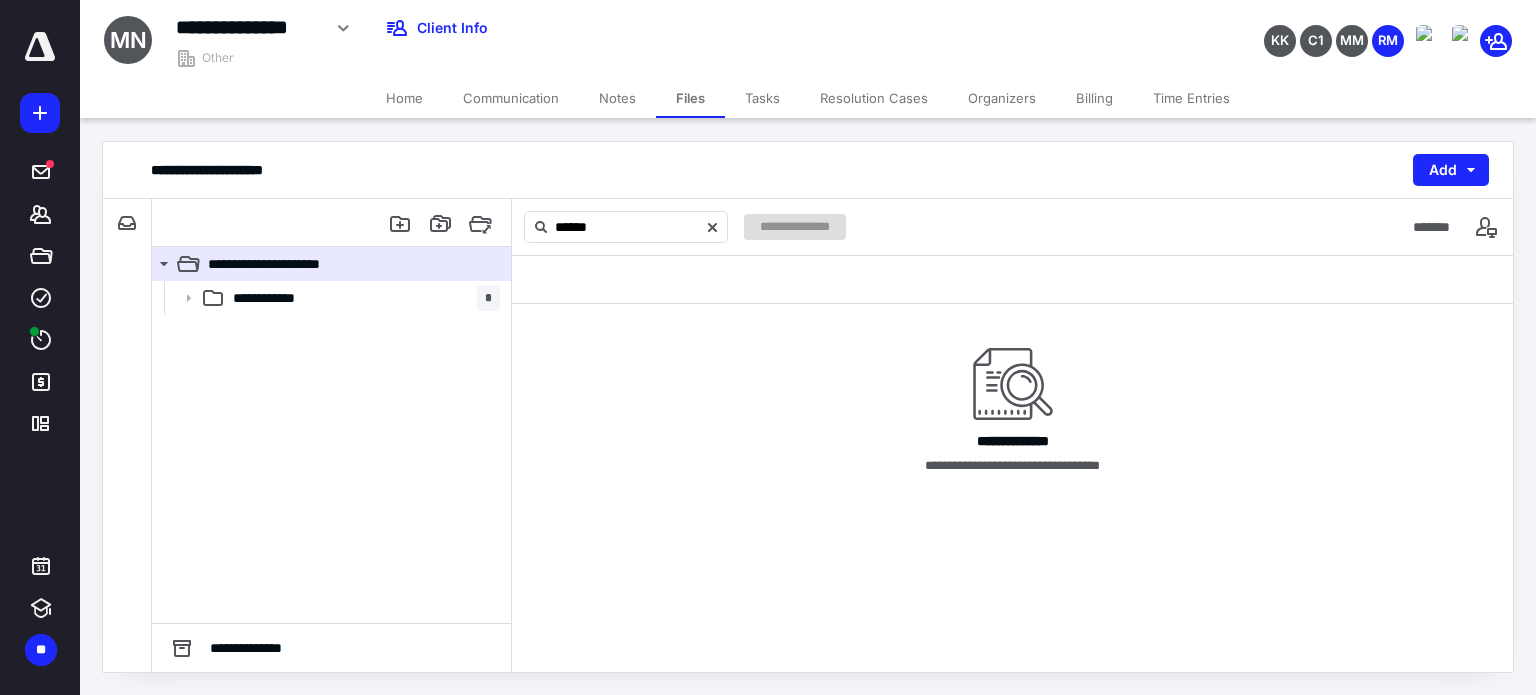 click on "Home" at bounding box center (404, 98) 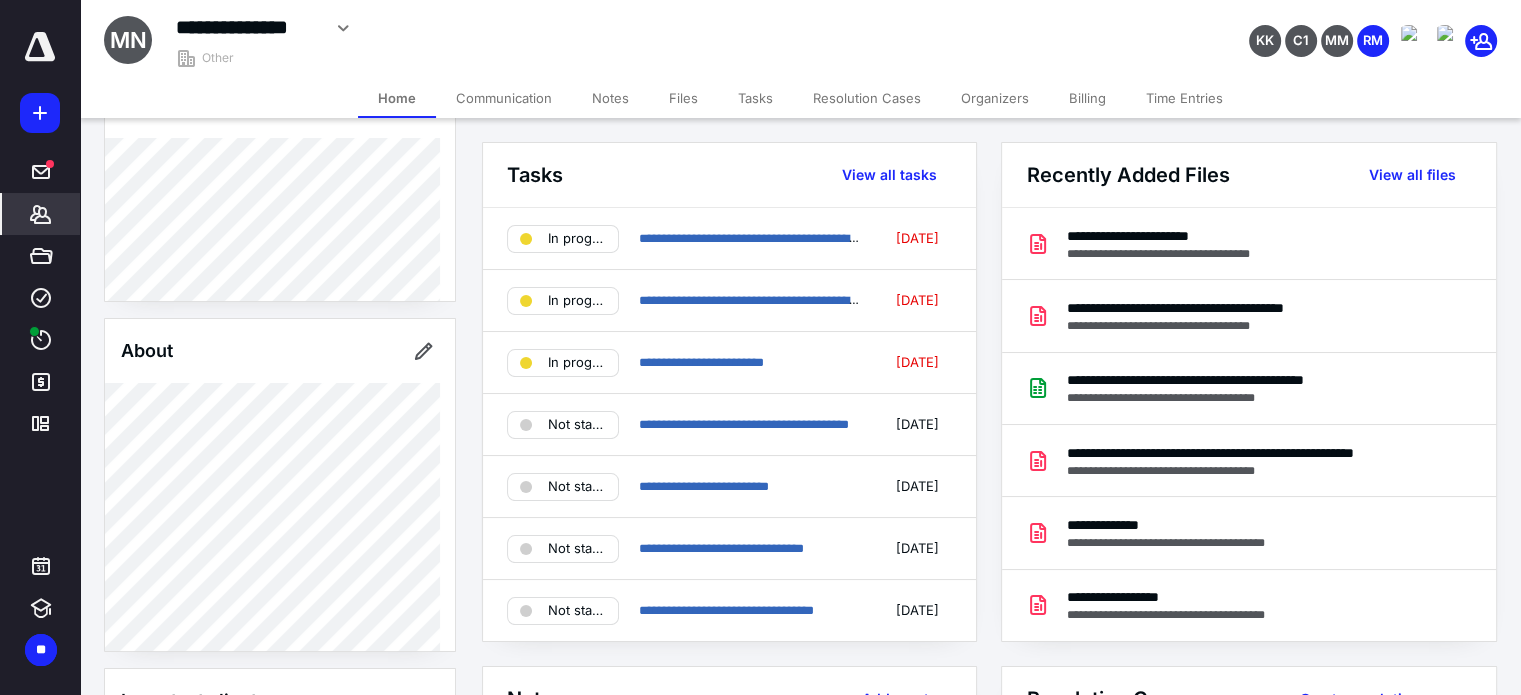 scroll, scrollTop: 0, scrollLeft: 0, axis: both 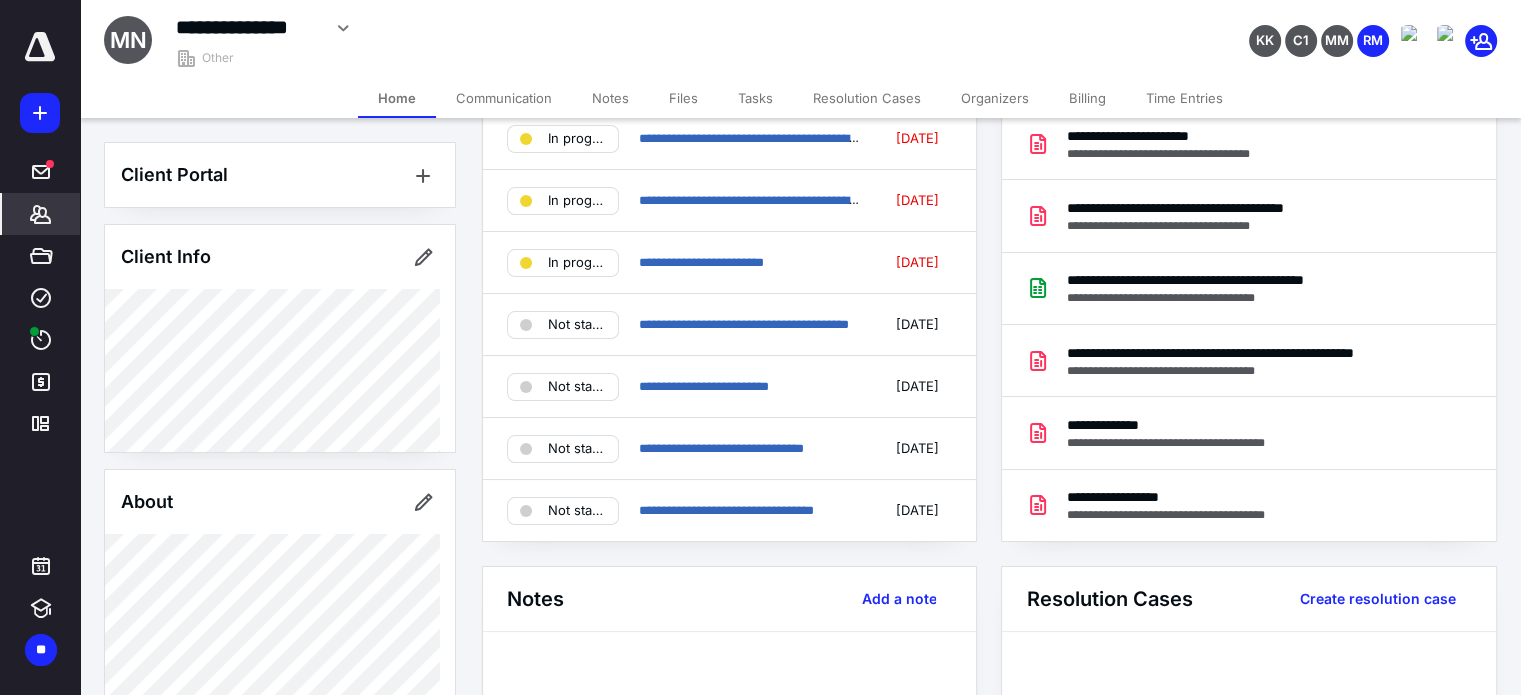 click on "Notes" at bounding box center [610, 98] 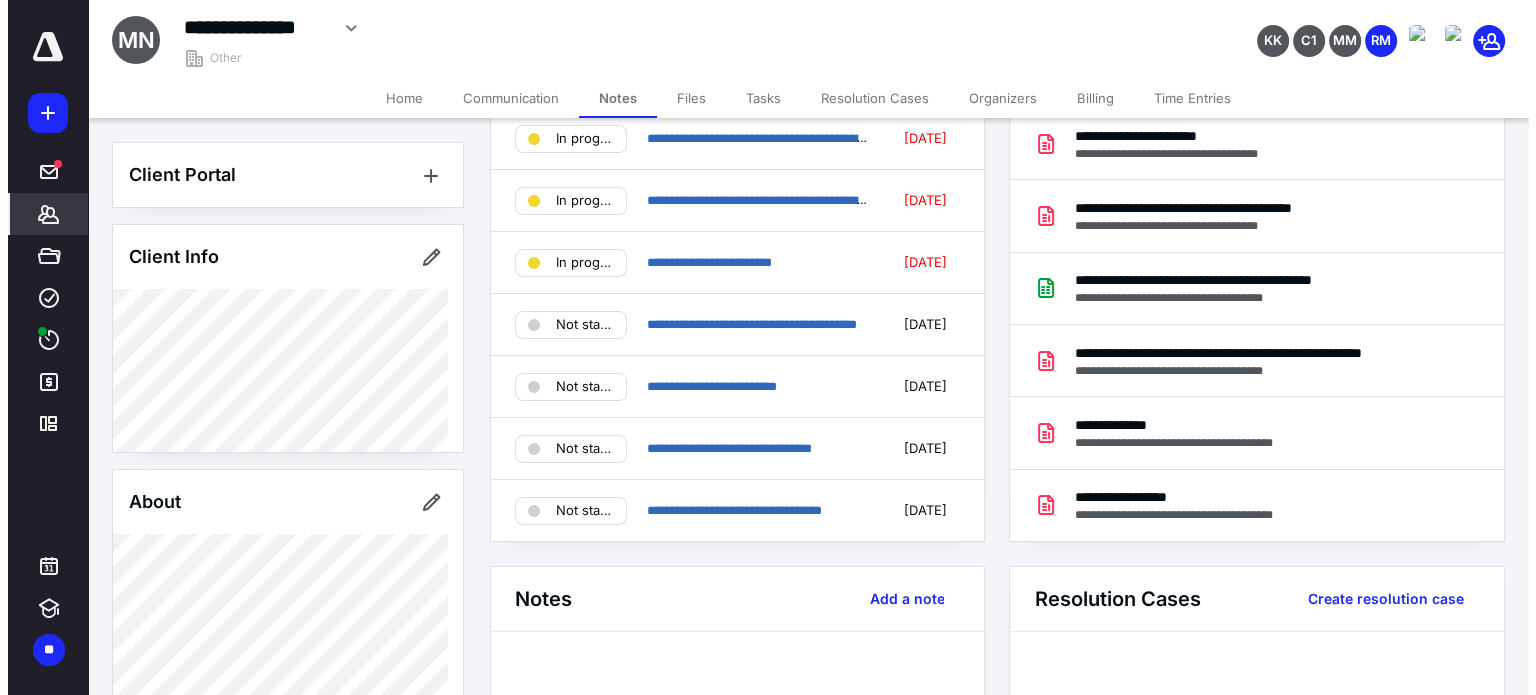 scroll, scrollTop: 0, scrollLeft: 0, axis: both 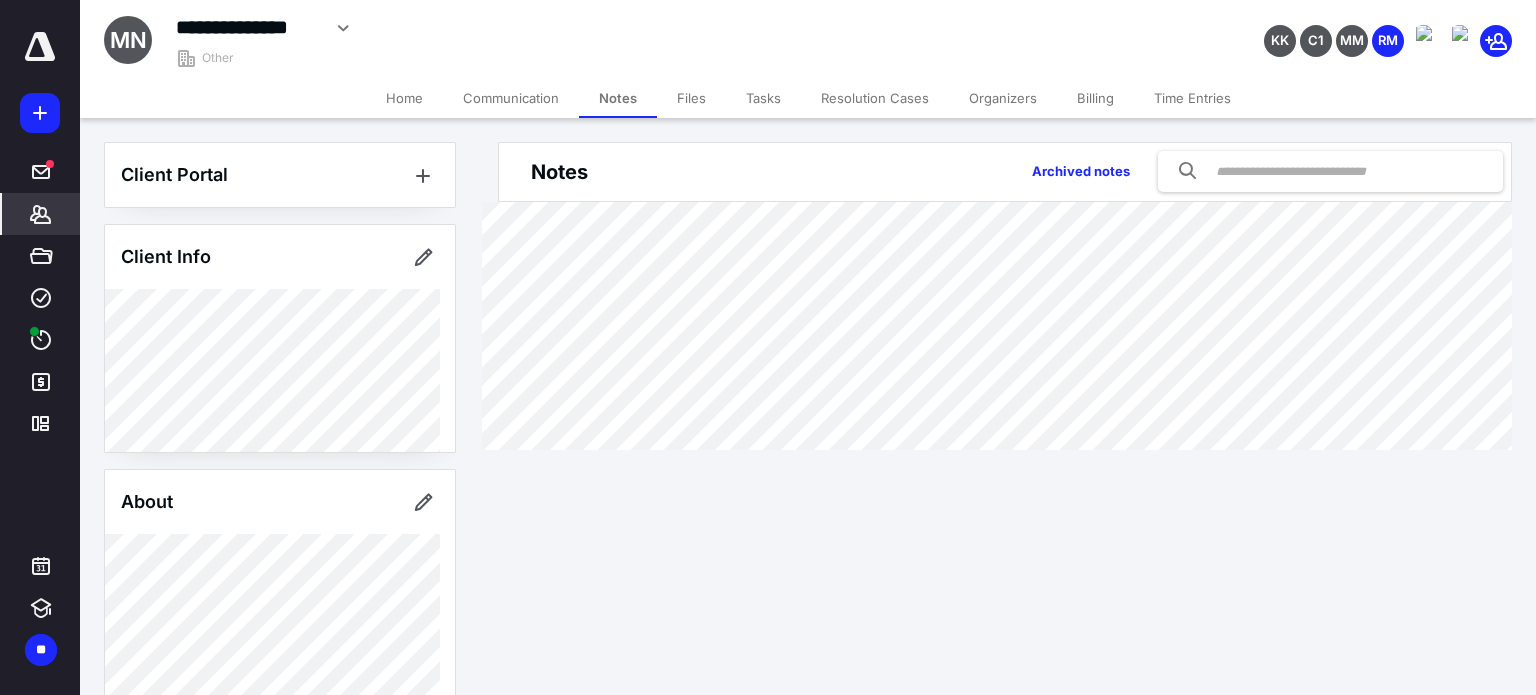 click on "Files" at bounding box center (691, 98) 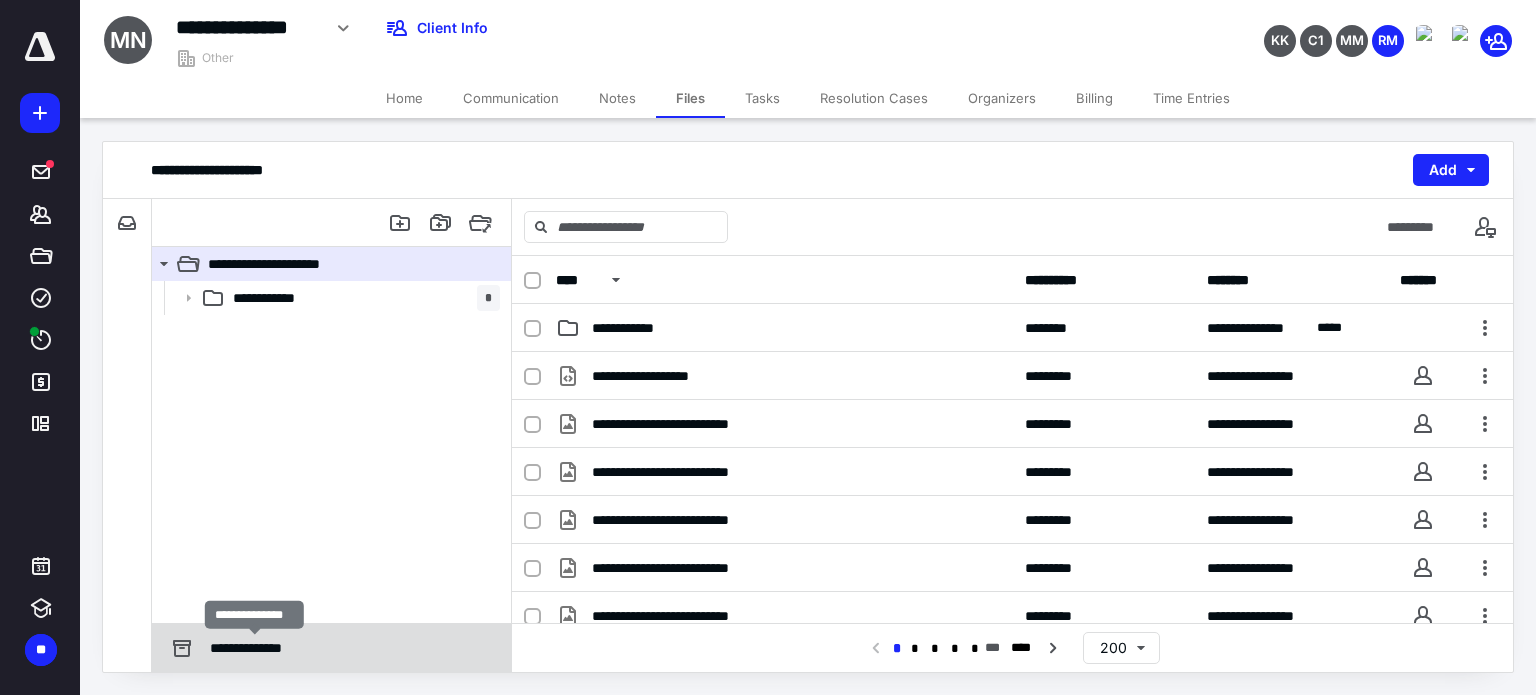 click on "**********" at bounding box center (255, 648) 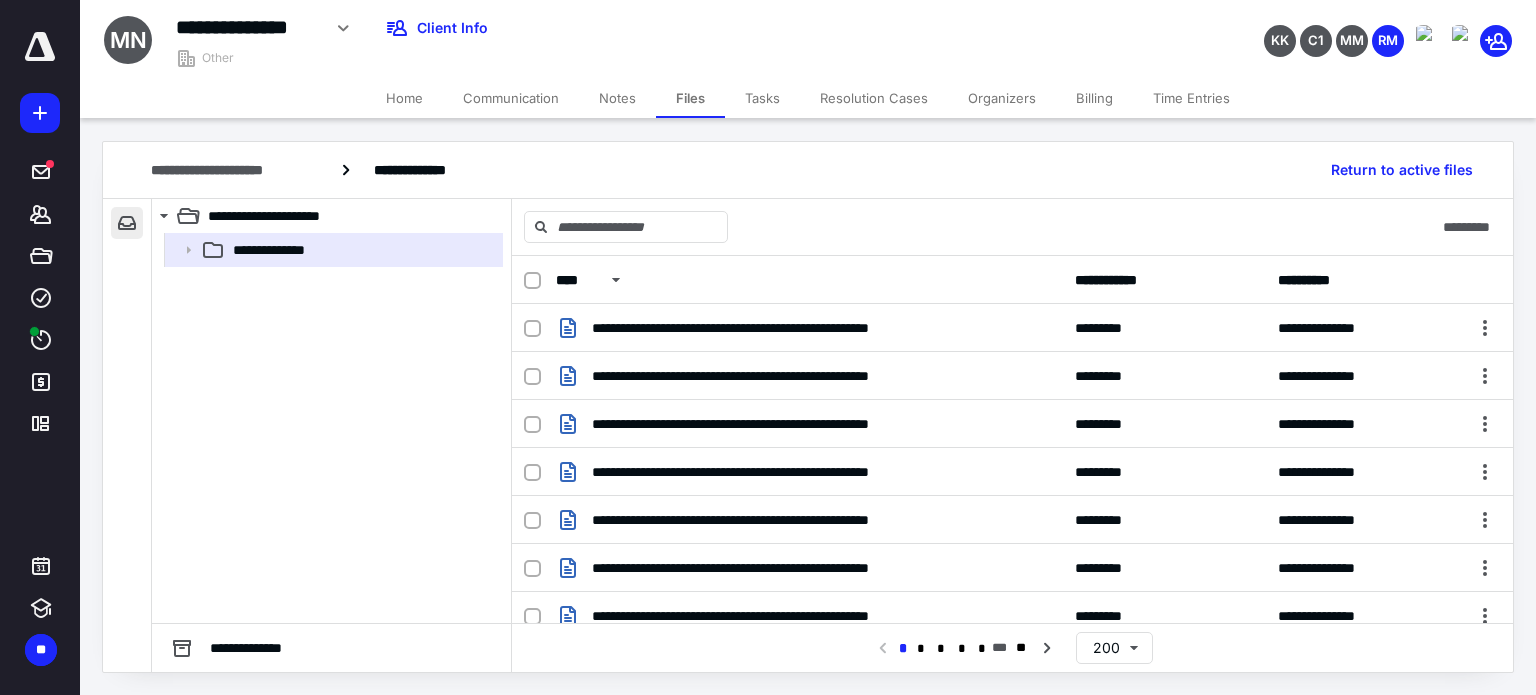 click at bounding box center [127, 223] 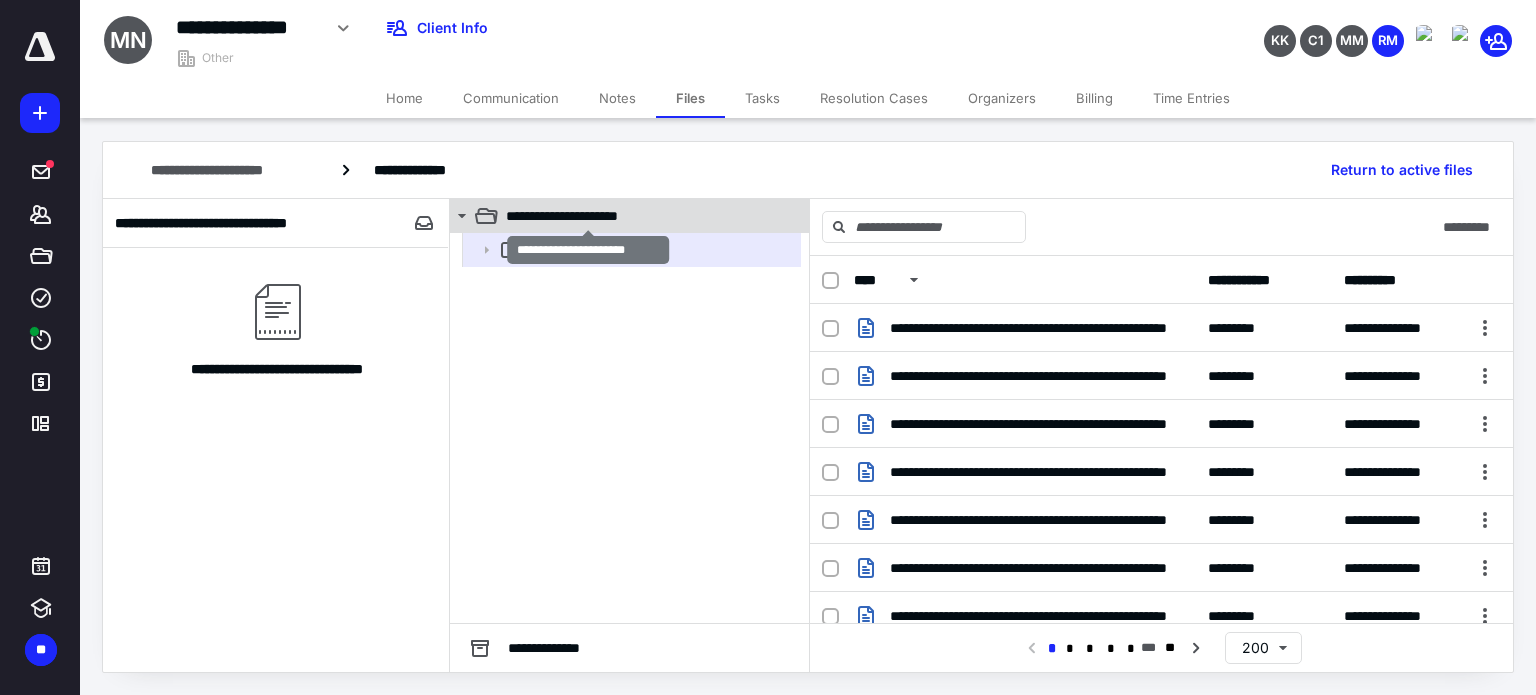 click on "**********" at bounding box center [588, 216] 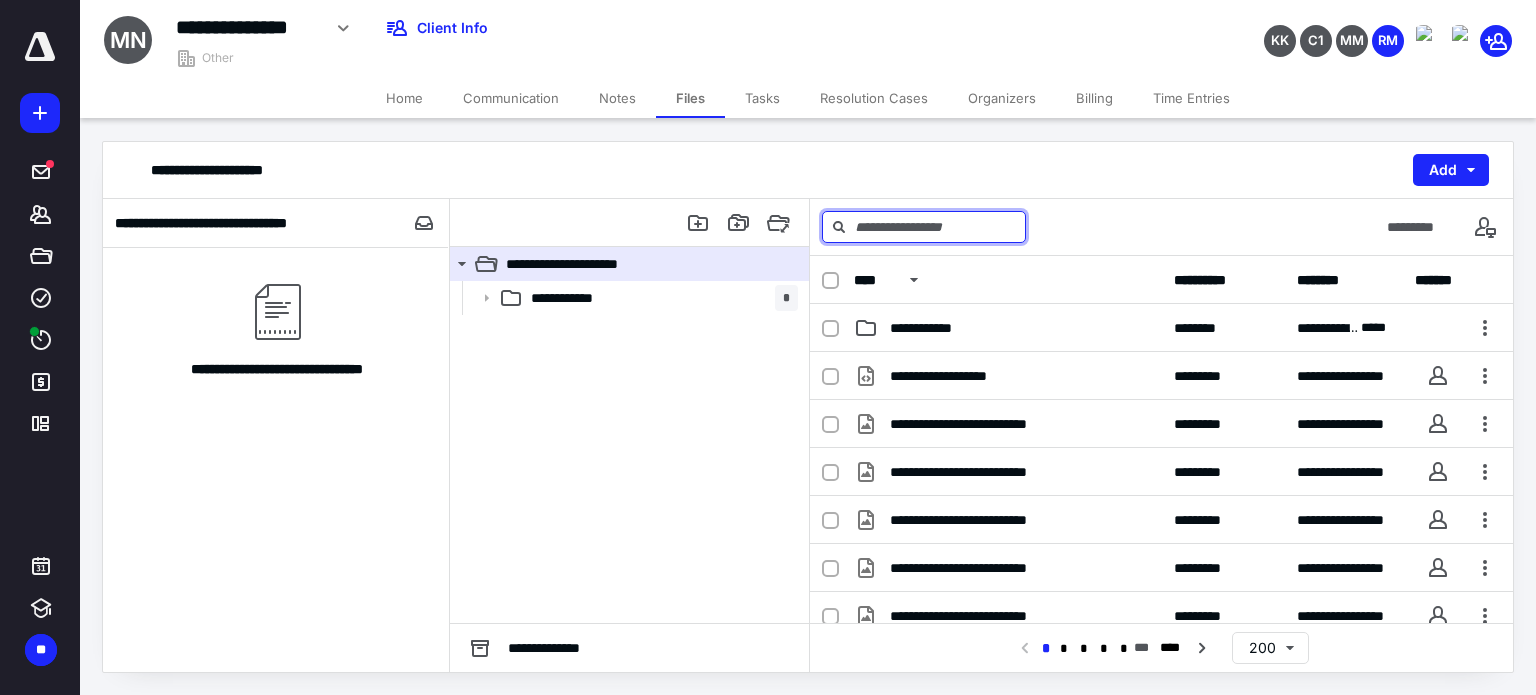 click at bounding box center (924, 227) 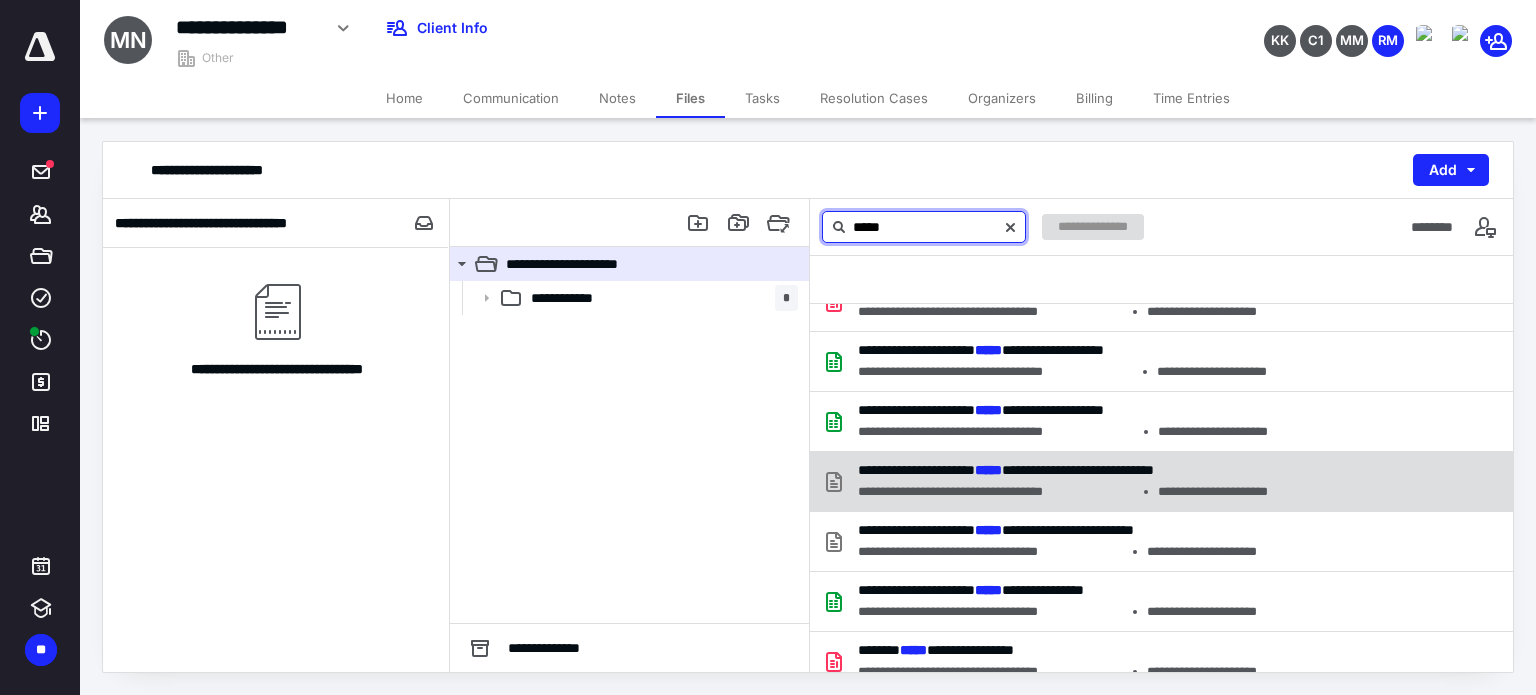 scroll, scrollTop: 0, scrollLeft: 0, axis: both 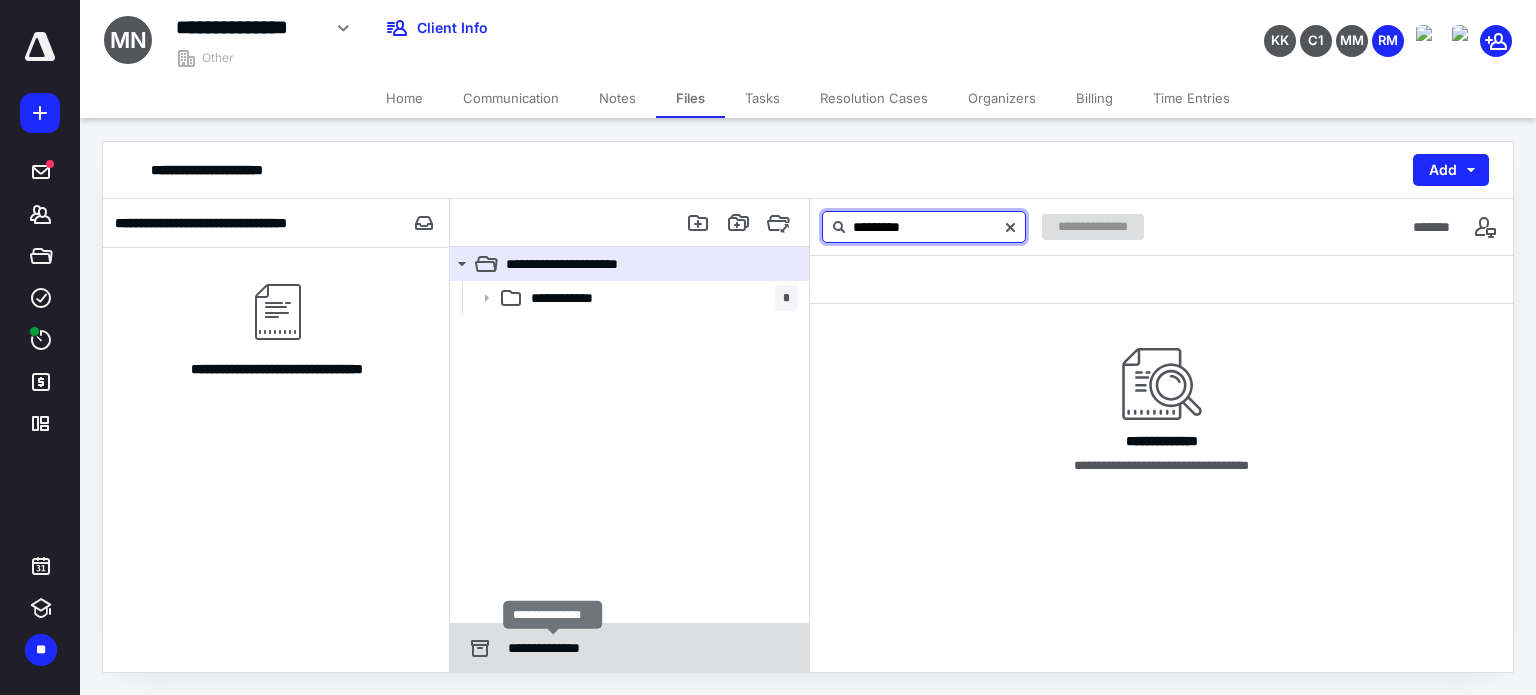 type on "*********" 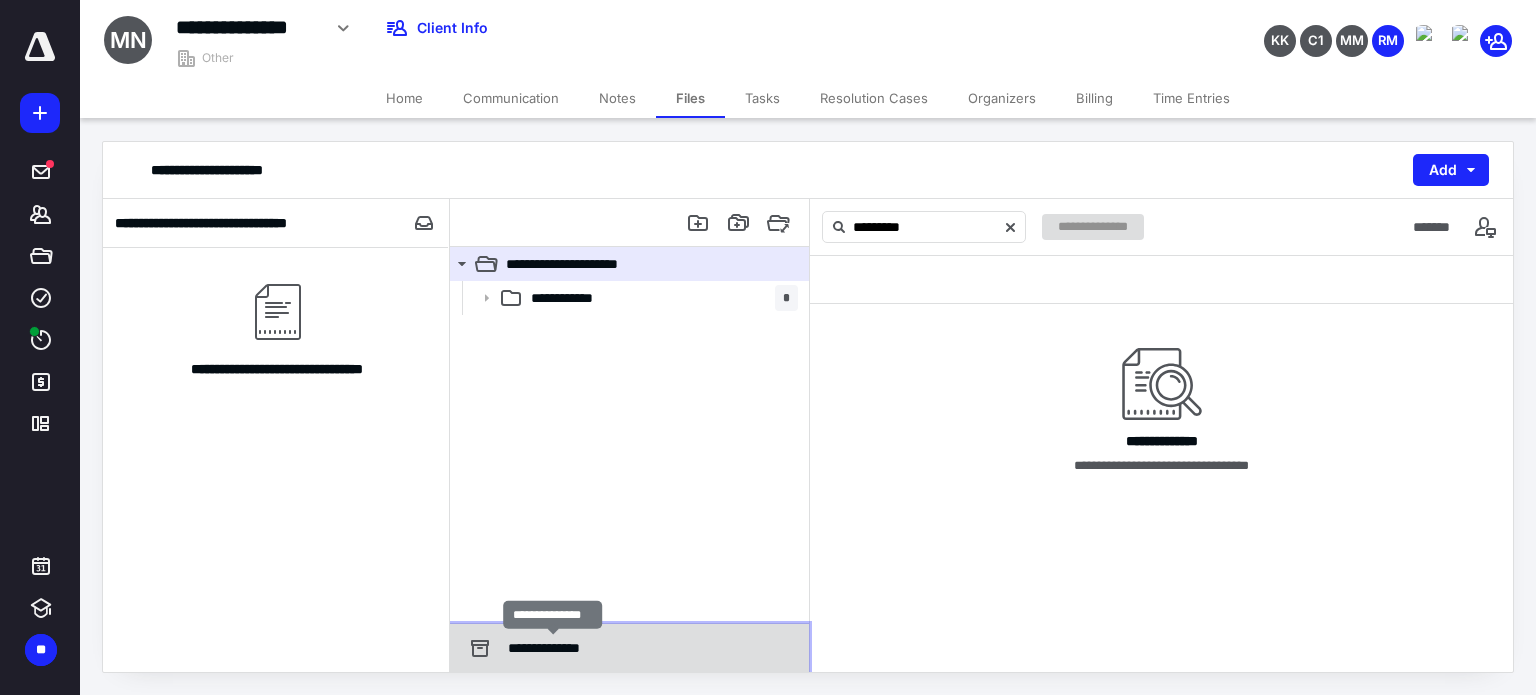 click on "**********" at bounding box center (553, 648) 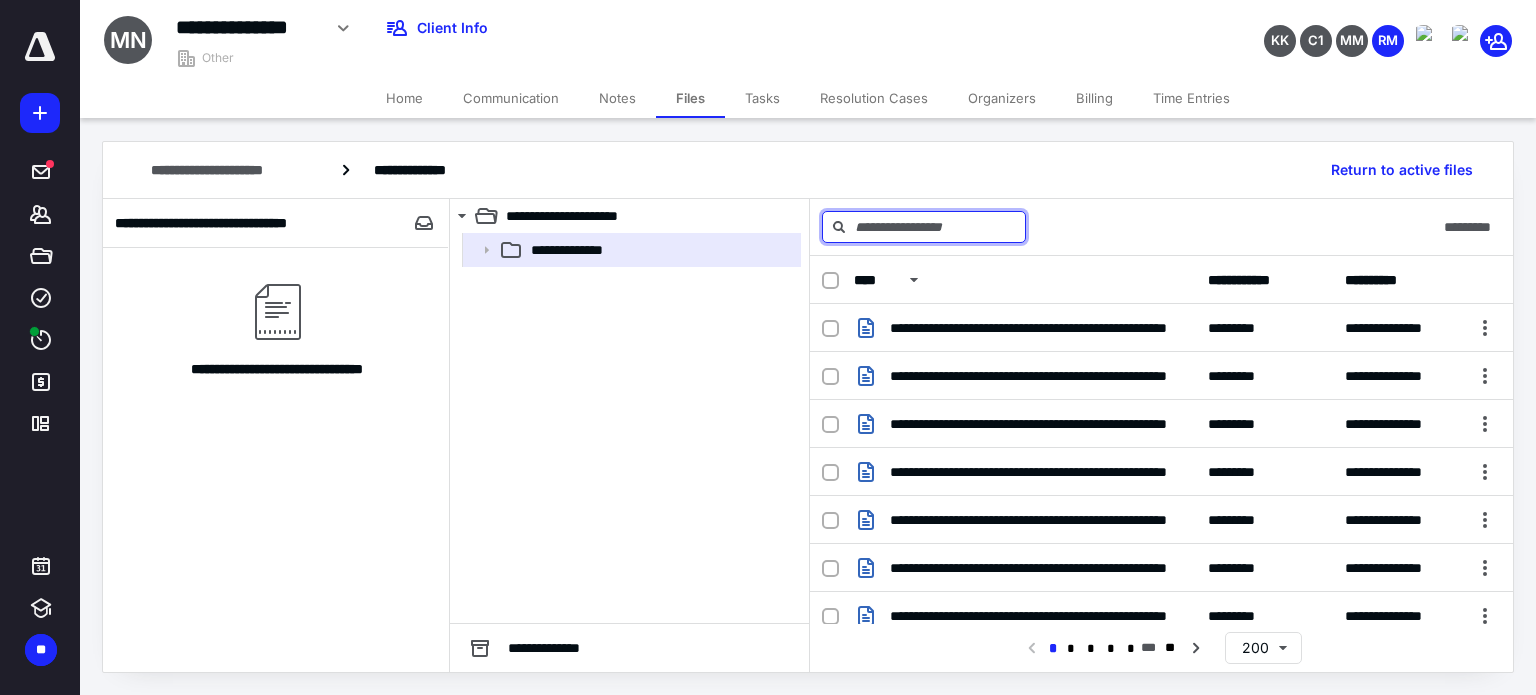 click at bounding box center (924, 227) 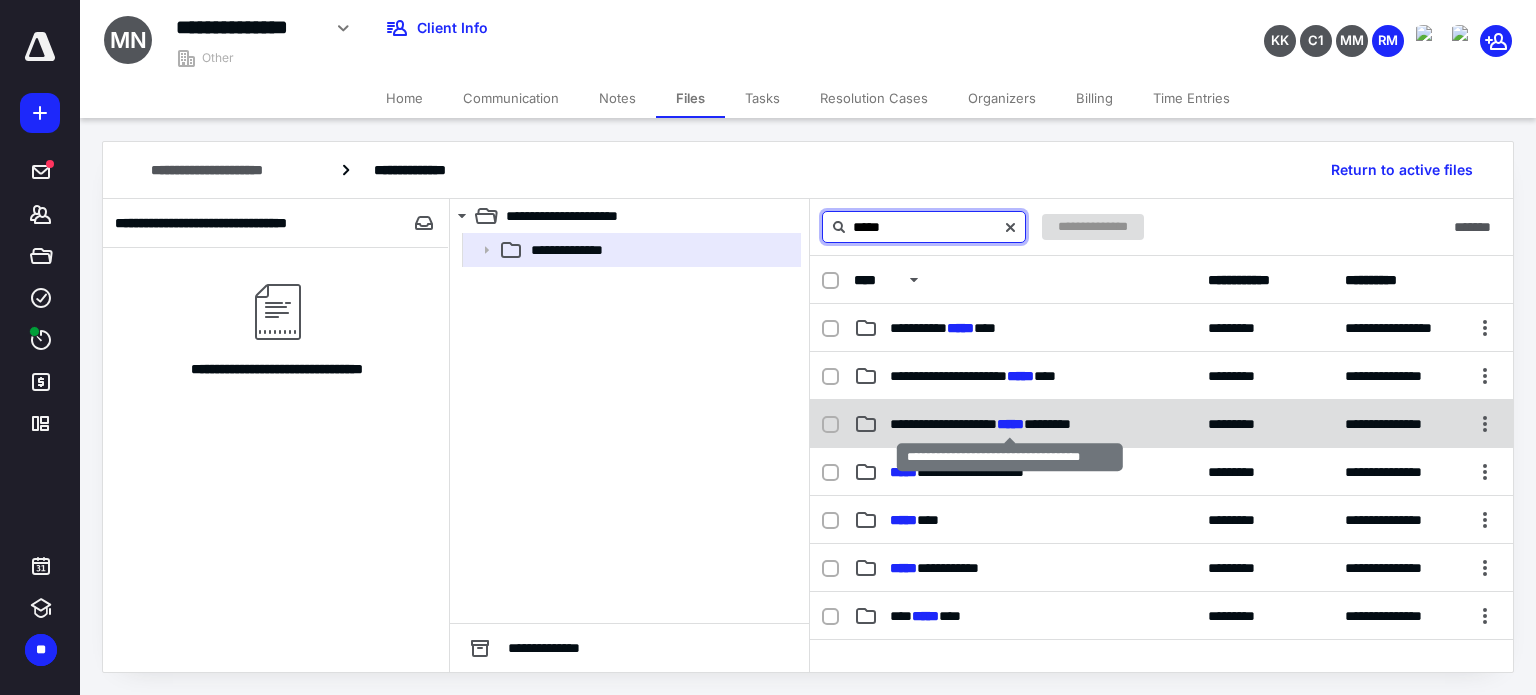 type on "*****" 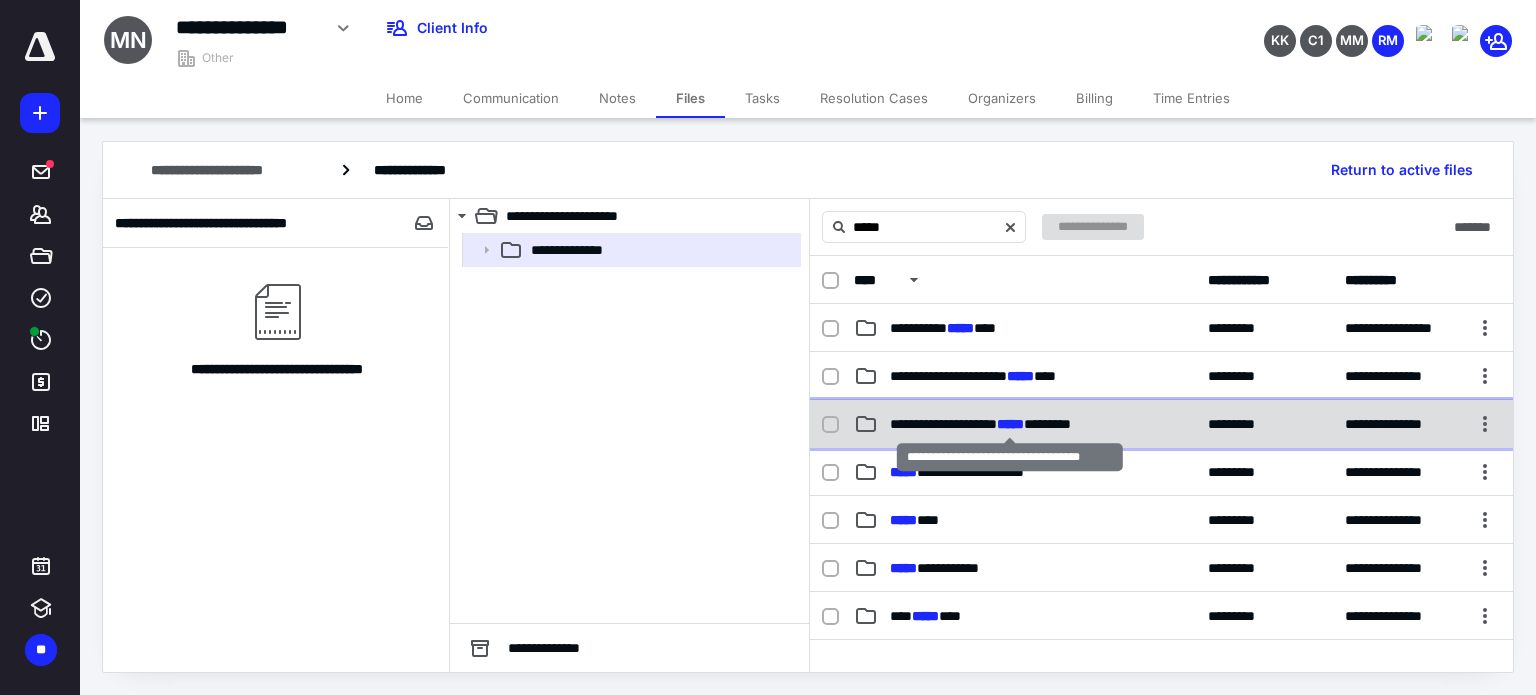 click on "**********" at bounding box center (980, 424) 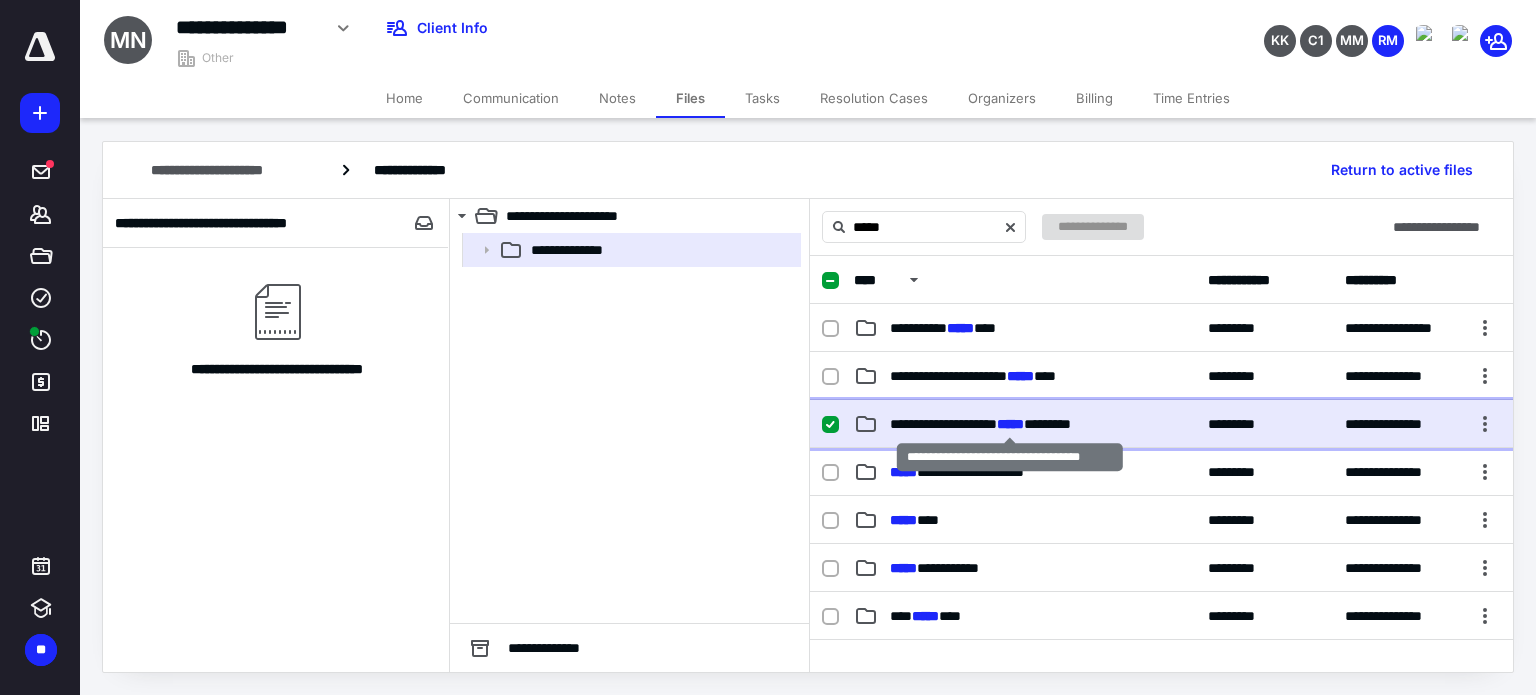 click on "**********" at bounding box center (980, 424) 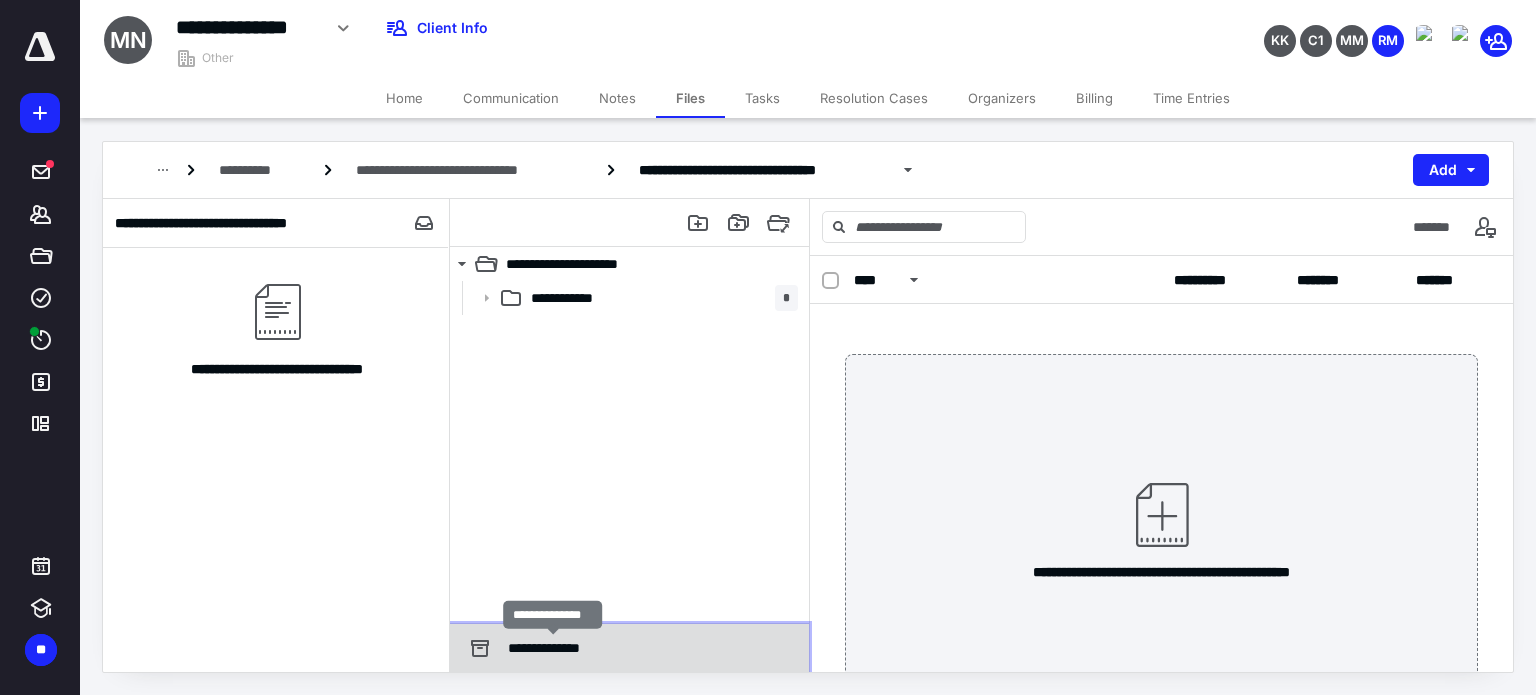 click on "**********" at bounding box center (553, 648) 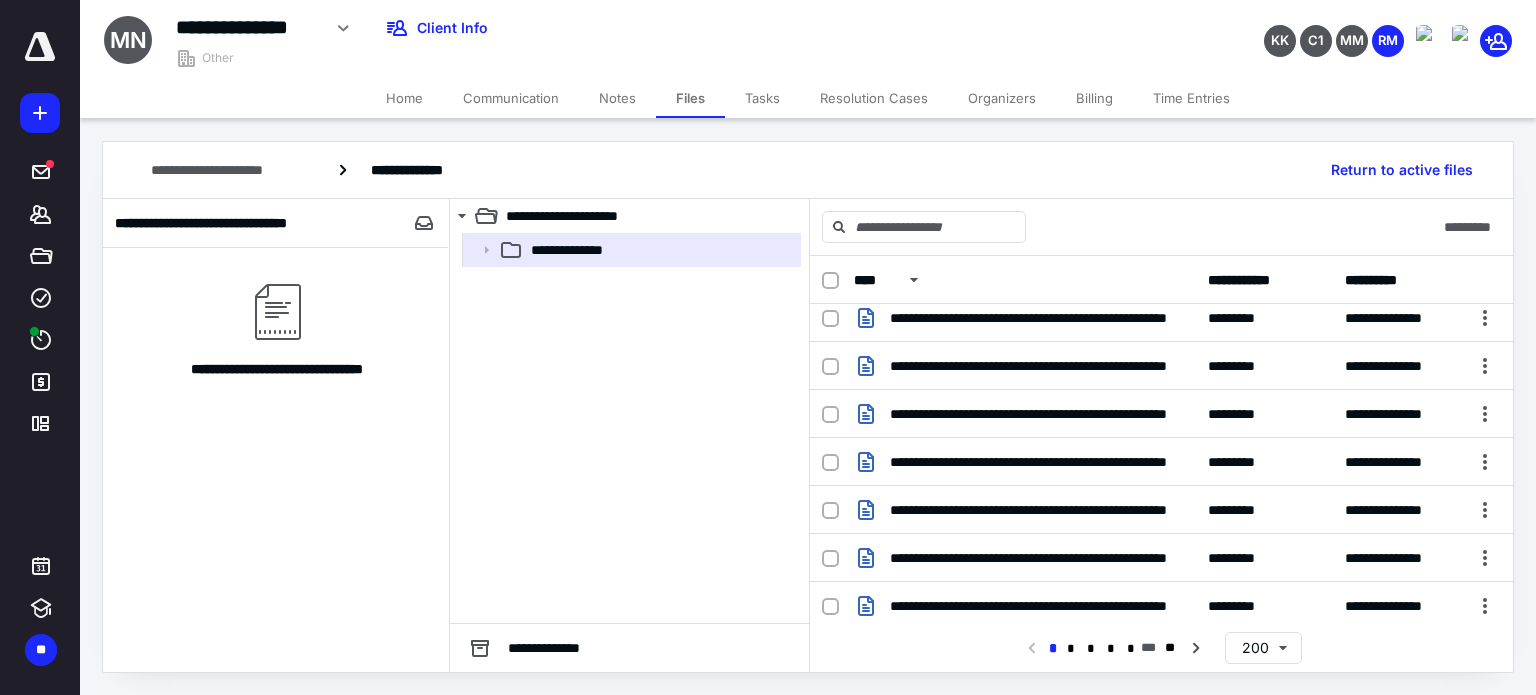 scroll, scrollTop: 800, scrollLeft: 0, axis: vertical 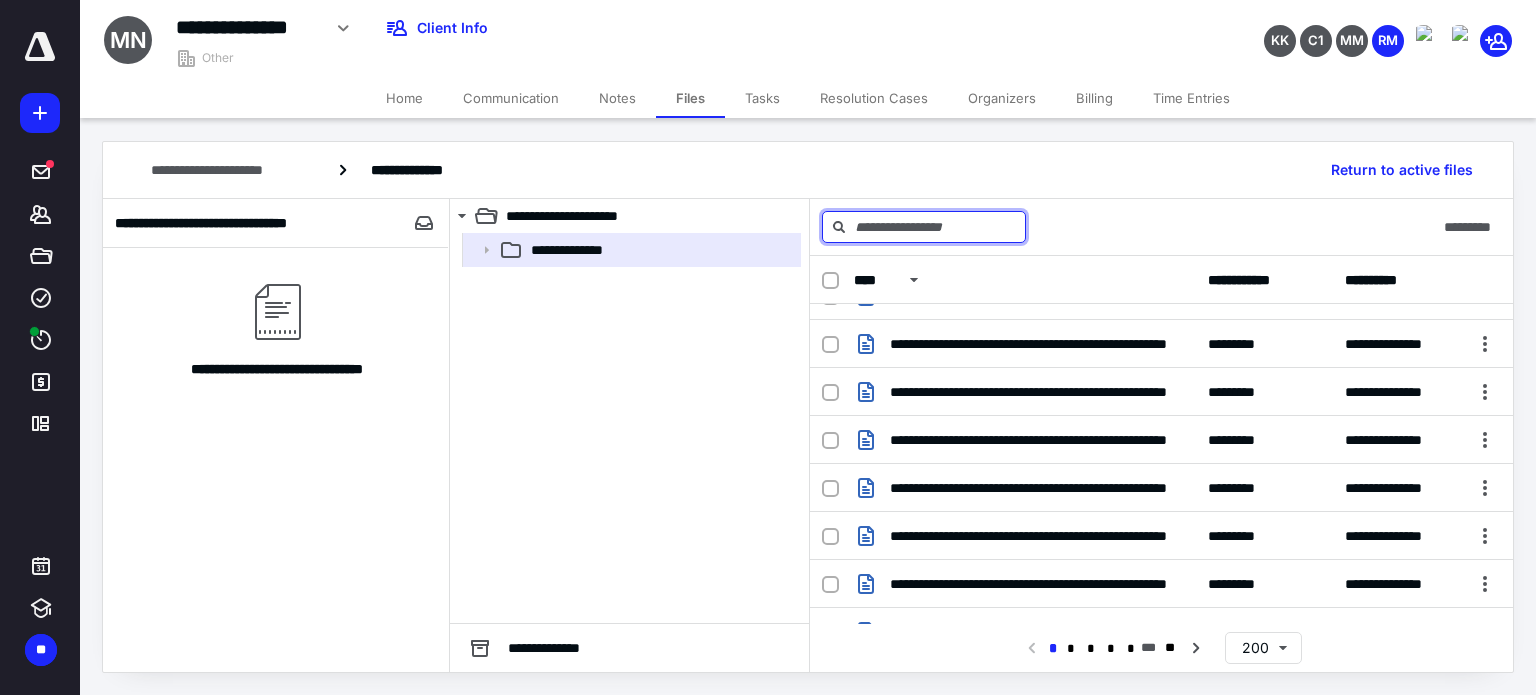 click at bounding box center [924, 227] 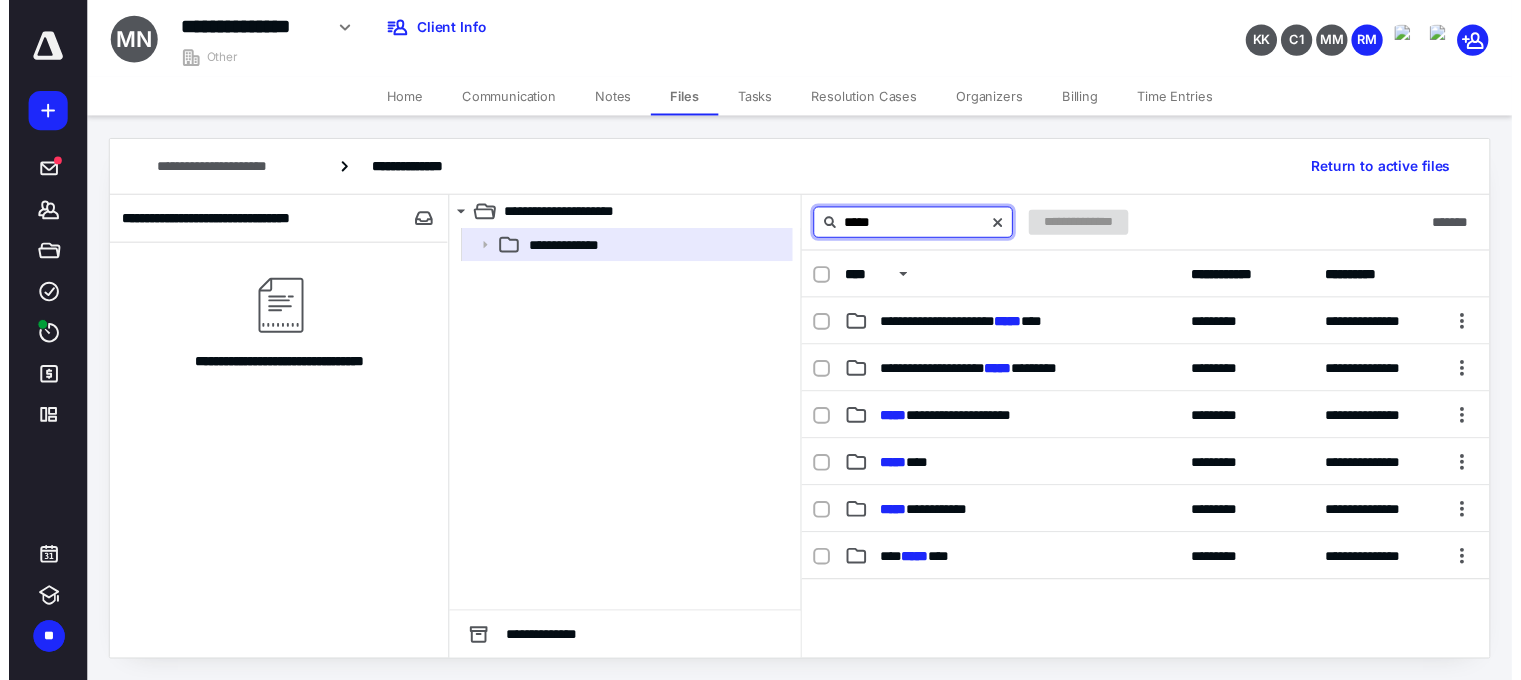 scroll, scrollTop: 0, scrollLeft: 0, axis: both 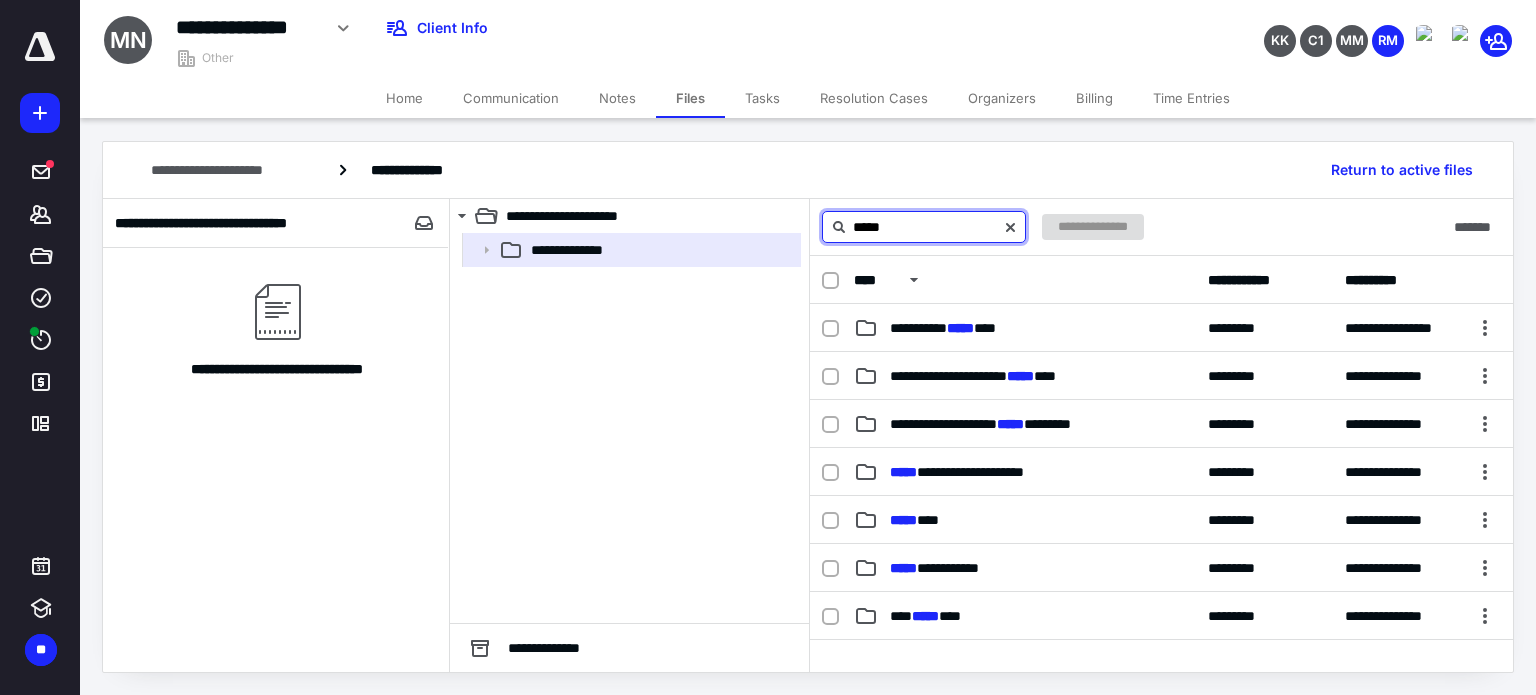 type on "*****" 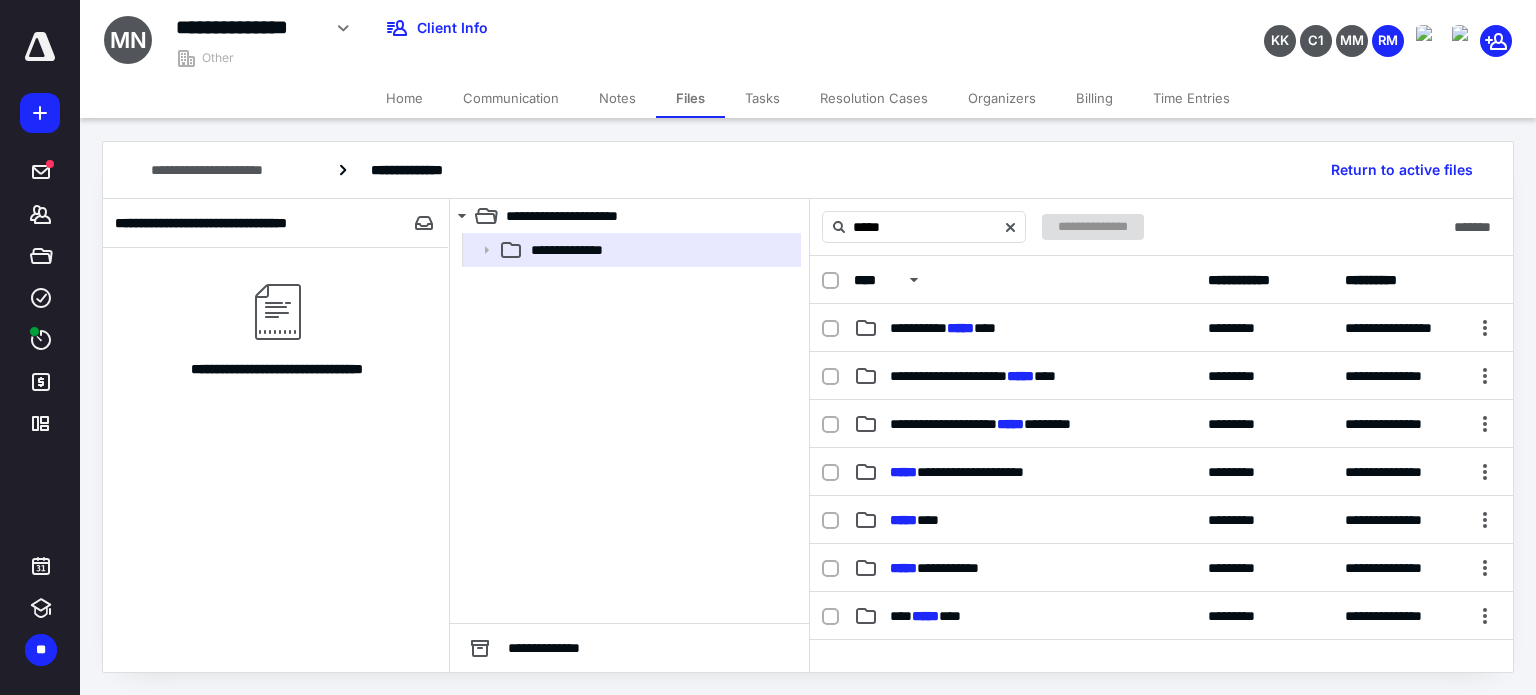 click on "Tasks" at bounding box center (762, 98) 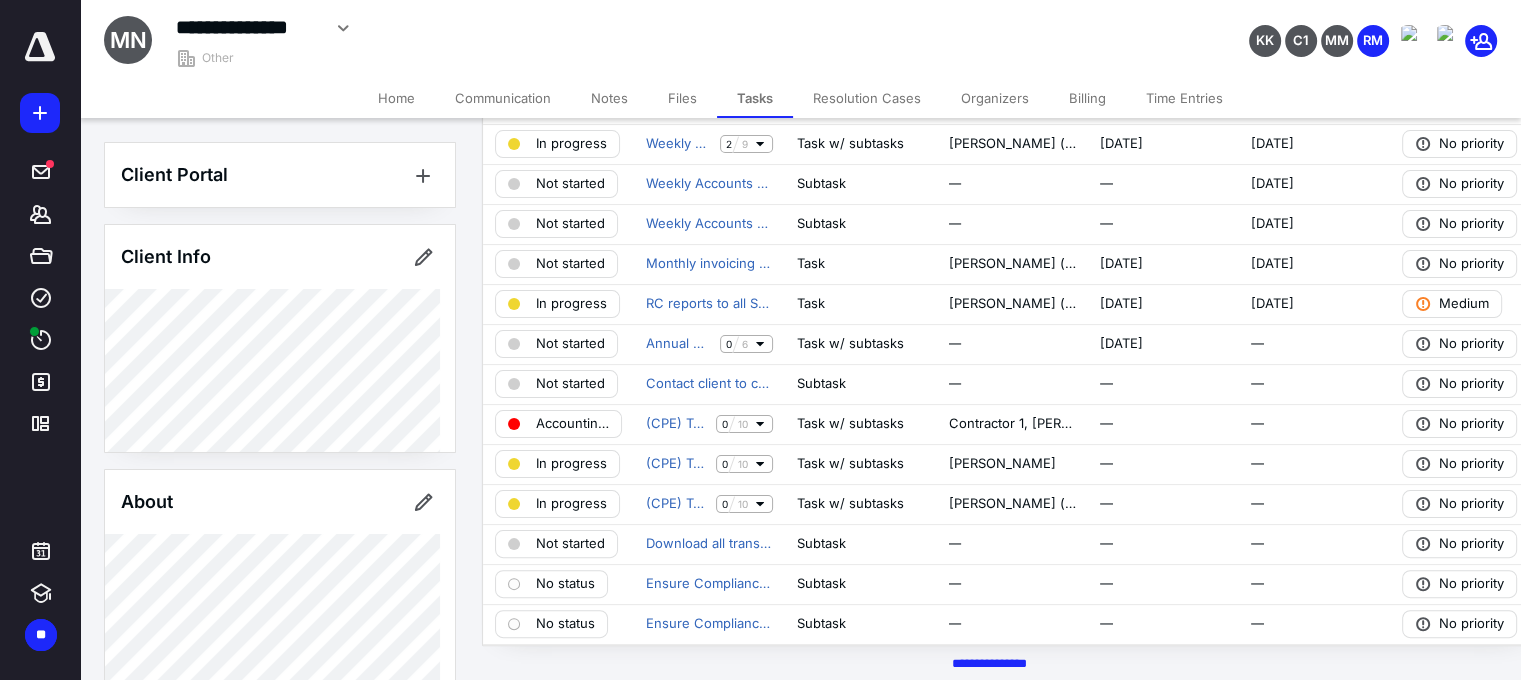 scroll, scrollTop: 0, scrollLeft: 0, axis: both 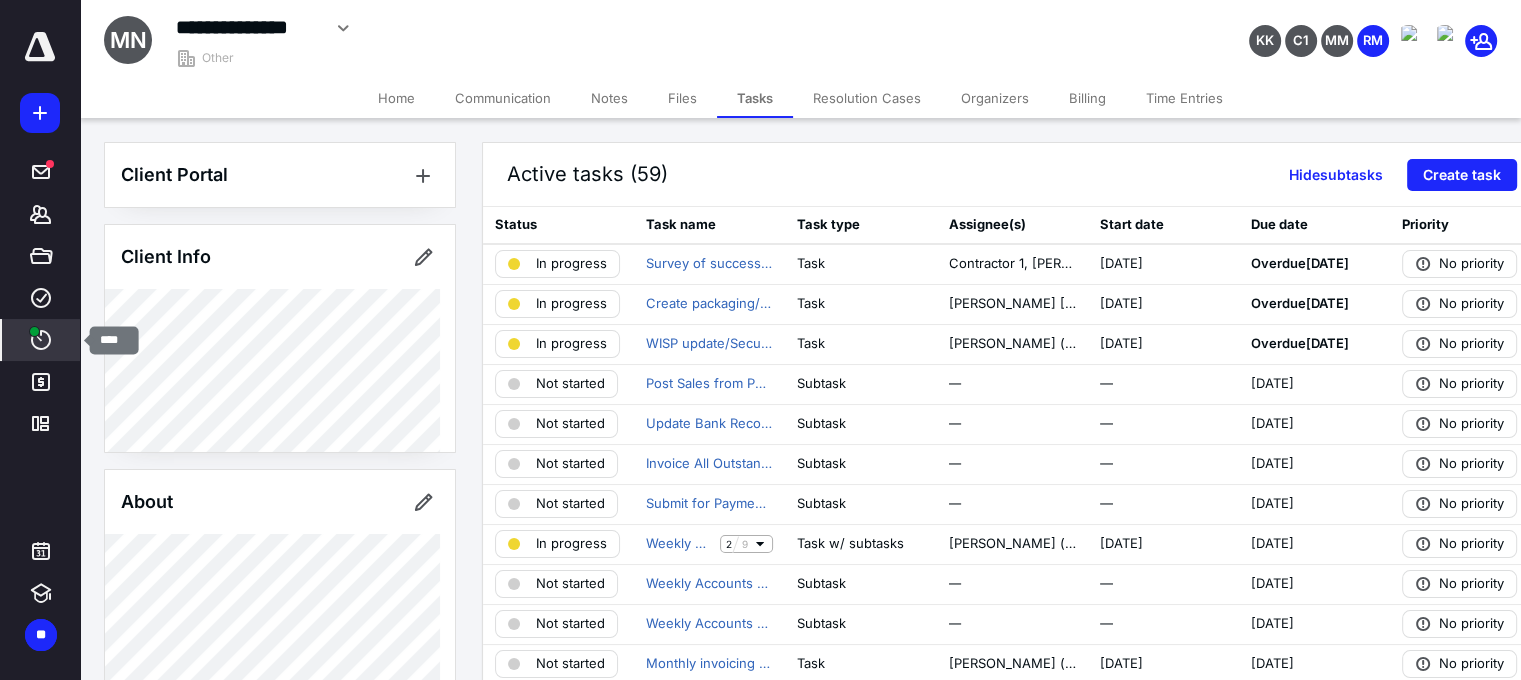 click 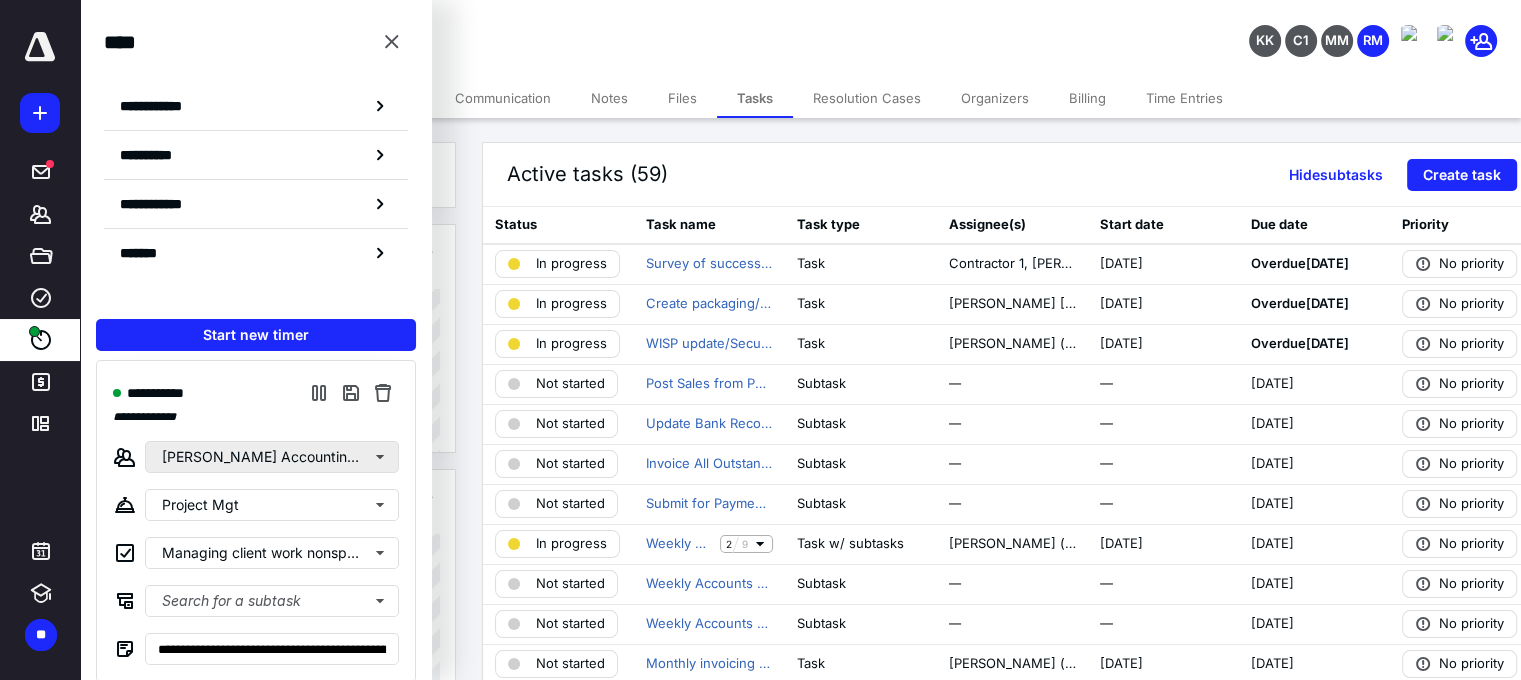scroll, scrollTop: 8, scrollLeft: 0, axis: vertical 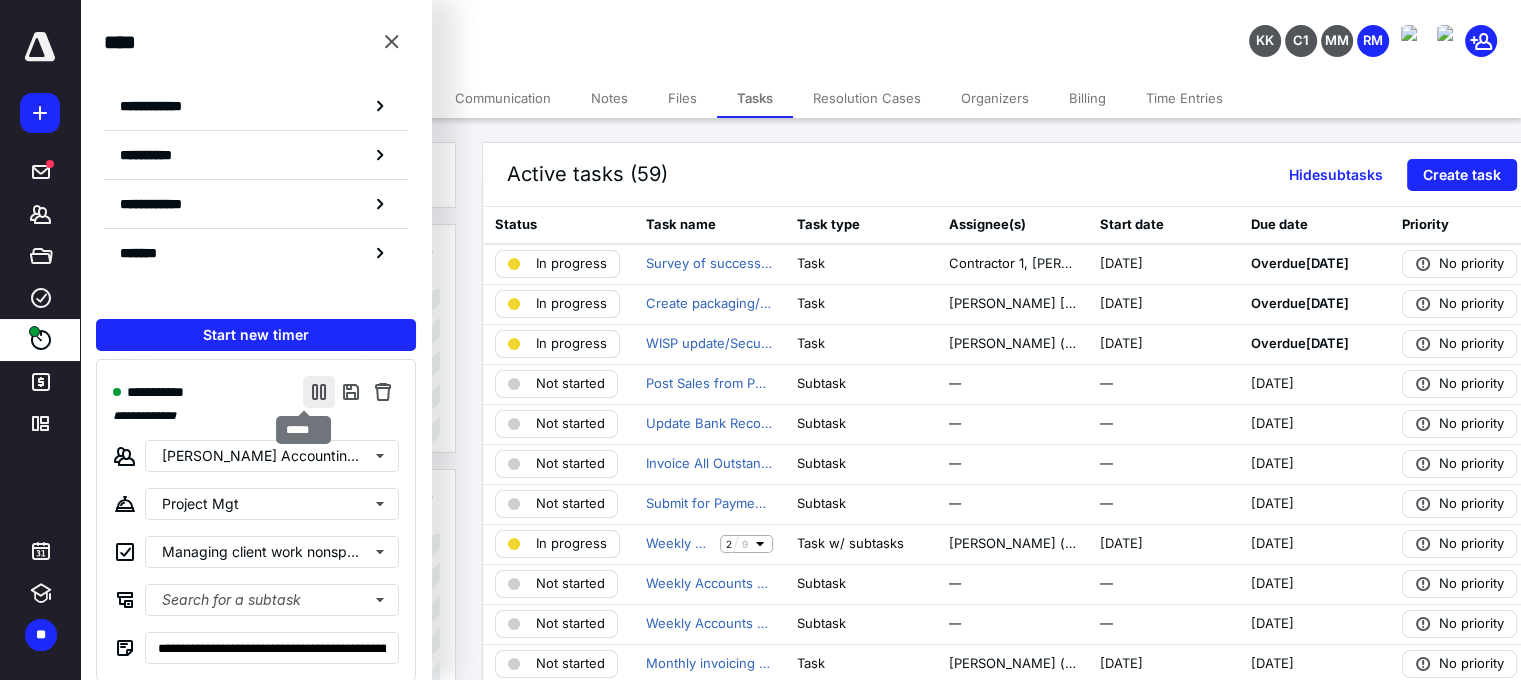 click at bounding box center [319, 392] 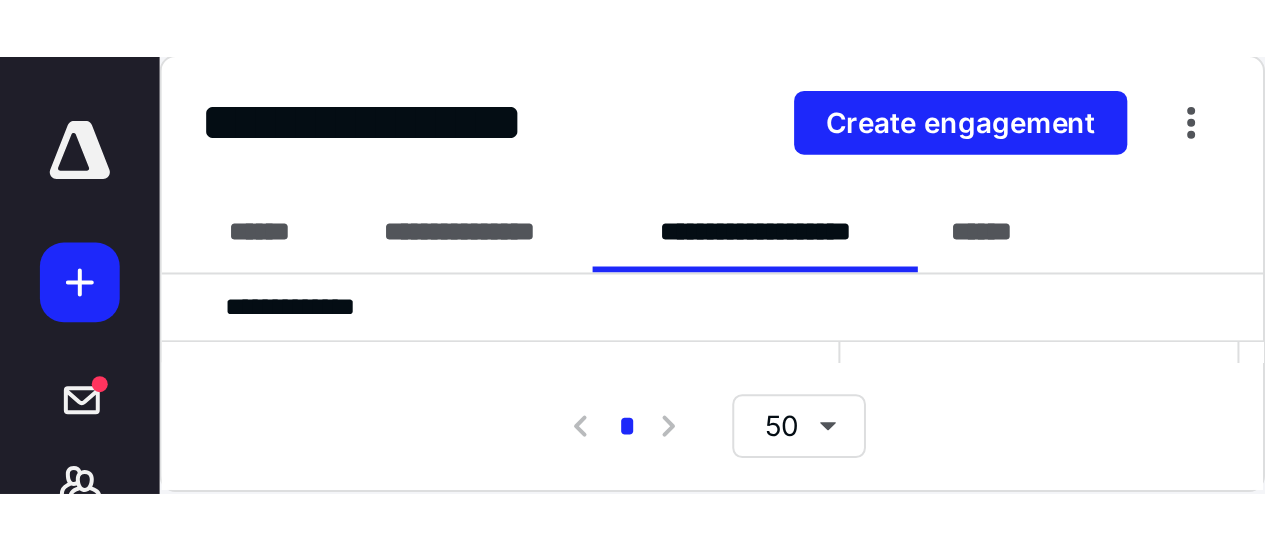 scroll, scrollTop: 0, scrollLeft: 0, axis: both 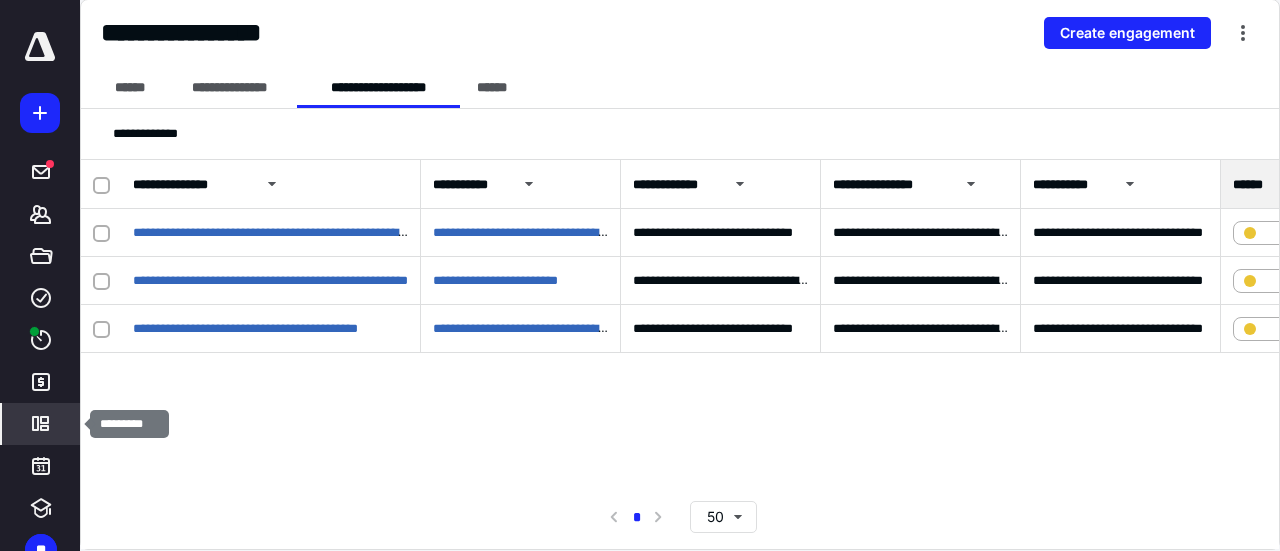 click 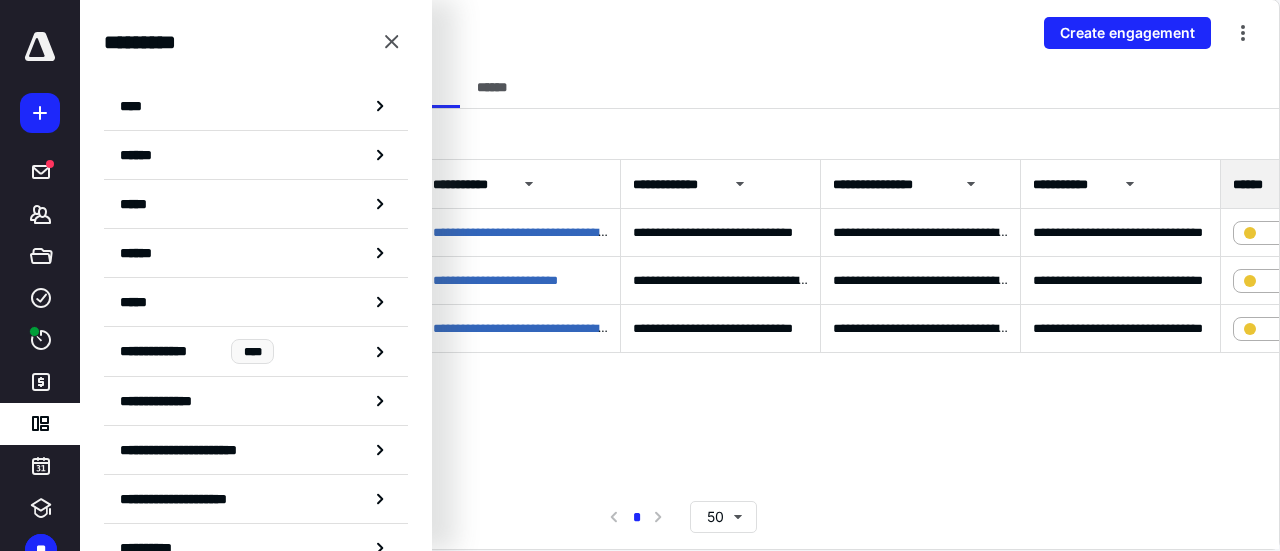 click on "**********" at bounding box center (194, 450) 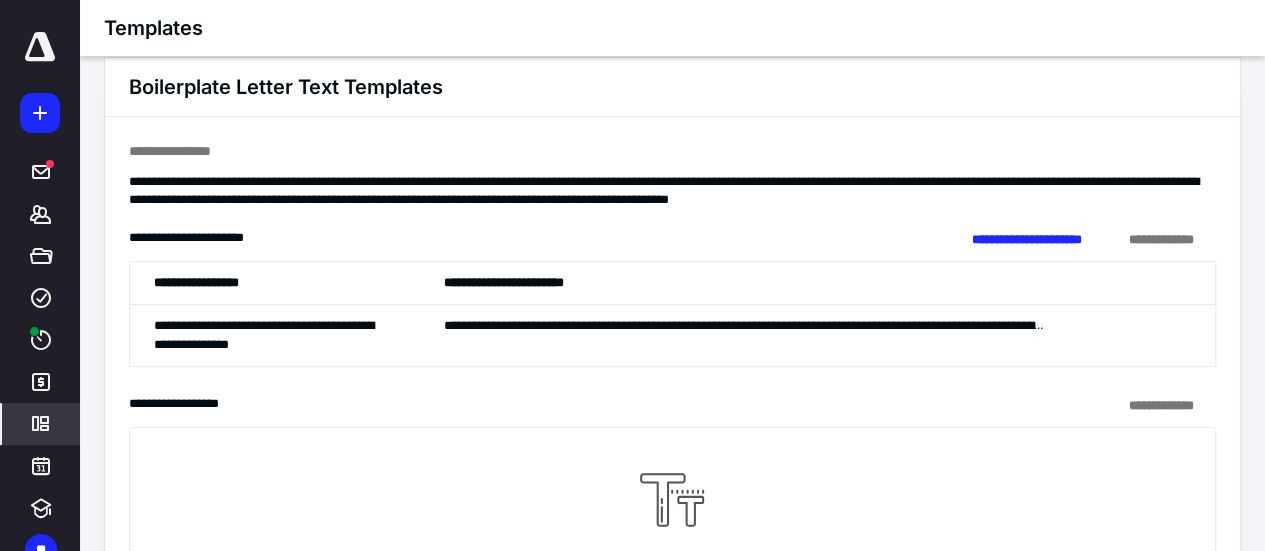 scroll, scrollTop: 0, scrollLeft: 0, axis: both 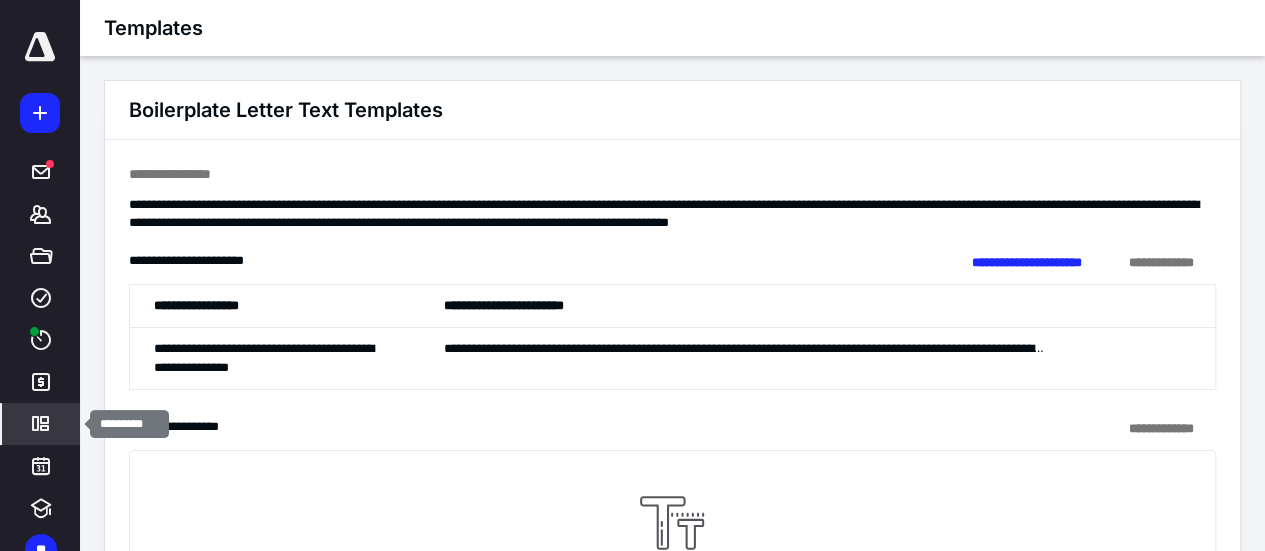click 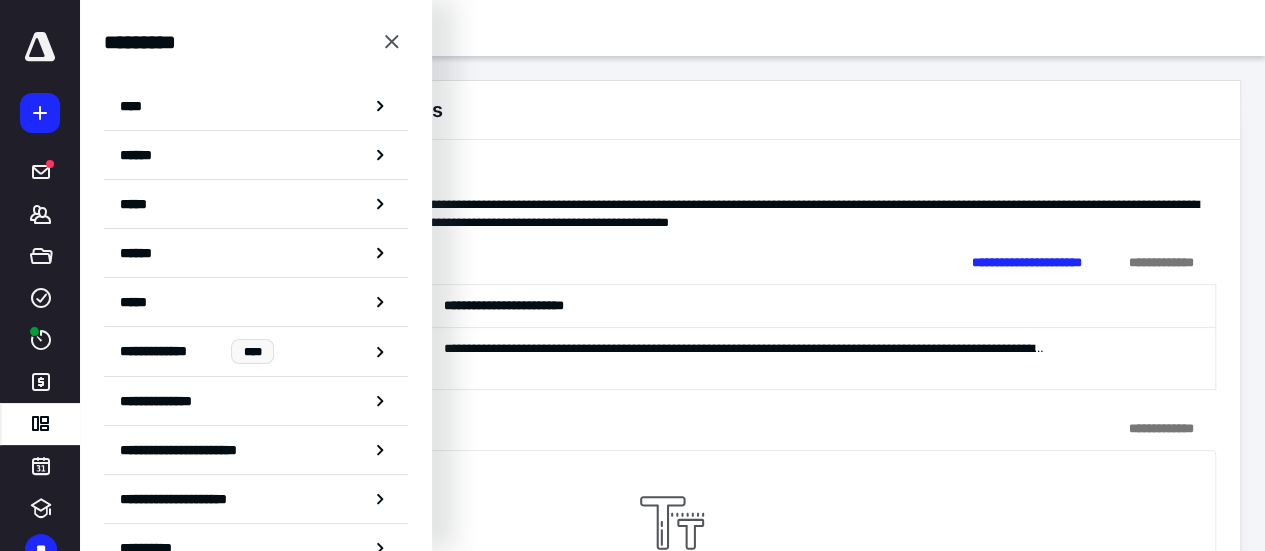click on "****" at bounding box center [256, 106] 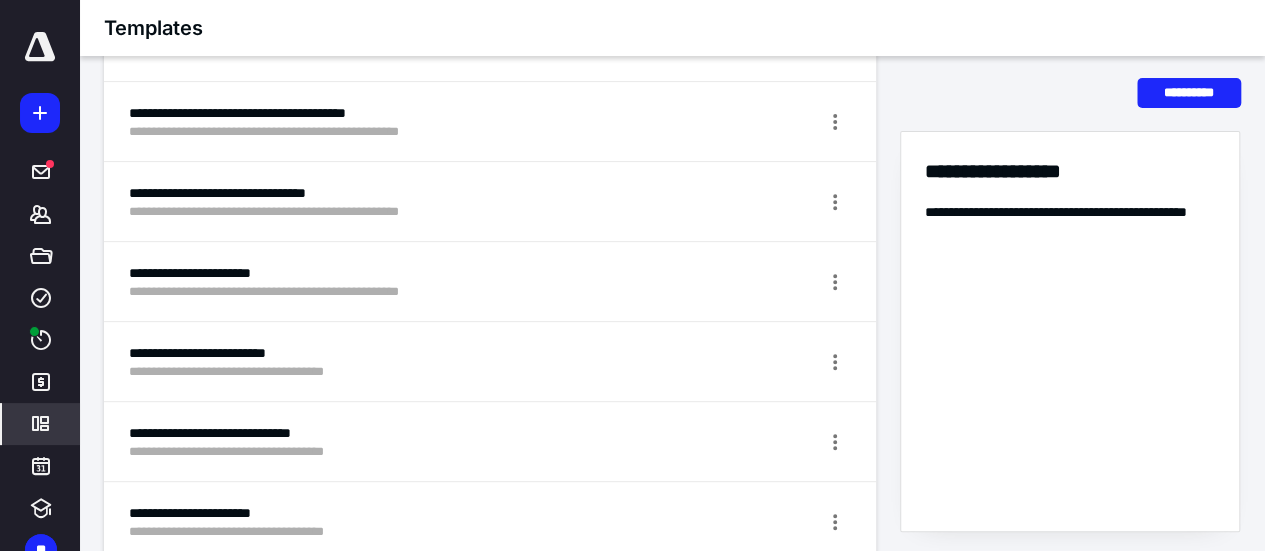 scroll, scrollTop: 0, scrollLeft: 0, axis: both 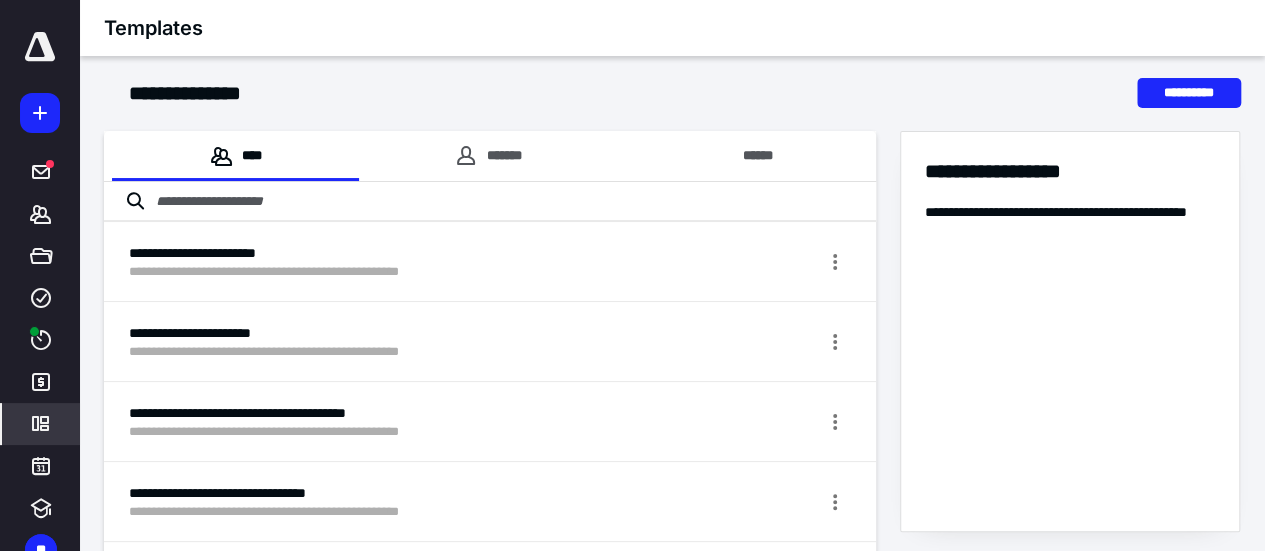 click at bounding box center [490, 202] 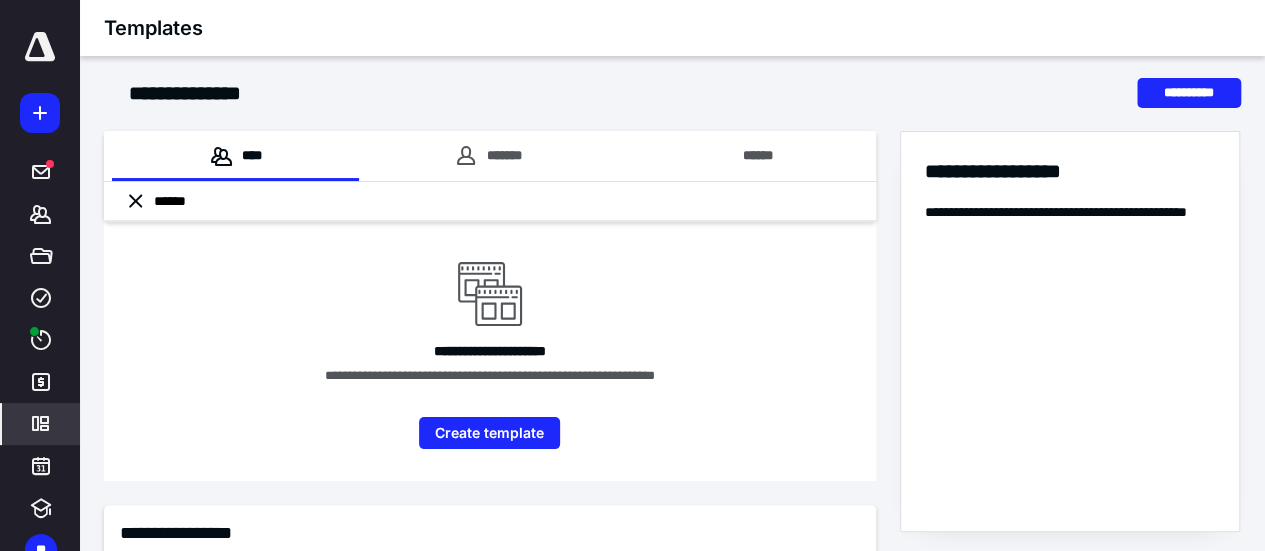 type on "******" 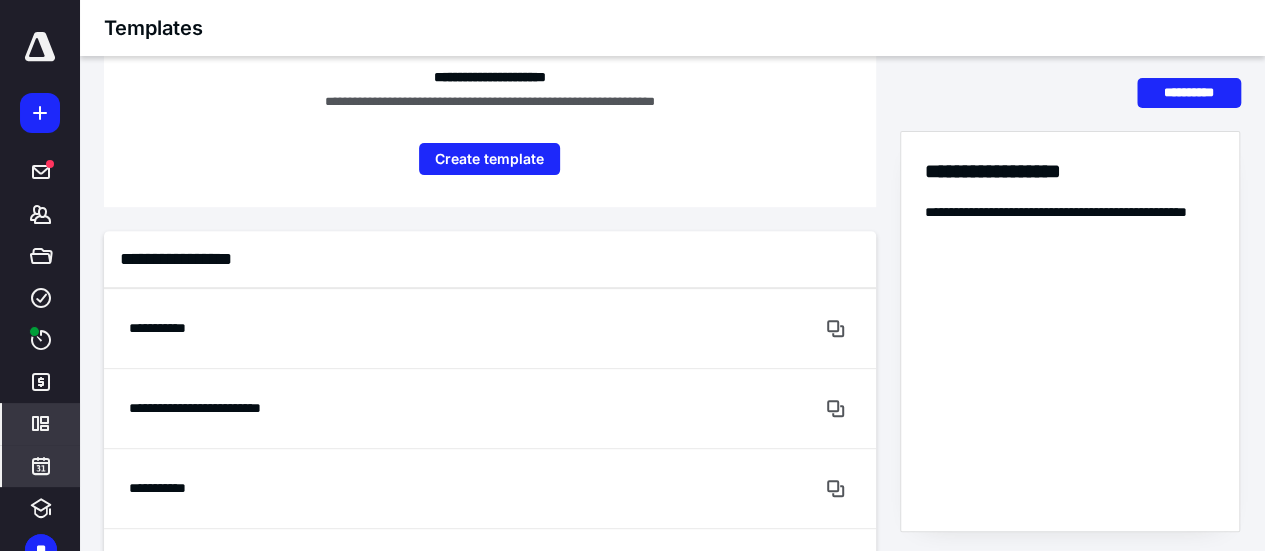 scroll, scrollTop: 300, scrollLeft: 0, axis: vertical 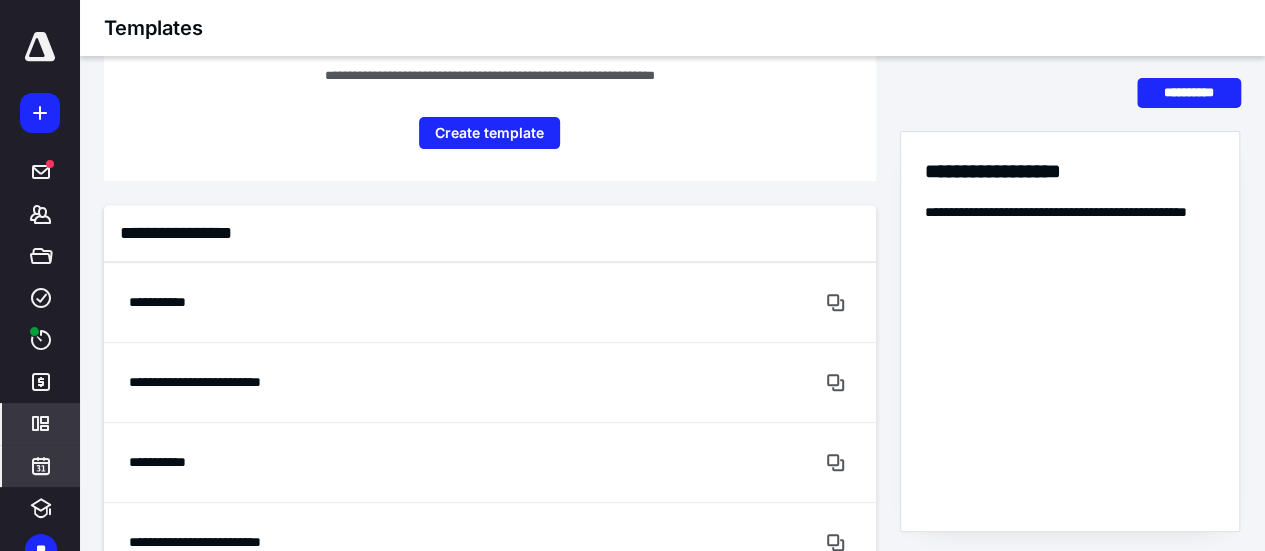 click 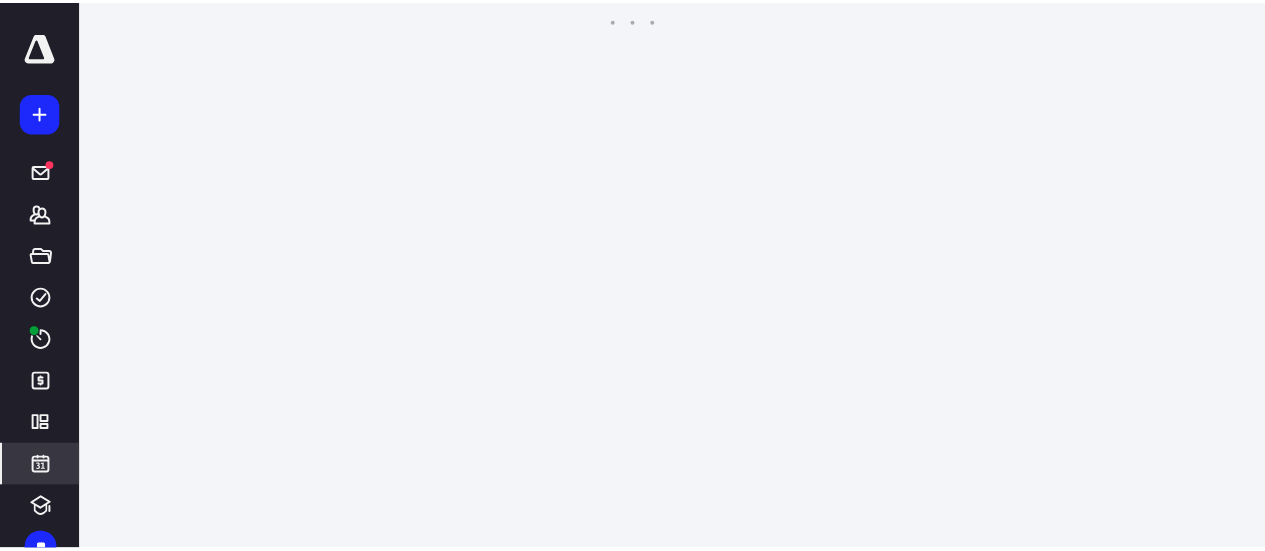 scroll, scrollTop: 385, scrollLeft: 0, axis: vertical 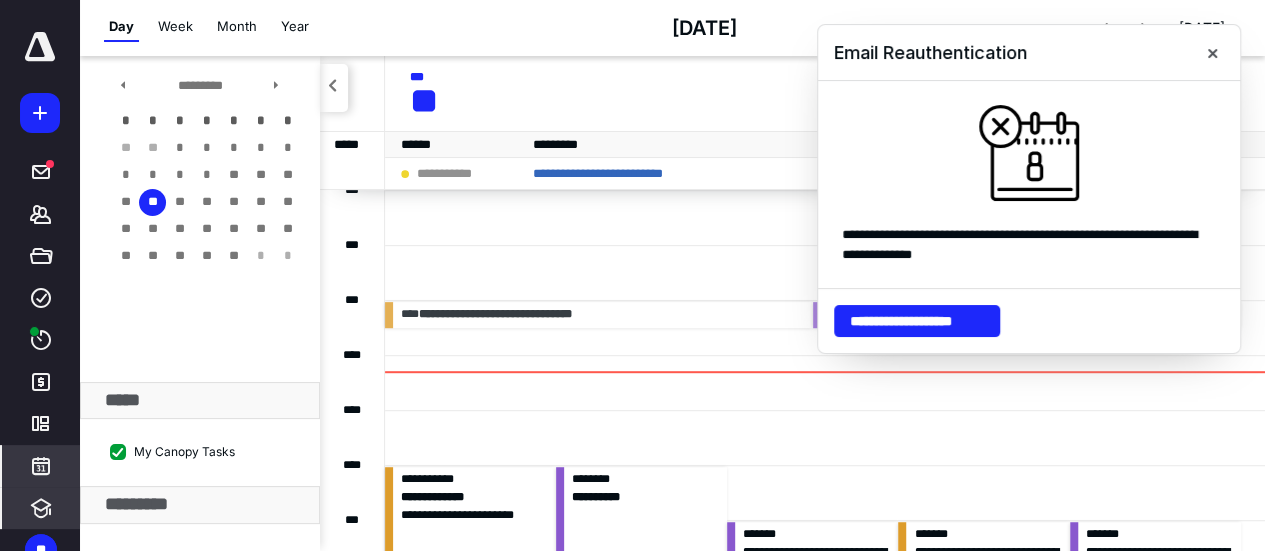 click 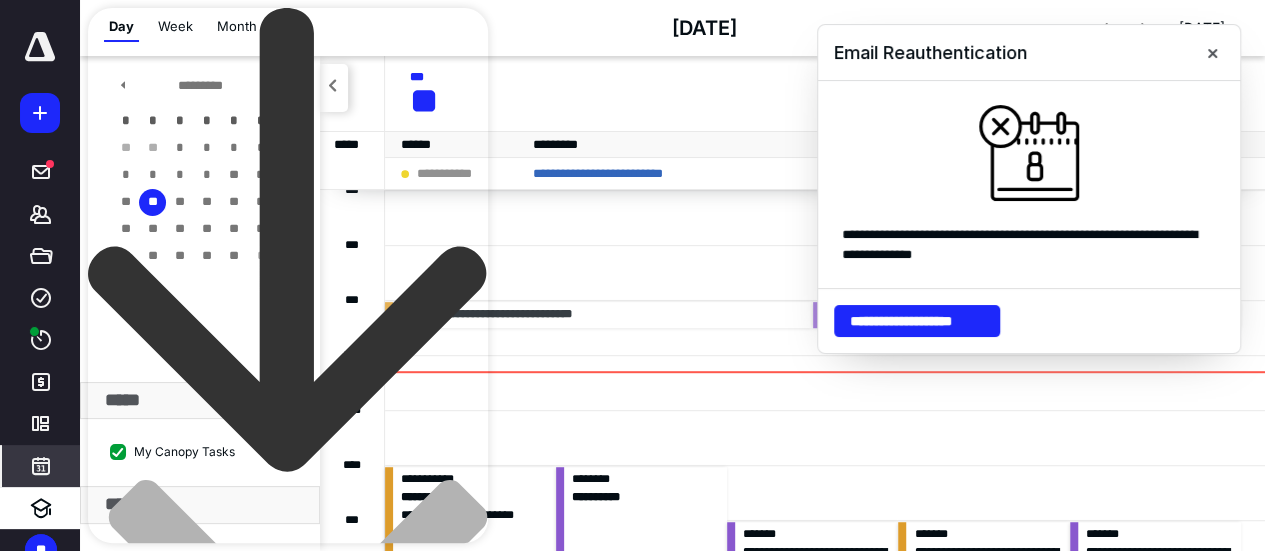click at bounding box center (288, 905) 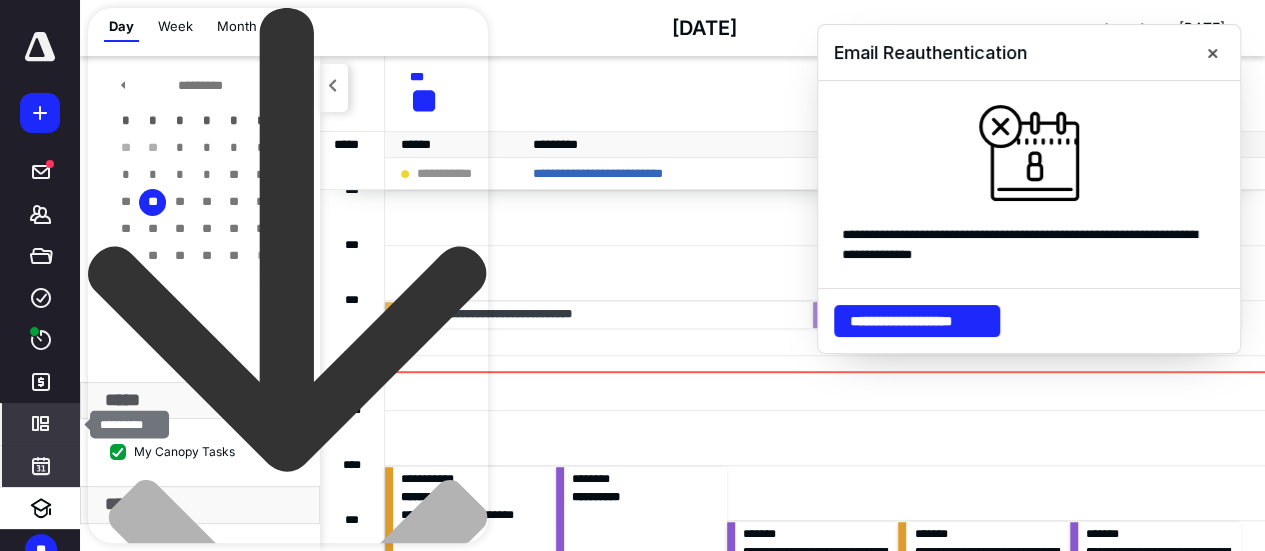 type on "******" 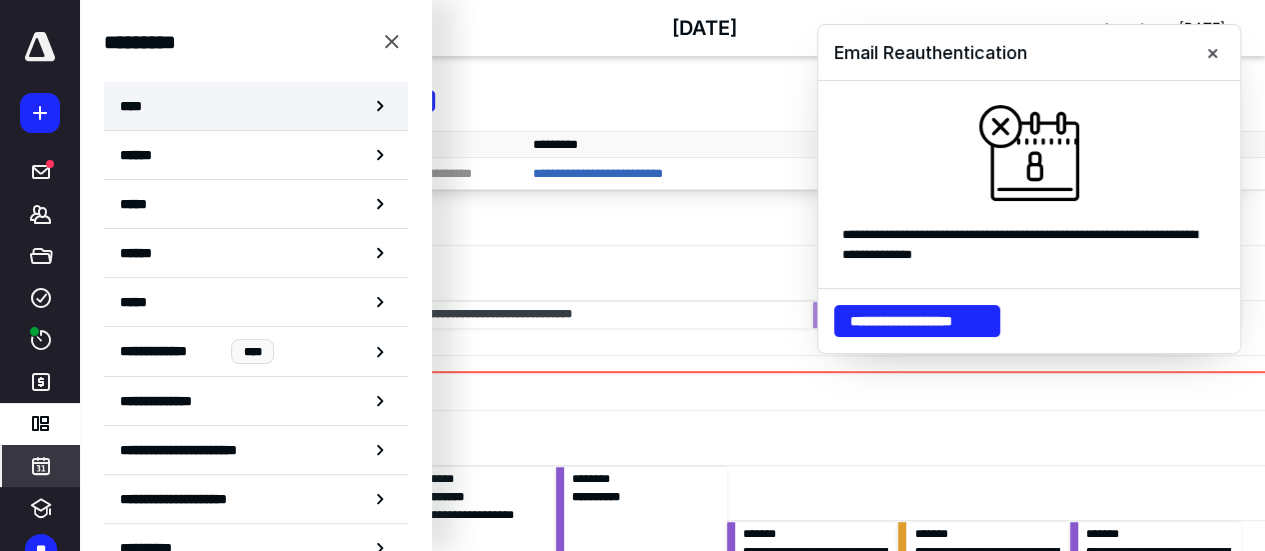 click on "****" at bounding box center [256, 106] 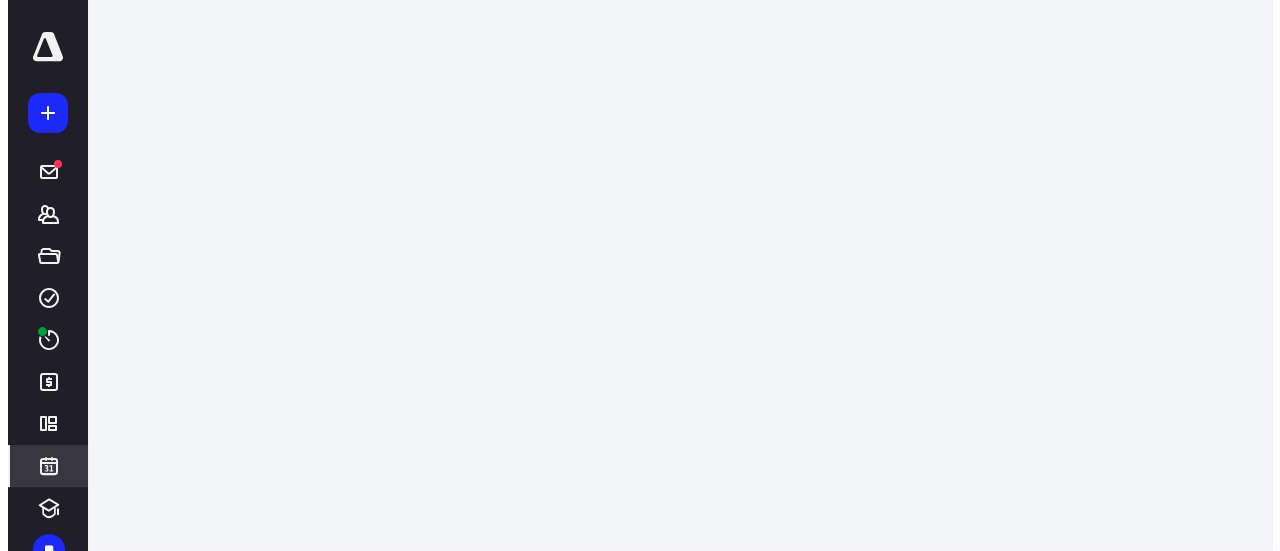scroll, scrollTop: 0, scrollLeft: 0, axis: both 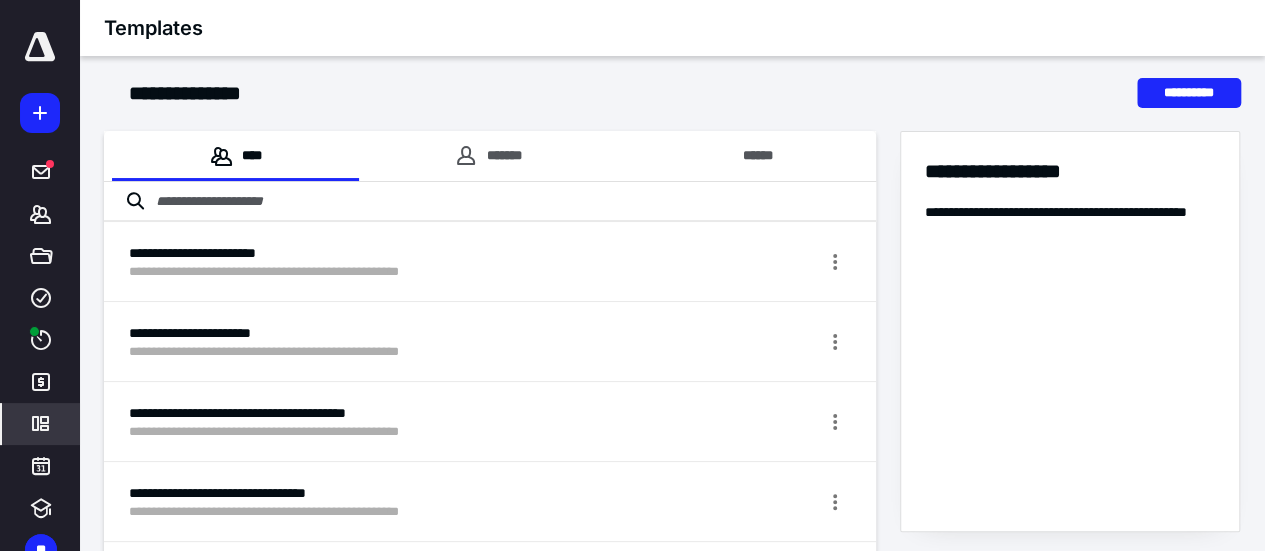 click at bounding box center (490, 202) 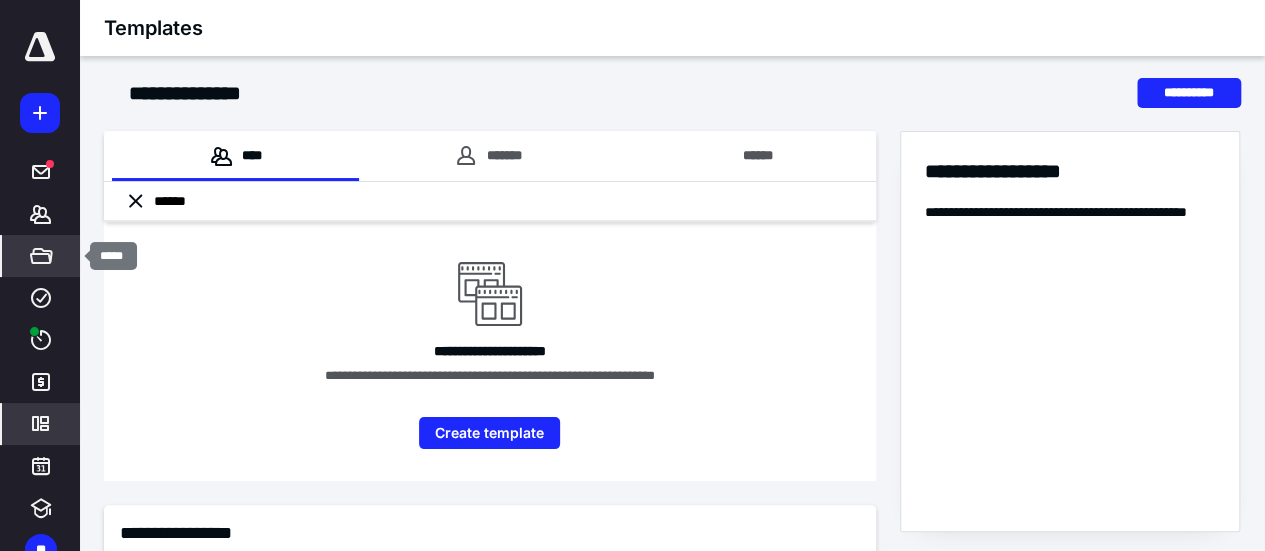 type on "******" 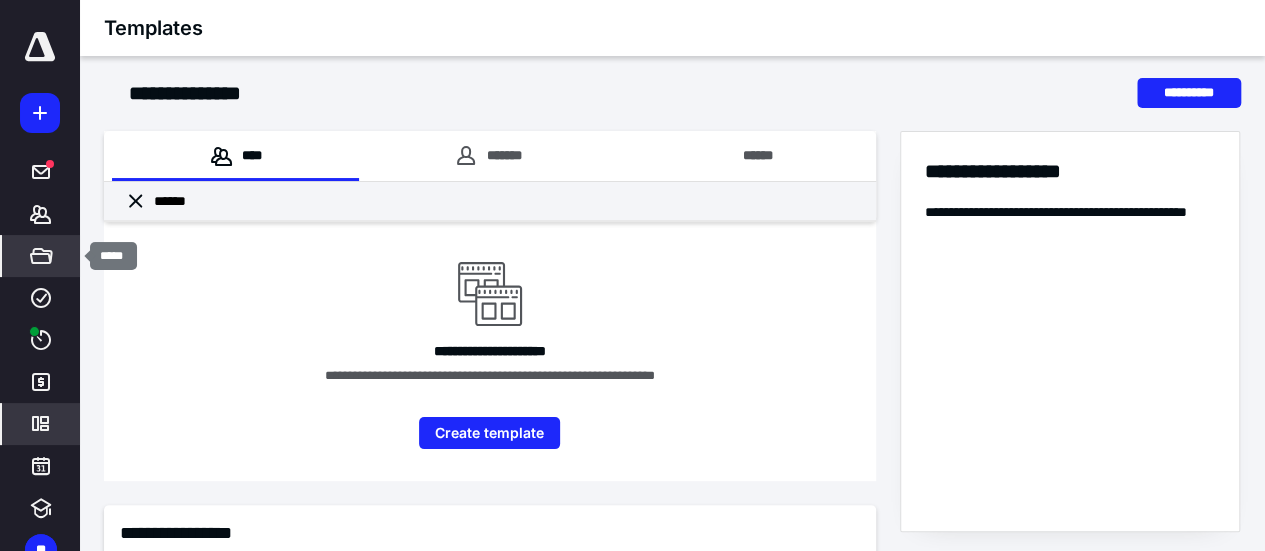 click 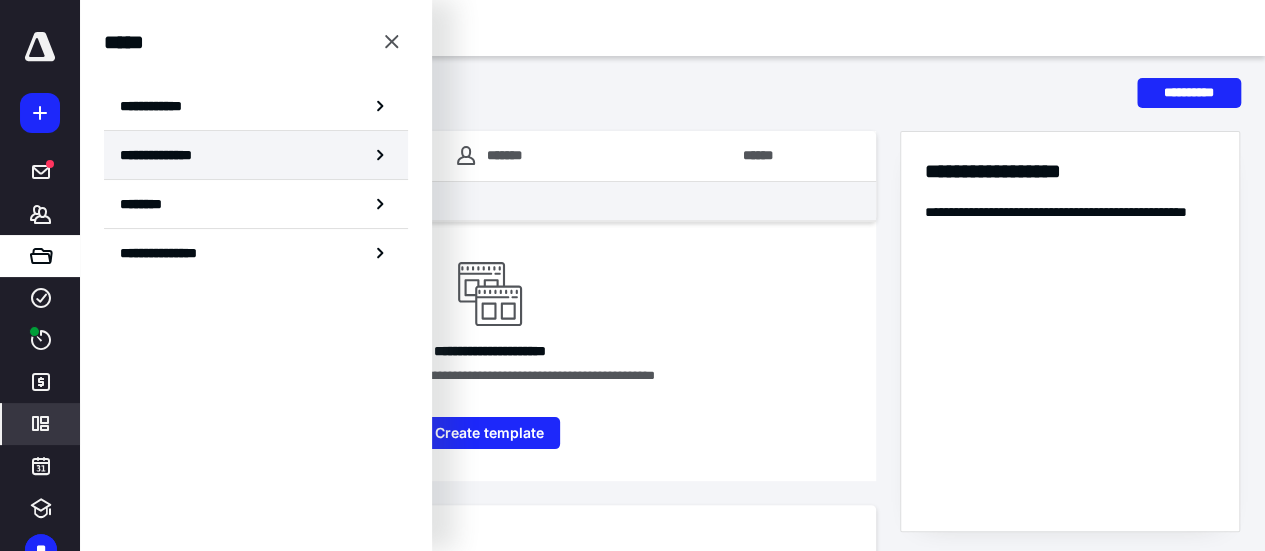 click on "**********" at bounding box center (163, 155) 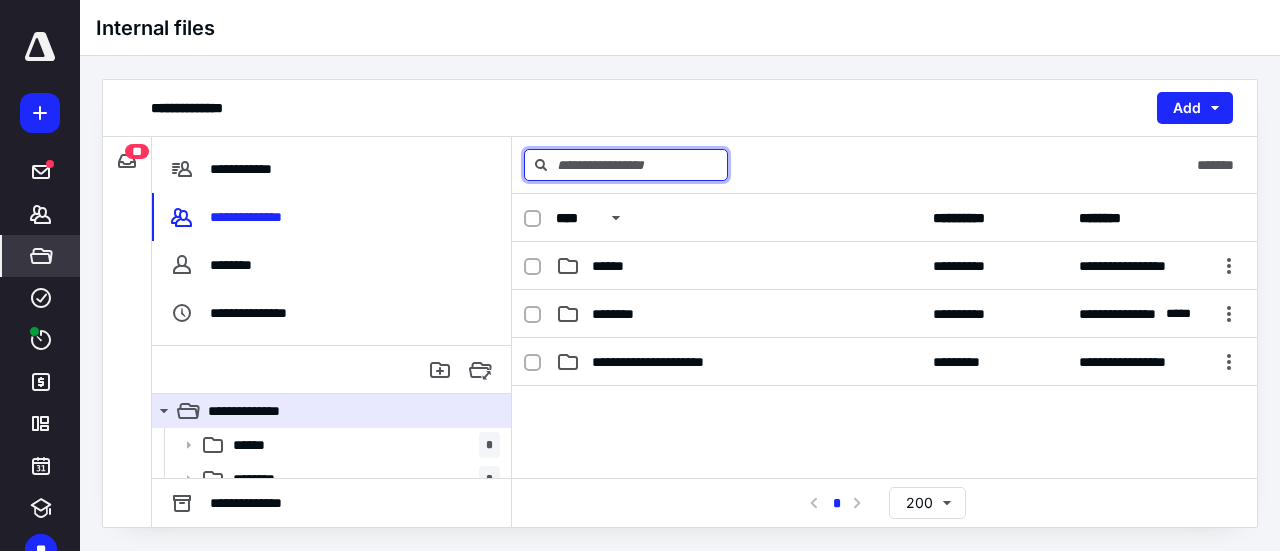 click at bounding box center [626, 165] 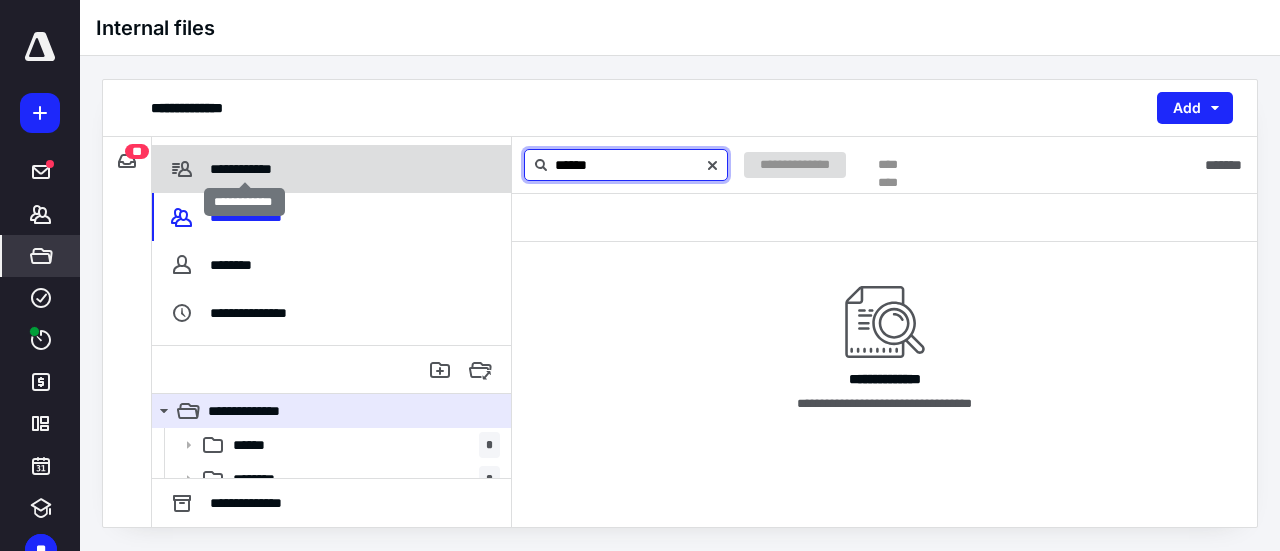 type on "******" 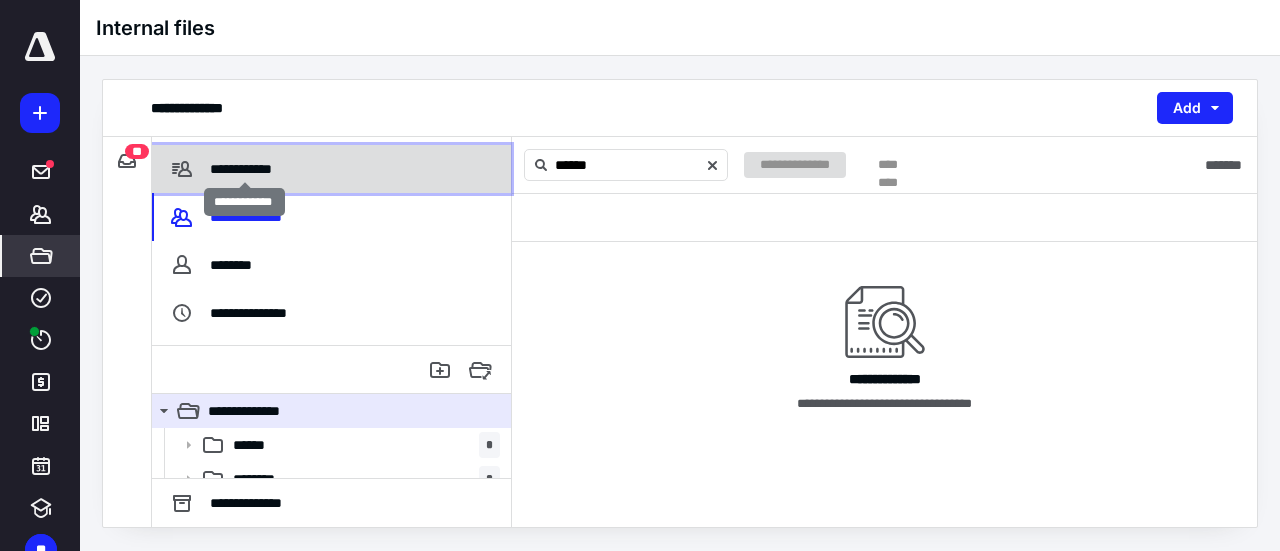 click on "**********" at bounding box center [244, 169] 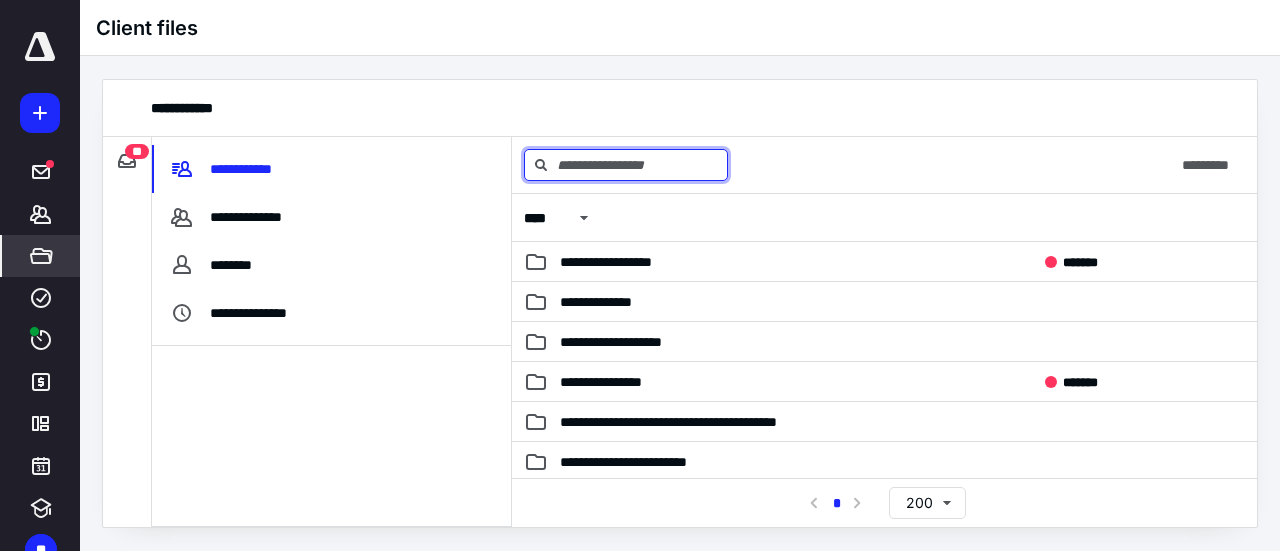 click at bounding box center [626, 165] 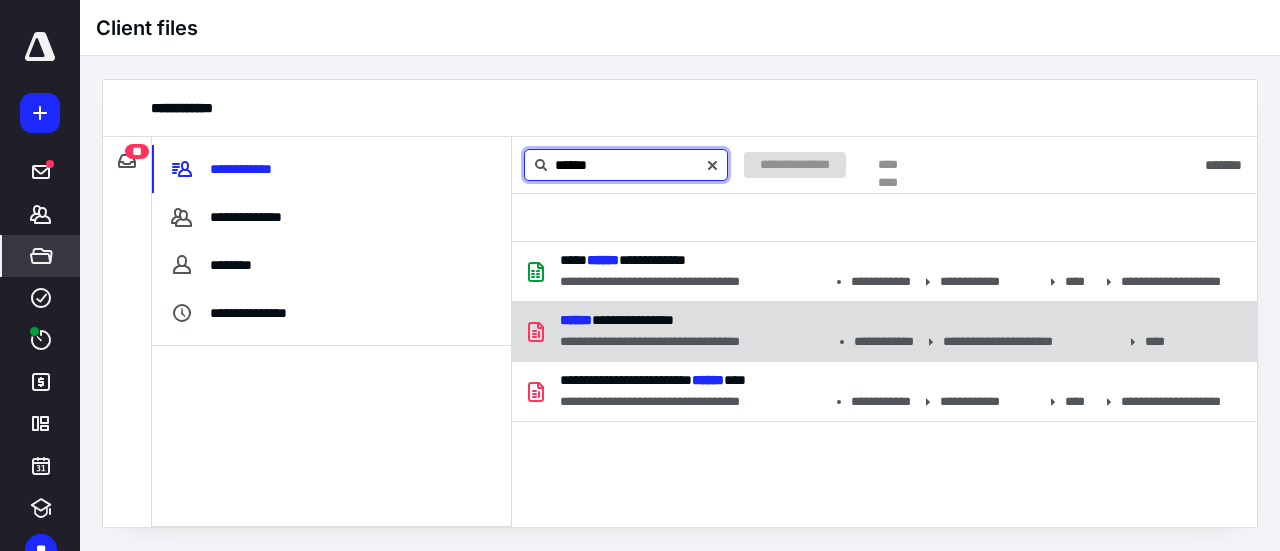 type on "******" 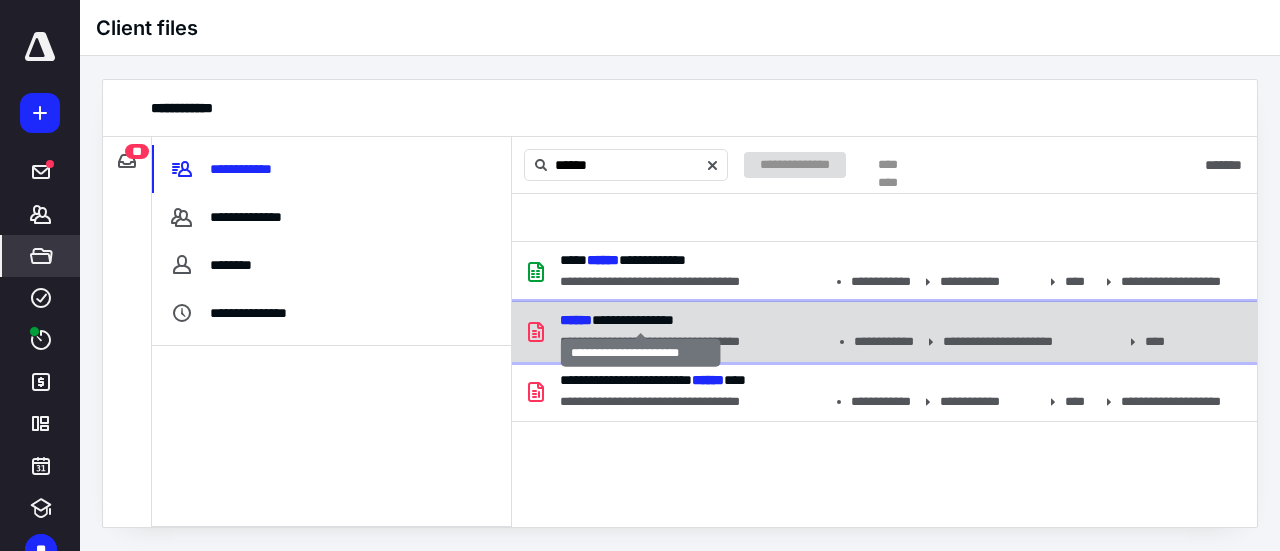 click on "******" at bounding box center [576, 320] 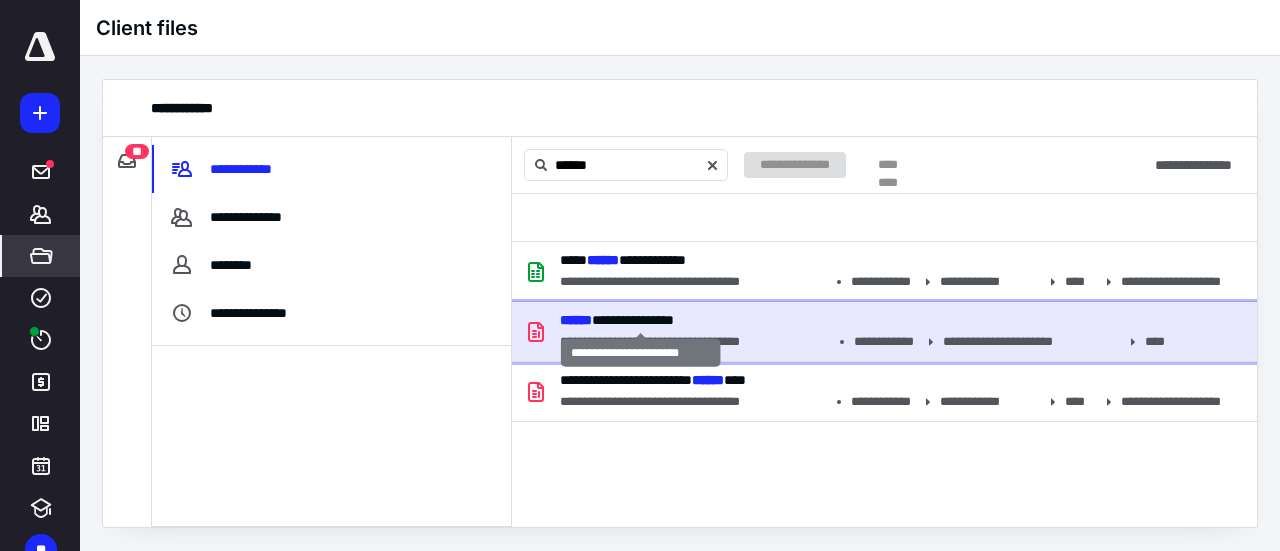 click on "******" at bounding box center (576, 320) 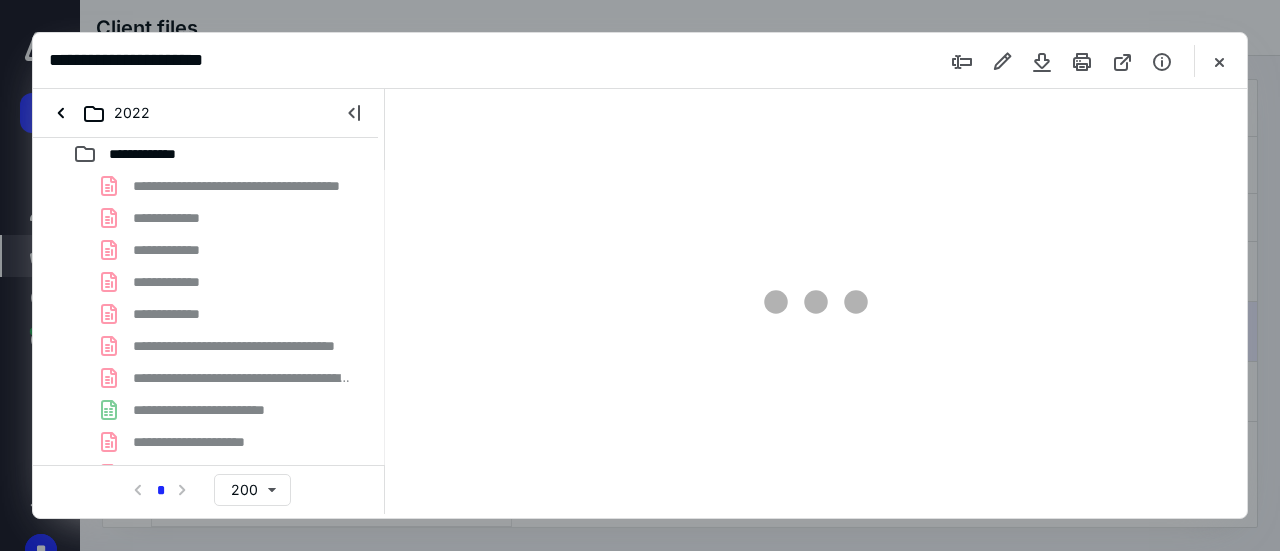 scroll, scrollTop: 0, scrollLeft: 0, axis: both 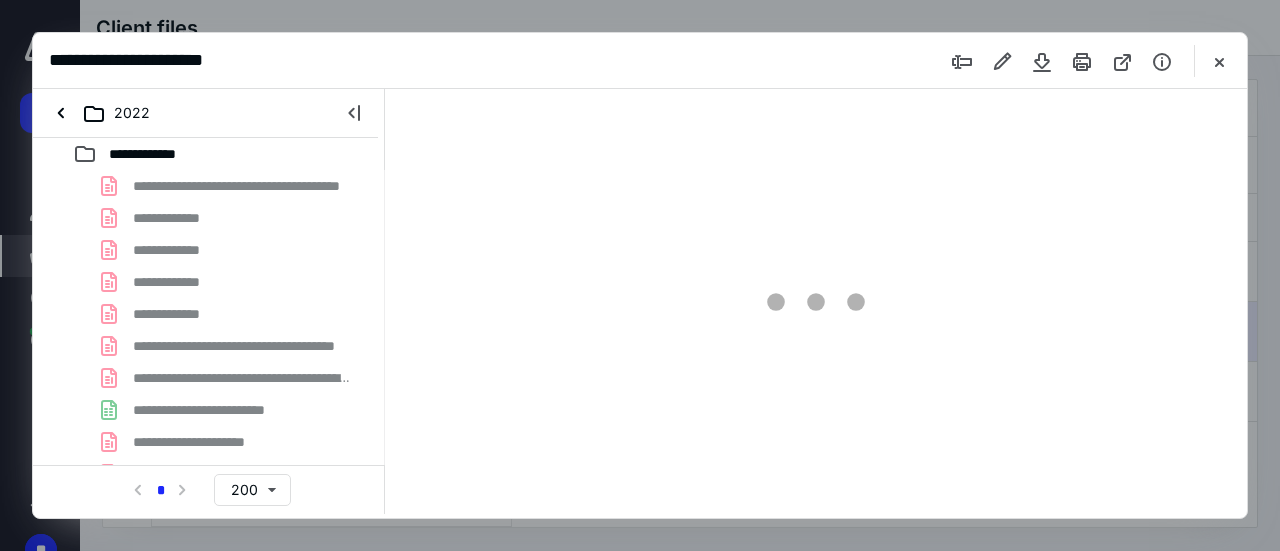 type on "41" 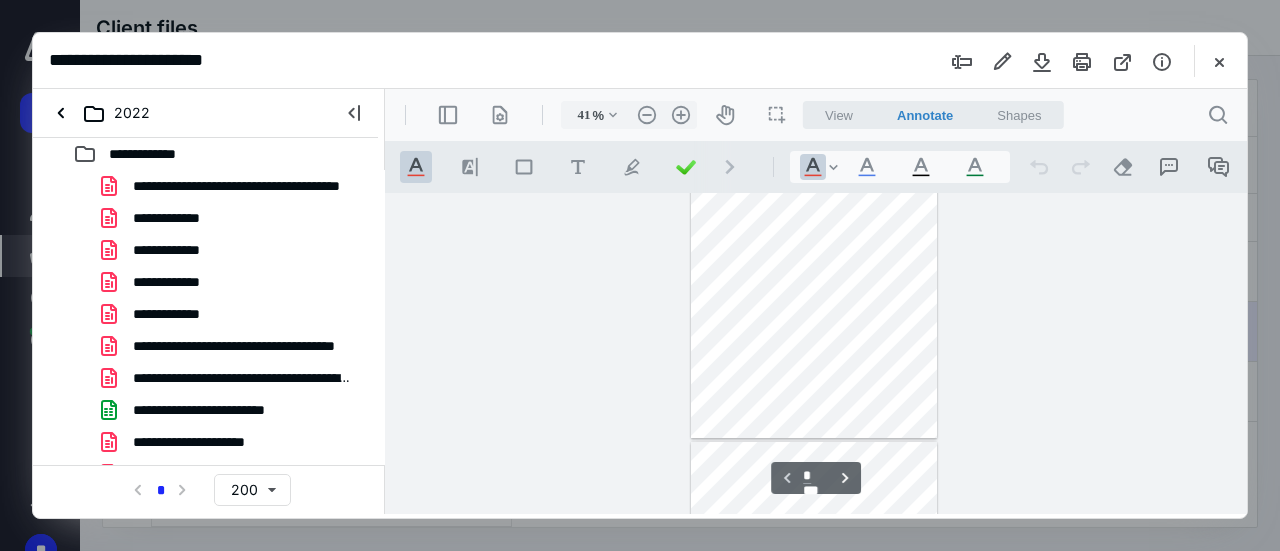 scroll, scrollTop: 200, scrollLeft: 0, axis: vertical 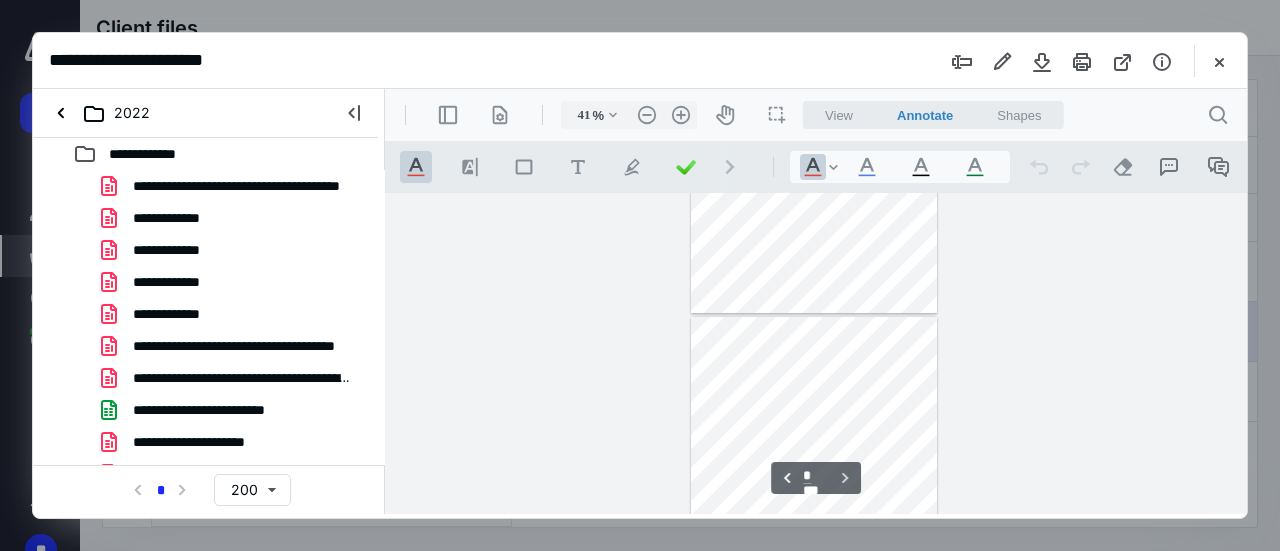 type on "*" 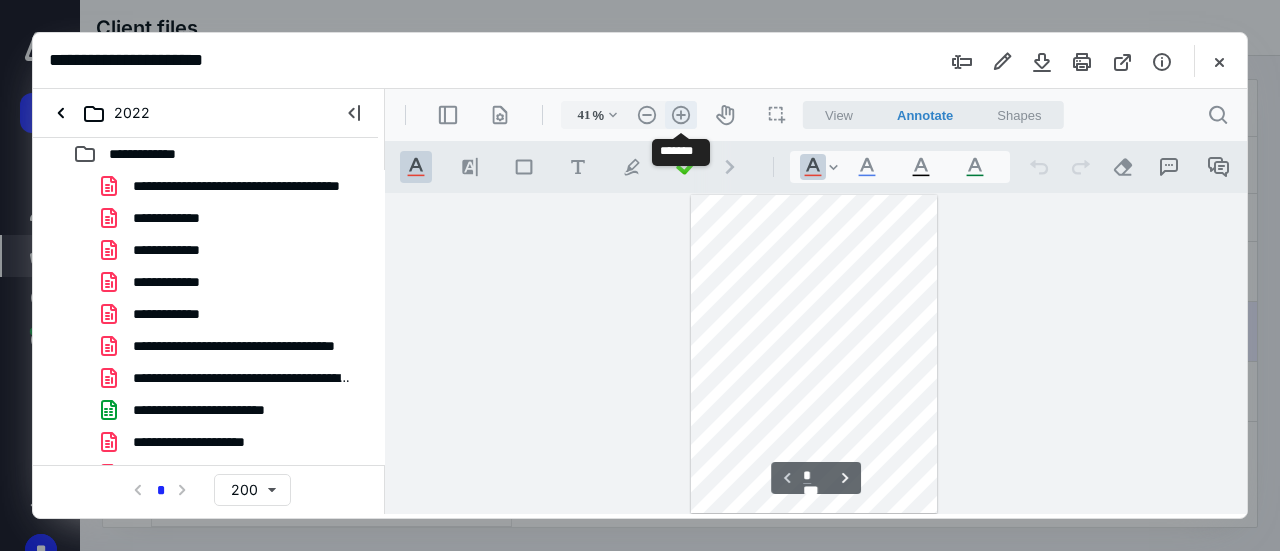 click on ".cls-1{fill:#abb0c4;} icon - header - zoom - in - line" at bounding box center (681, 115) 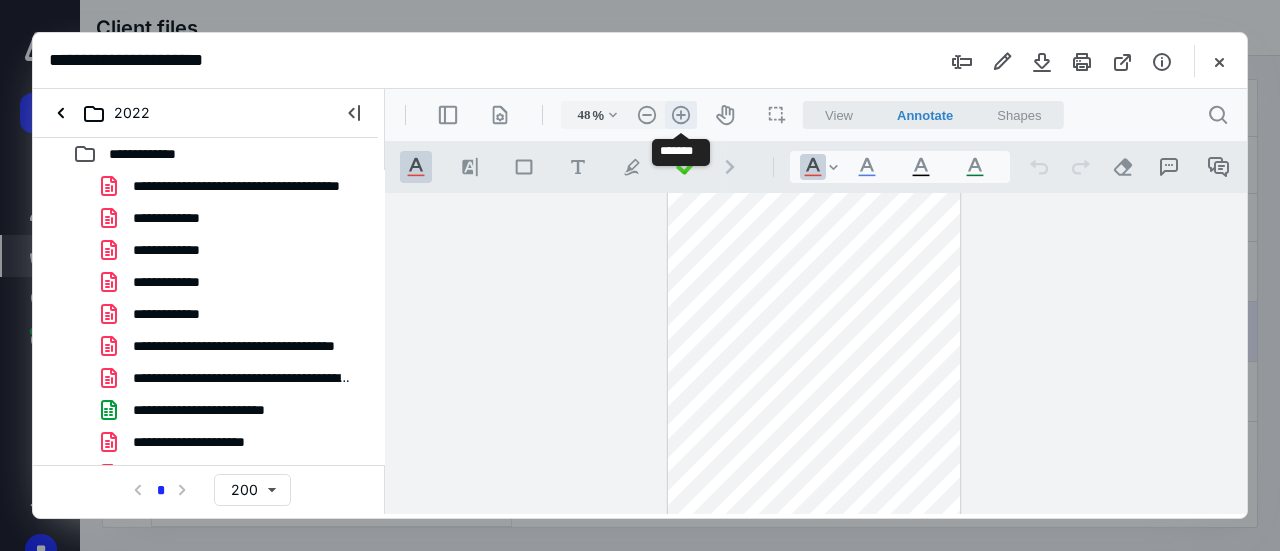 click on ".cls-1{fill:#abb0c4;} icon - header - zoom - in - line" at bounding box center (681, 115) 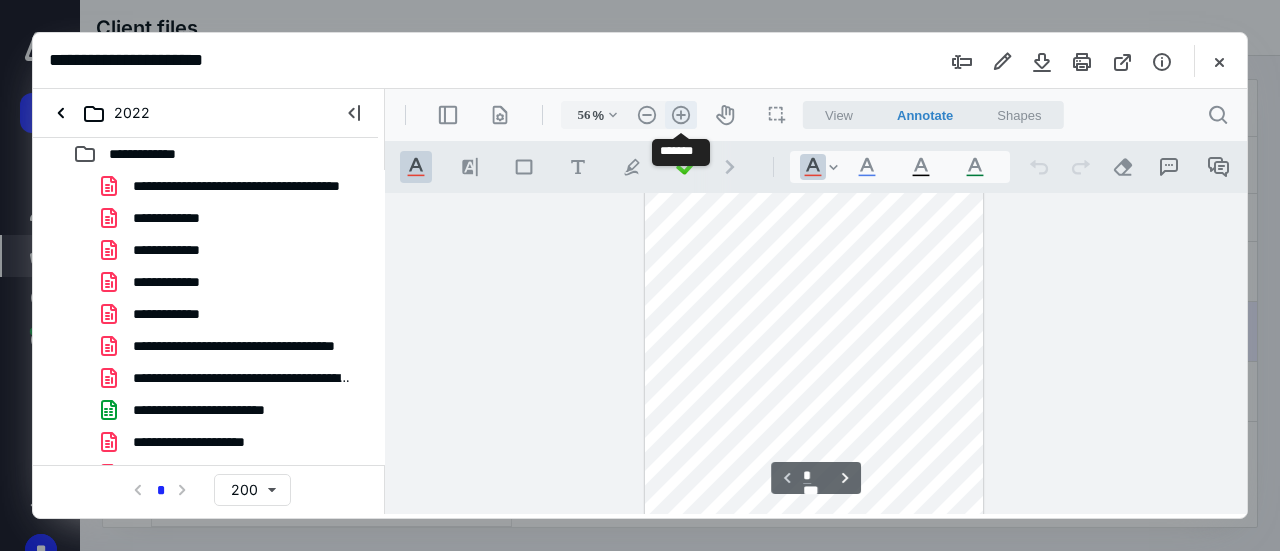 click on ".cls-1{fill:#abb0c4;} icon - header - zoom - in - line" at bounding box center [681, 115] 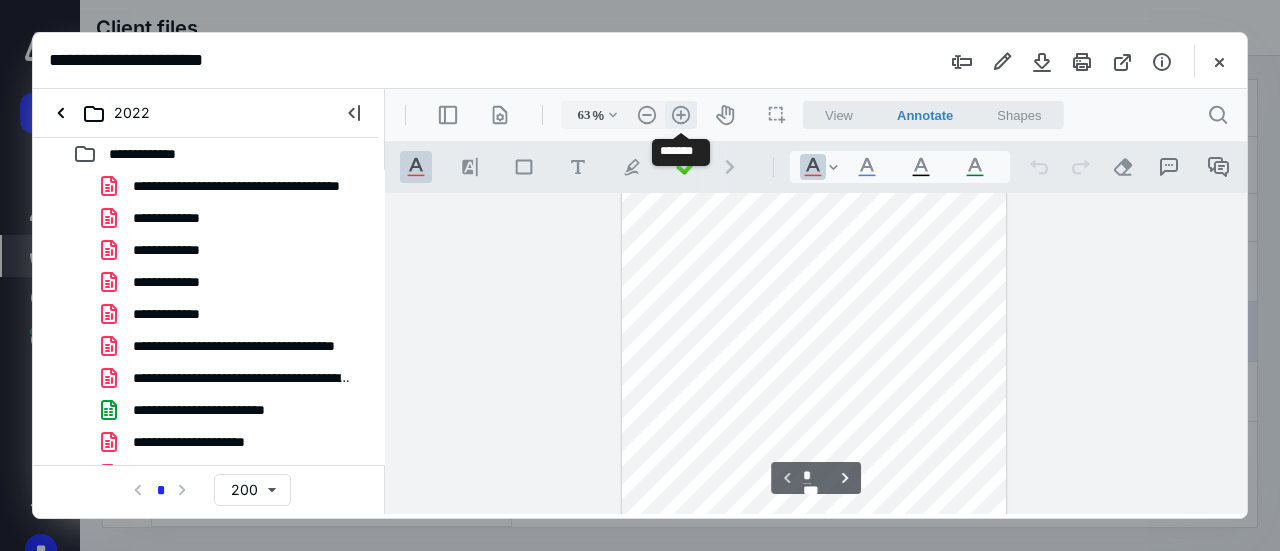 click on ".cls-1{fill:#abb0c4;} icon - header - zoom - in - line" at bounding box center [681, 115] 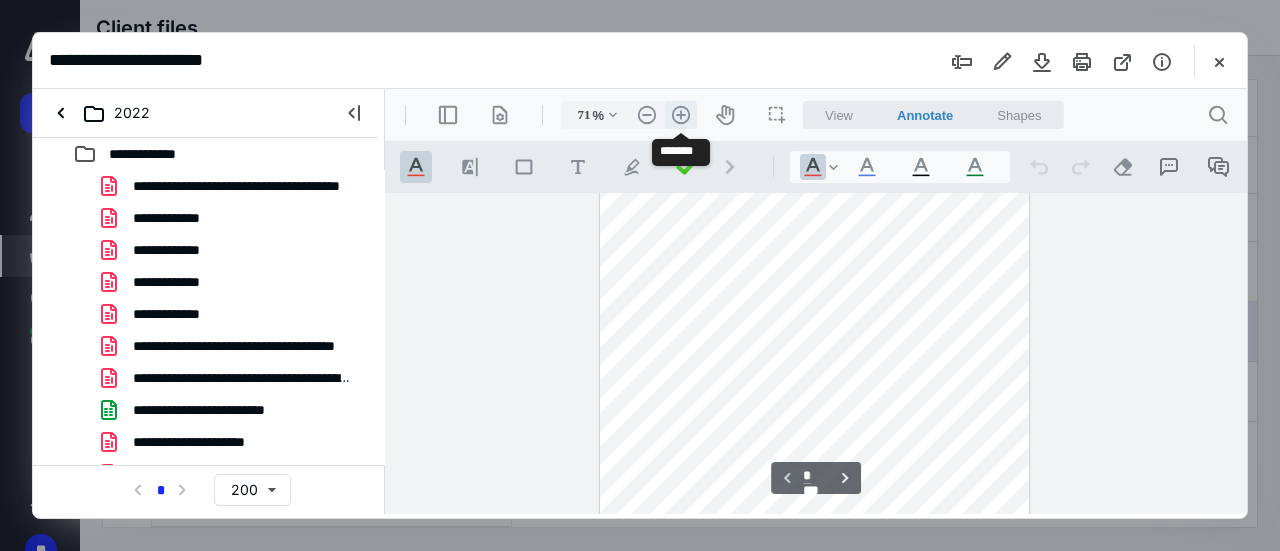 click on ".cls-1{fill:#abb0c4;} icon - header - zoom - in - line" at bounding box center (681, 115) 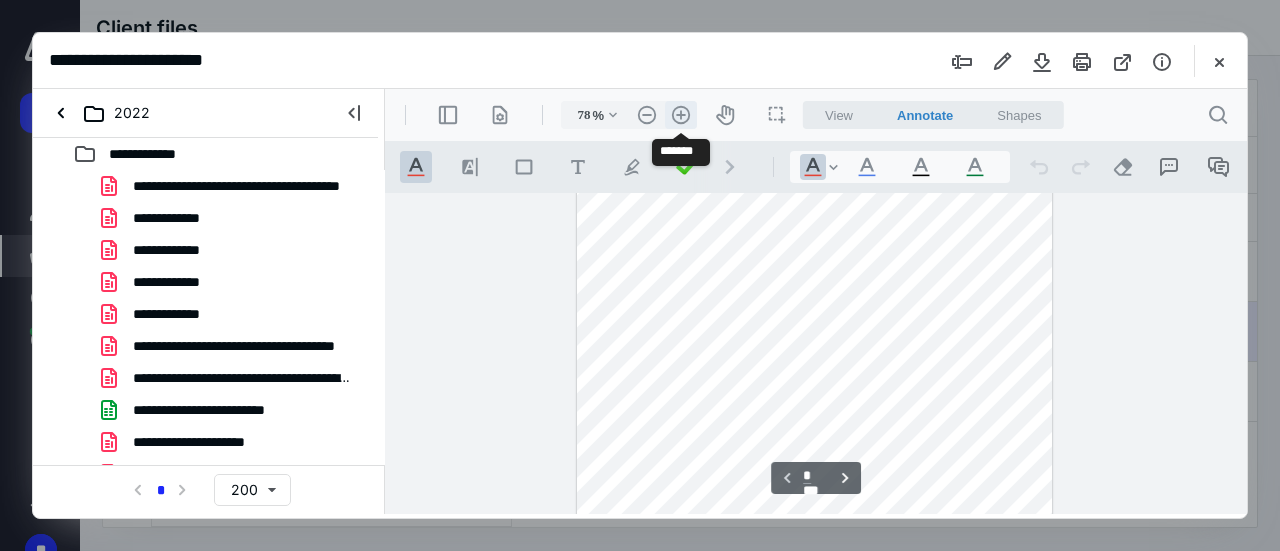 click on ".cls-1{fill:#abb0c4;} icon - header - zoom - in - line" at bounding box center [681, 115] 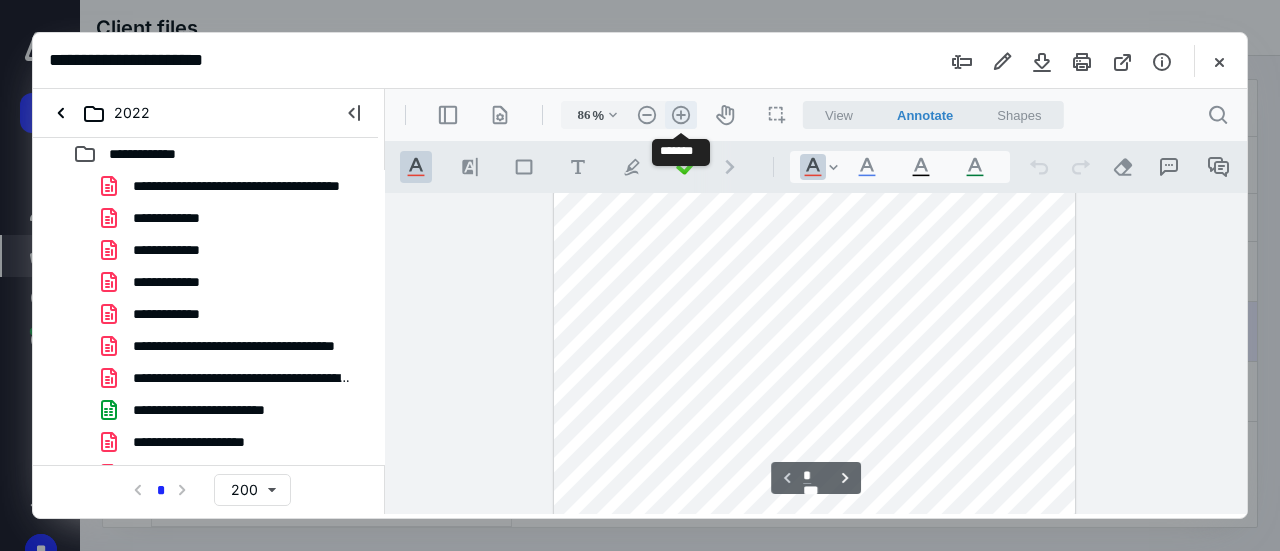 click on ".cls-1{fill:#abb0c4;} icon - header - zoom - in - line" at bounding box center [681, 115] 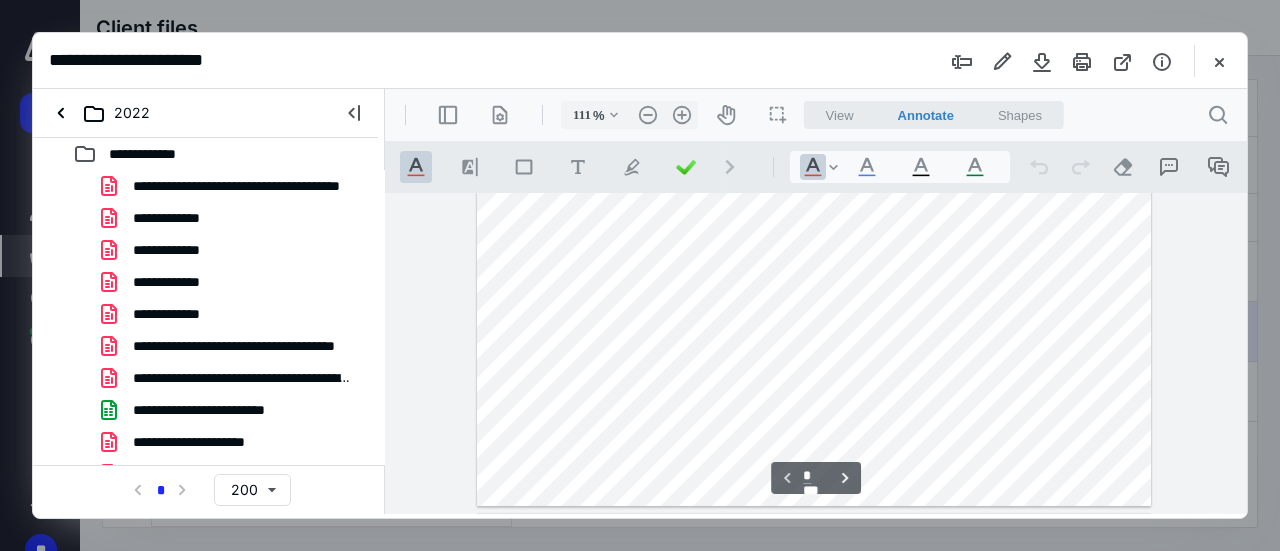 scroll, scrollTop: 687, scrollLeft: 0, axis: vertical 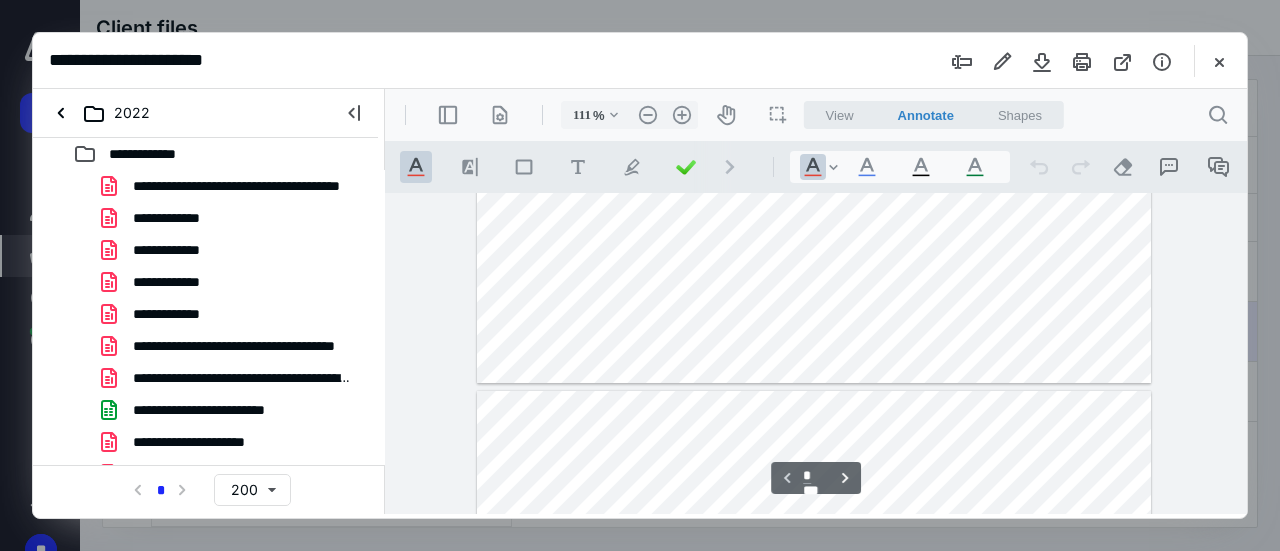 type on "*" 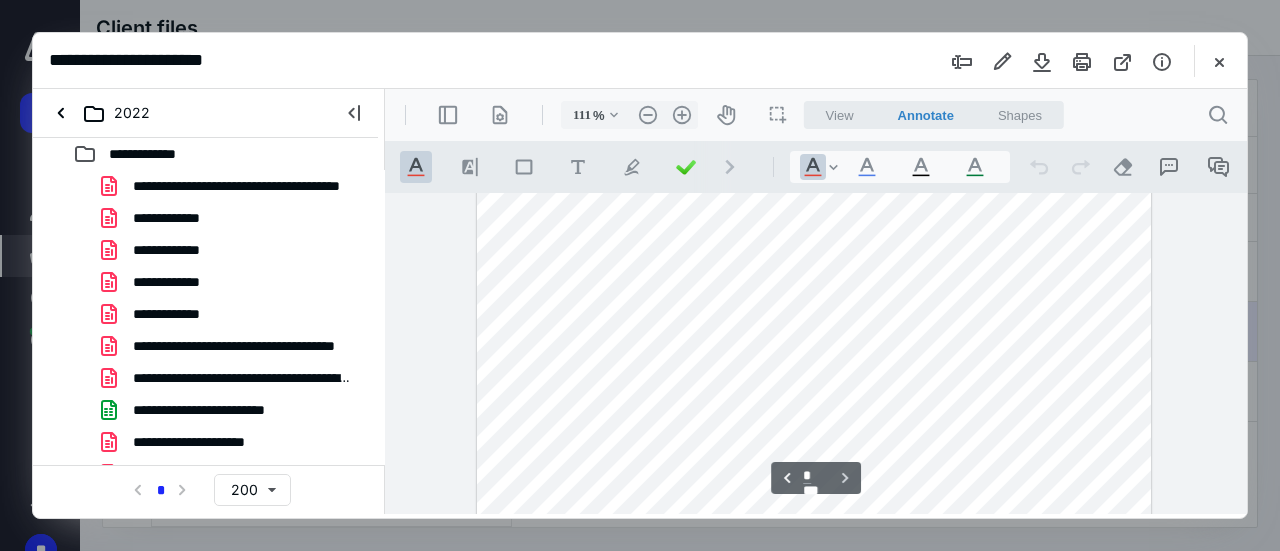 scroll, scrollTop: 1440, scrollLeft: 0, axis: vertical 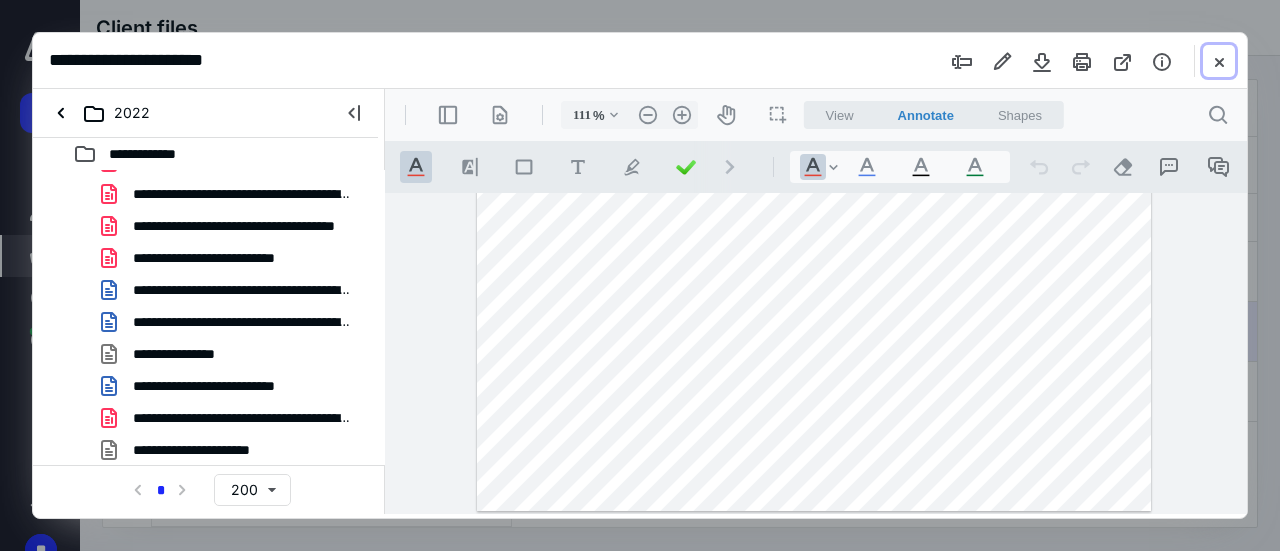 click at bounding box center (1219, 61) 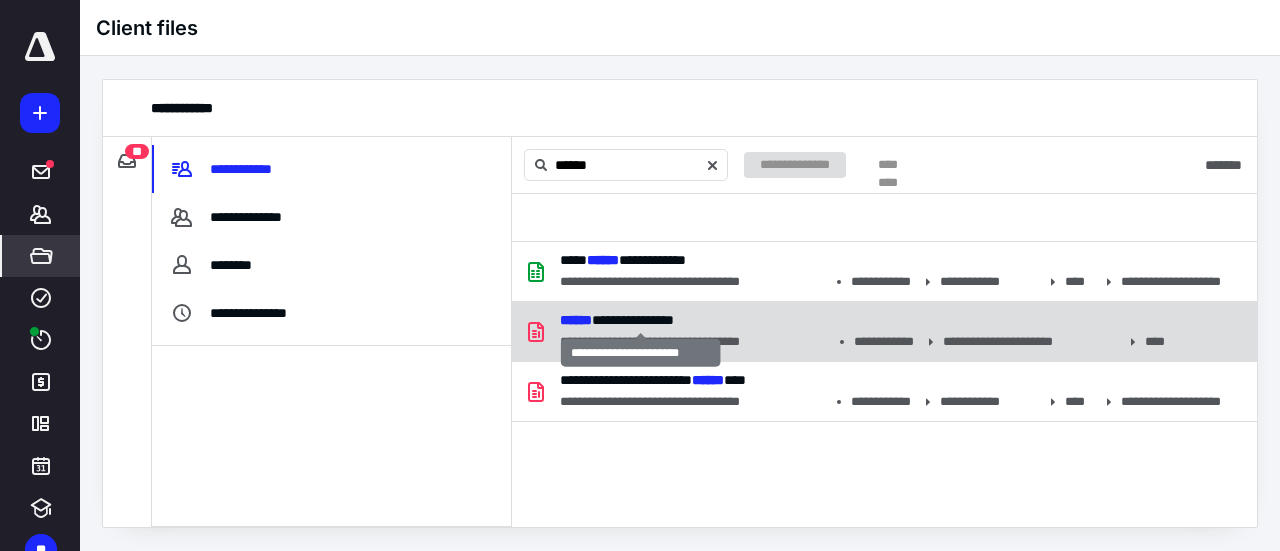 click on "**********" at bounding box center [617, 320] 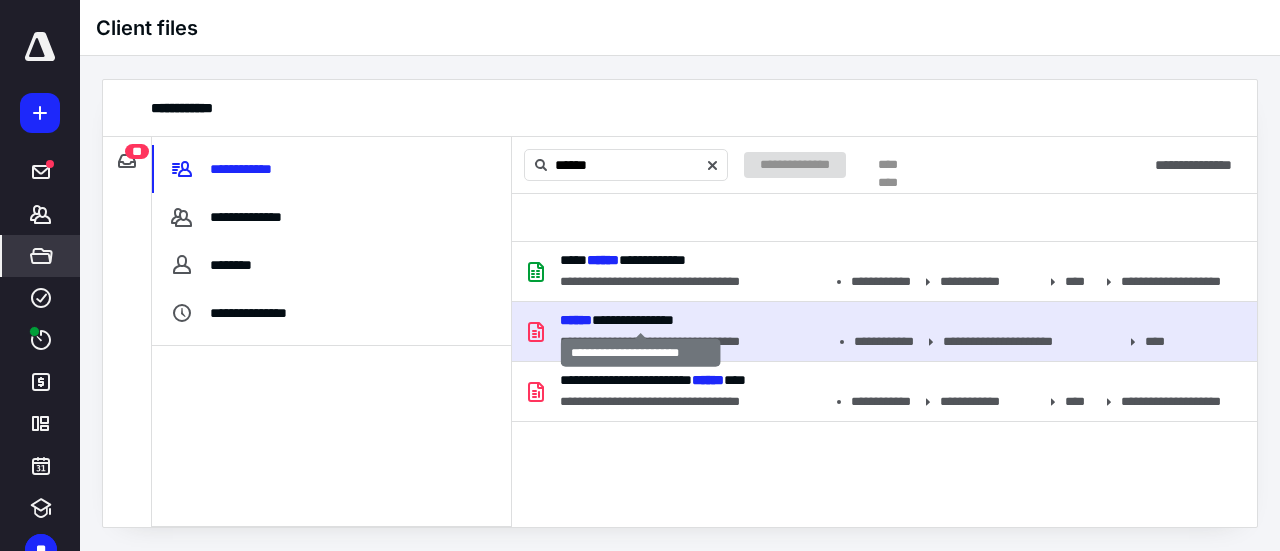 click on "**********" at bounding box center [617, 320] 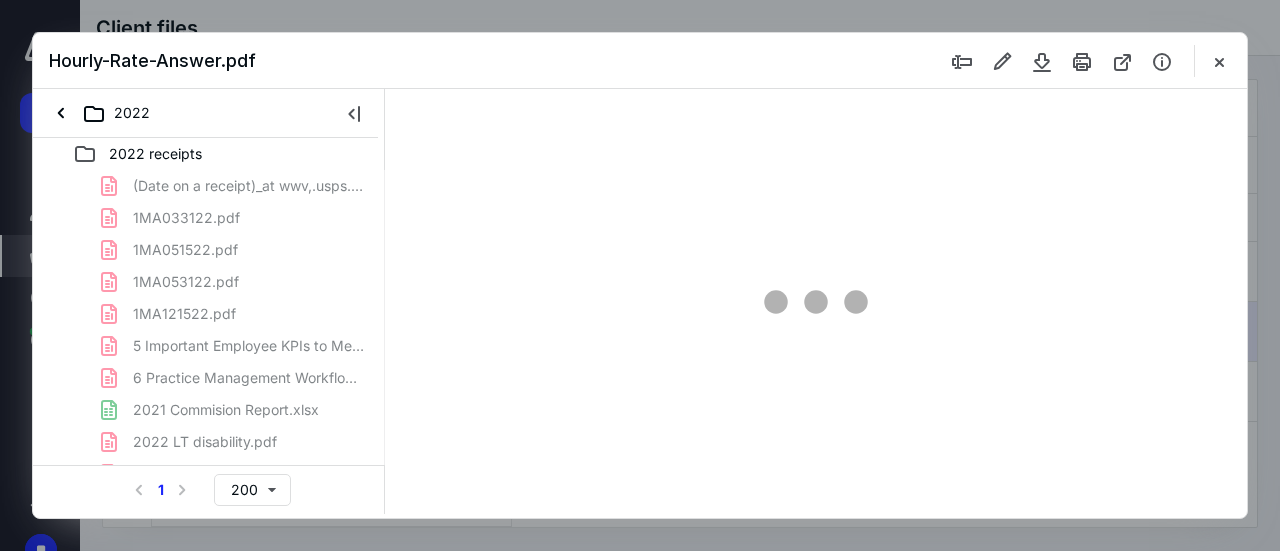 scroll, scrollTop: 0, scrollLeft: 0, axis: both 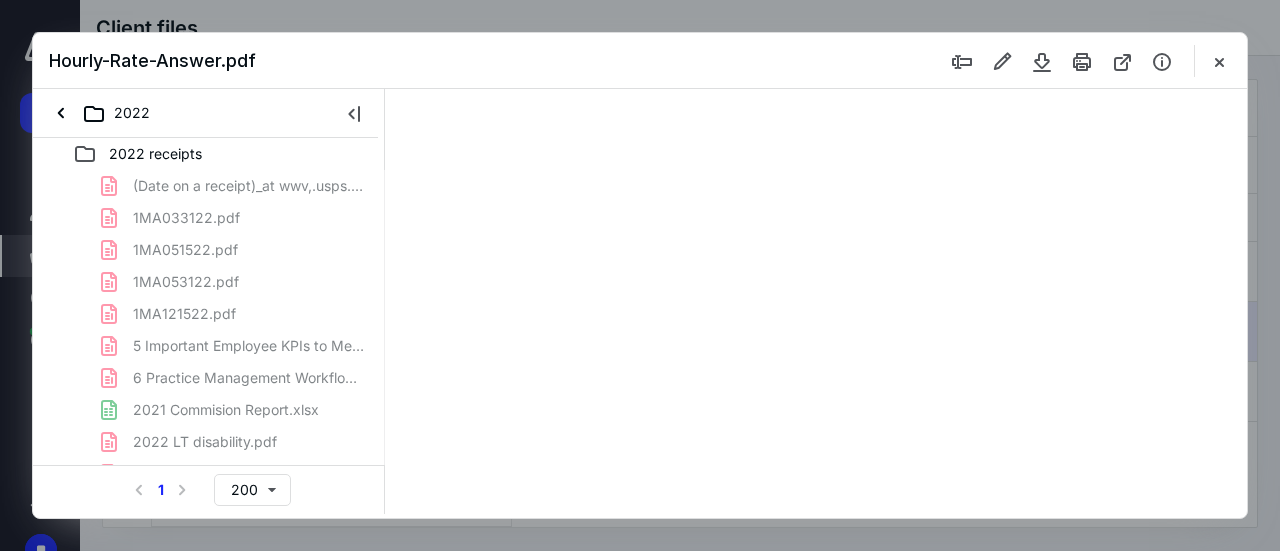 type on "41" 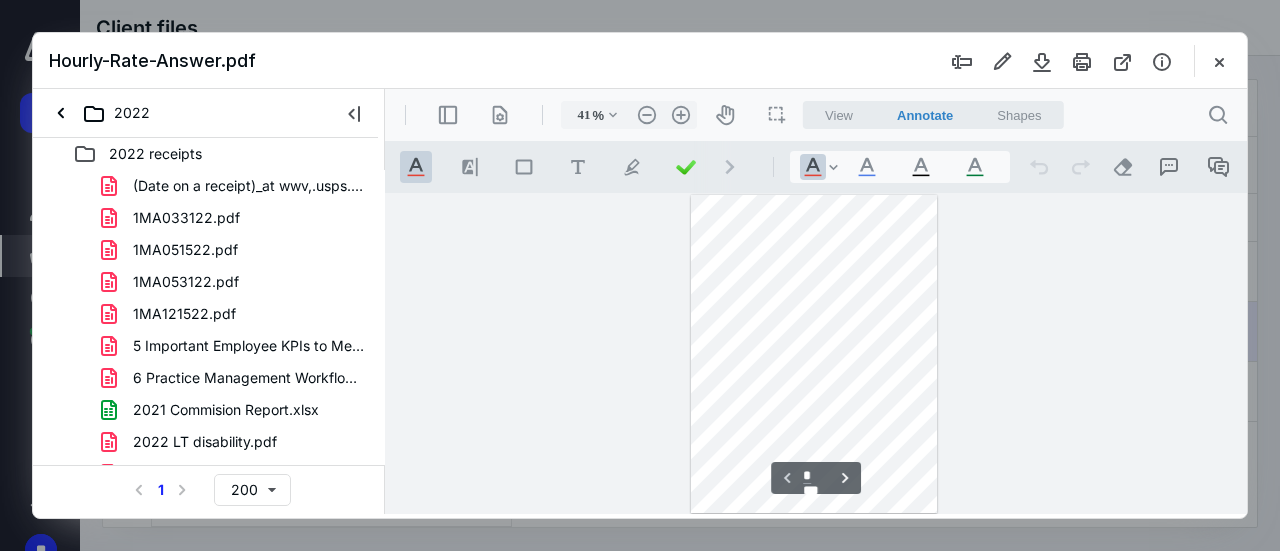 scroll, scrollTop: 0, scrollLeft: 0, axis: both 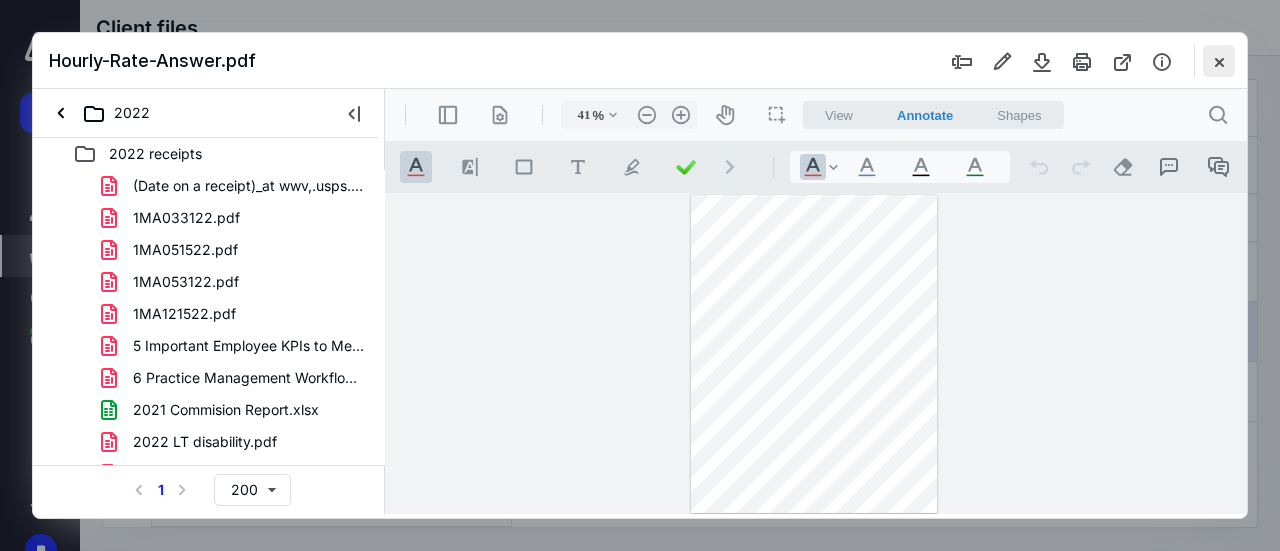 click at bounding box center [1219, 61] 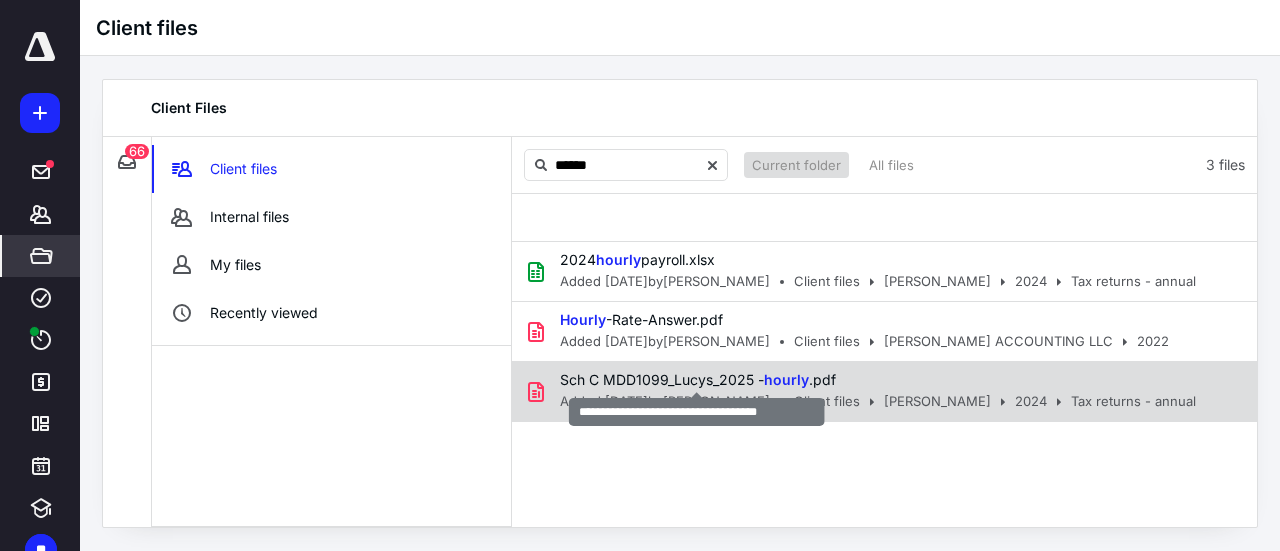 click on "Sch C MDD1099_Lucys_2025 - hourly .pdf" at bounding box center (698, 379) 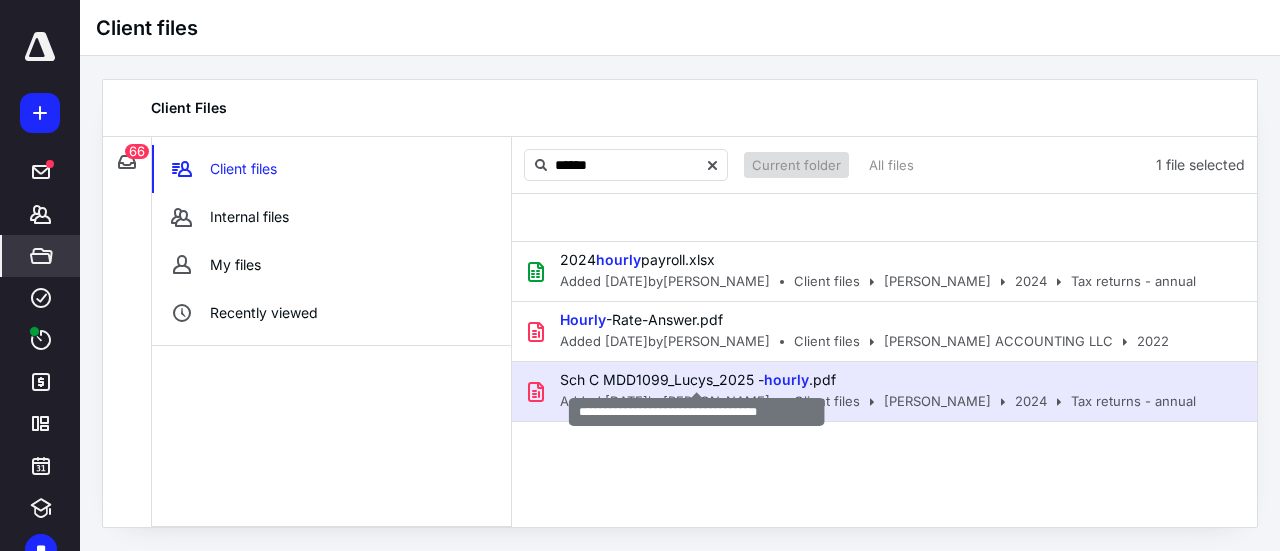 click on "Sch C MDD1099_Lucys_2025 - hourly .pdf" at bounding box center (698, 379) 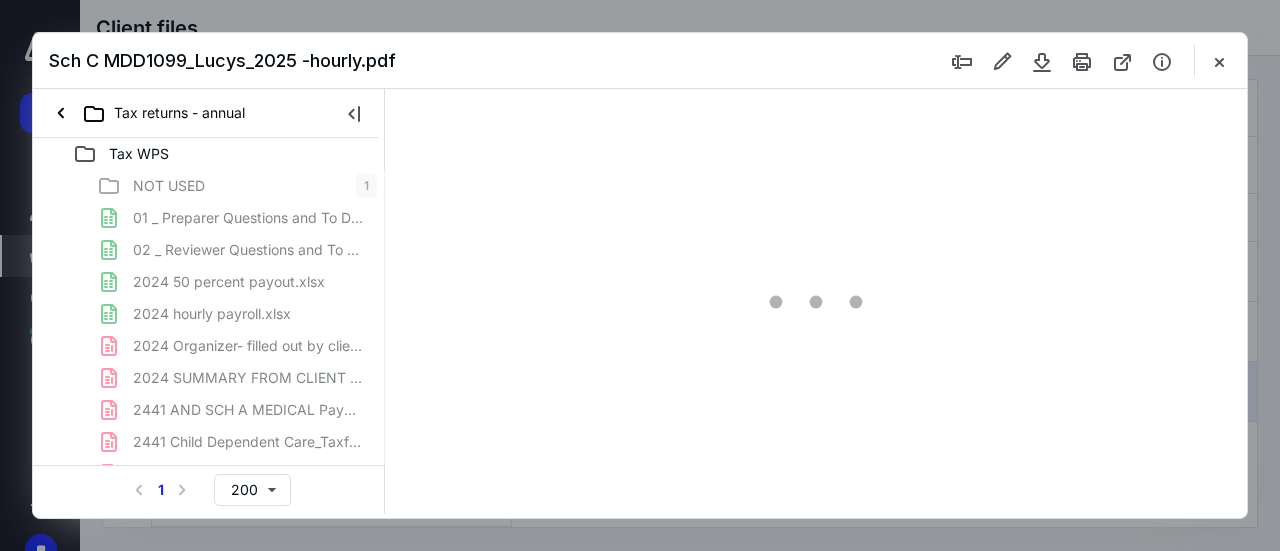 scroll, scrollTop: 0, scrollLeft: 0, axis: both 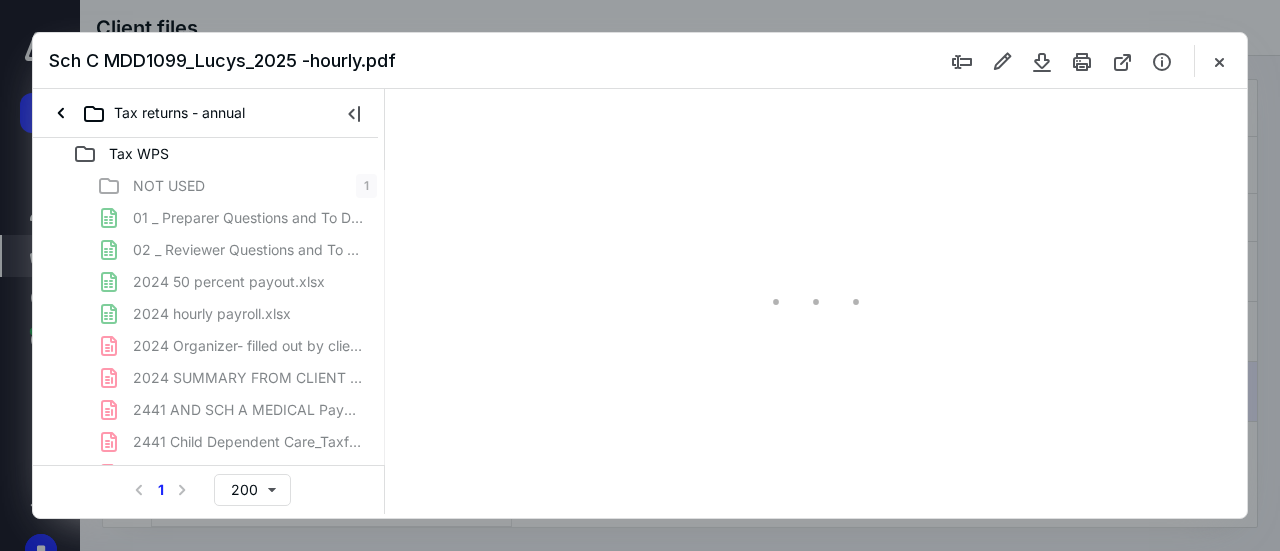 type on "41" 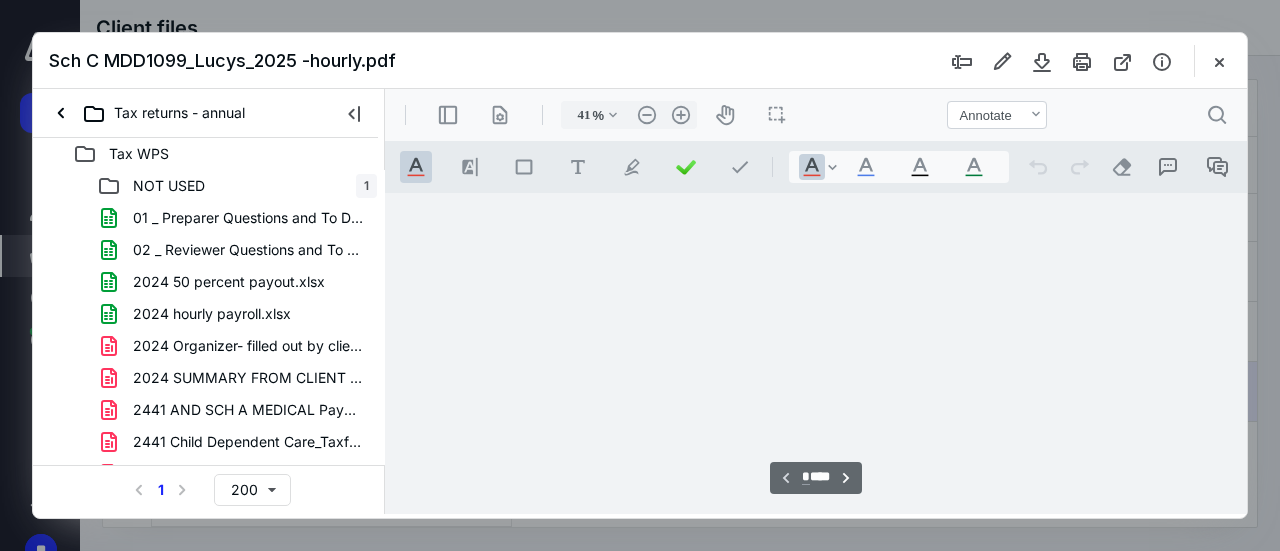 scroll, scrollTop: 106, scrollLeft: 0, axis: vertical 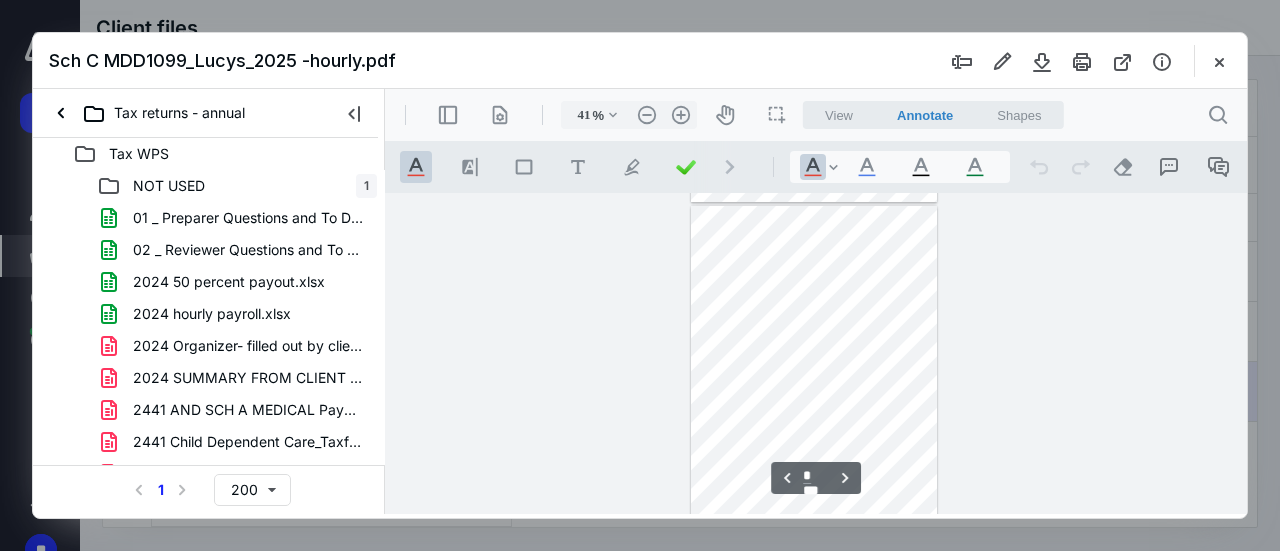 type on "*" 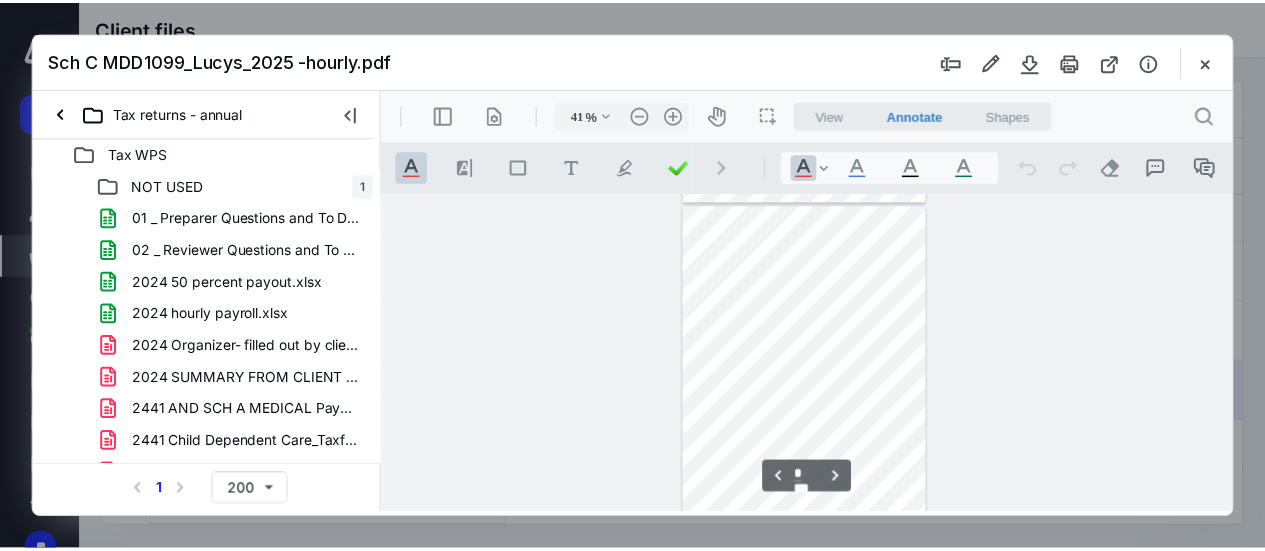 scroll, scrollTop: 806, scrollLeft: 0, axis: vertical 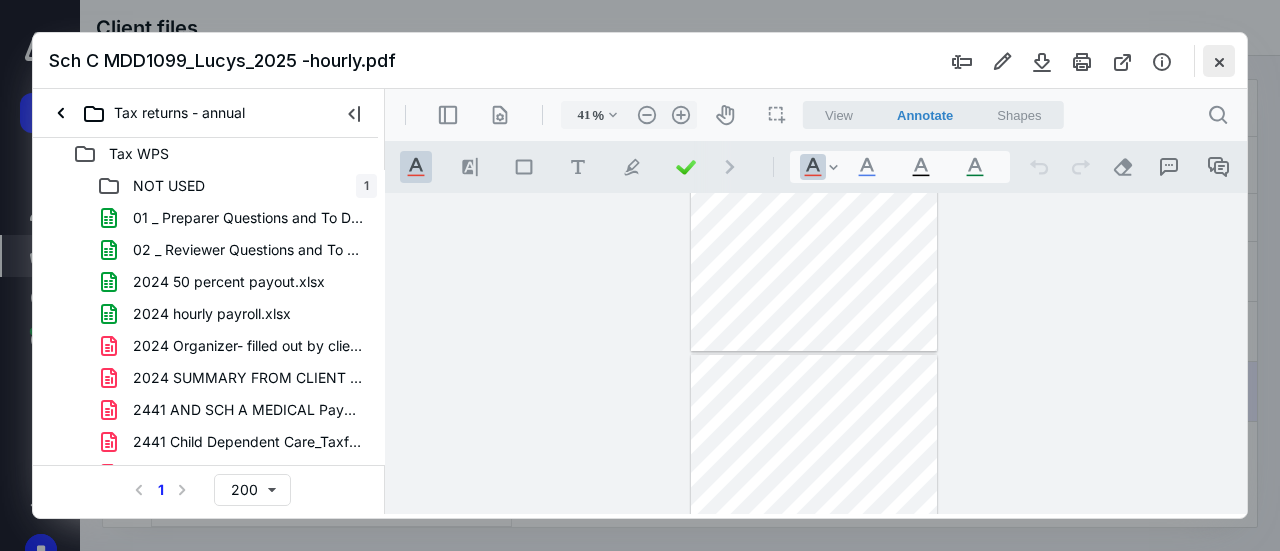 click at bounding box center [1219, 61] 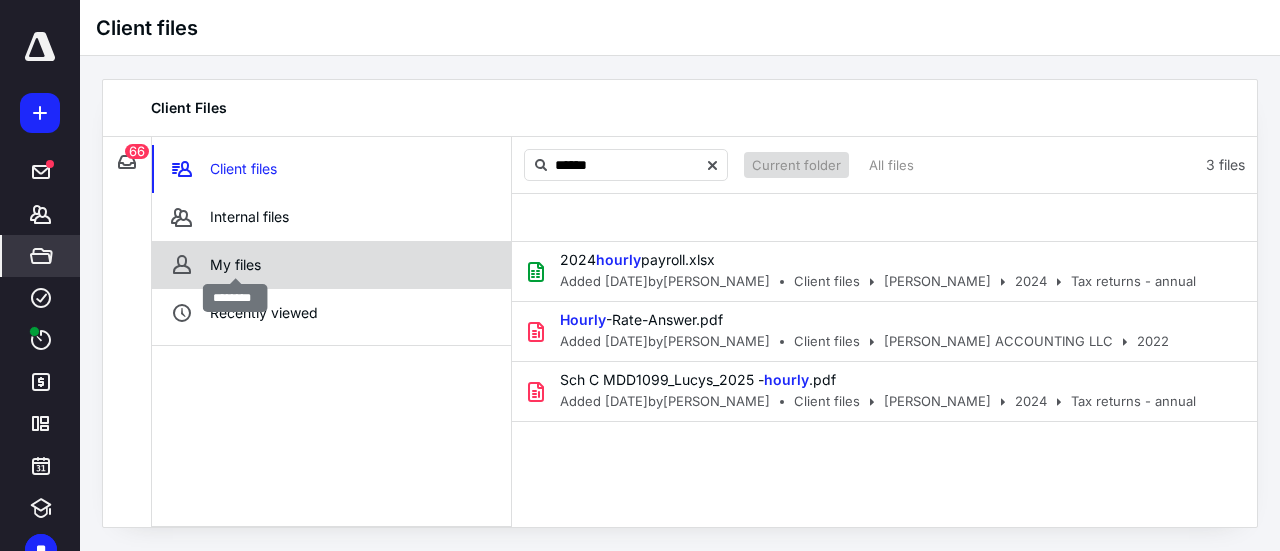 click on "My files" at bounding box center (235, 265) 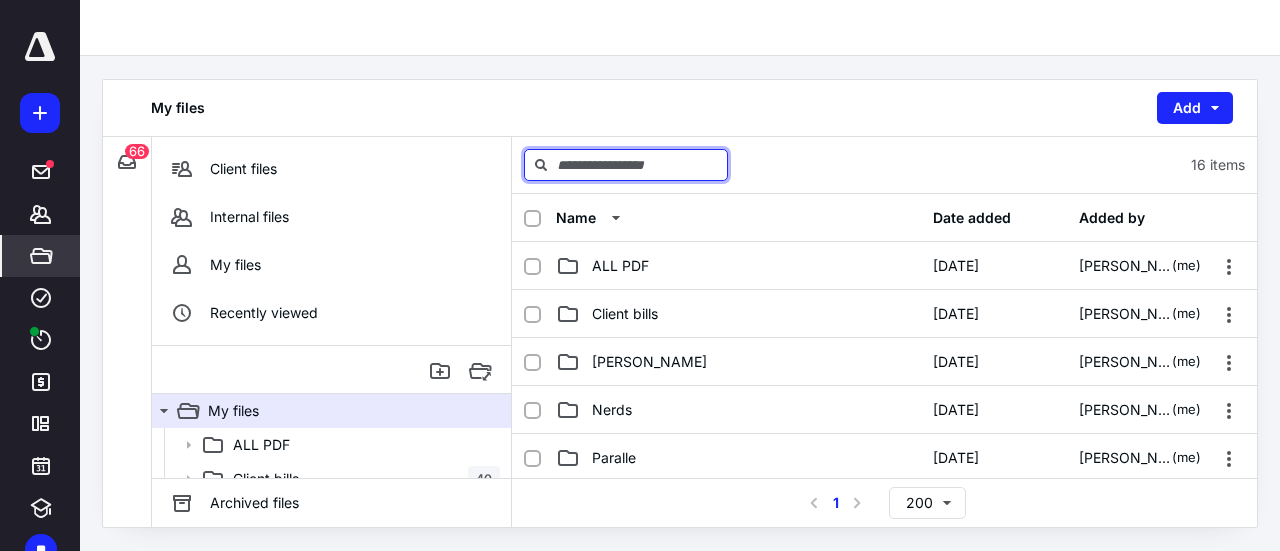 click at bounding box center [626, 165] 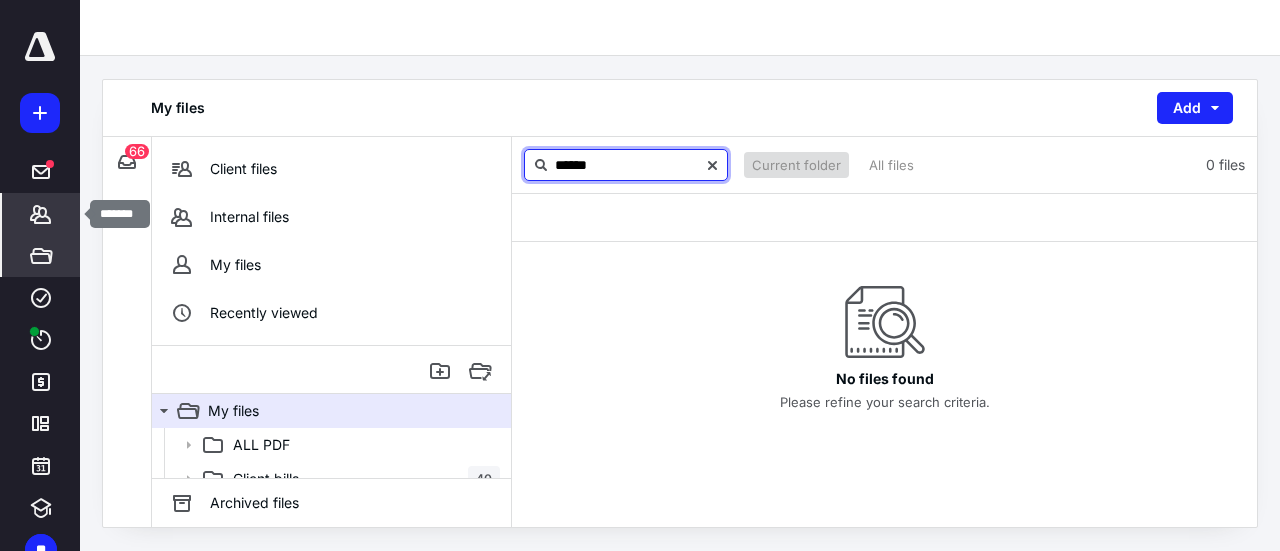 type on "******" 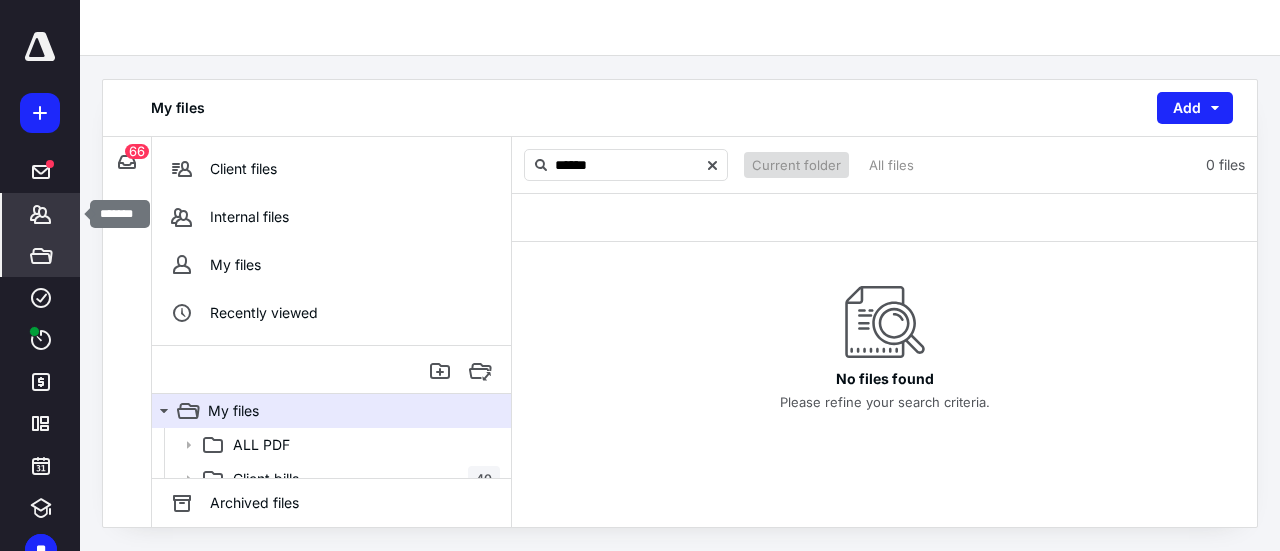 click 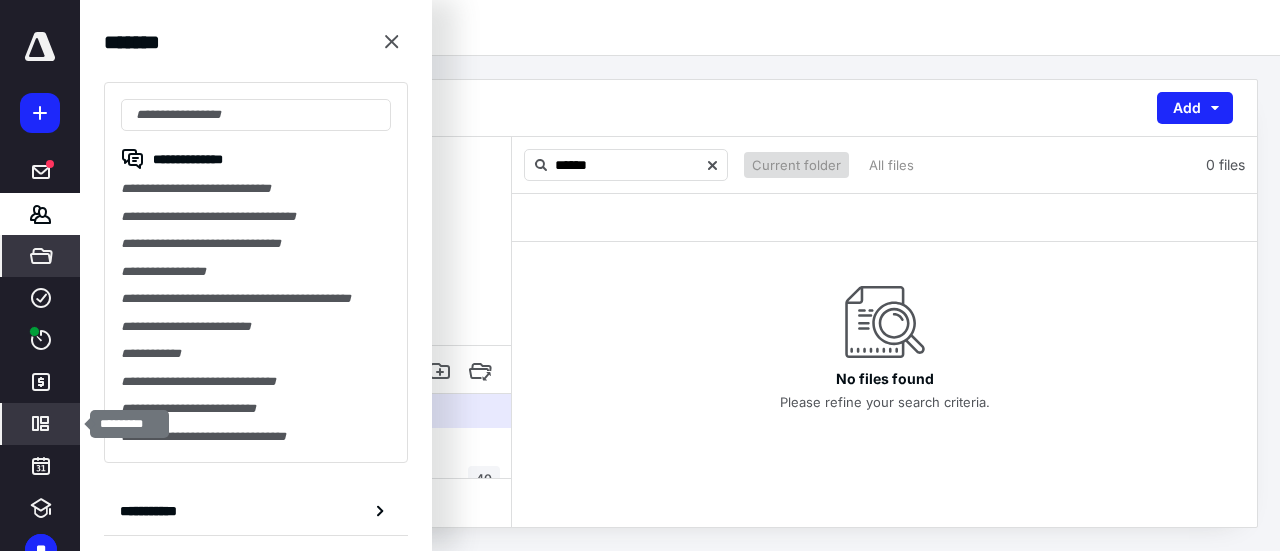click 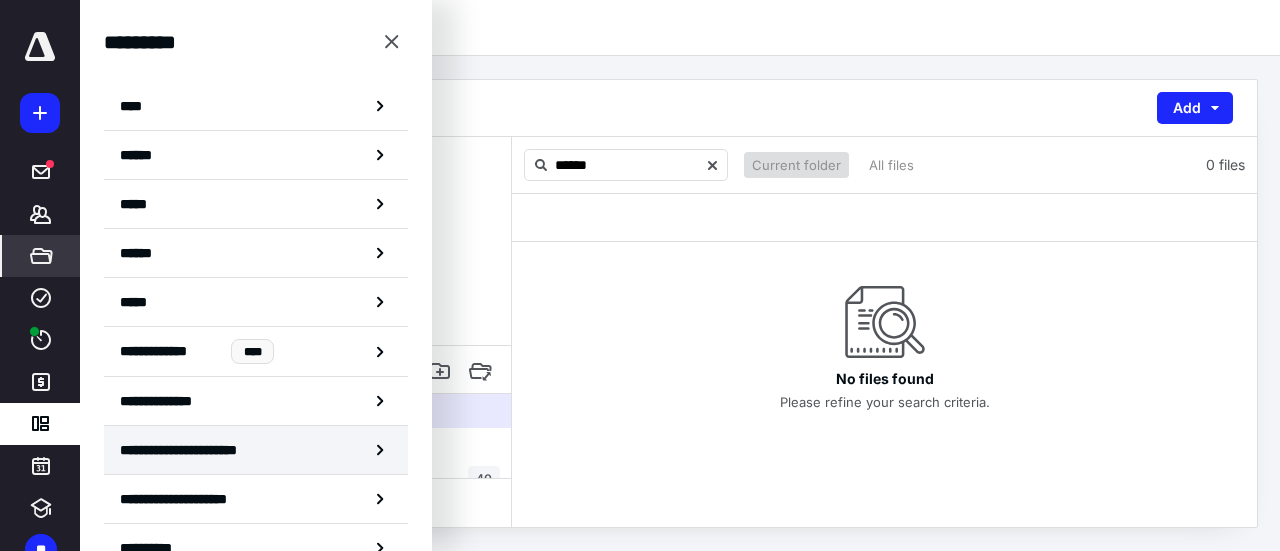 click on "**********" at bounding box center (194, 450) 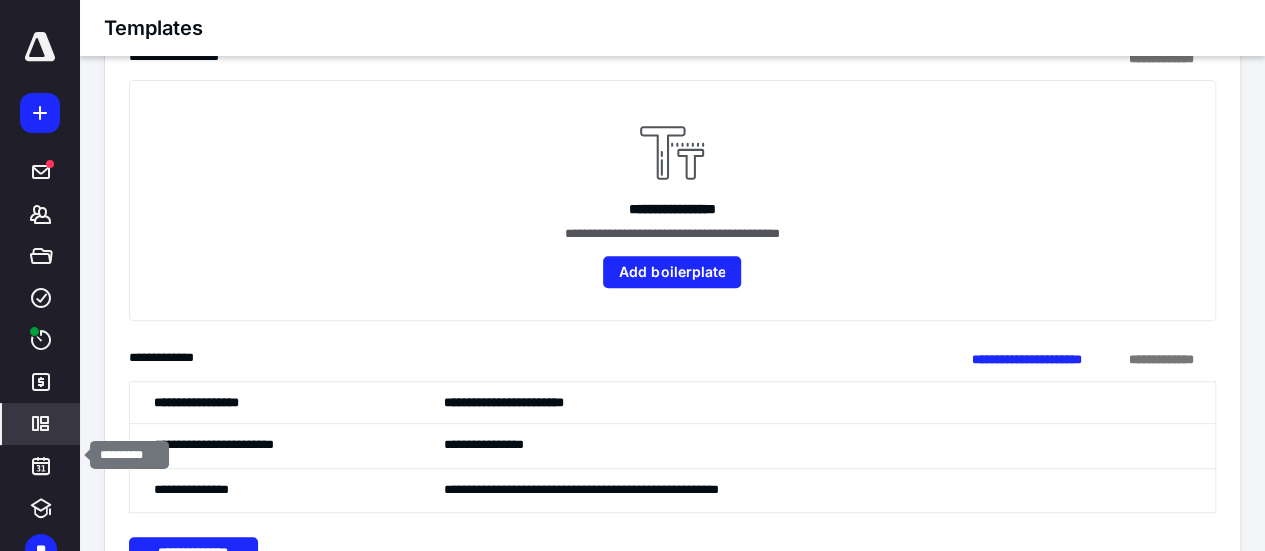 scroll, scrollTop: 429, scrollLeft: 0, axis: vertical 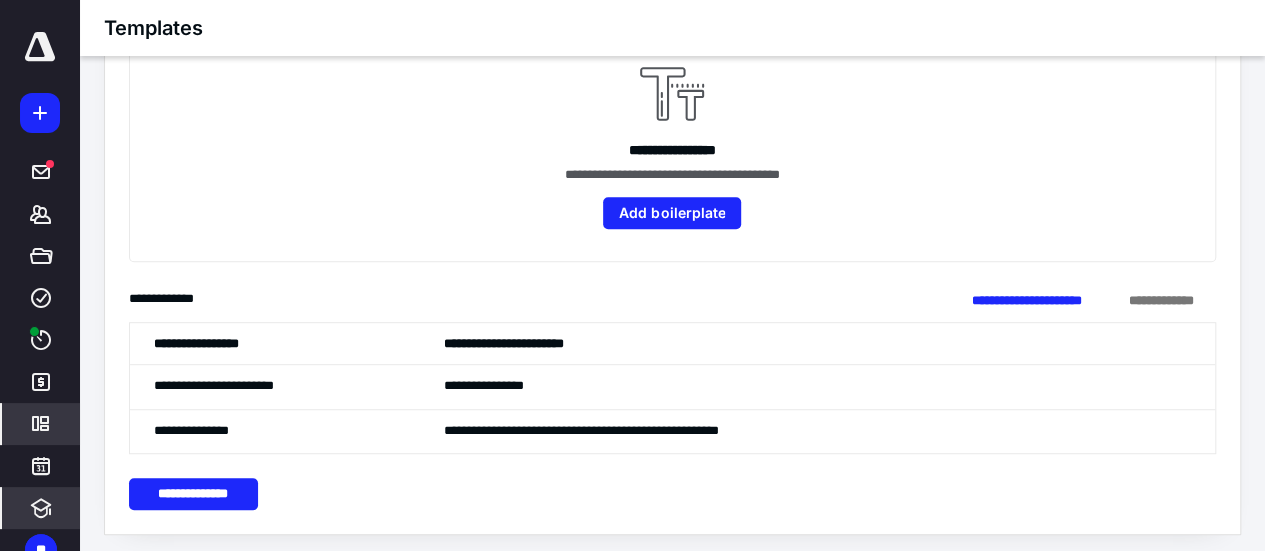 click 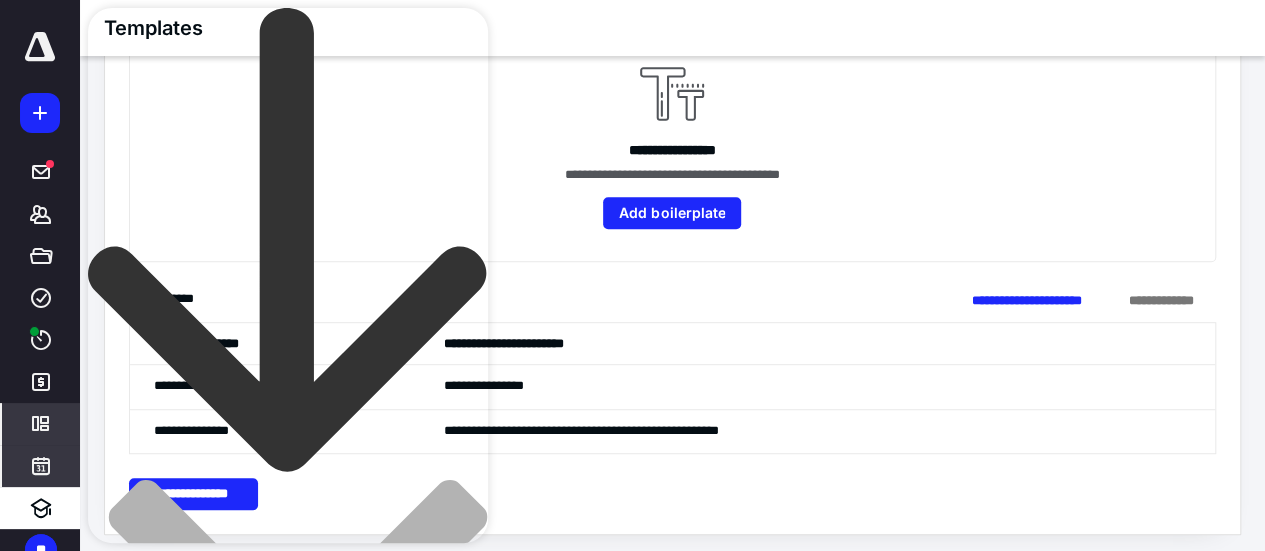click 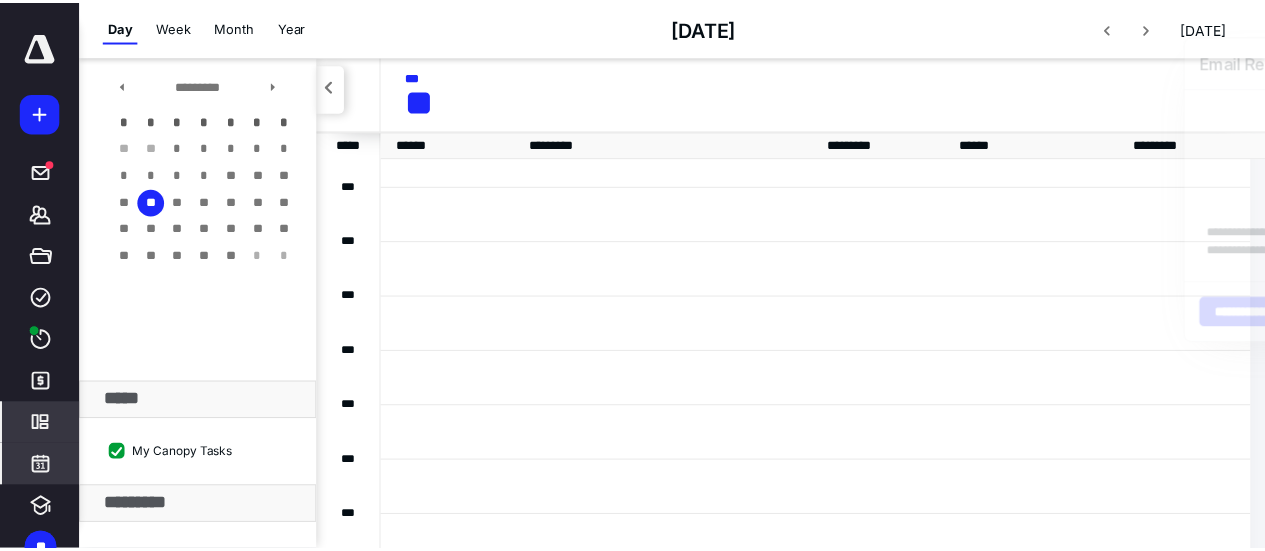 scroll, scrollTop: 385, scrollLeft: 0, axis: vertical 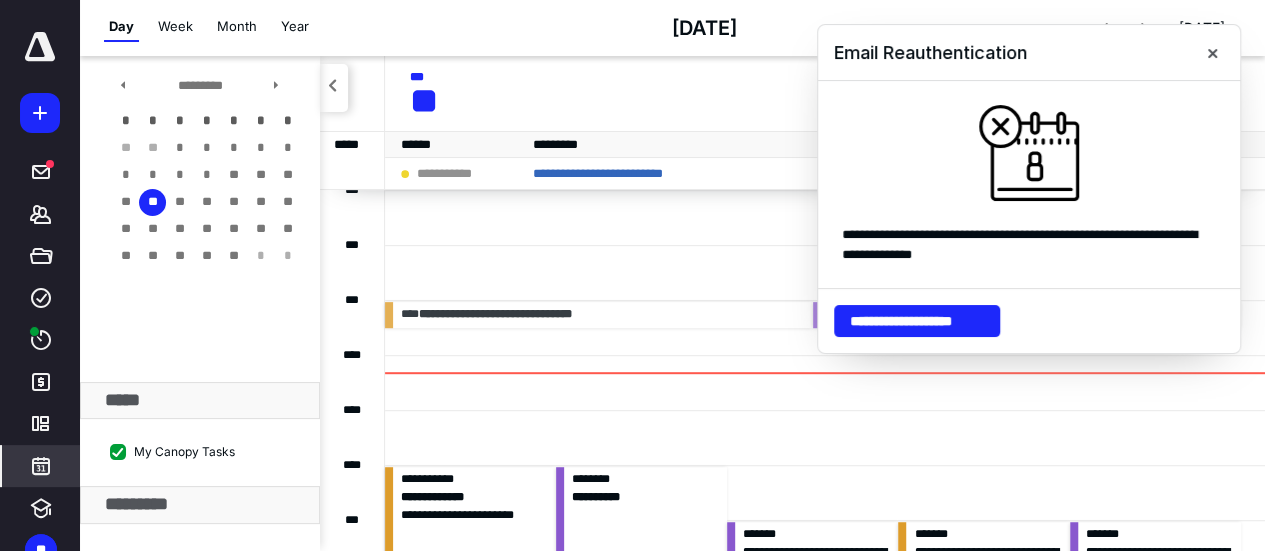 click on "*** **" at bounding box center [824, 93] 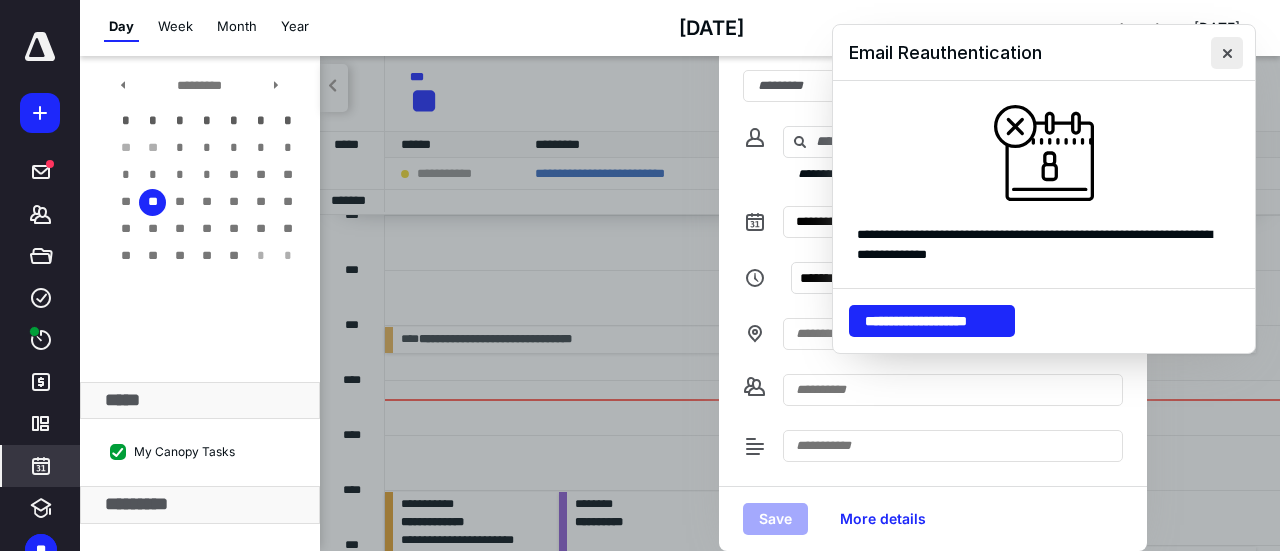 click at bounding box center [1227, 53] 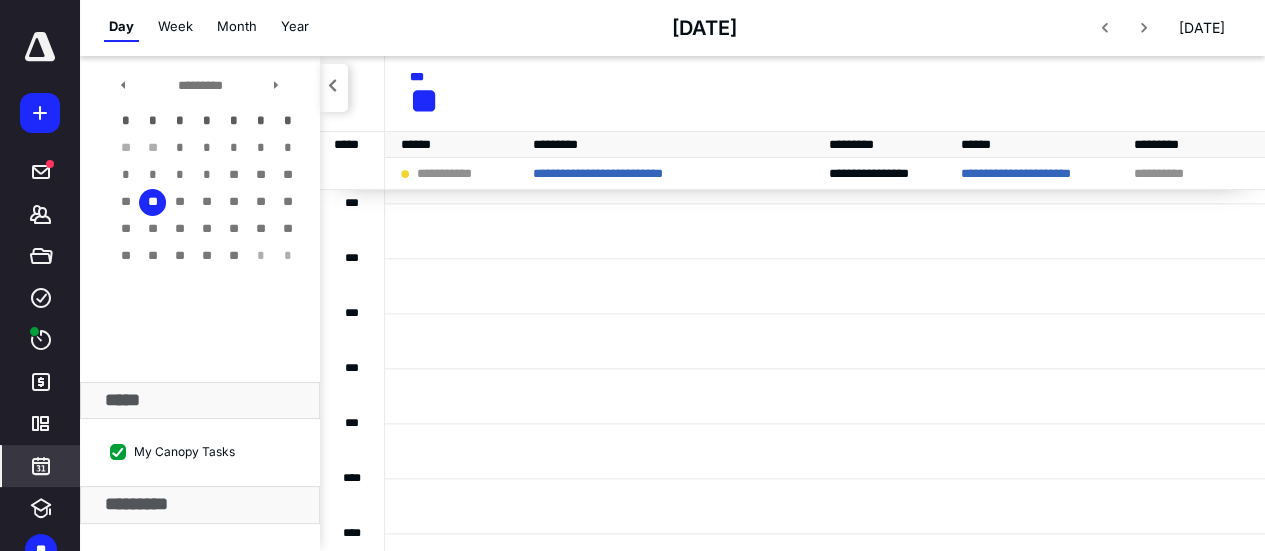scroll, scrollTop: 958, scrollLeft: 0, axis: vertical 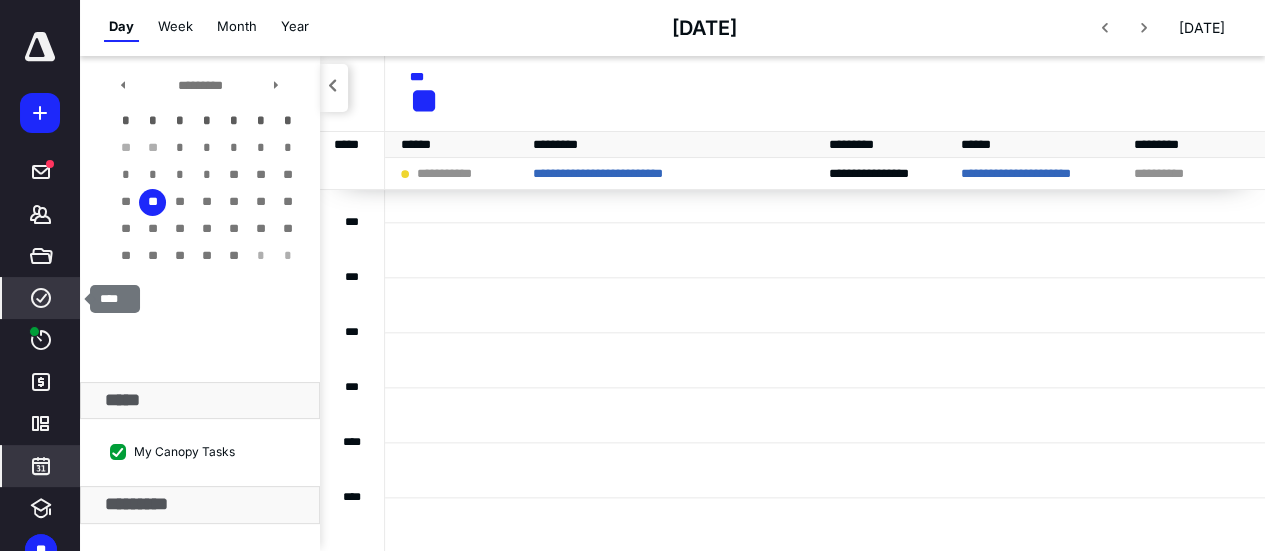 click 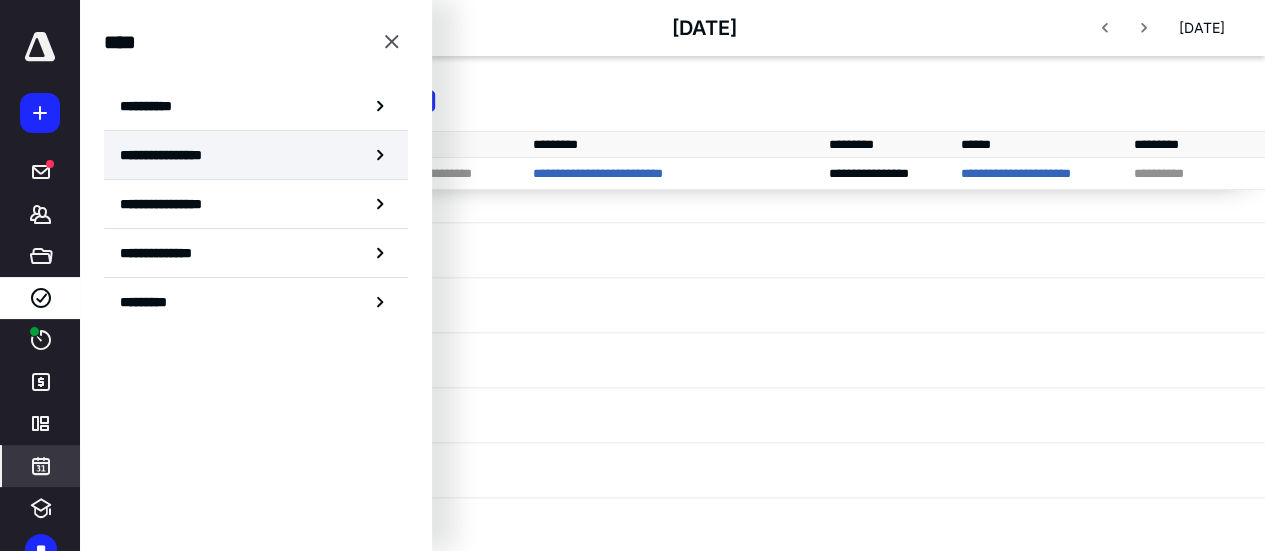 click on "**********" at bounding box center [180, 155] 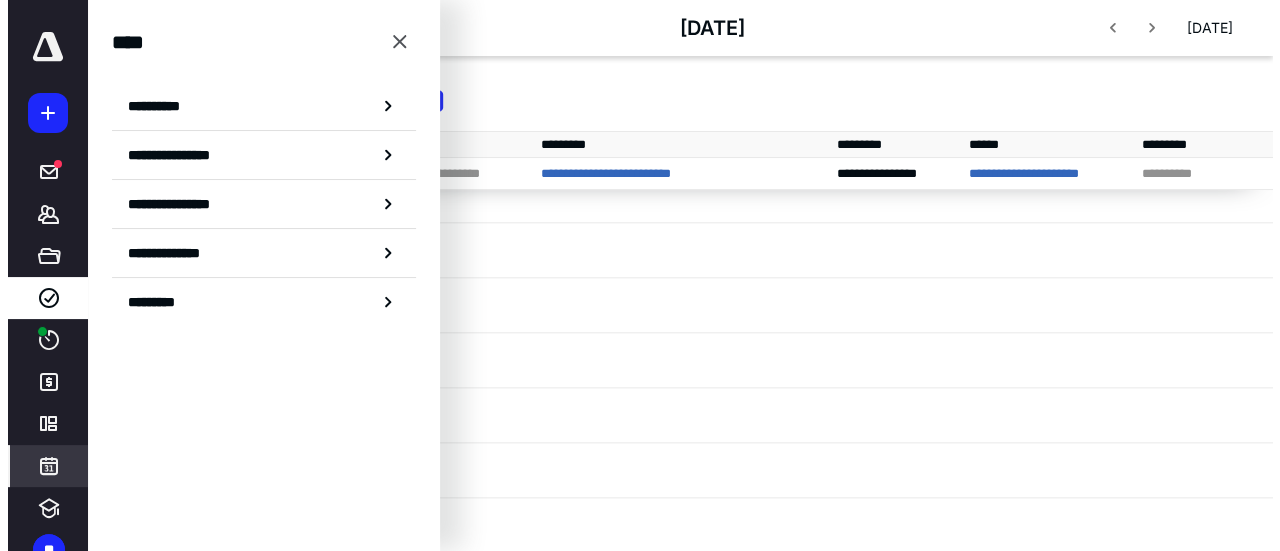 scroll, scrollTop: 0, scrollLeft: 0, axis: both 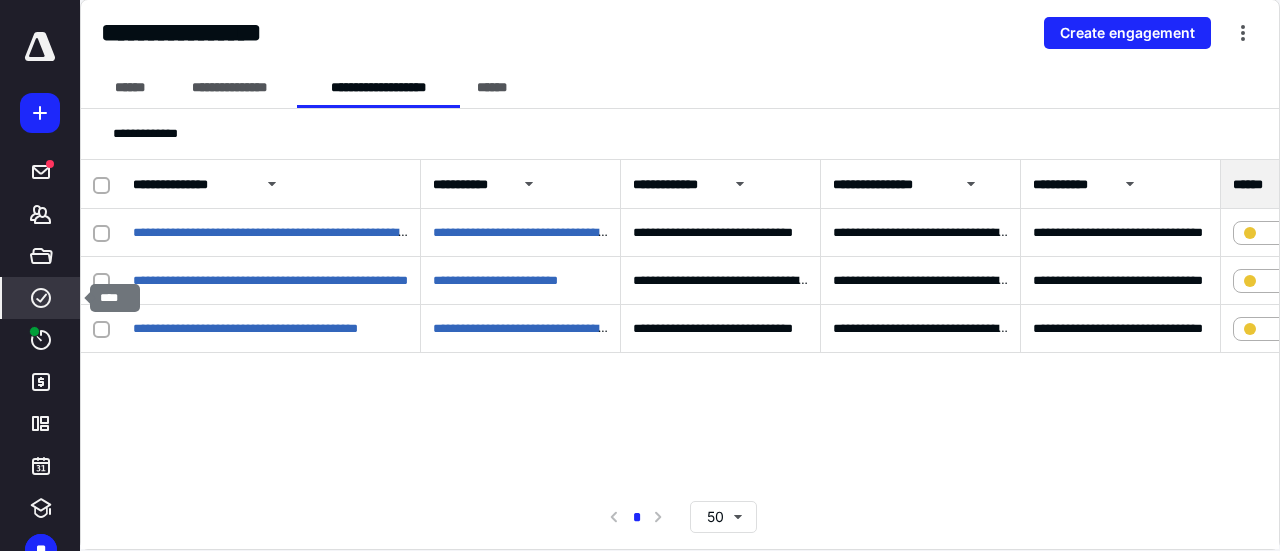 click 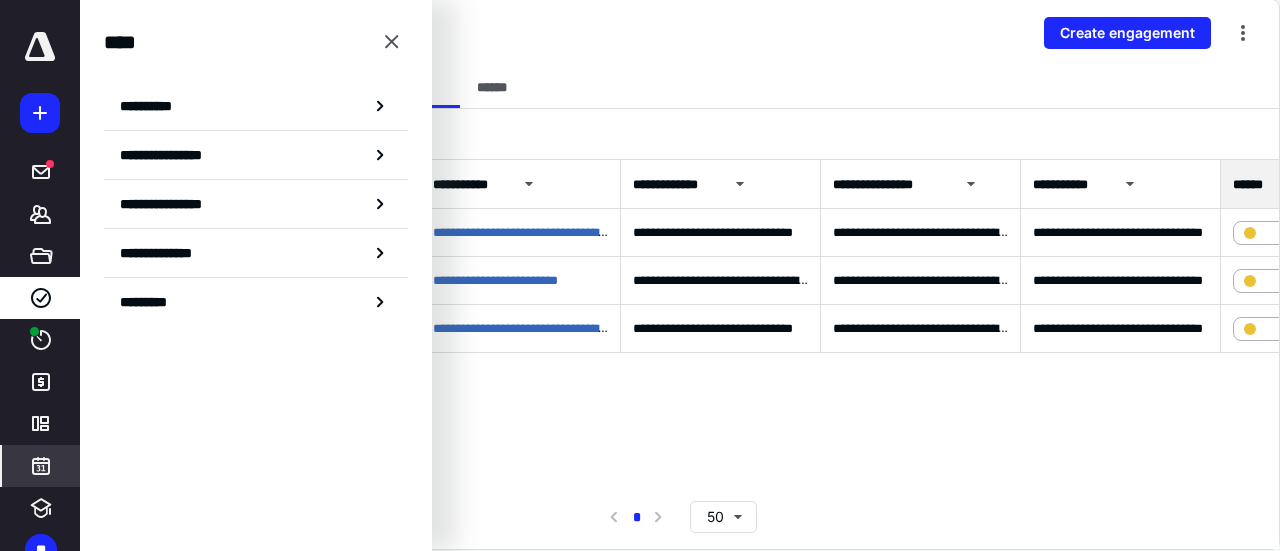 click 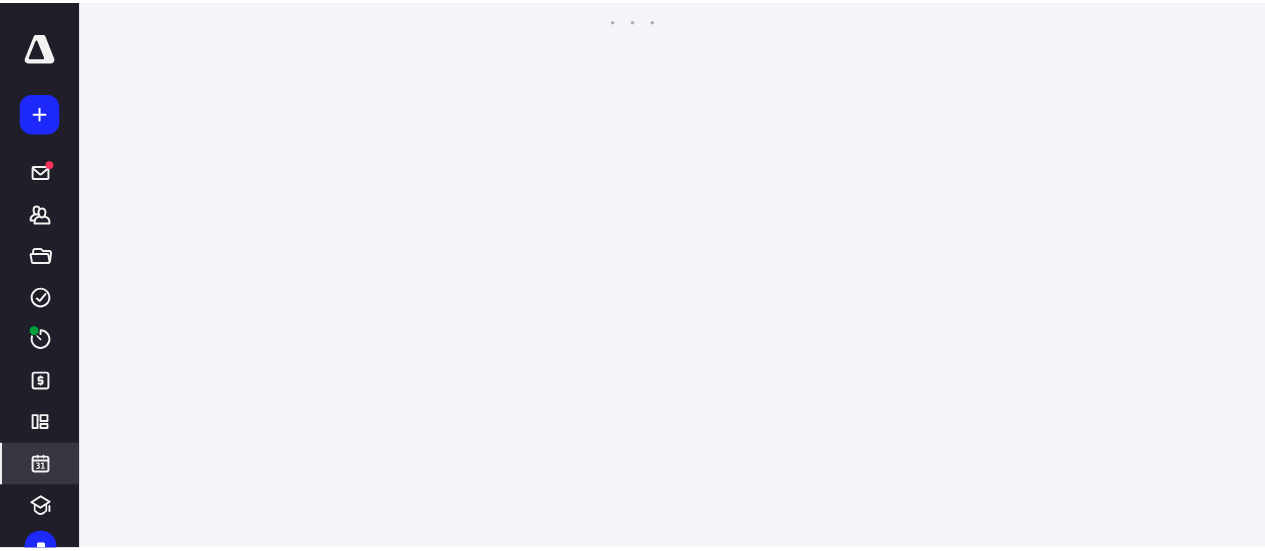 scroll, scrollTop: 385, scrollLeft: 0, axis: vertical 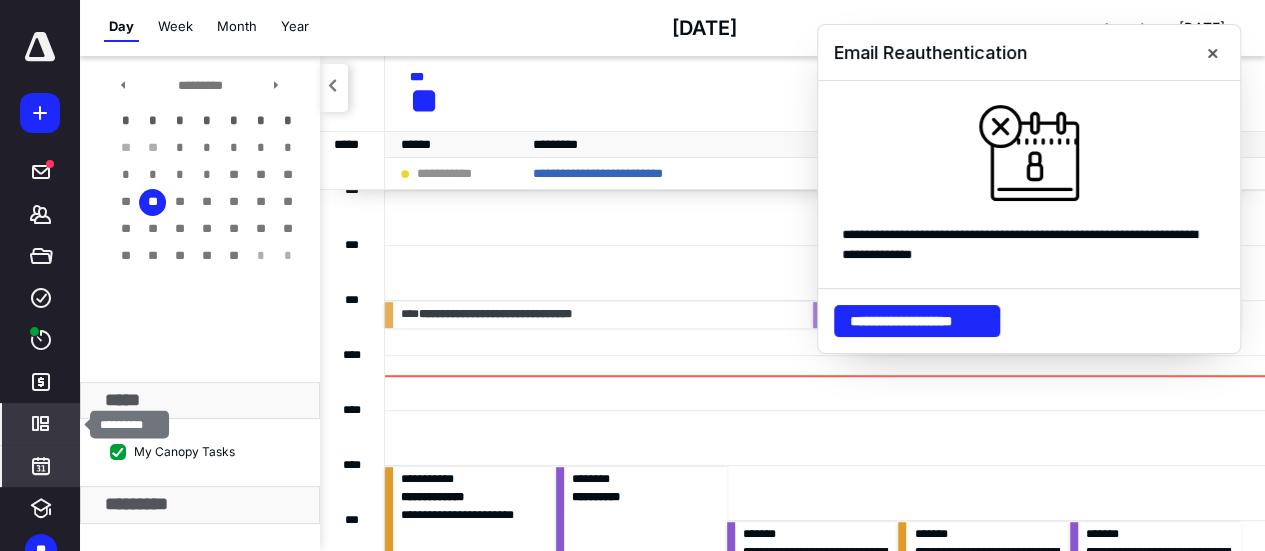 click 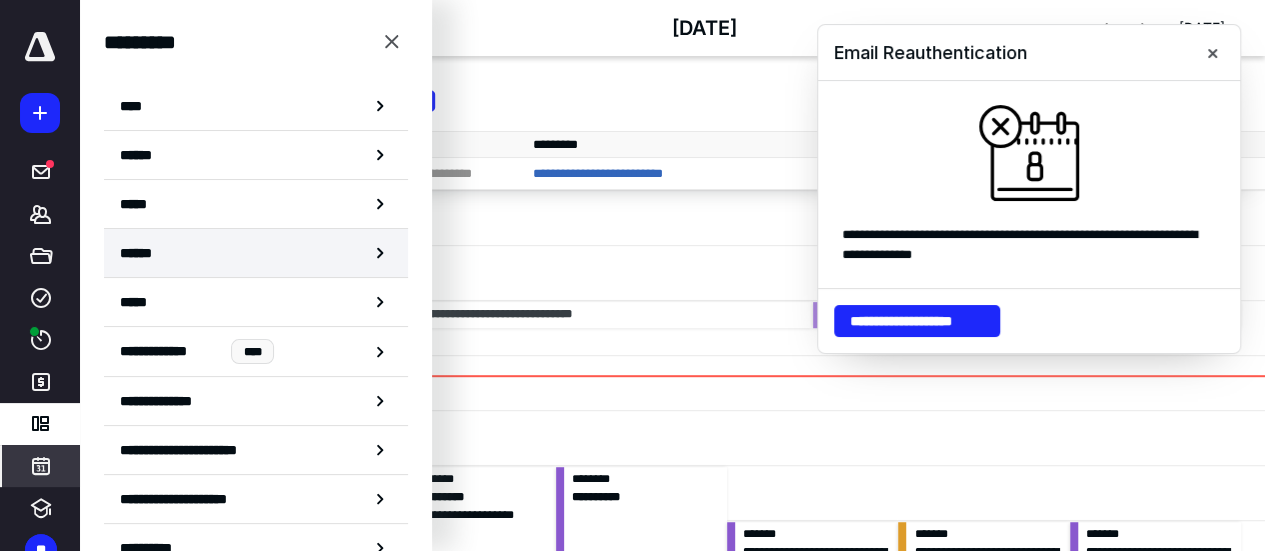 click on "******" at bounding box center [140, 253] 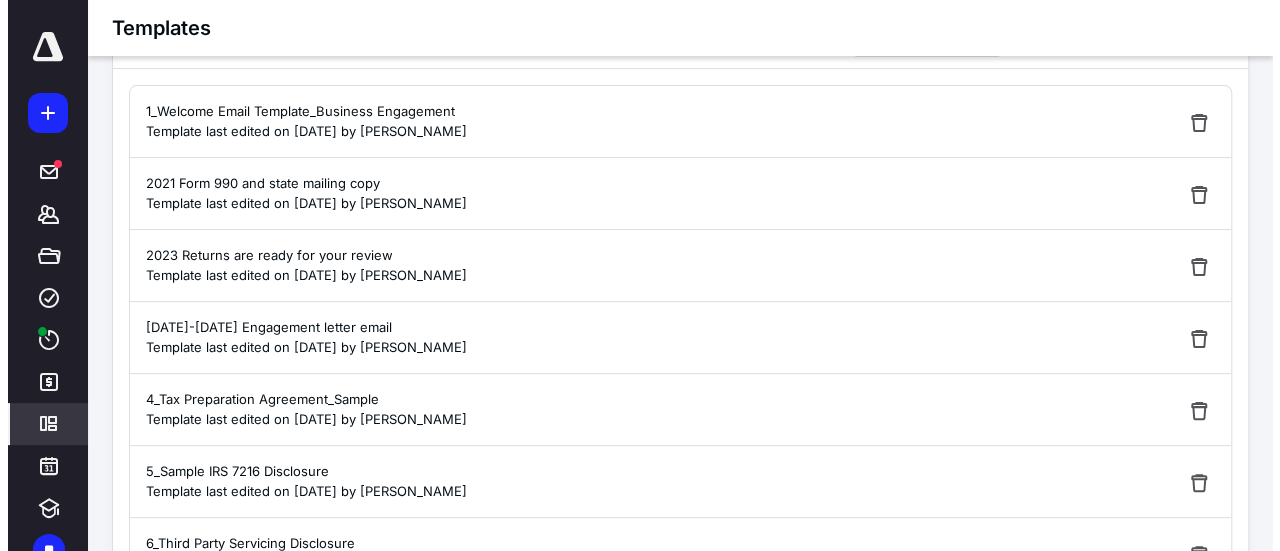 scroll, scrollTop: 100, scrollLeft: 0, axis: vertical 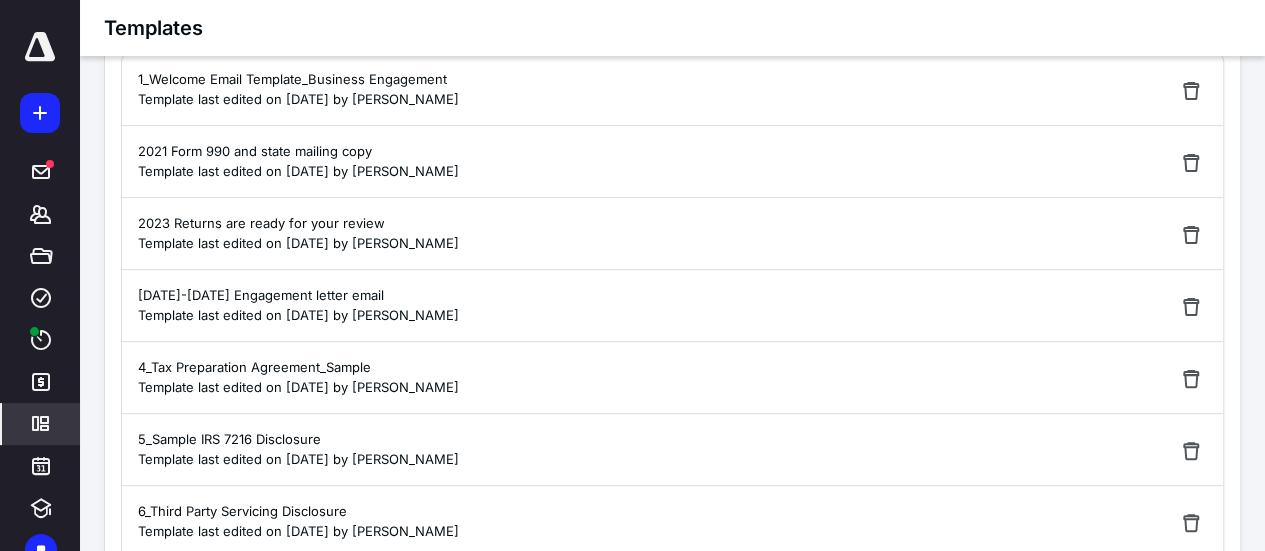 click on "1_Welcome Email Template_Business Engagement" at bounding box center [298, 80] 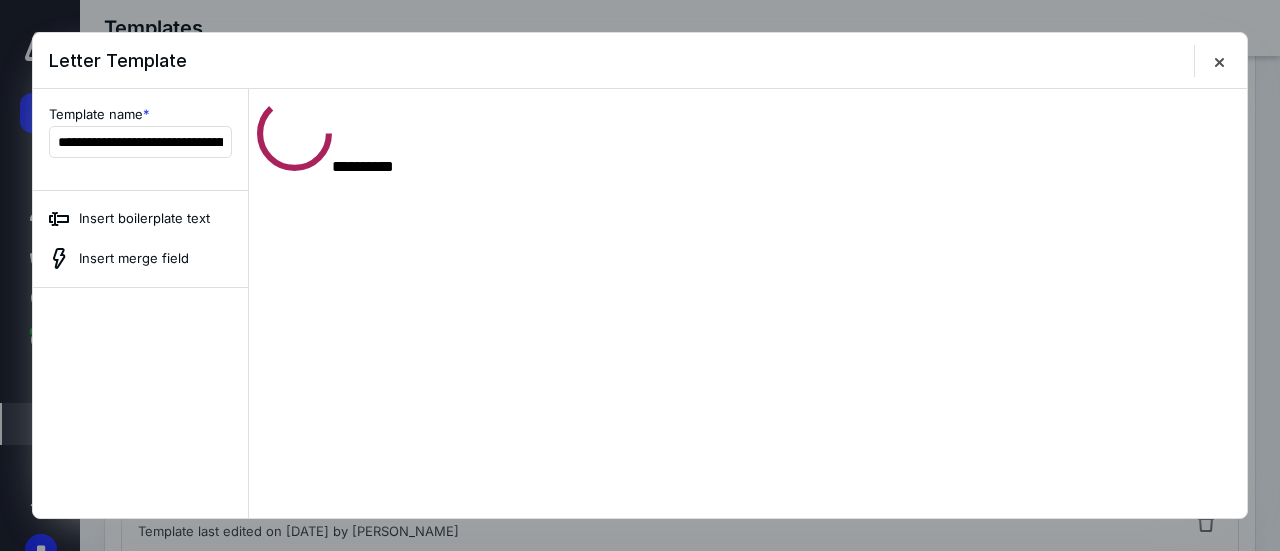 scroll, scrollTop: 0, scrollLeft: 0, axis: both 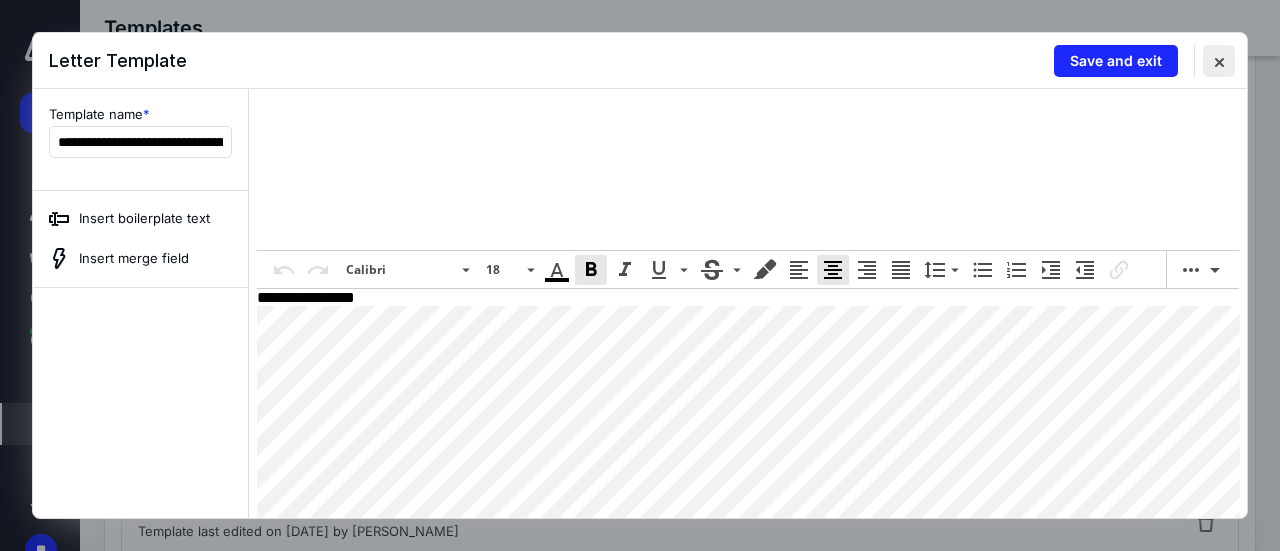 click at bounding box center (1219, 61) 